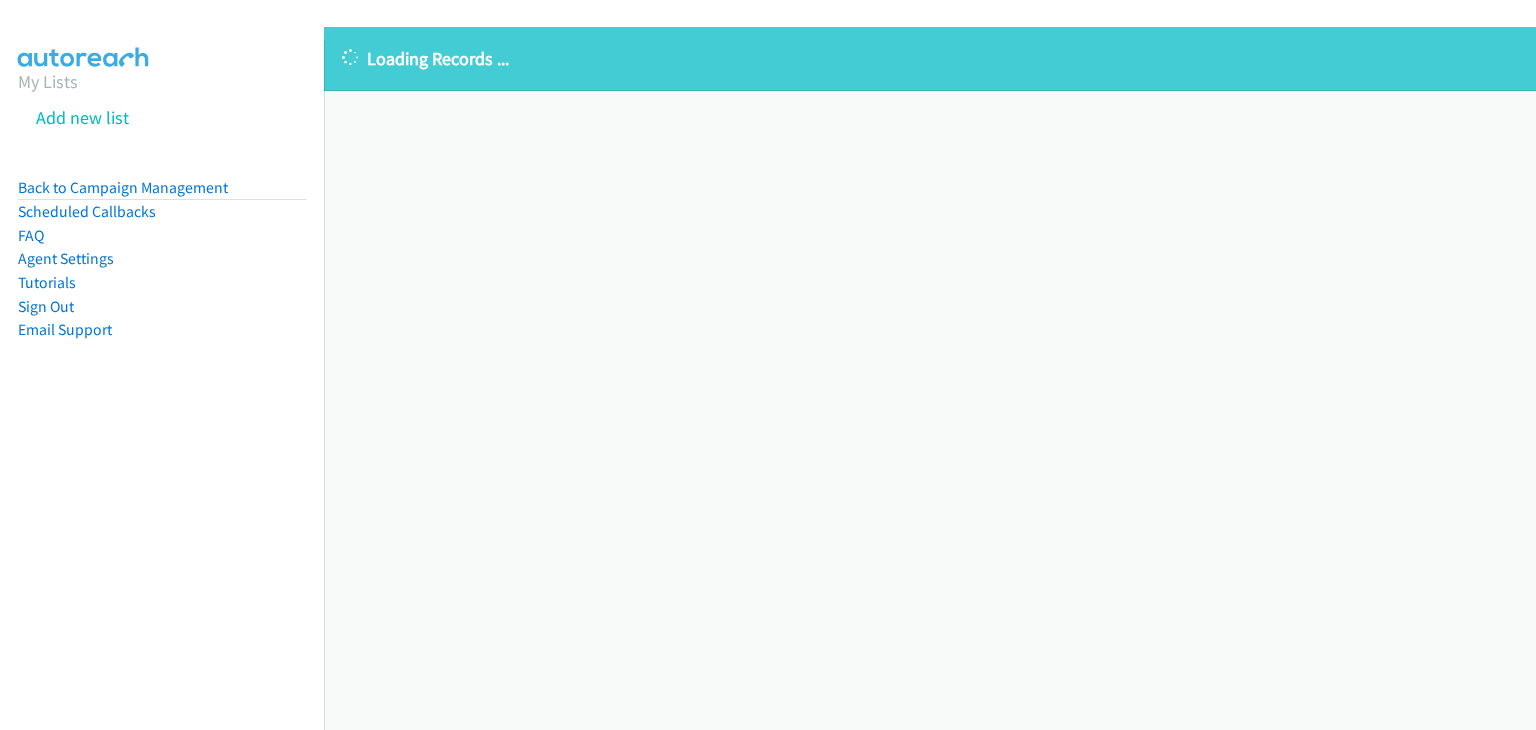 scroll, scrollTop: 0, scrollLeft: 0, axis: both 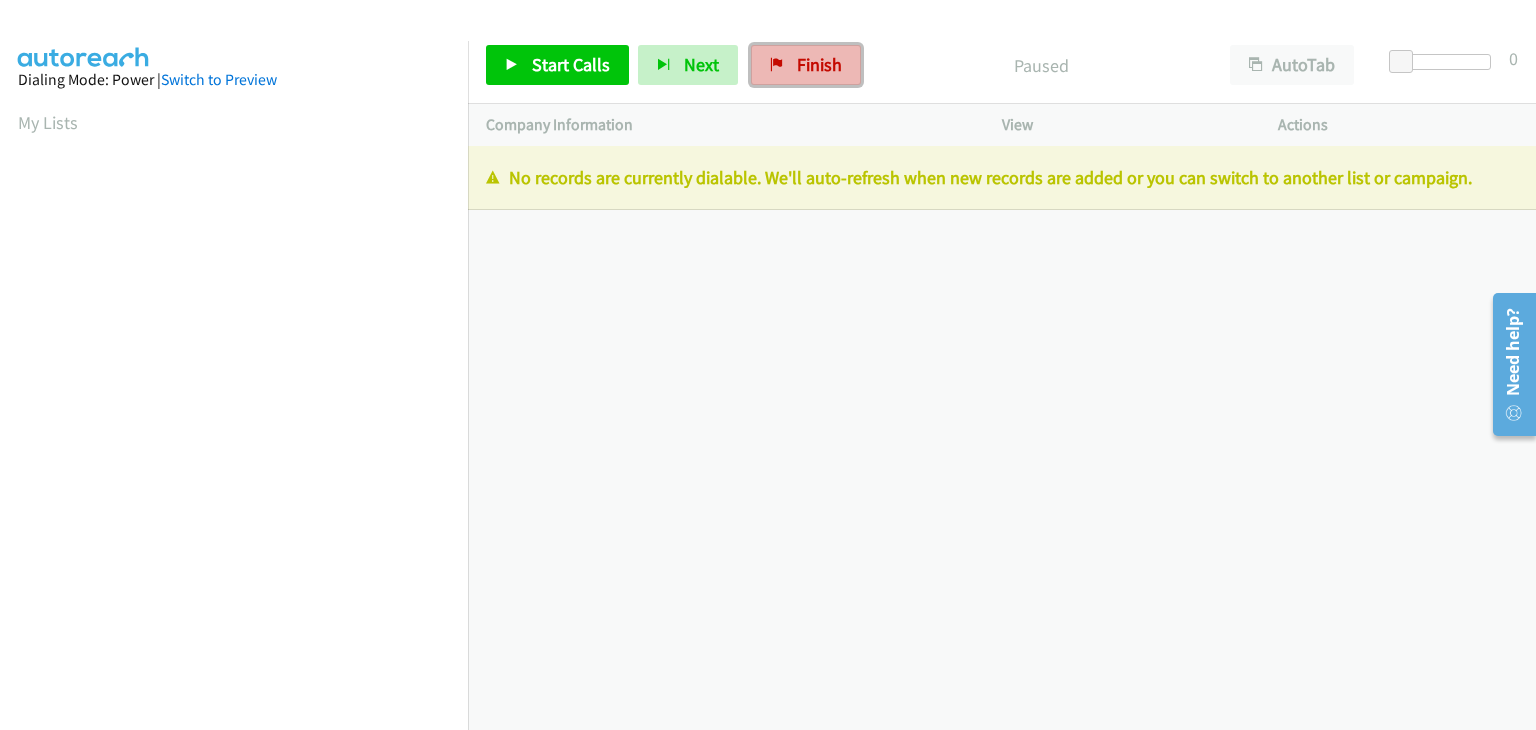 click on "Finish" at bounding box center (819, 64) 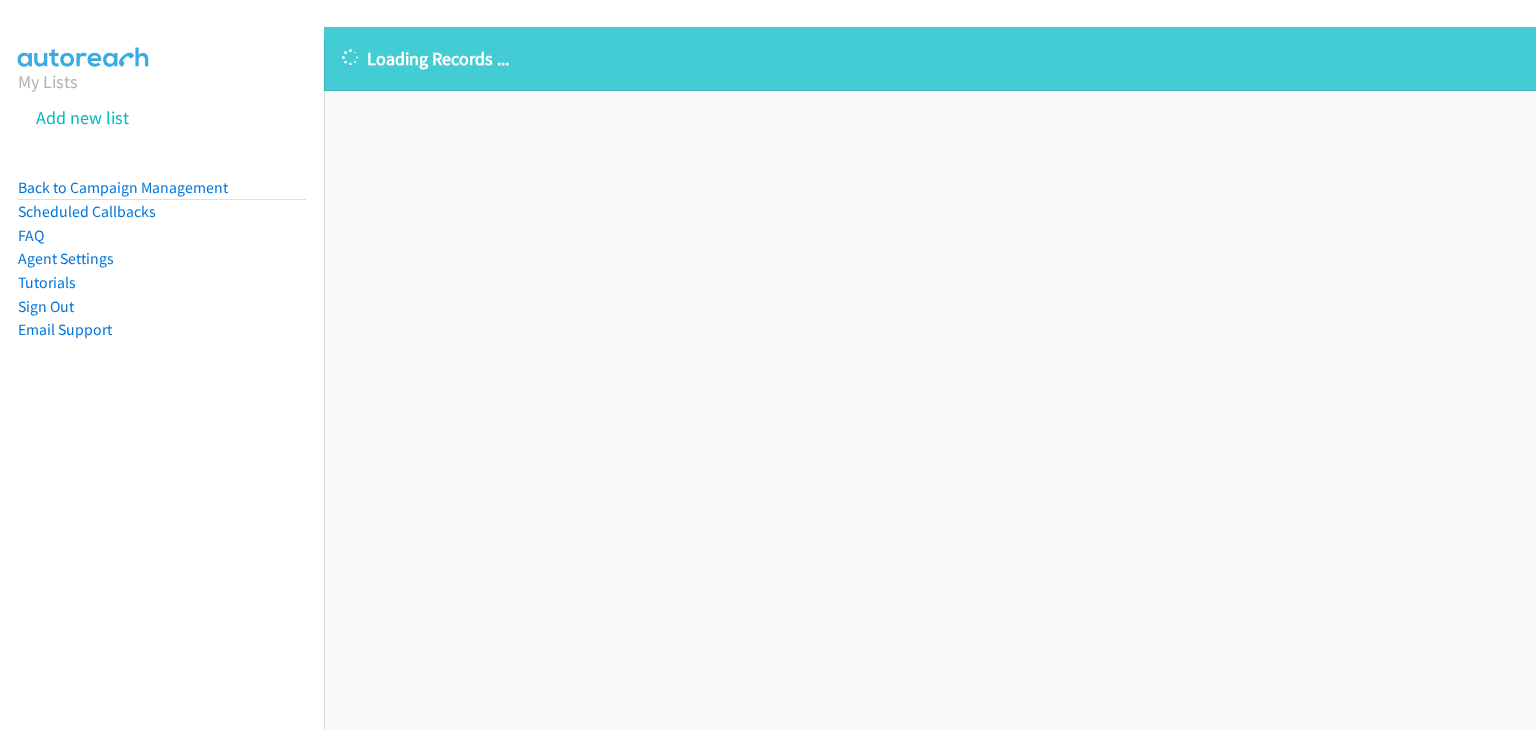 scroll, scrollTop: 0, scrollLeft: 0, axis: both 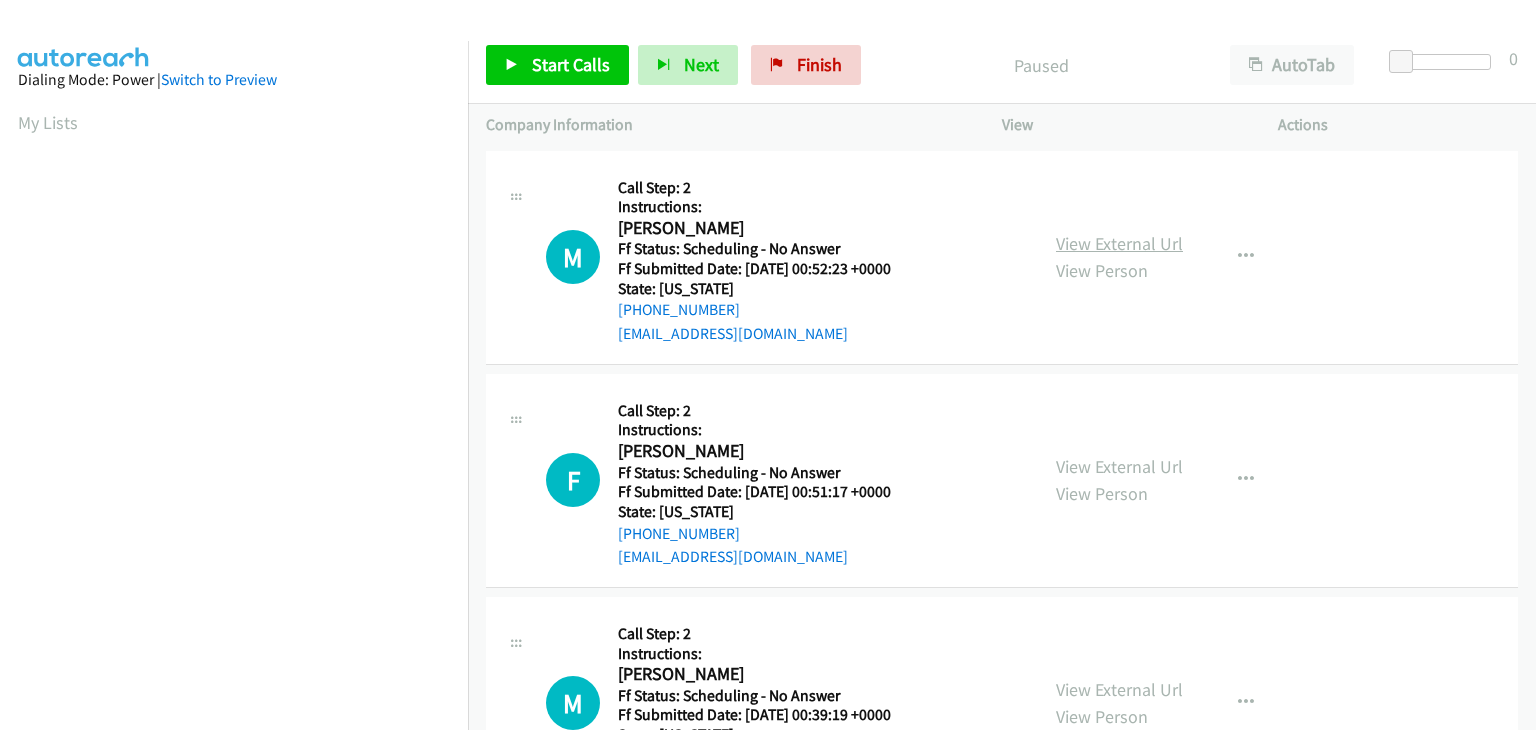 click on "View External Url" at bounding box center (1119, 243) 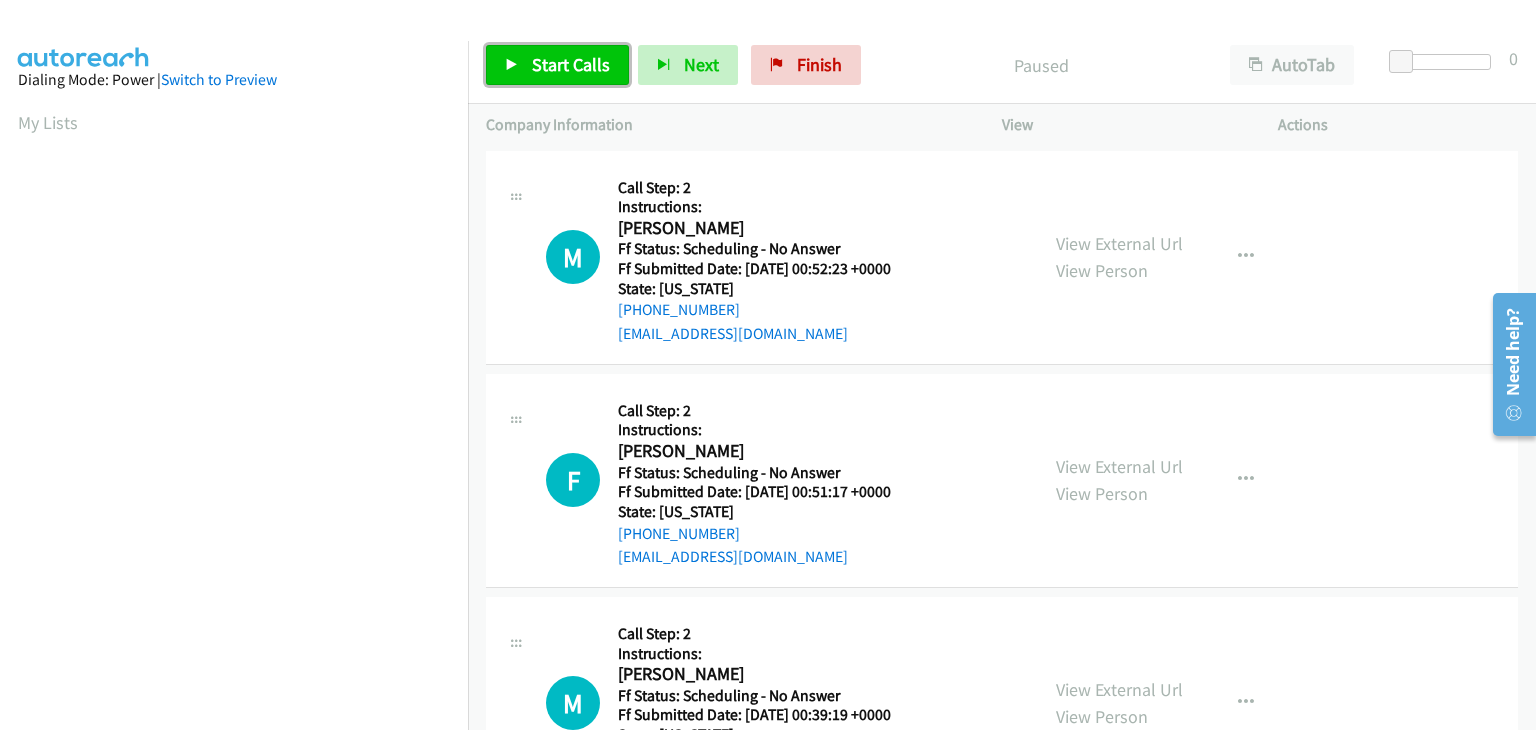 click at bounding box center (512, 66) 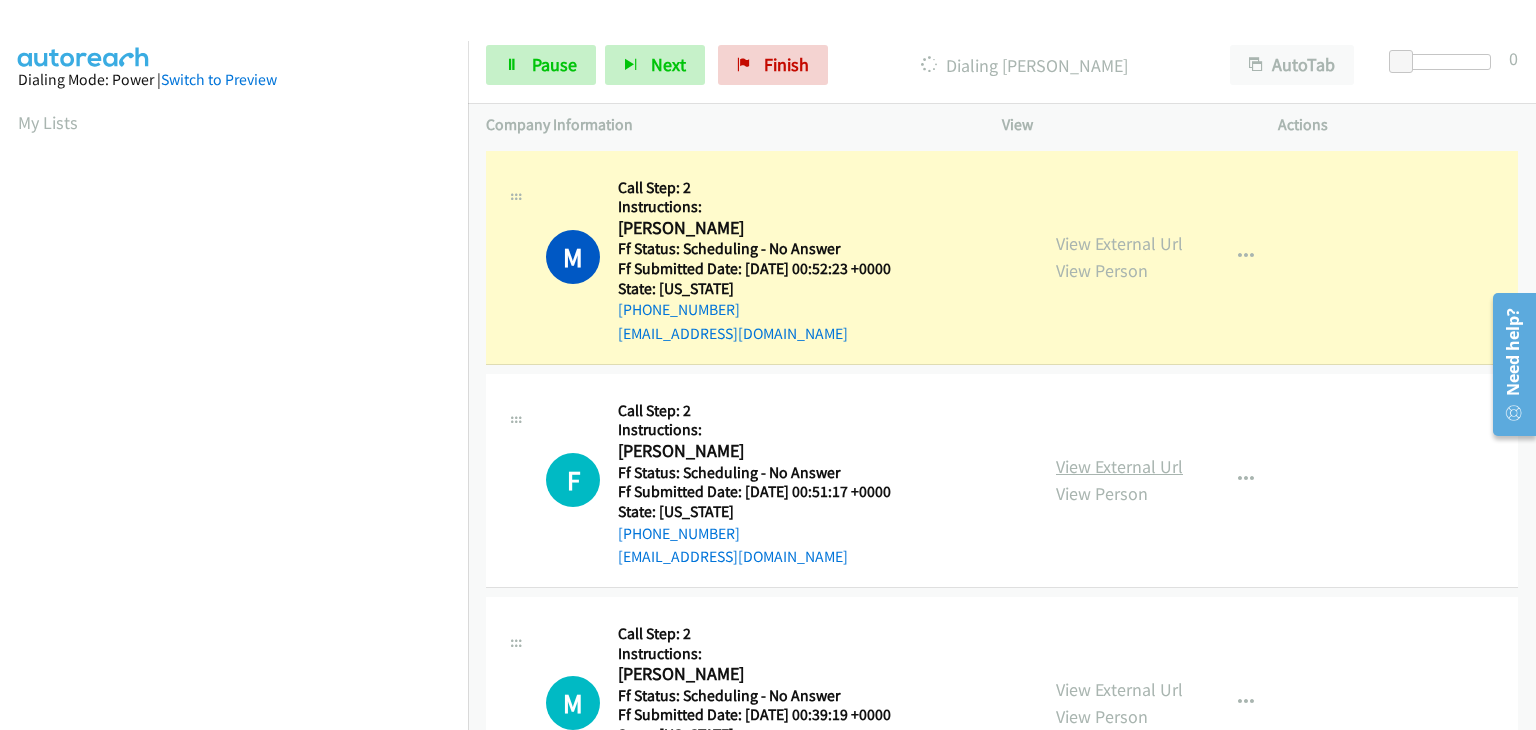 click on "View External Url" at bounding box center [1119, 466] 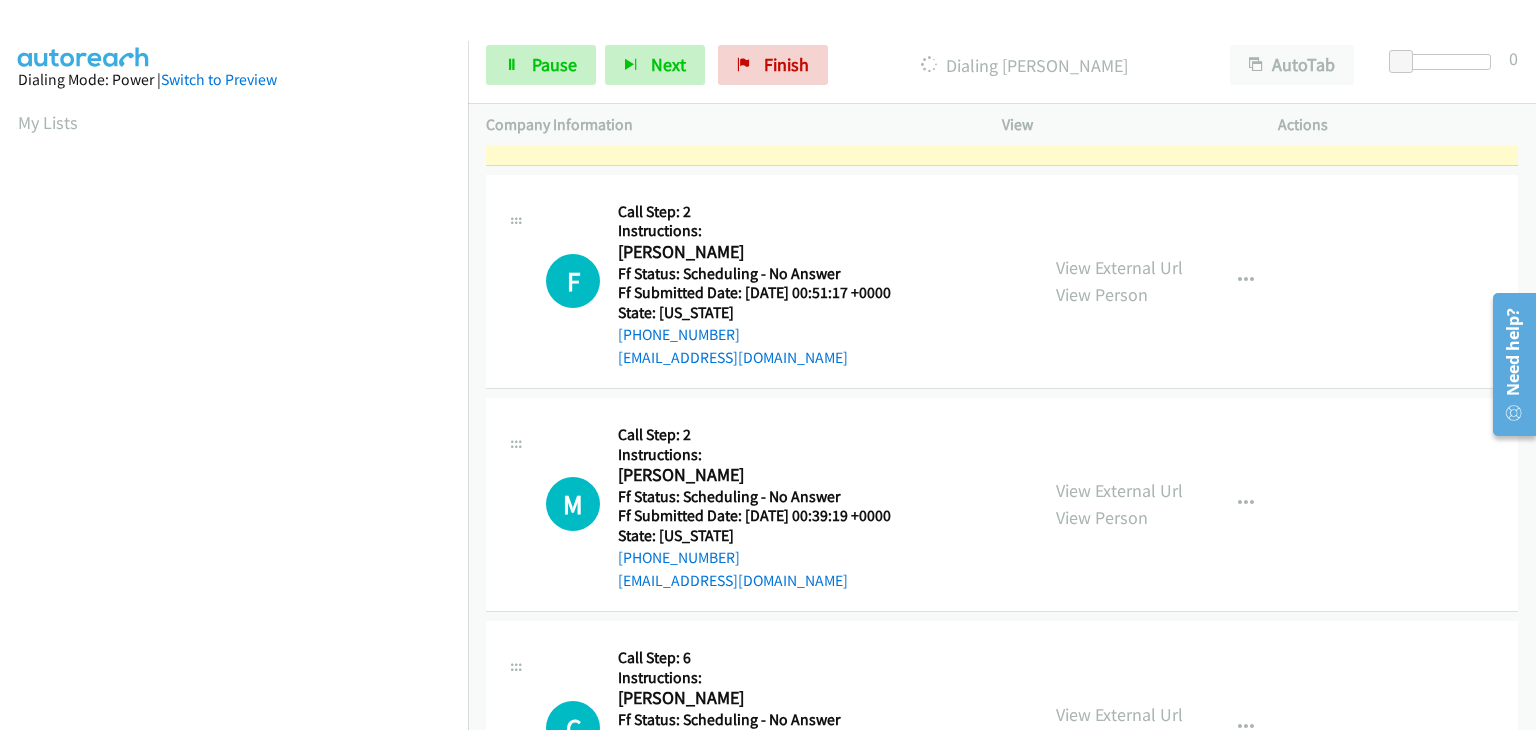 scroll, scrollTop: 200, scrollLeft: 0, axis: vertical 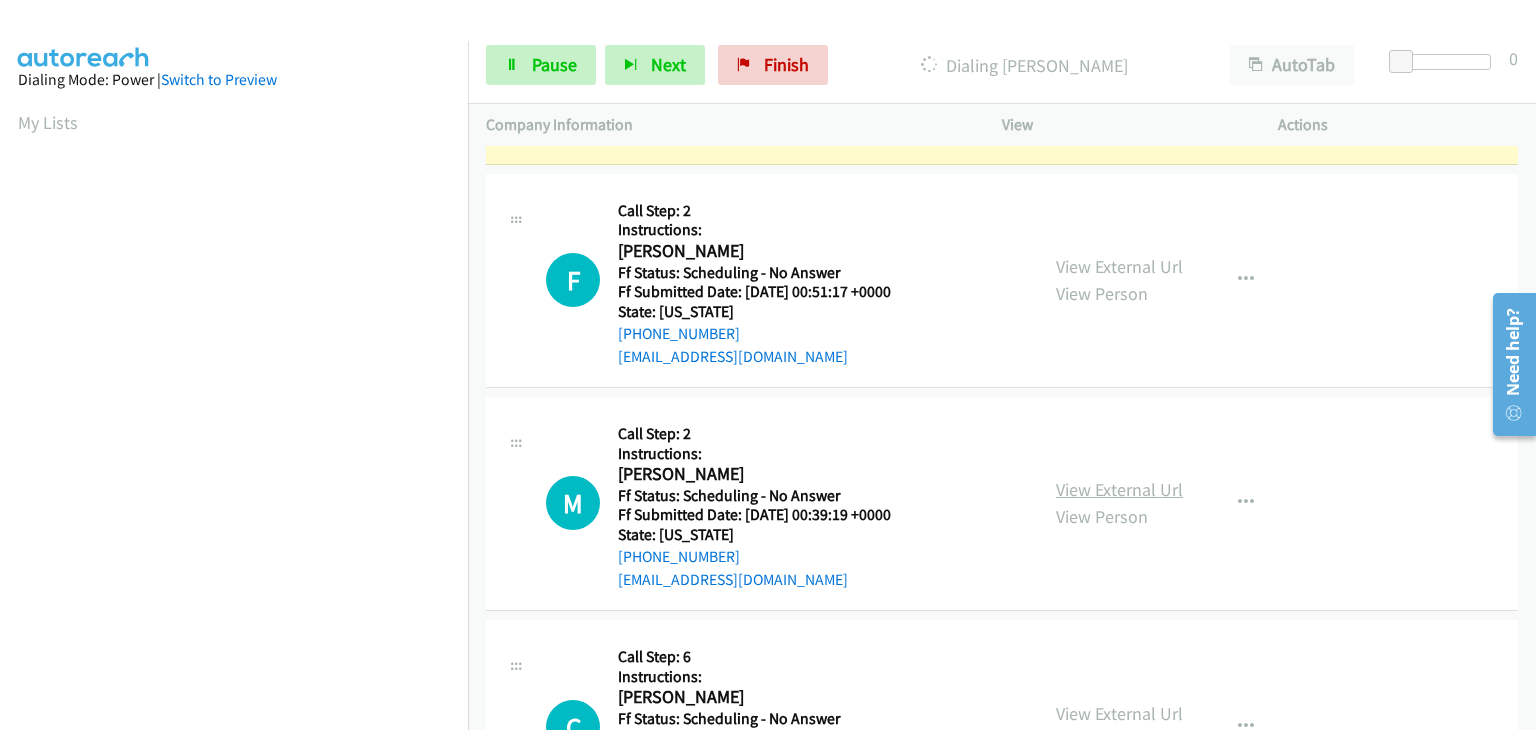 click on "View External Url" at bounding box center [1119, 489] 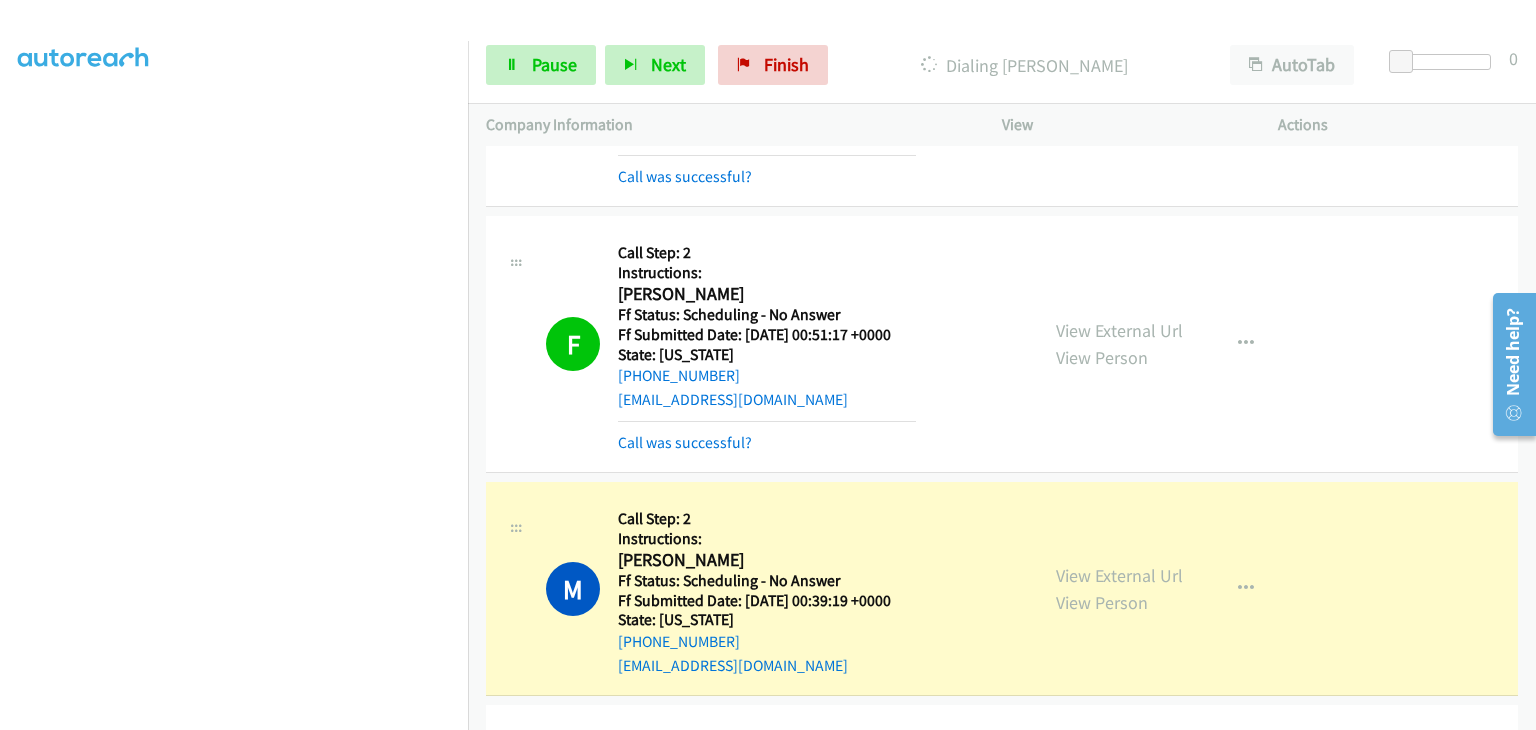 scroll, scrollTop: 392, scrollLeft: 0, axis: vertical 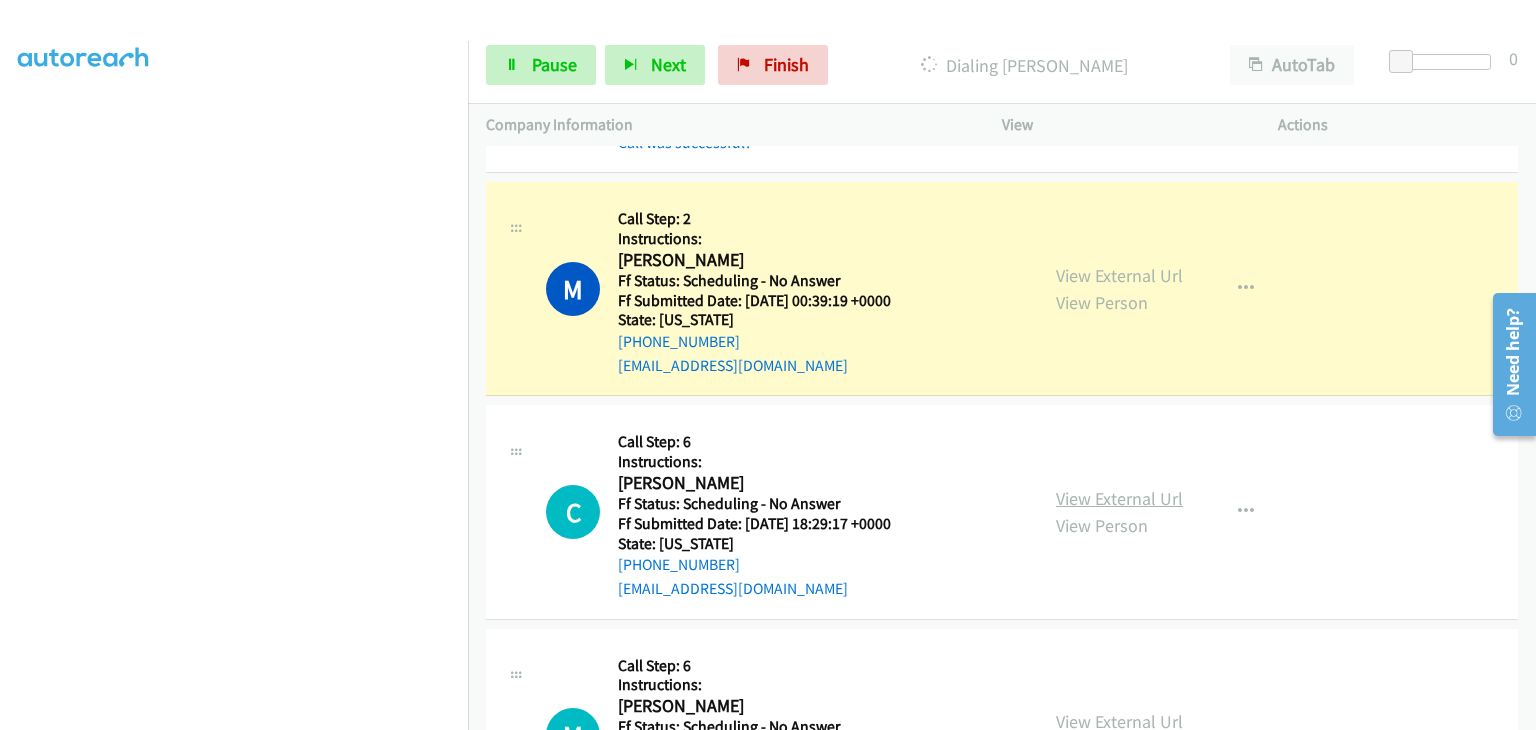 click on "View External Url" at bounding box center (1119, 498) 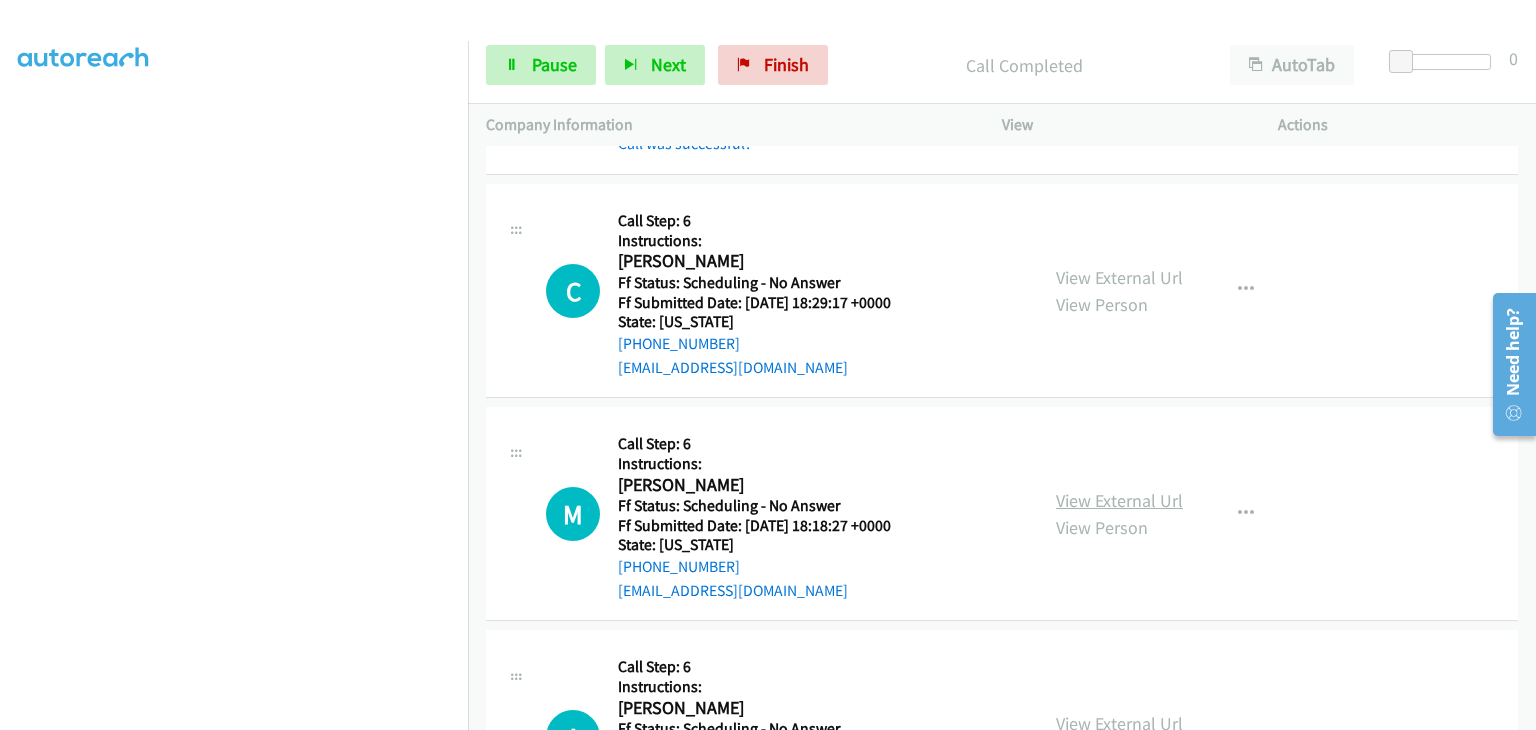 scroll, scrollTop: 800, scrollLeft: 0, axis: vertical 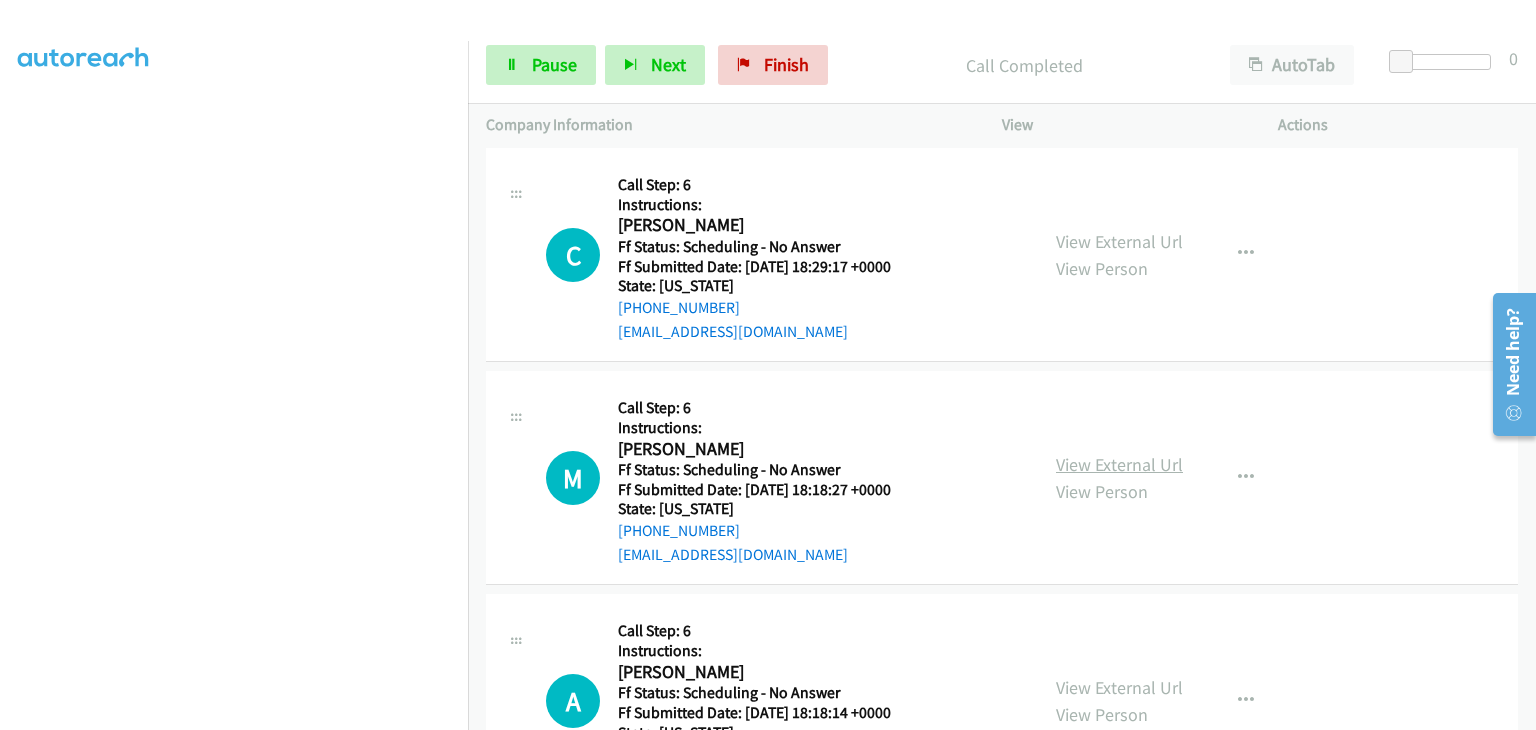 click on "View External Url" at bounding box center (1119, 464) 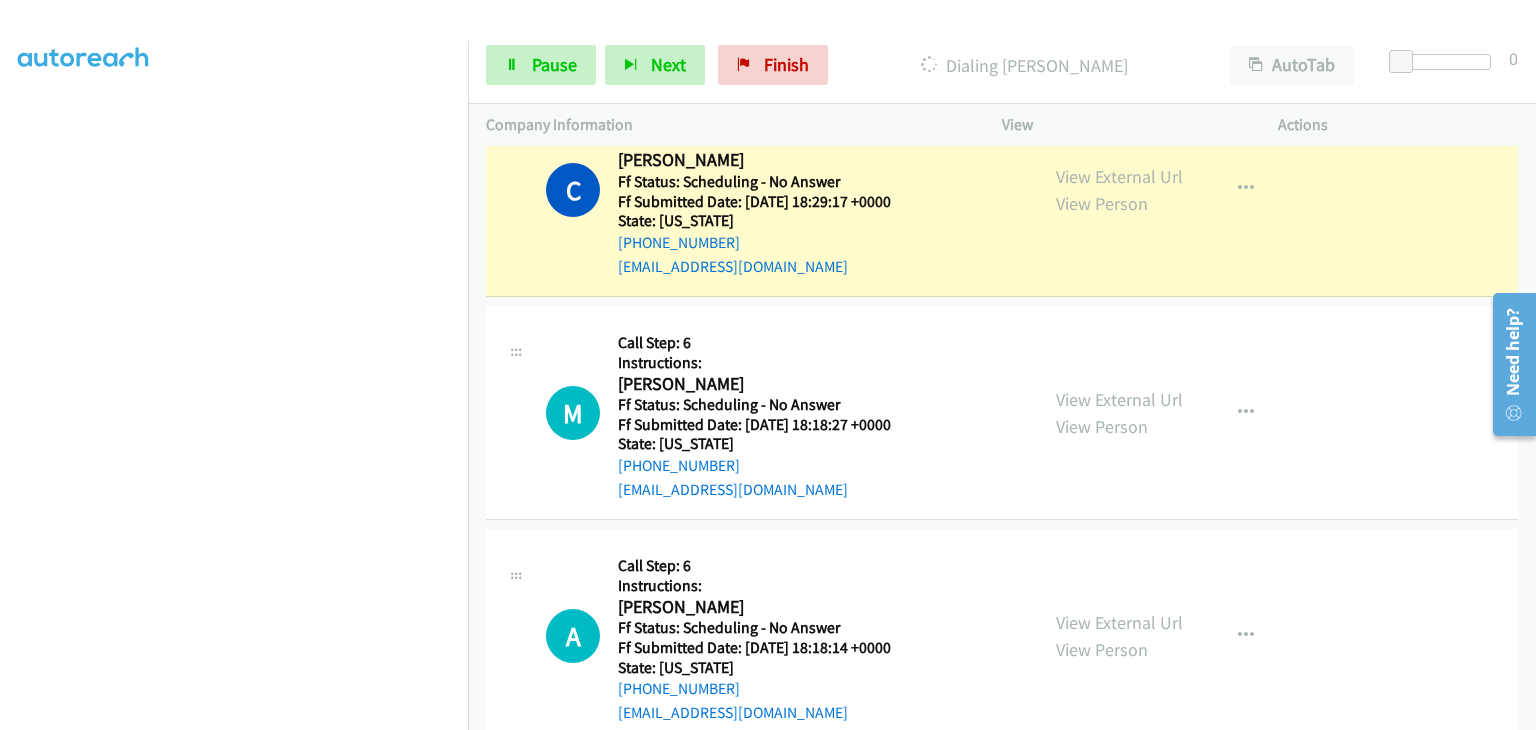 scroll, scrollTop: 900, scrollLeft: 0, axis: vertical 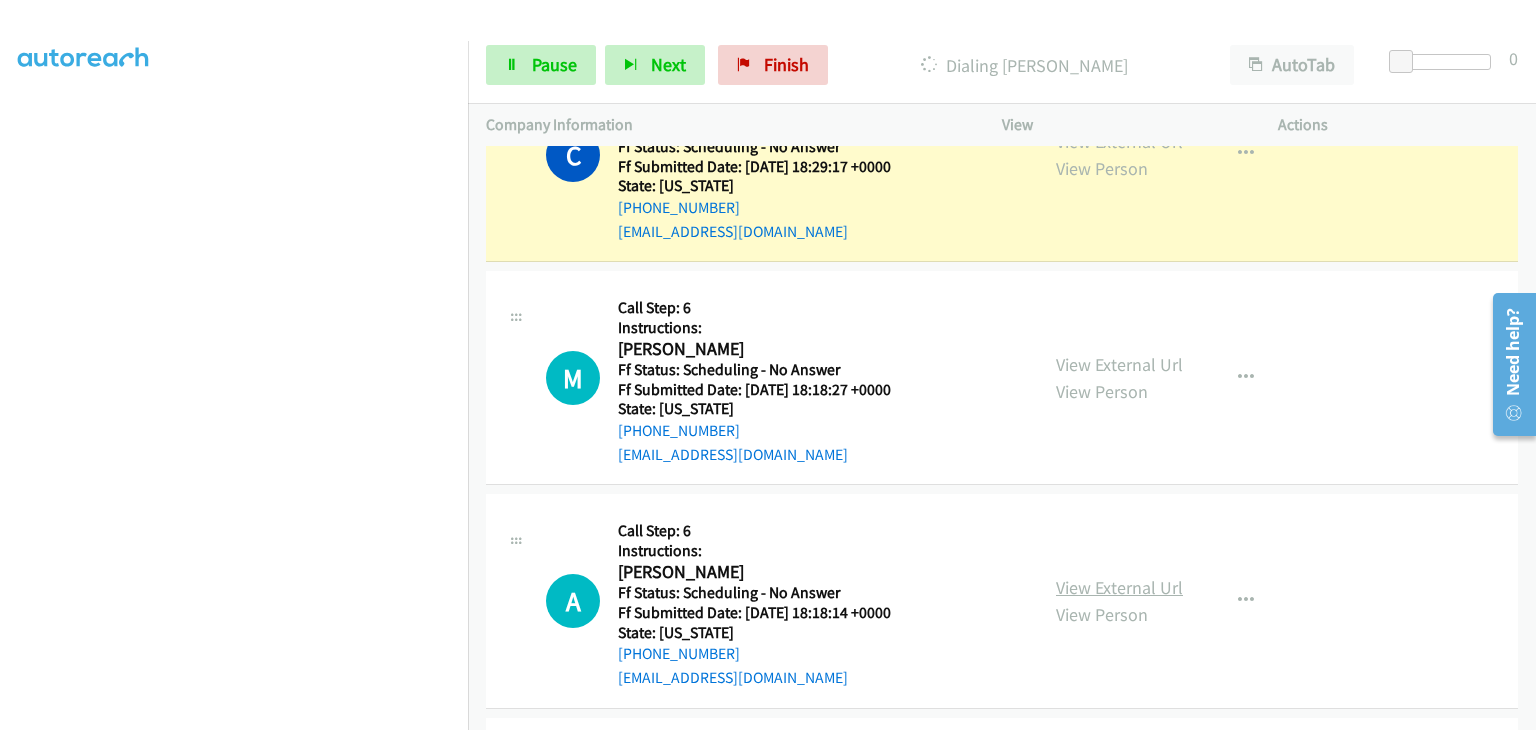 click on "View External Url" at bounding box center (1119, 587) 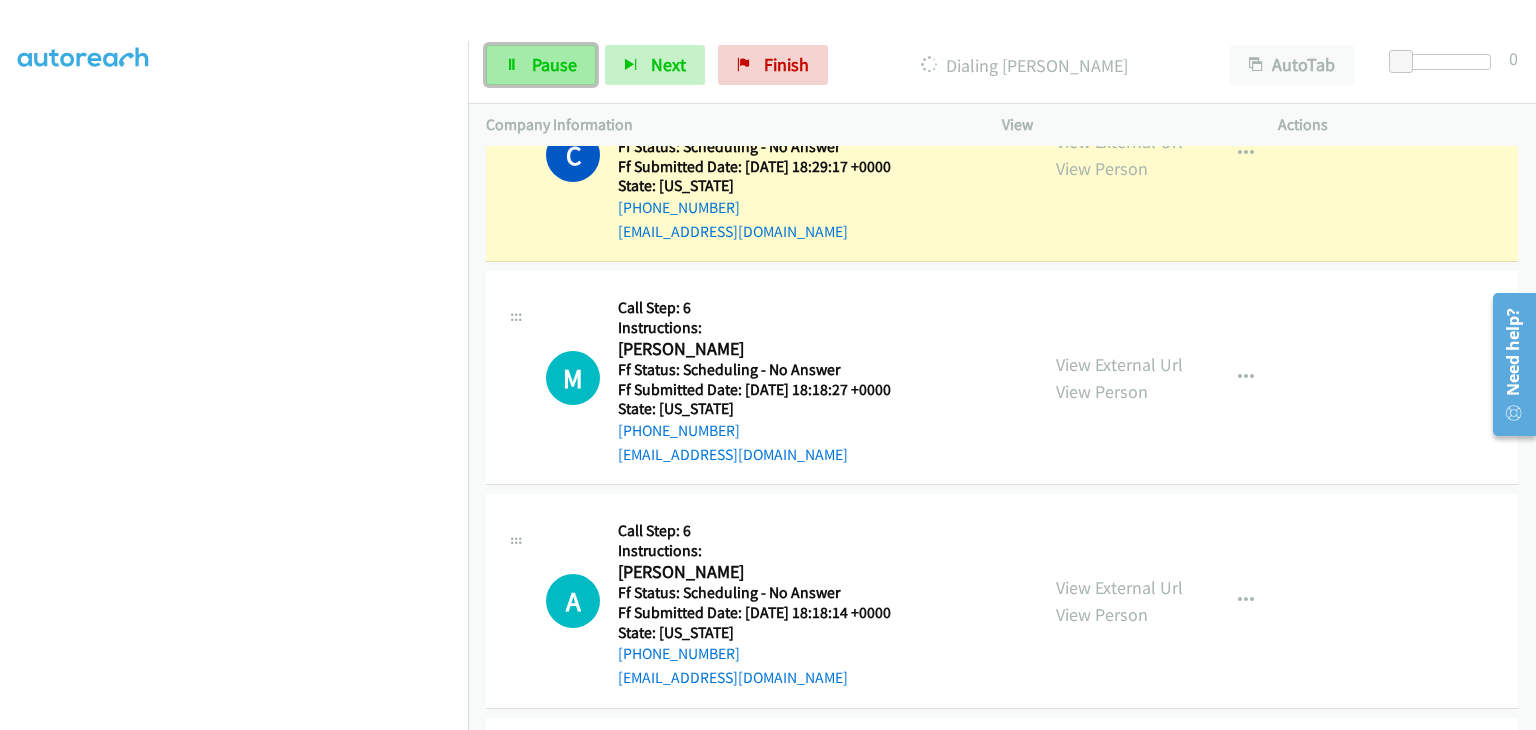 click on "Pause" at bounding box center [554, 64] 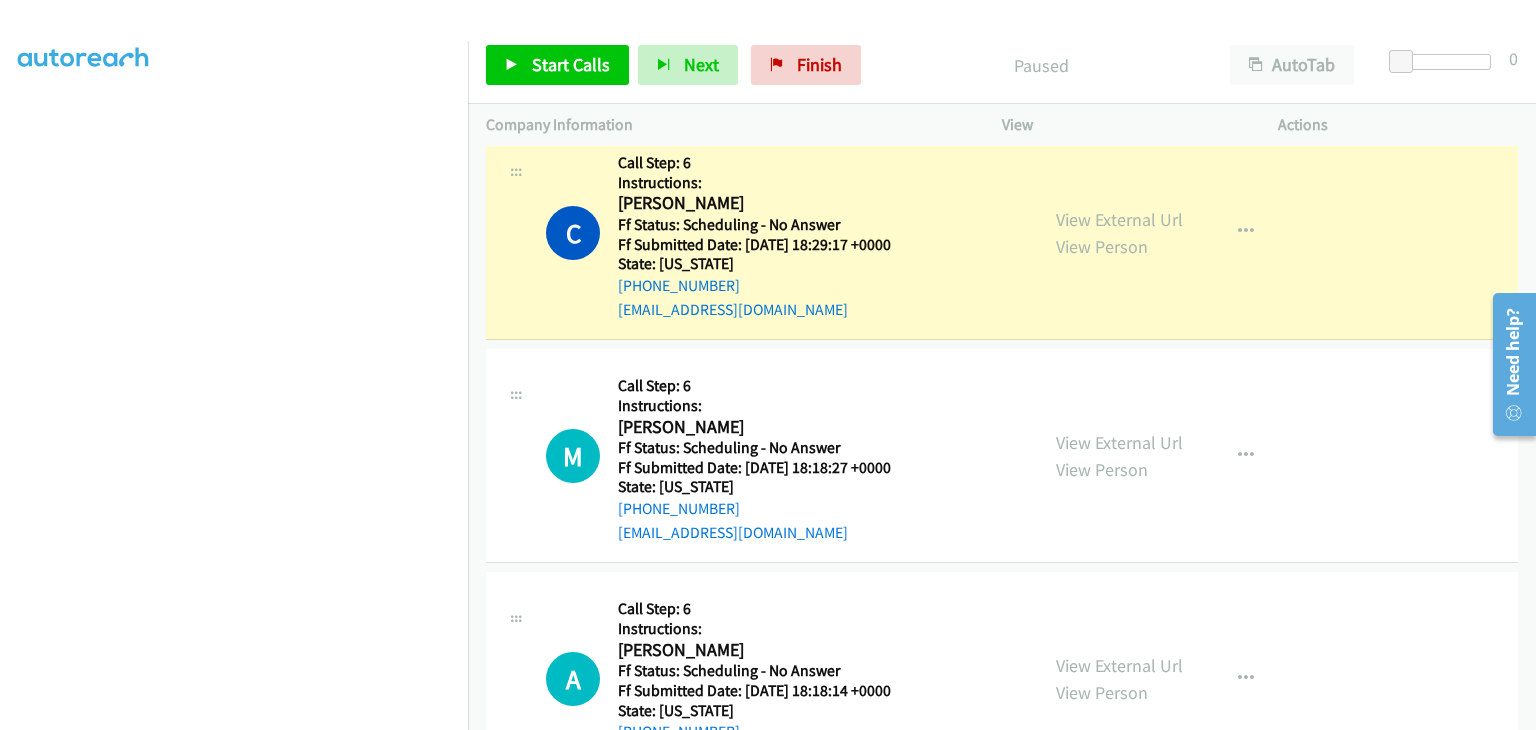 scroll, scrollTop: 800, scrollLeft: 0, axis: vertical 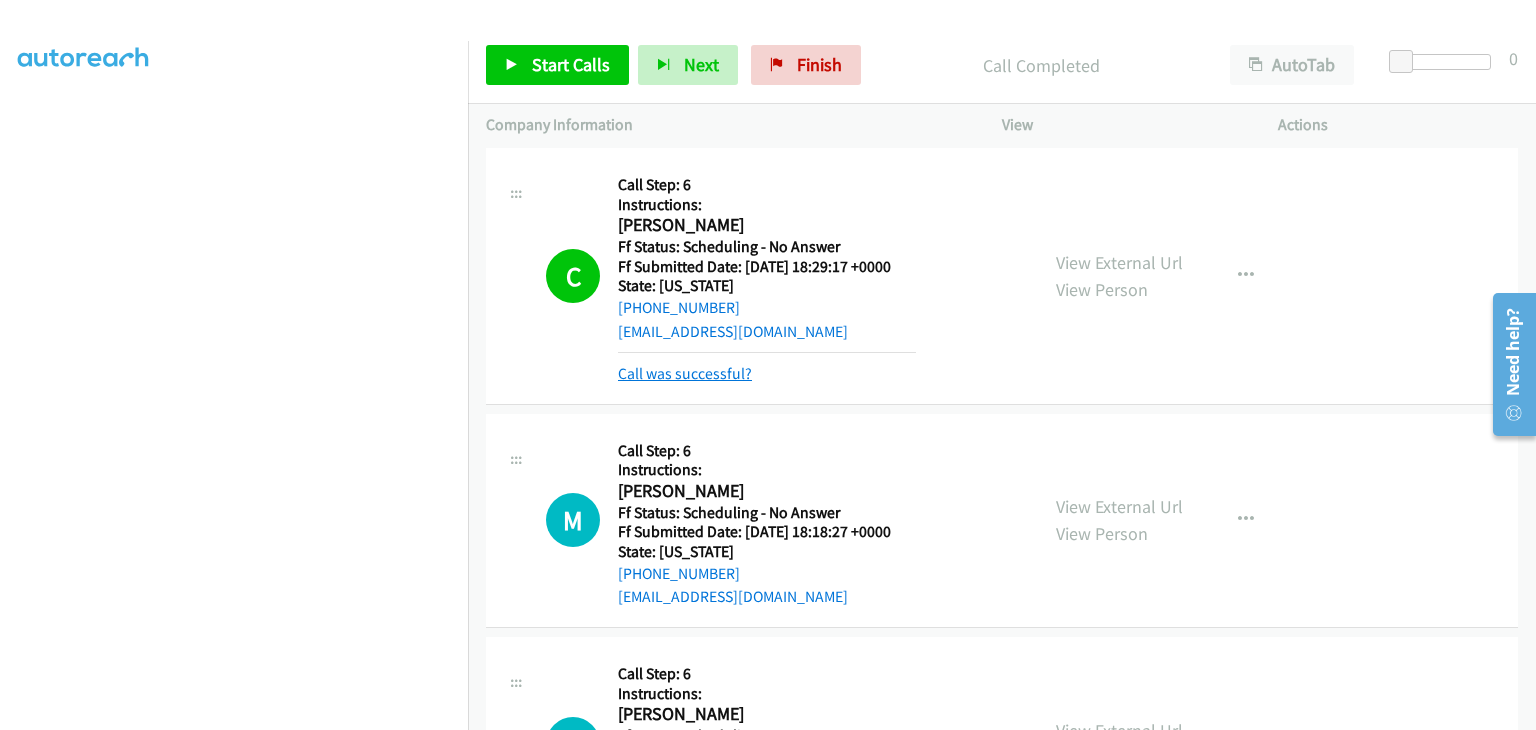 click on "Call was successful?" at bounding box center (685, 373) 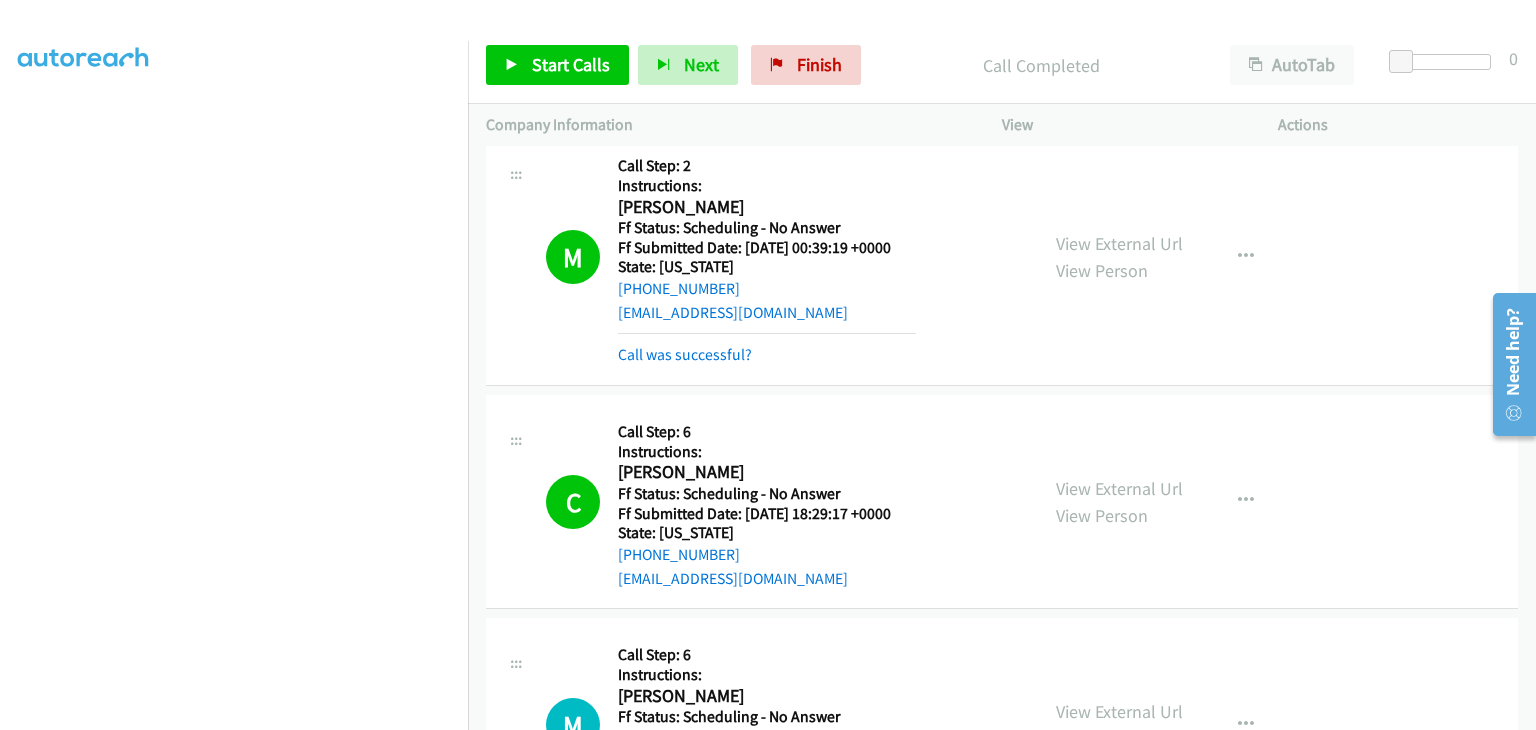 scroll, scrollTop: 500, scrollLeft: 0, axis: vertical 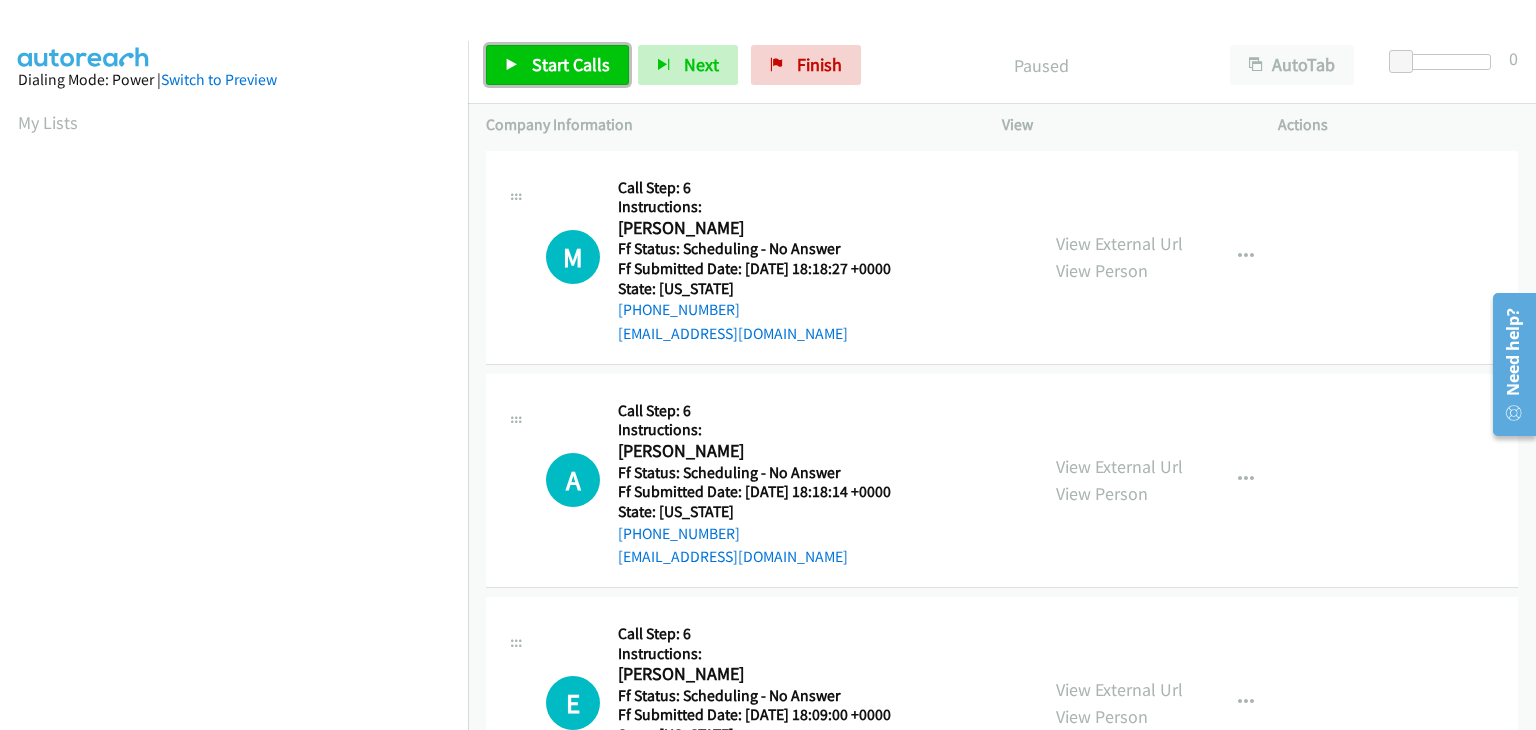 click on "Start Calls" at bounding box center (571, 64) 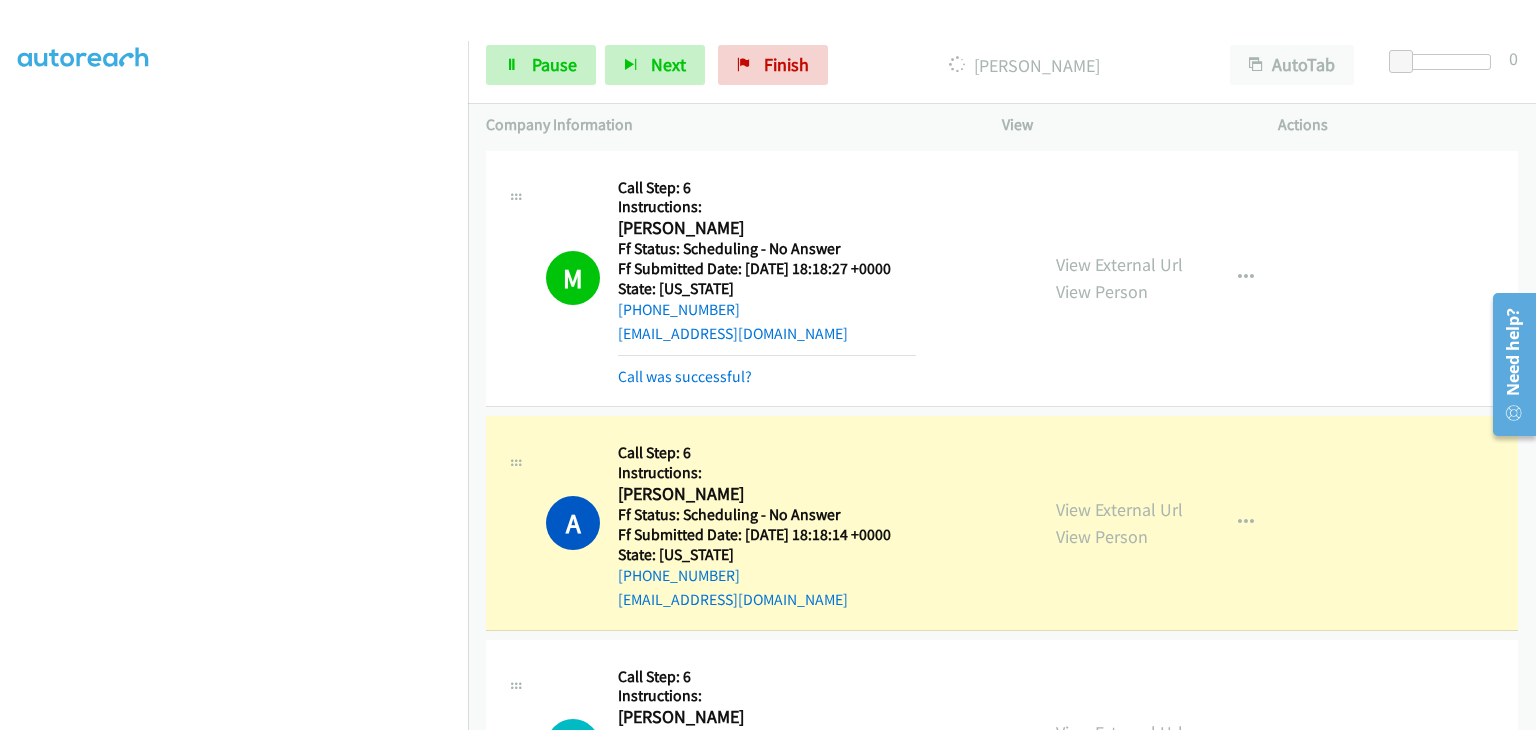 scroll, scrollTop: 392, scrollLeft: 0, axis: vertical 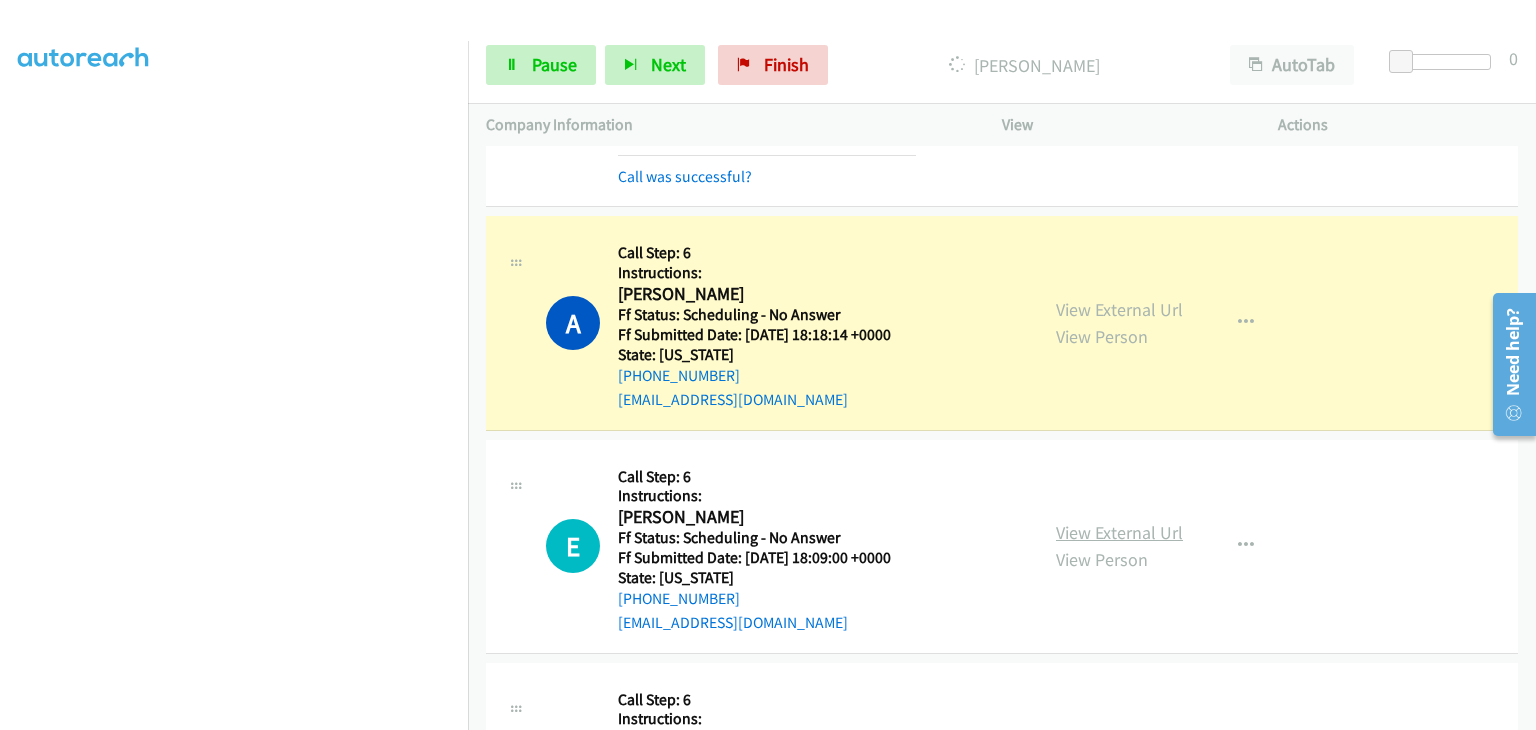 click on "View External Url" at bounding box center [1119, 532] 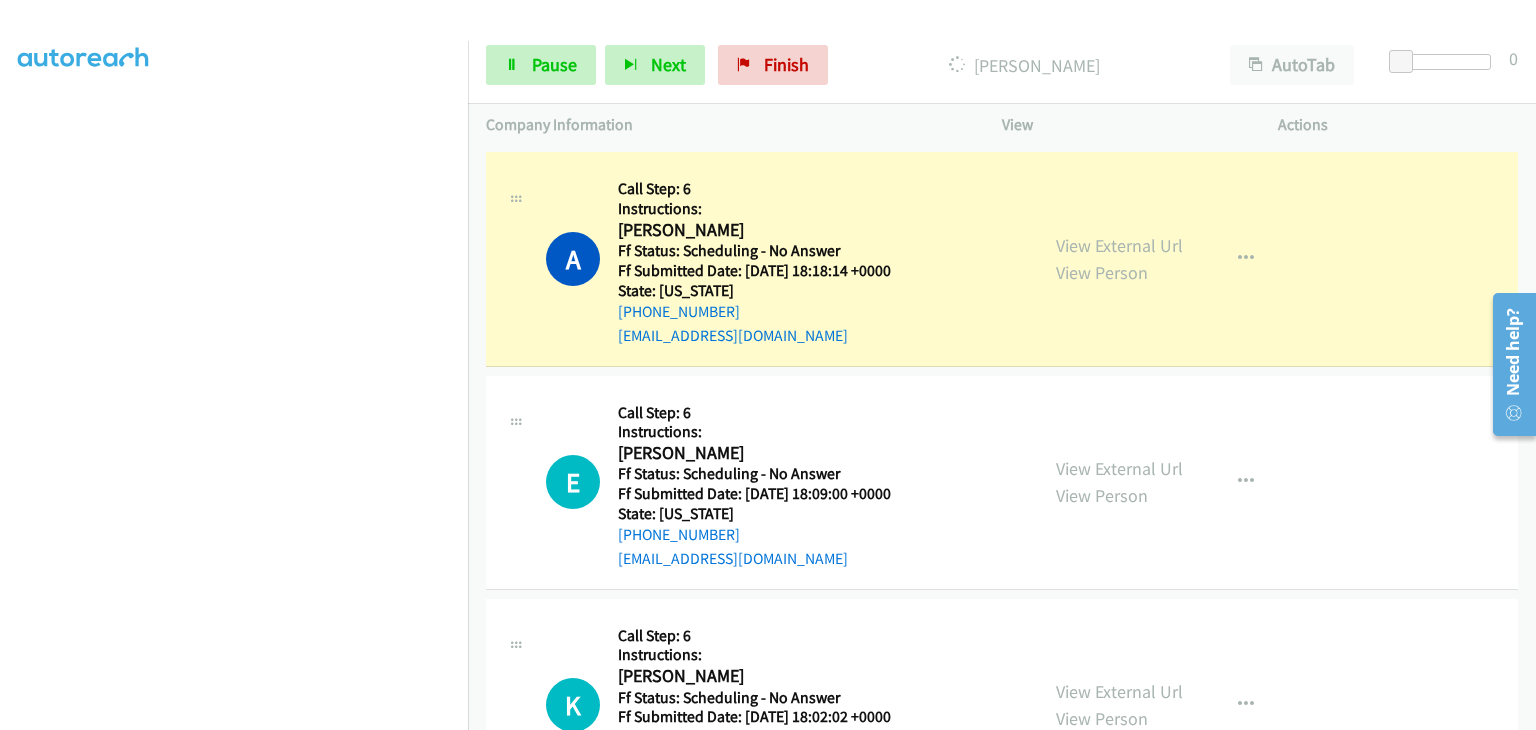 scroll, scrollTop: 300, scrollLeft: 0, axis: vertical 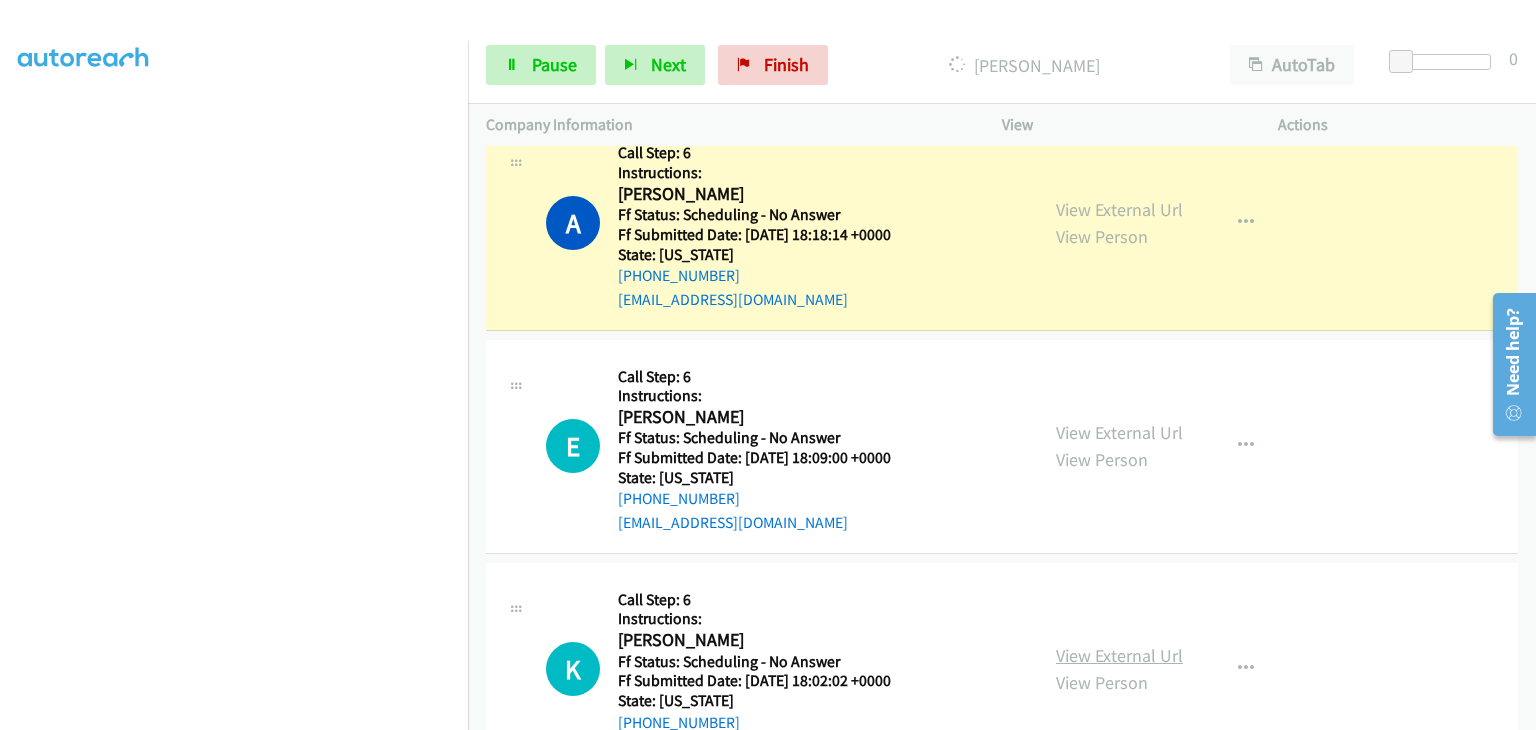 click on "View External Url" at bounding box center (1119, 655) 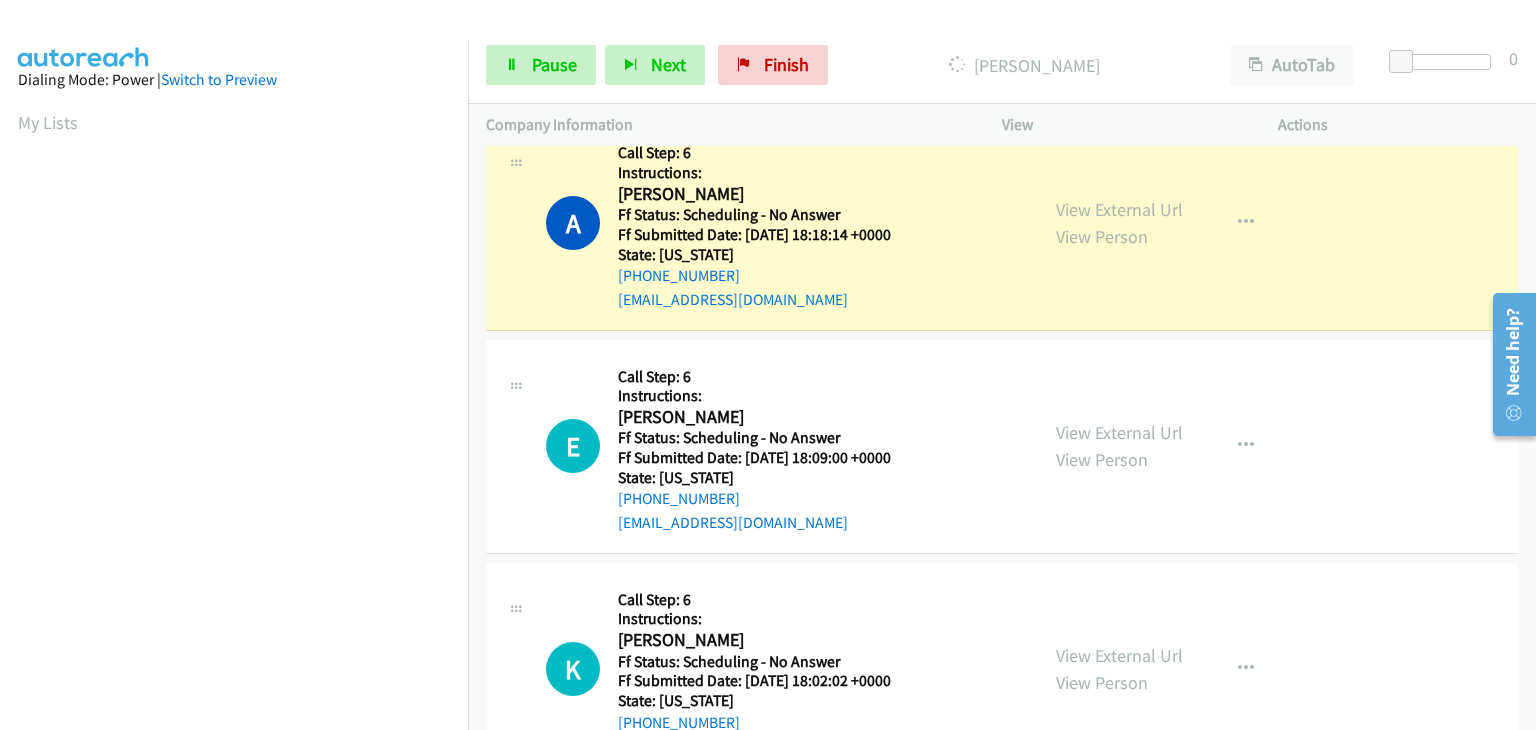 scroll, scrollTop: 392, scrollLeft: 0, axis: vertical 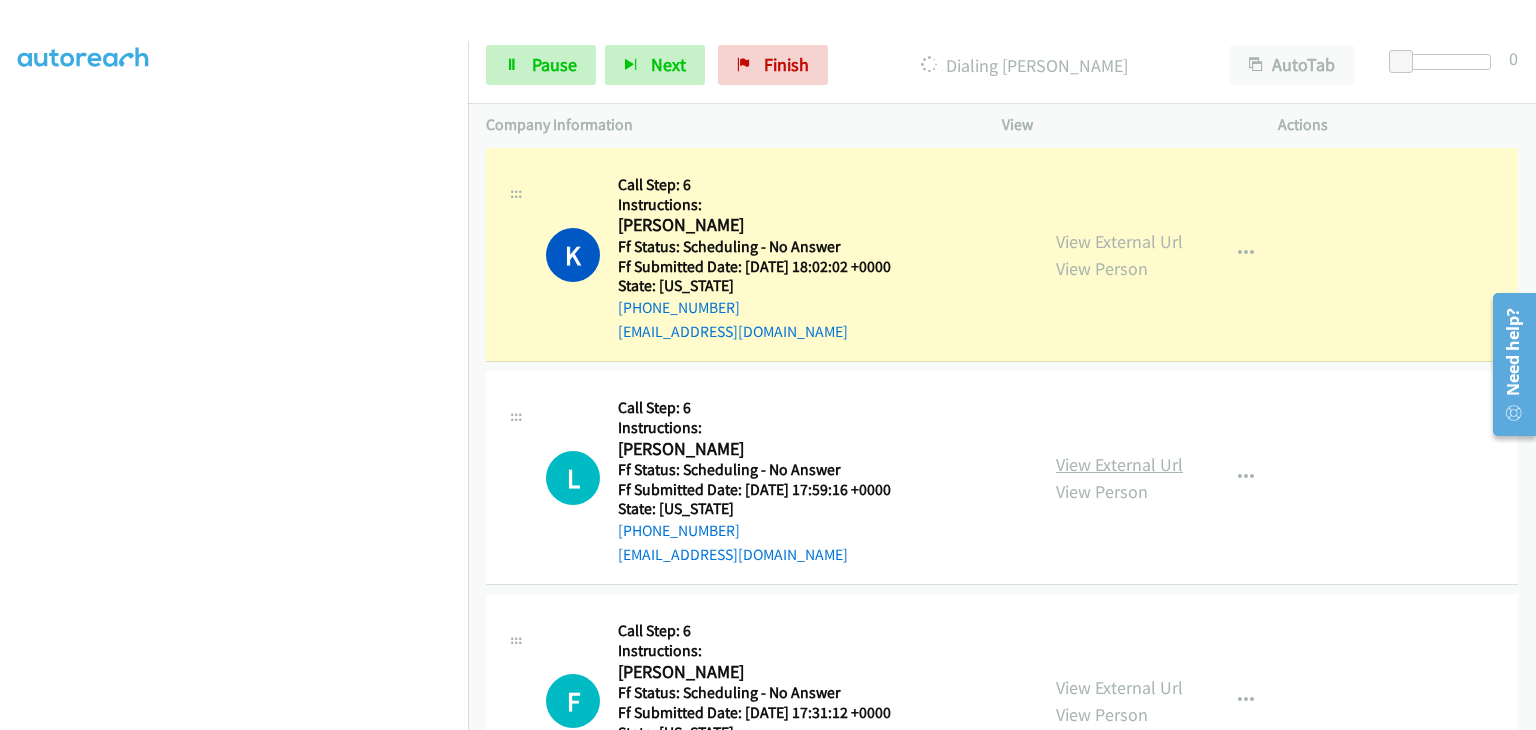click on "View External Url" at bounding box center (1119, 464) 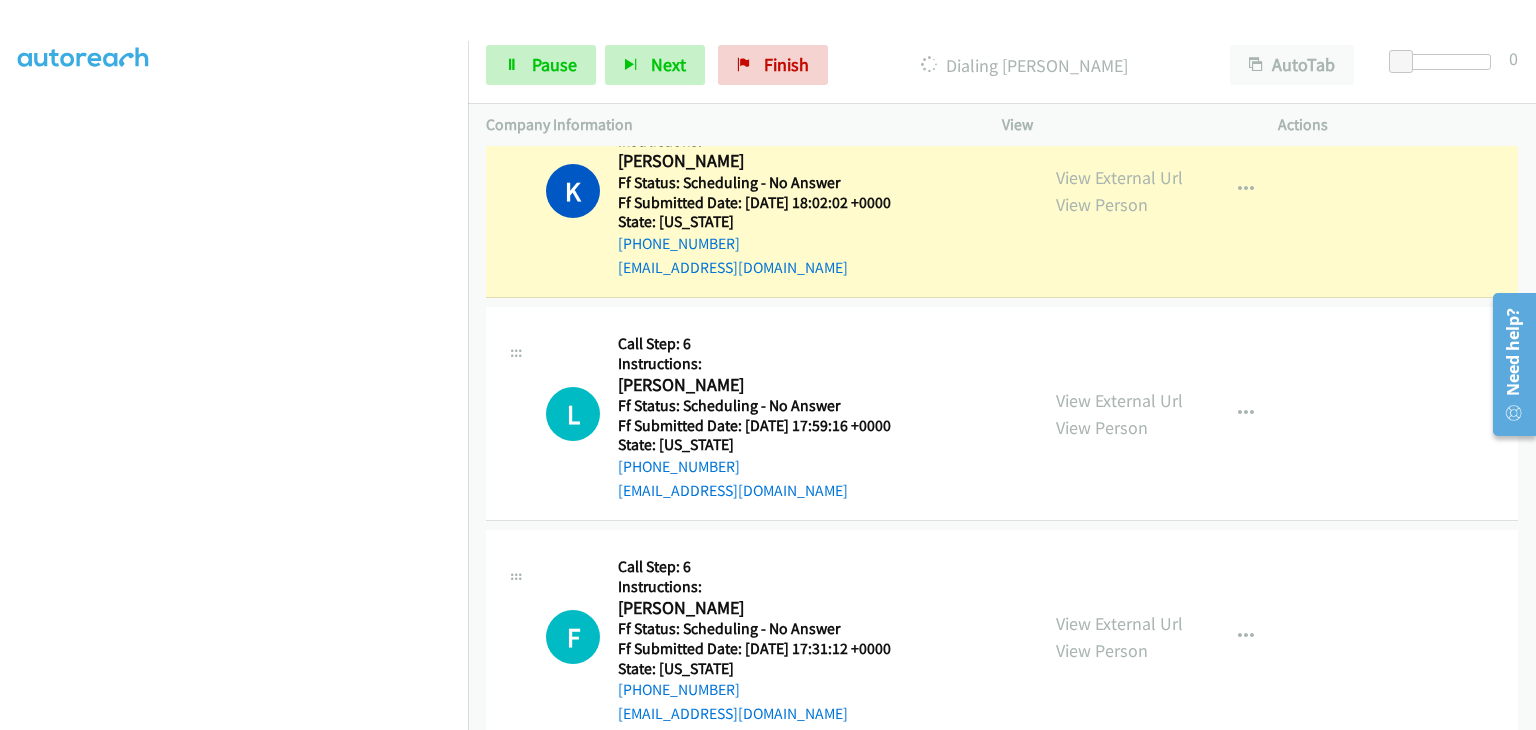 scroll, scrollTop: 900, scrollLeft: 0, axis: vertical 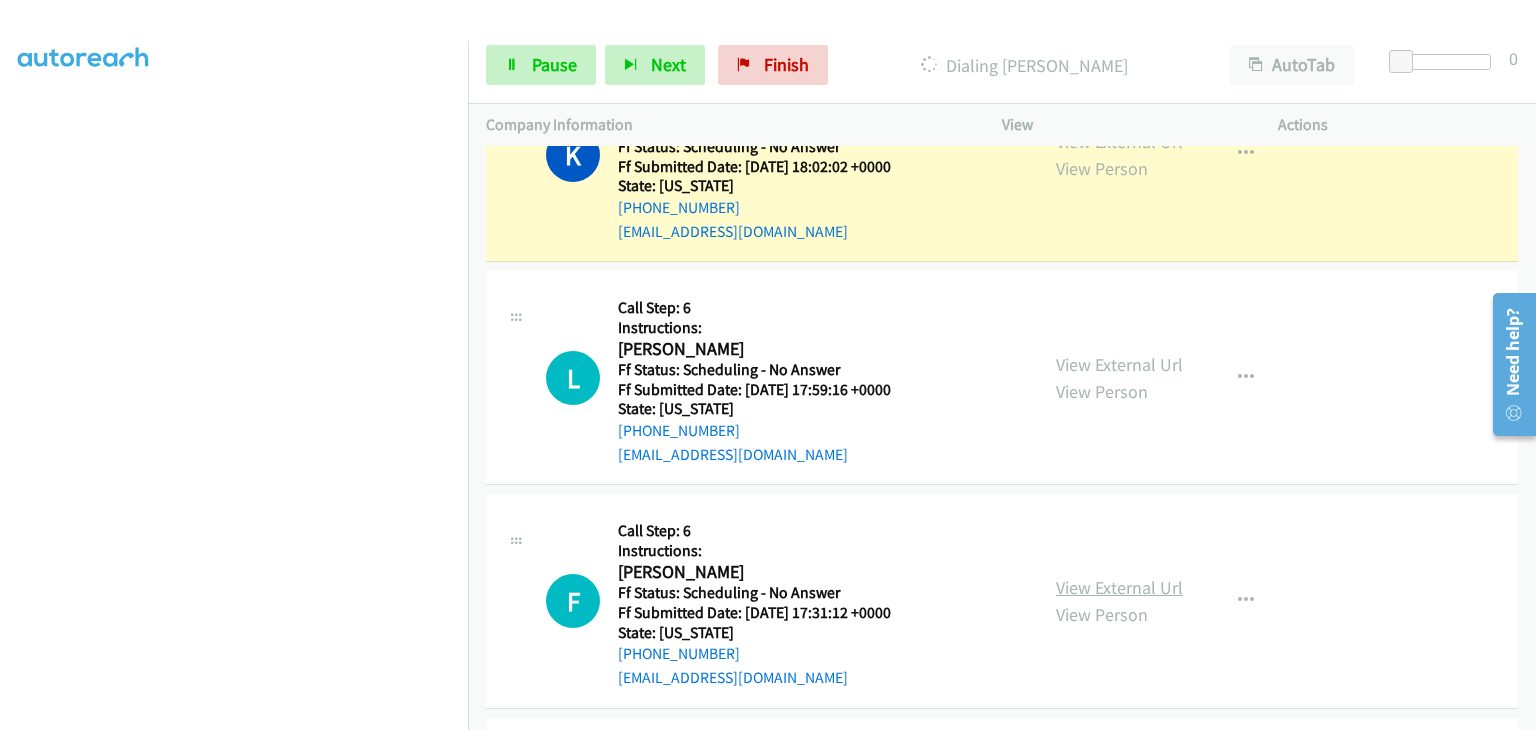 click on "View External Url" at bounding box center (1119, 587) 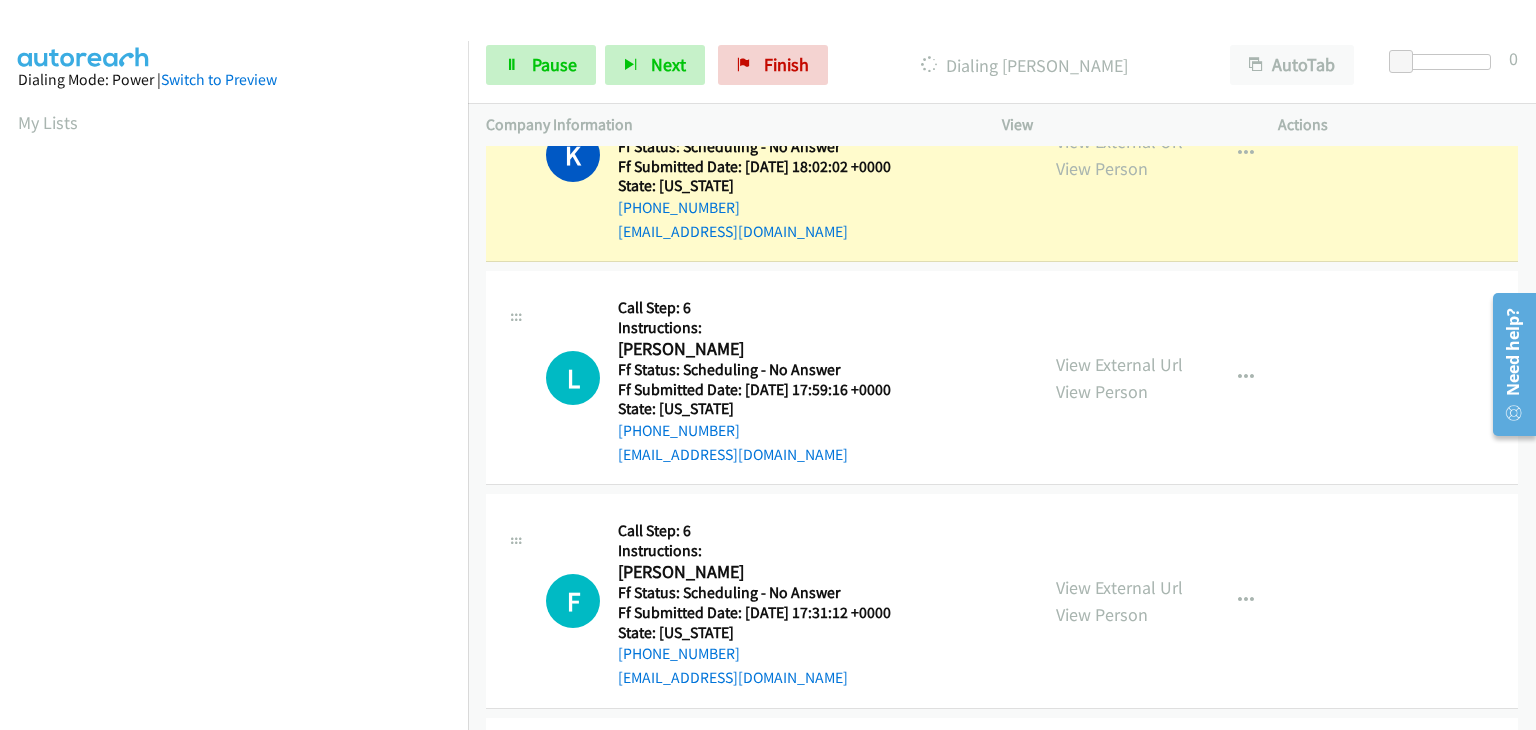 scroll, scrollTop: 392, scrollLeft: 0, axis: vertical 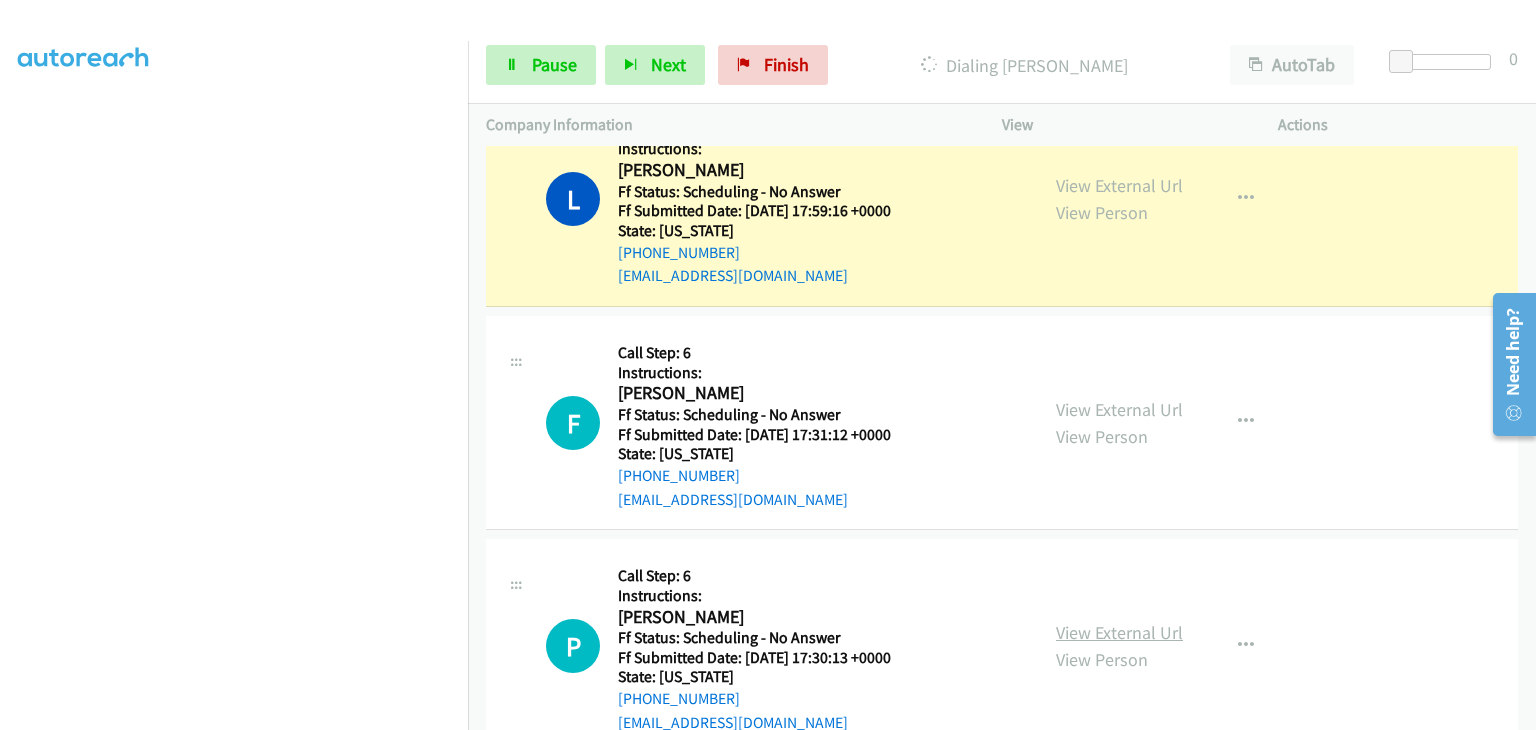 click on "View External Url" at bounding box center [1119, 632] 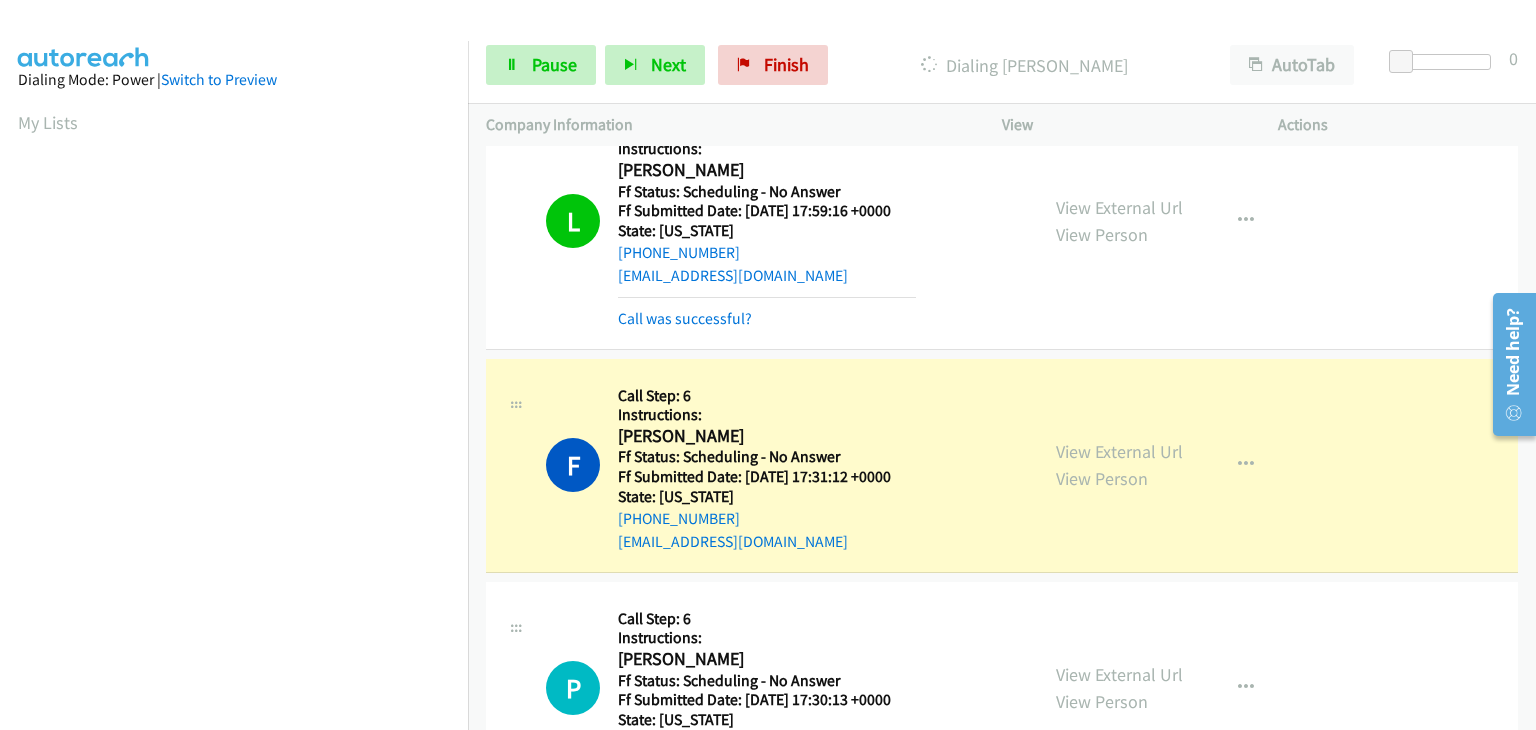 scroll, scrollTop: 392, scrollLeft: 0, axis: vertical 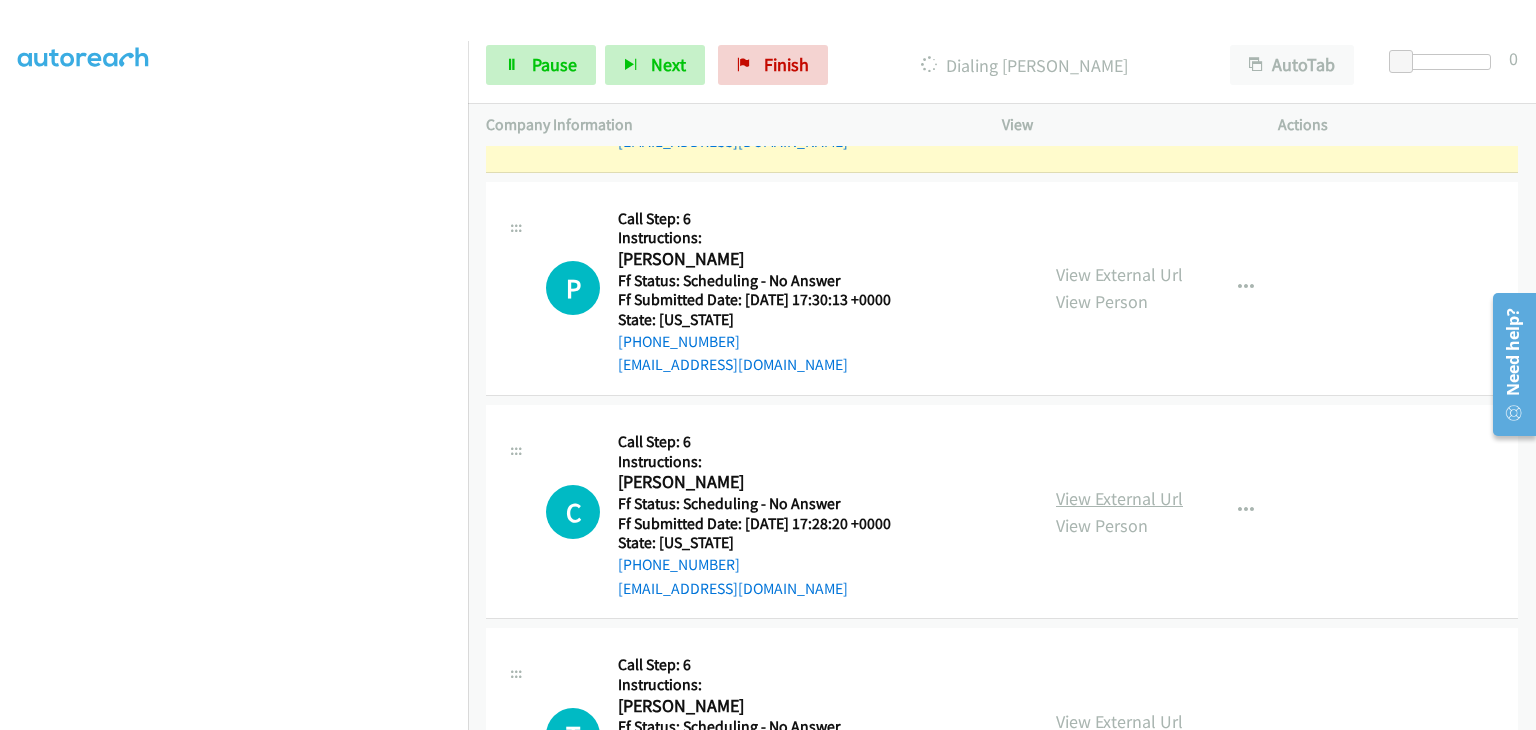 click on "View External Url" at bounding box center (1119, 498) 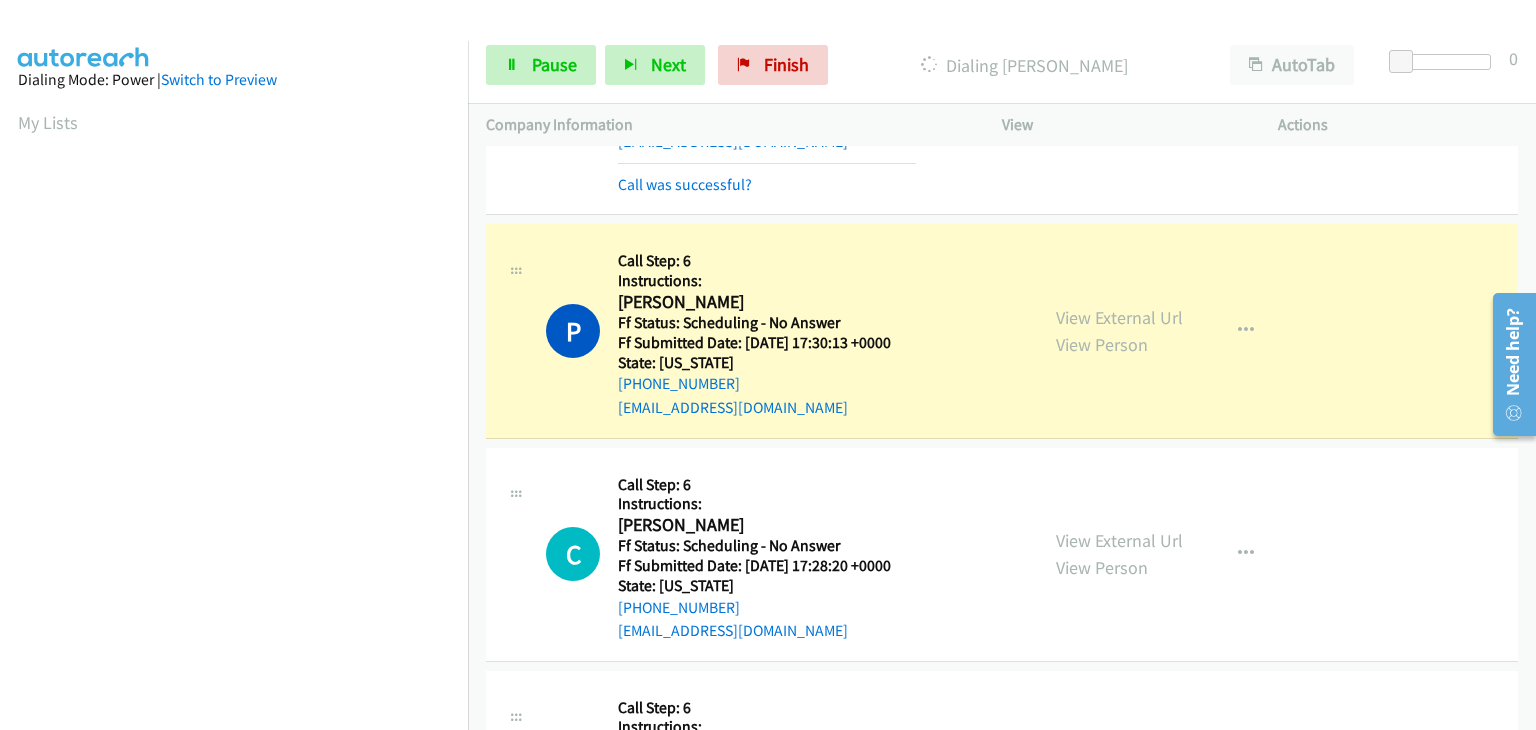 scroll, scrollTop: 392, scrollLeft: 0, axis: vertical 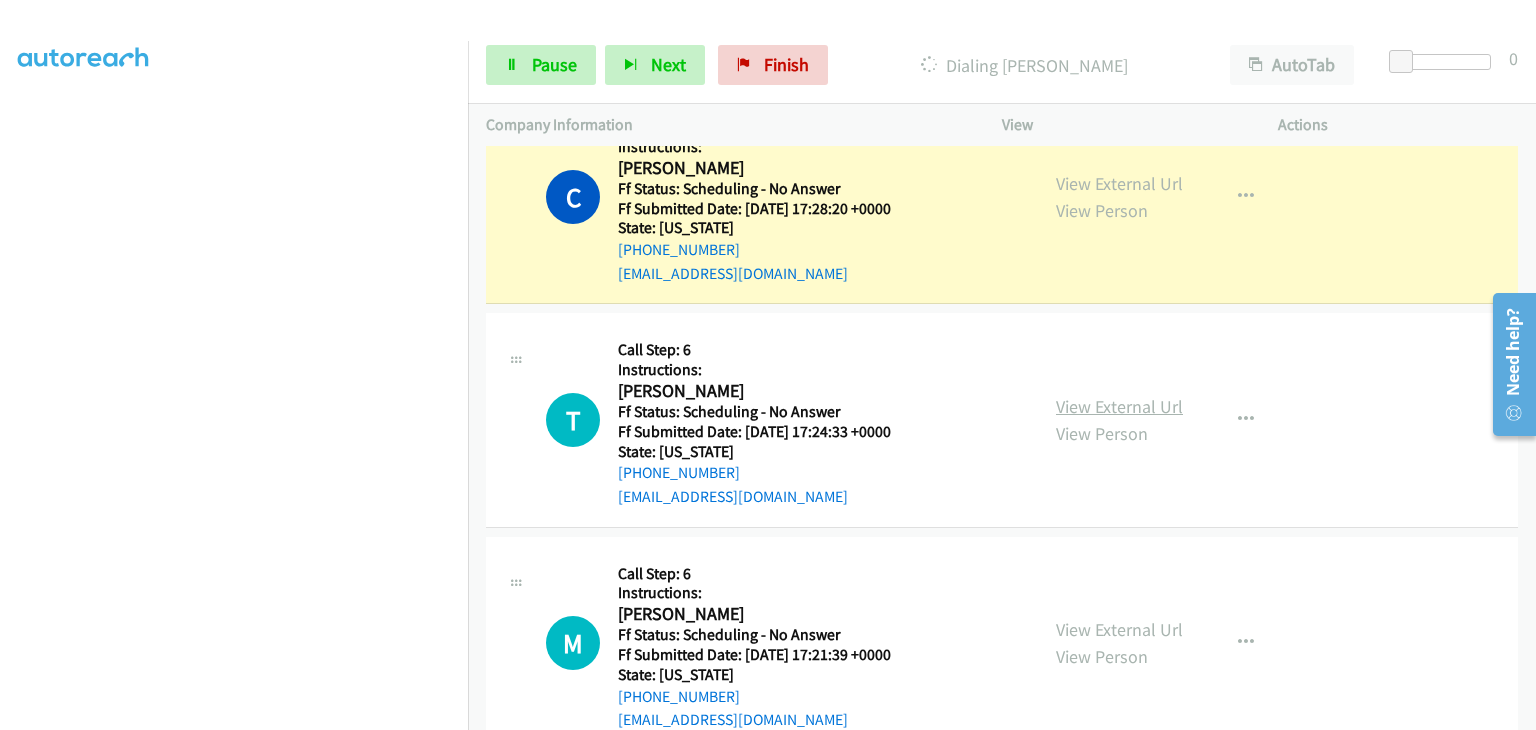 click on "View External Url" at bounding box center (1119, 406) 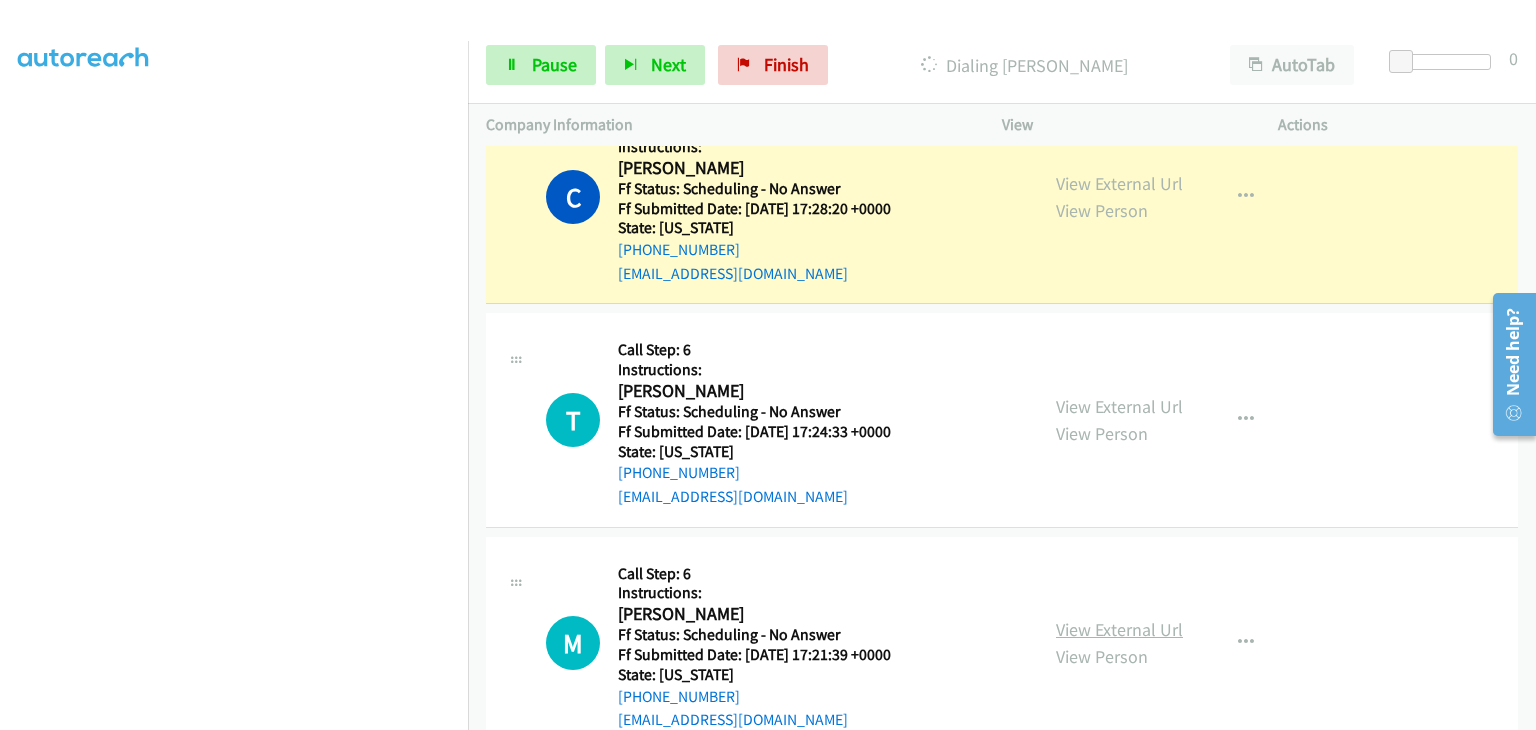 click on "View External Url" at bounding box center [1119, 629] 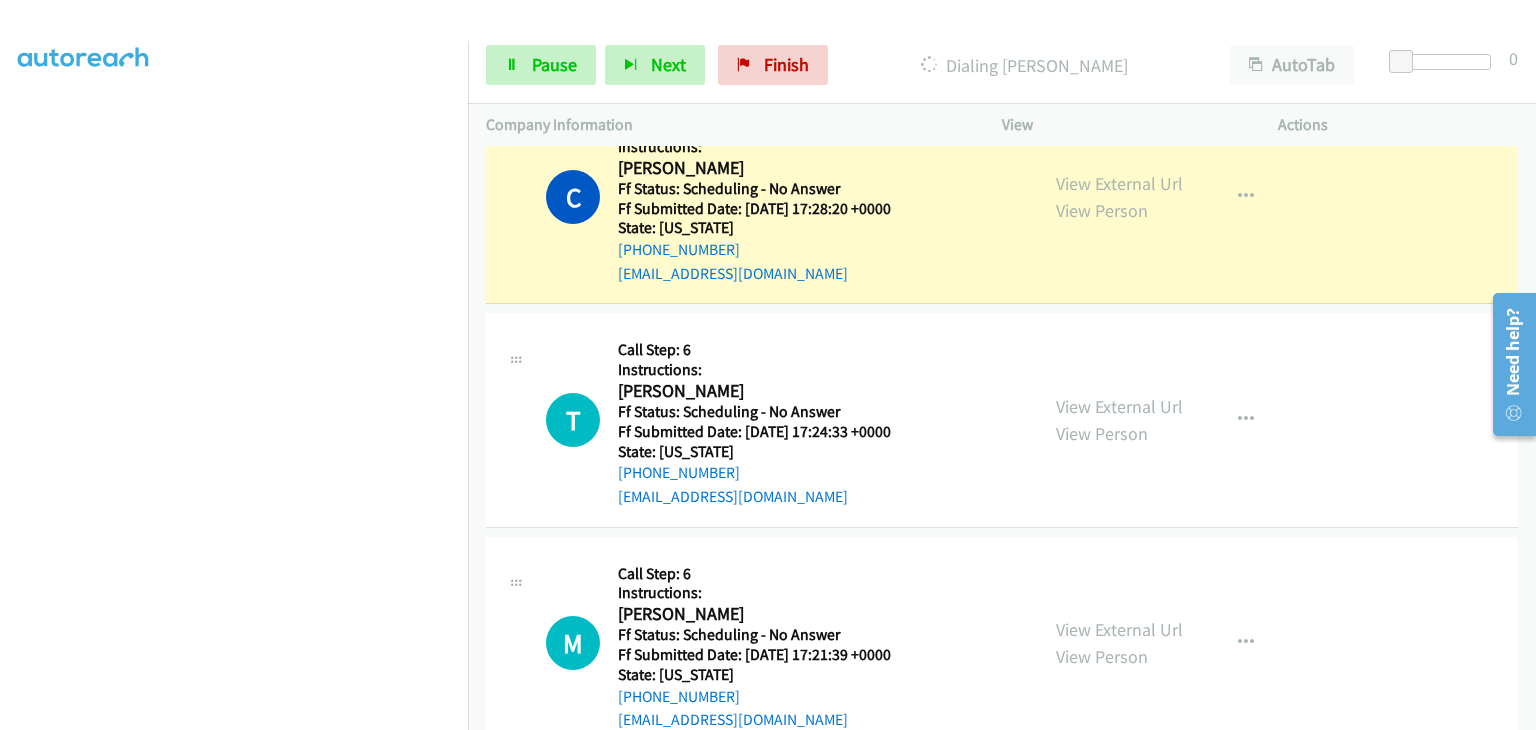 scroll, scrollTop: 392, scrollLeft: 0, axis: vertical 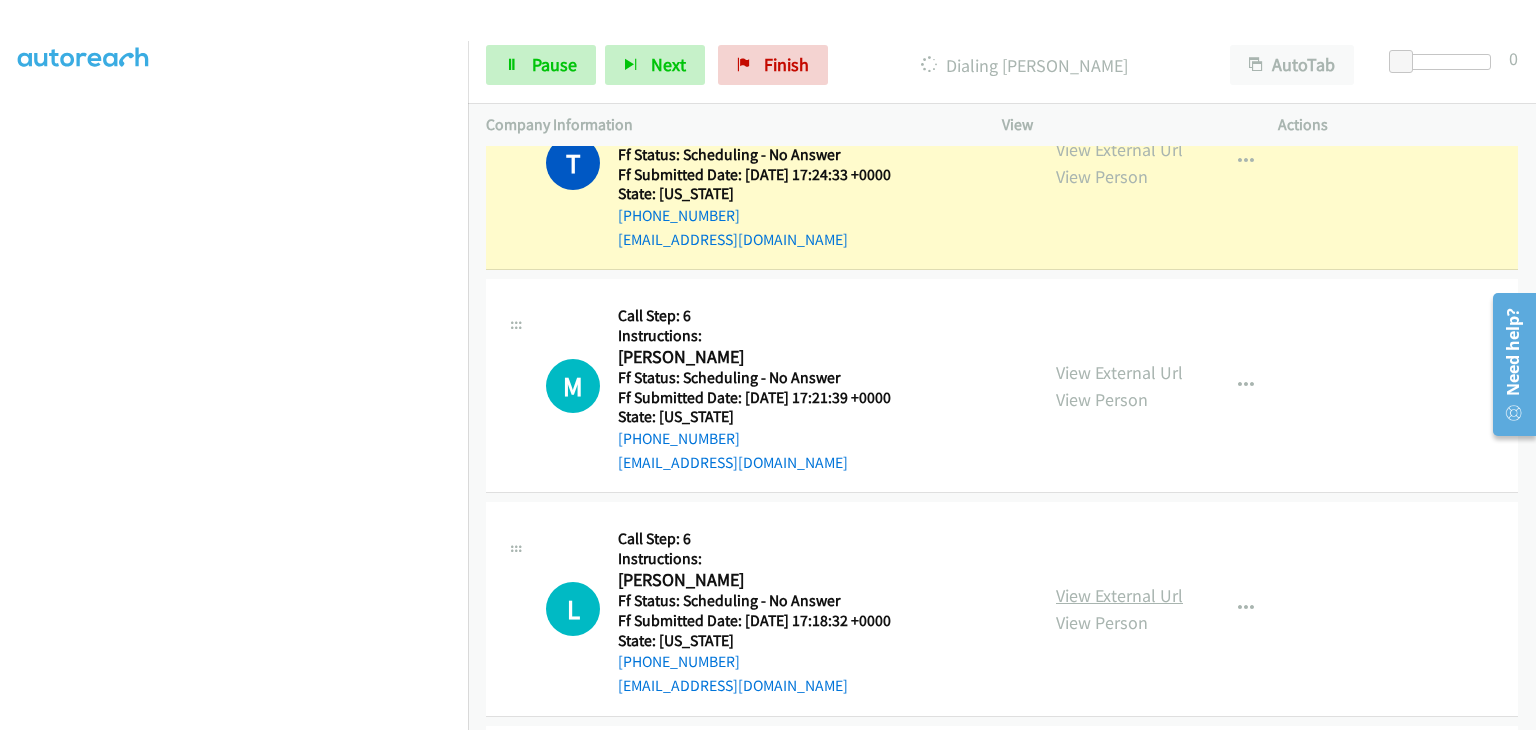 click on "View External Url" at bounding box center [1119, 595] 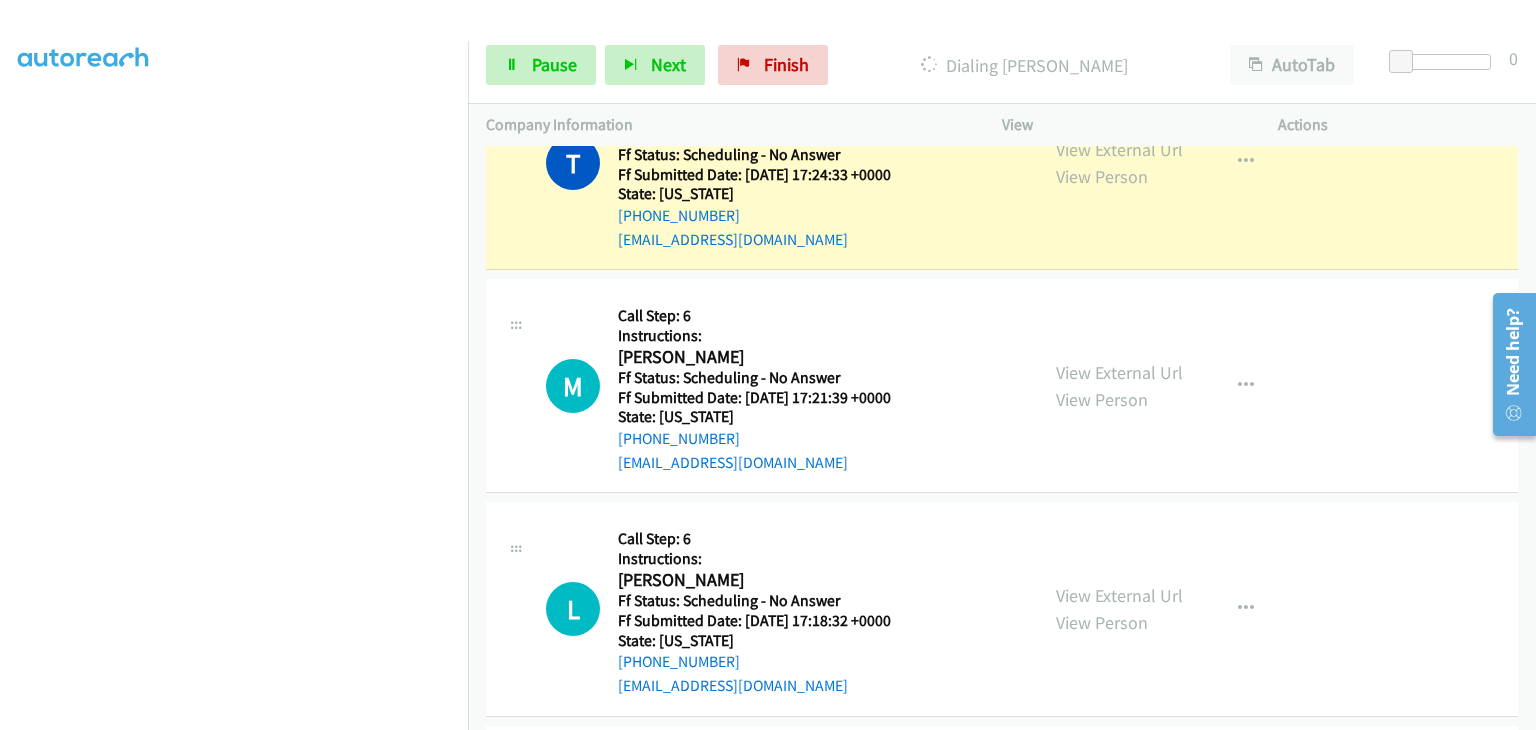 scroll, scrollTop: 392, scrollLeft: 0, axis: vertical 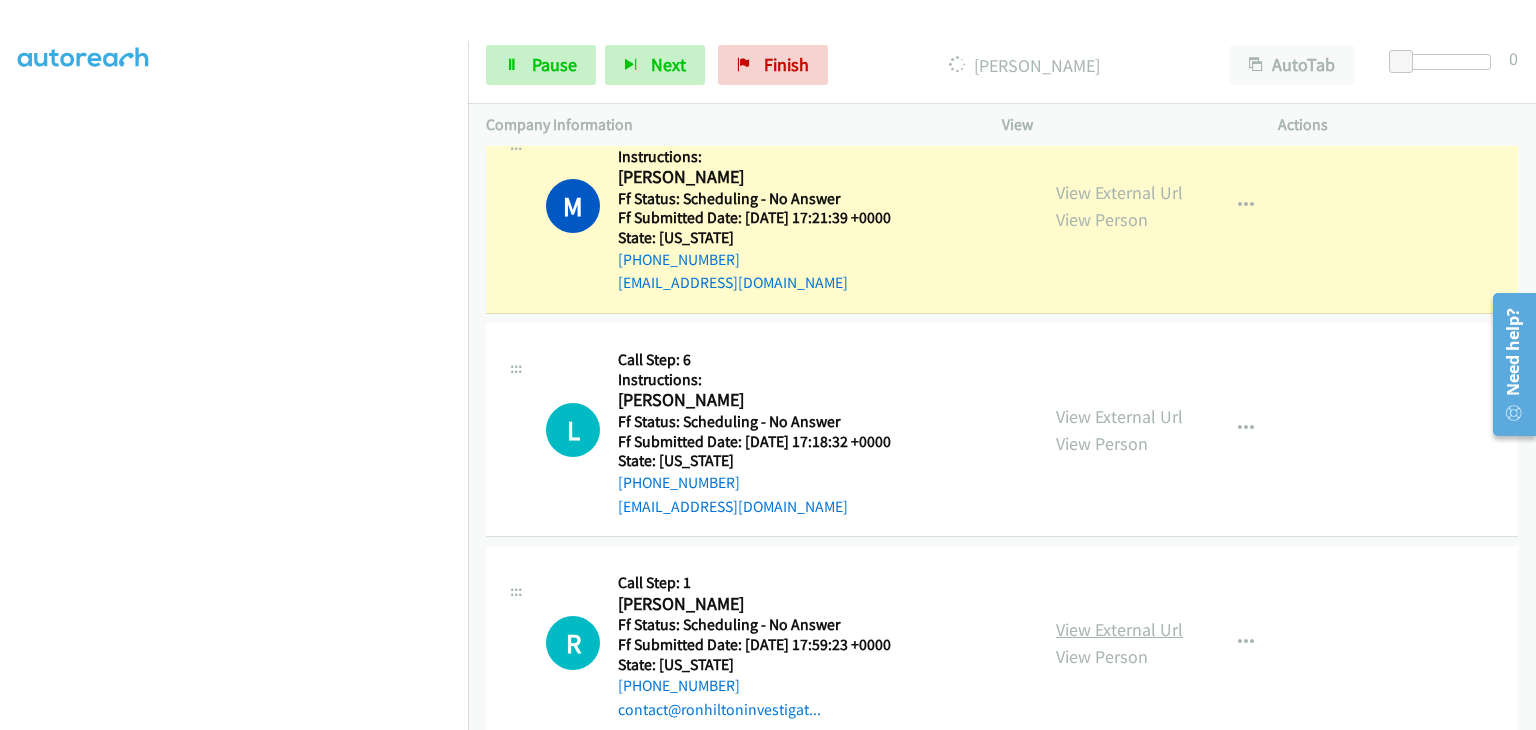 click on "View External Url" at bounding box center [1119, 629] 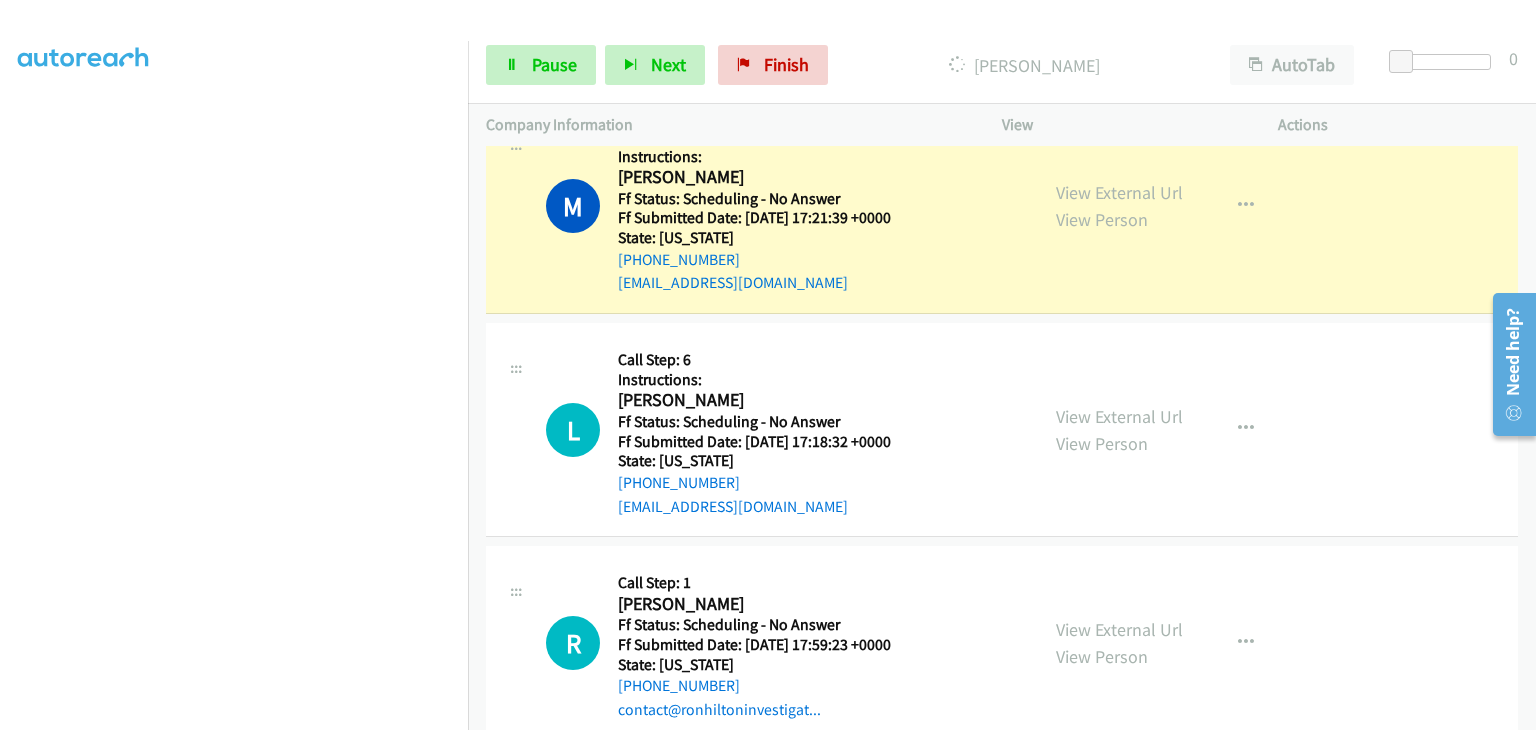scroll, scrollTop: 392, scrollLeft: 0, axis: vertical 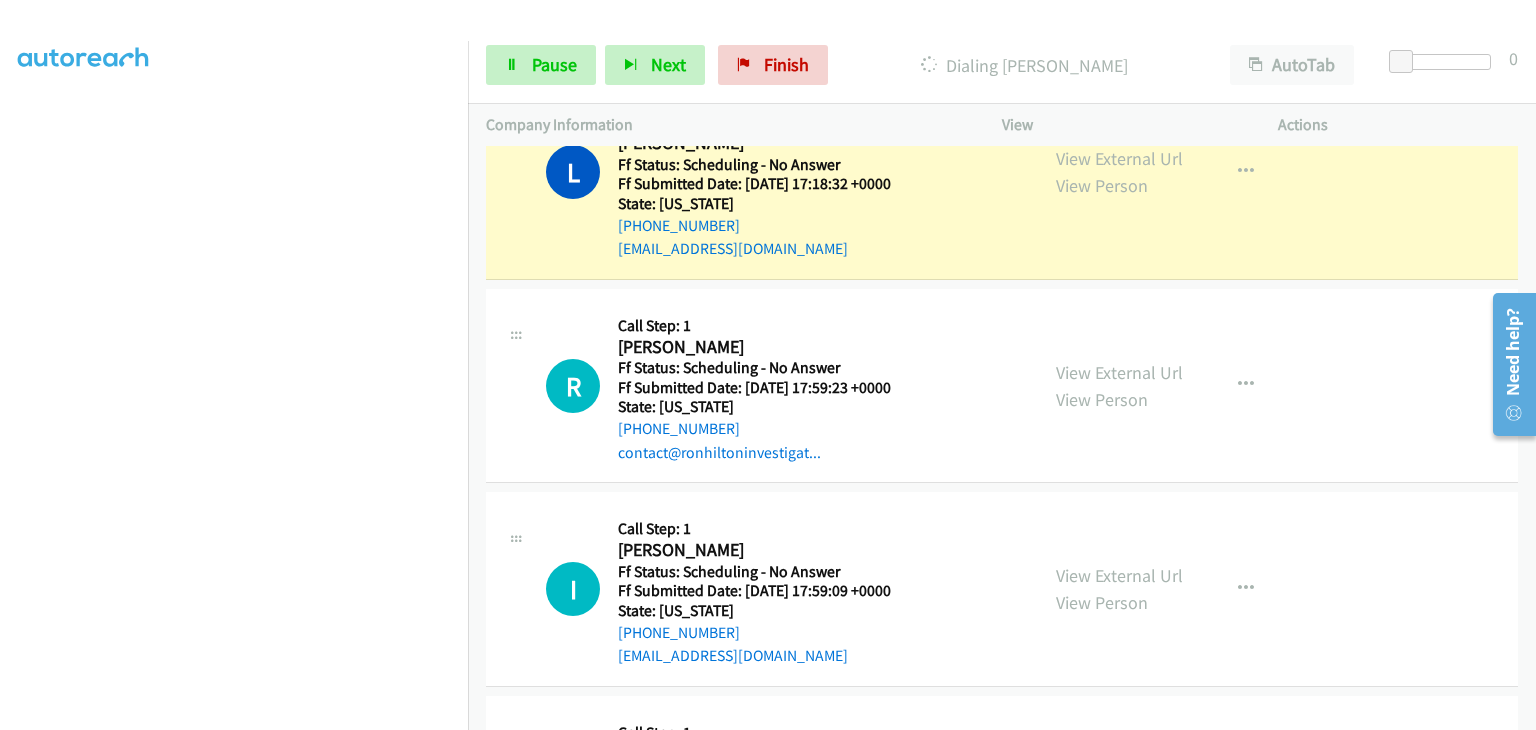 click at bounding box center [234, 255] 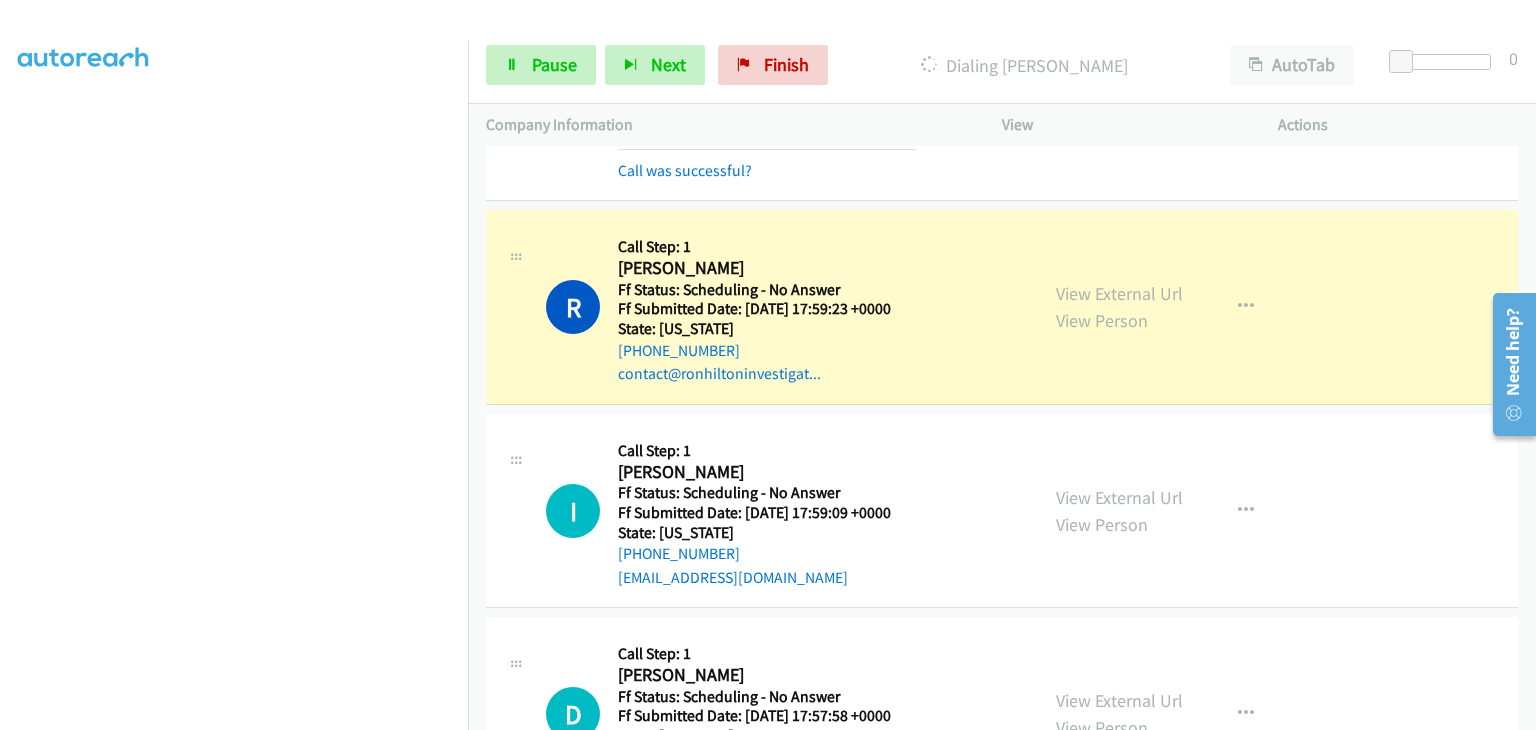 scroll, scrollTop: 2964, scrollLeft: 0, axis: vertical 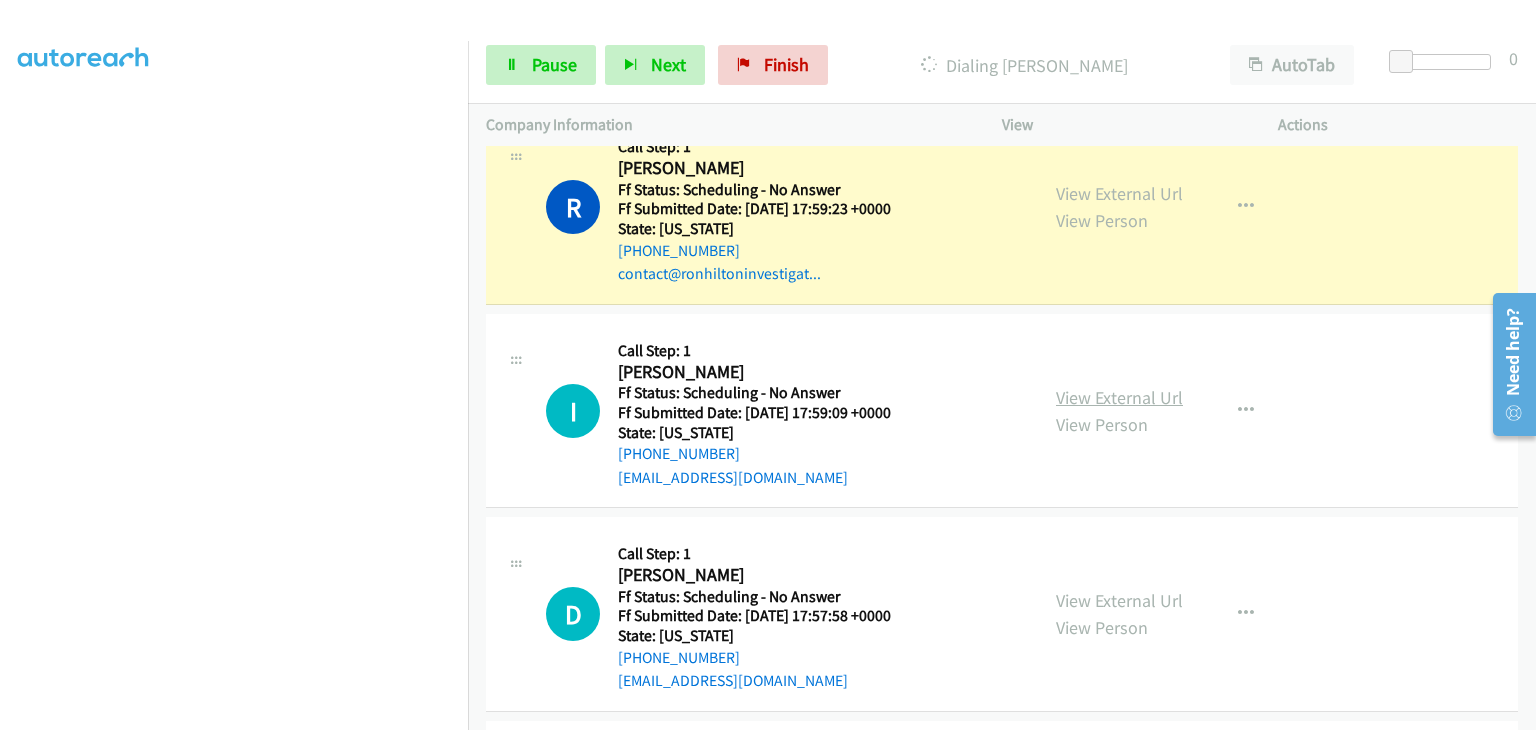 click on "View External Url" at bounding box center [1119, 397] 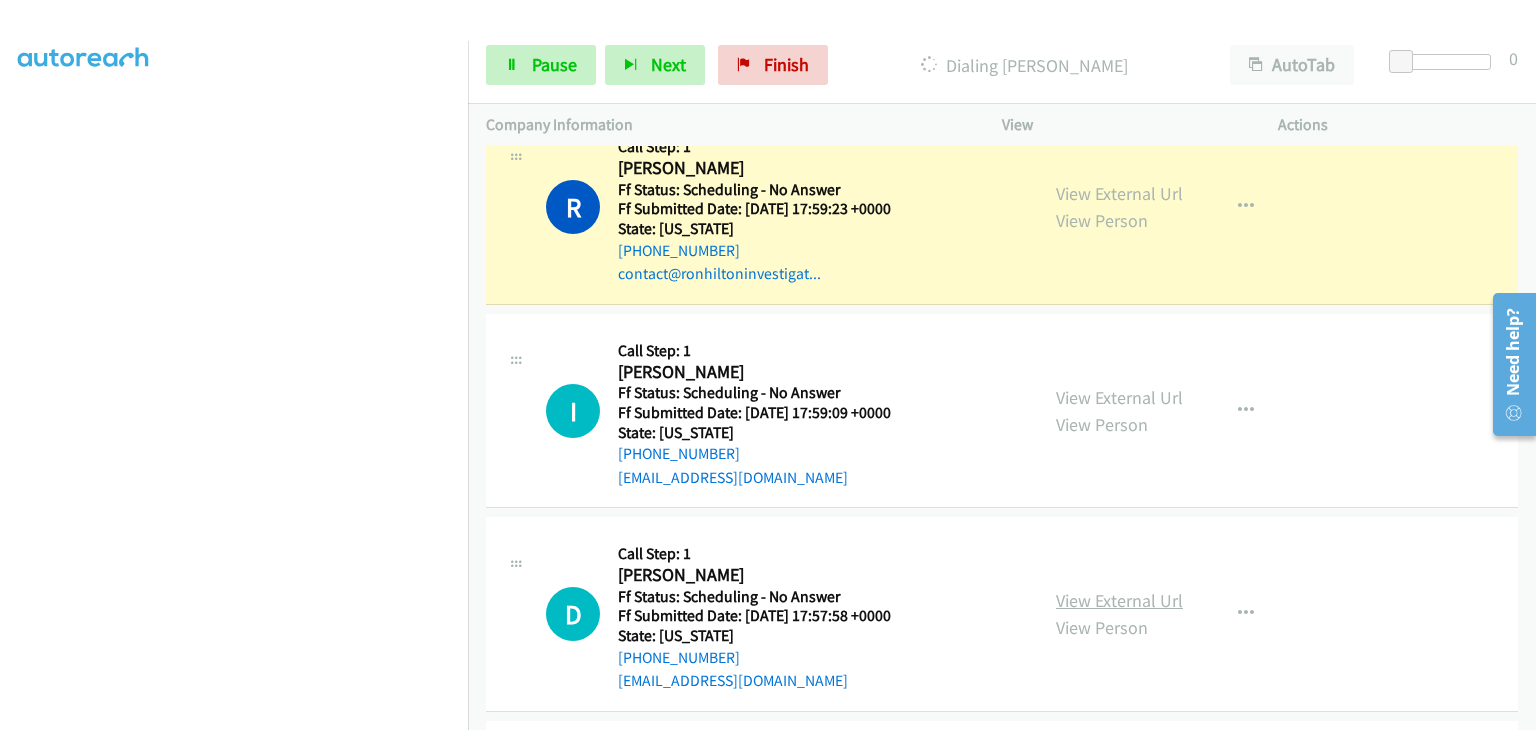 click on "View External Url" at bounding box center (1119, 600) 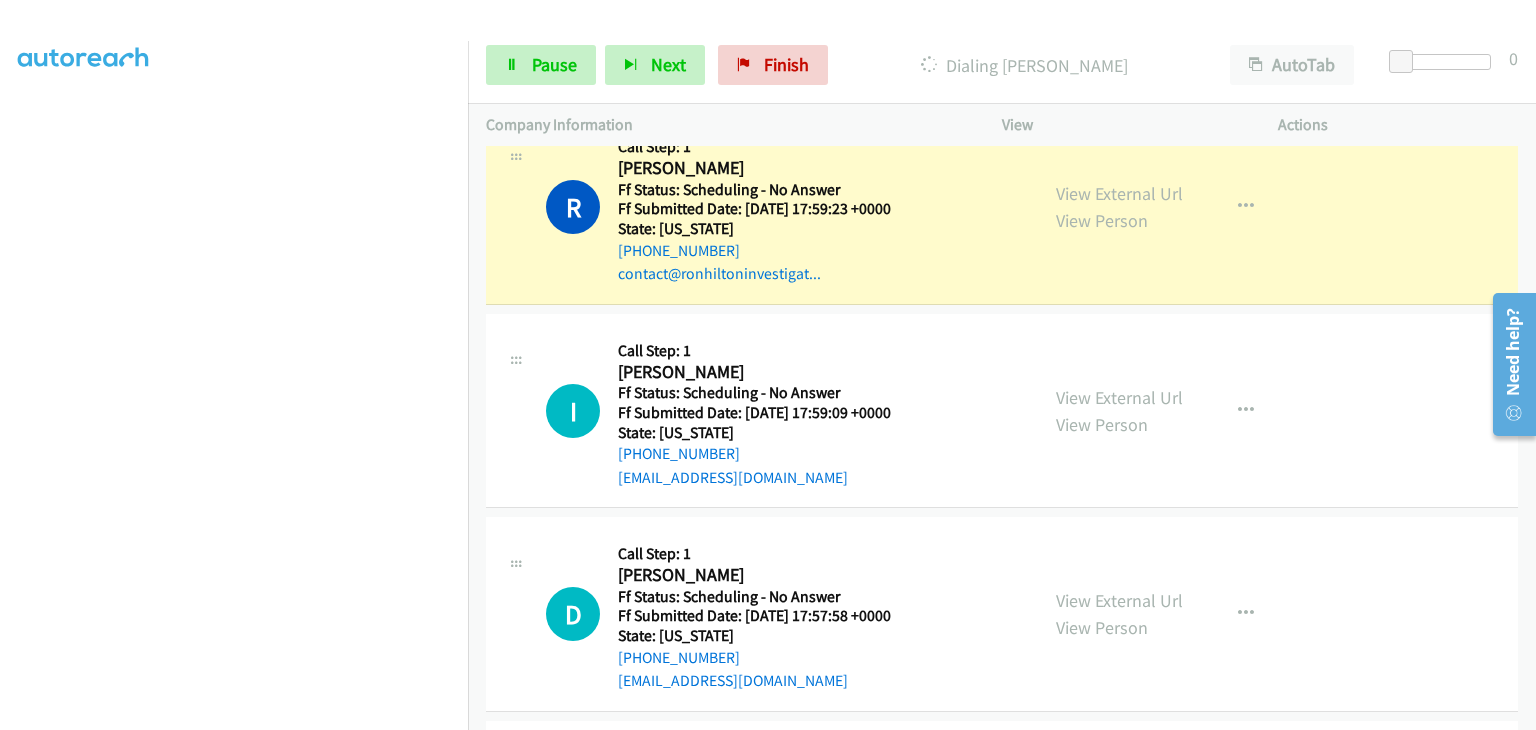 scroll, scrollTop: 392, scrollLeft: 0, axis: vertical 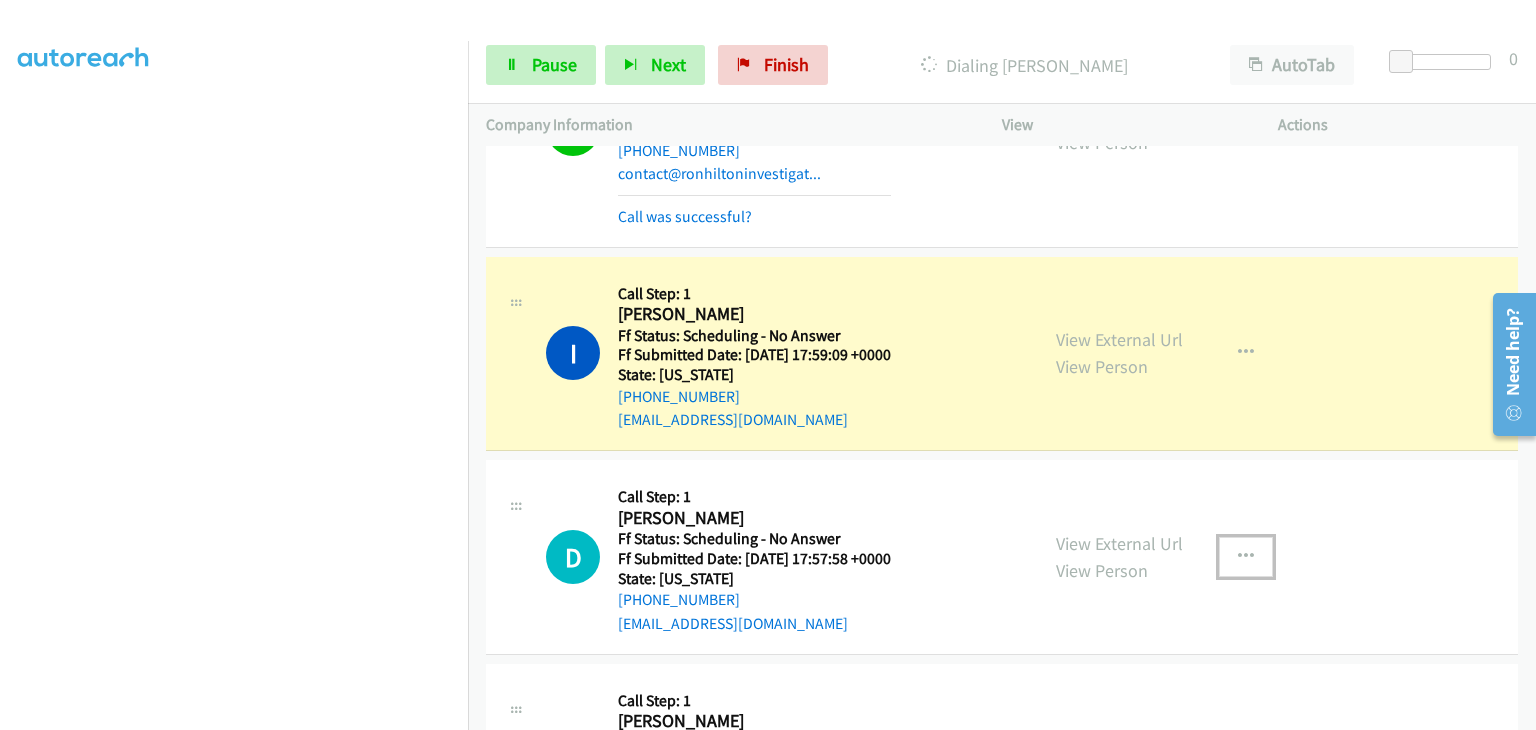 click at bounding box center (1246, 557) 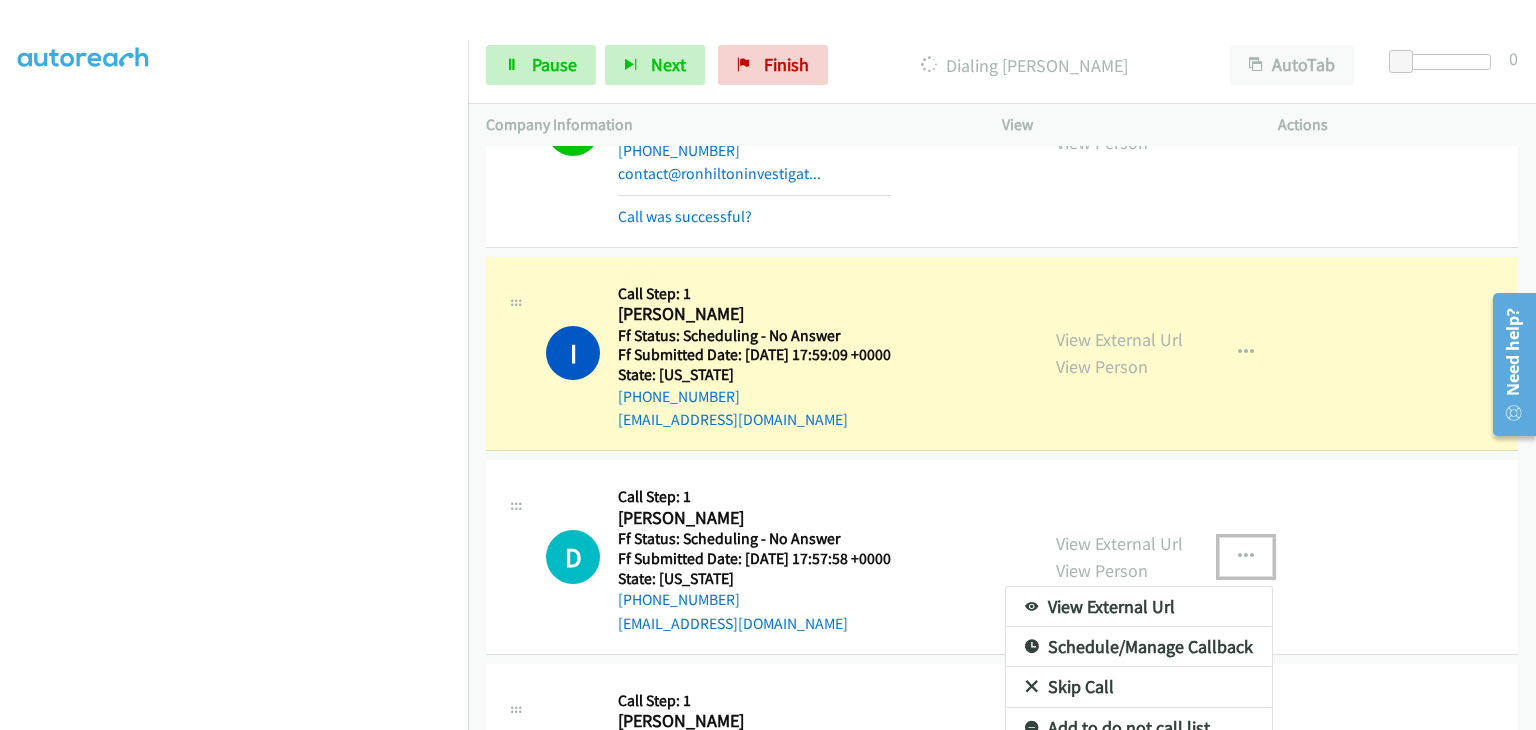click on "Skip Call" at bounding box center (1139, 687) 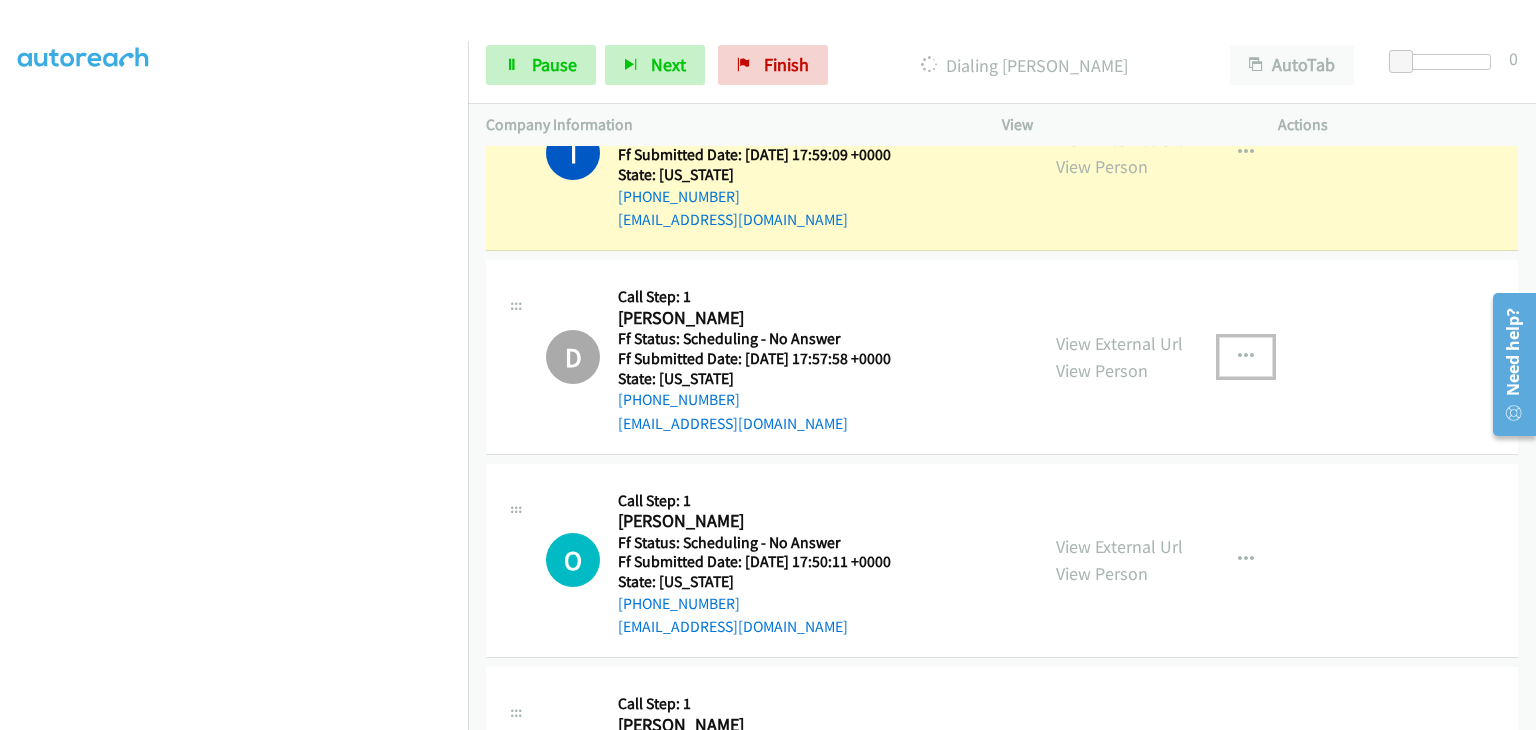 scroll, scrollTop: 3164, scrollLeft: 0, axis: vertical 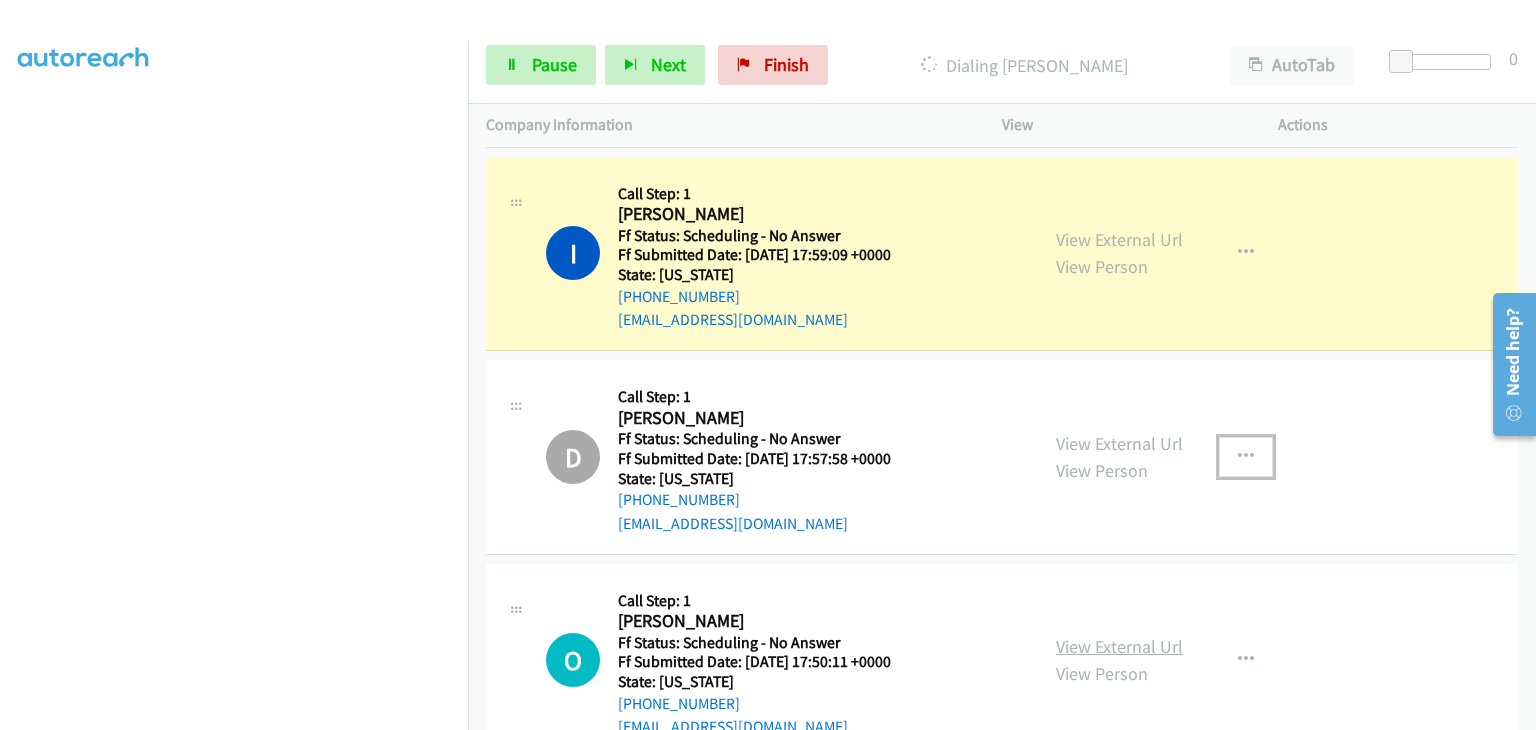 click on "View External Url" at bounding box center [1119, 646] 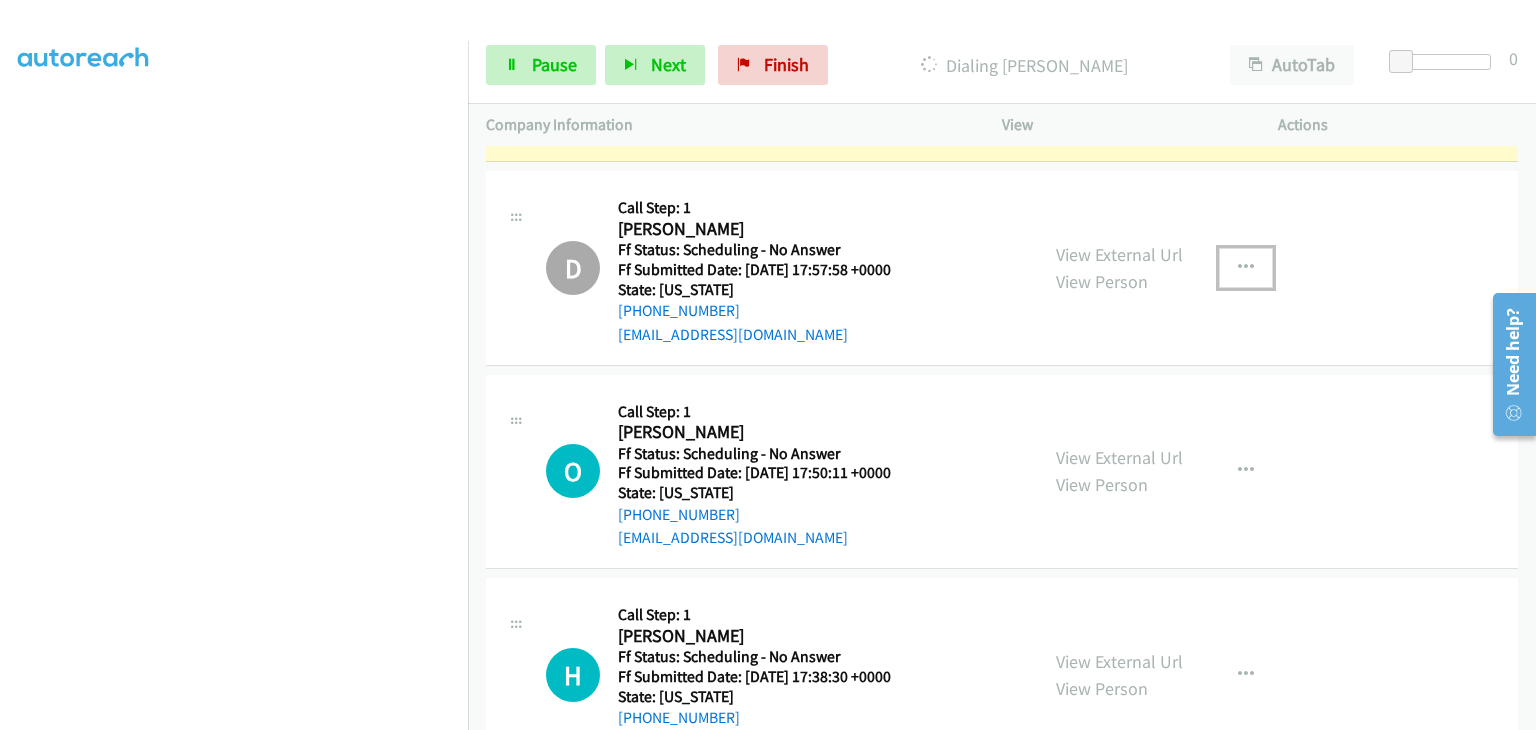 scroll, scrollTop: 3364, scrollLeft: 0, axis: vertical 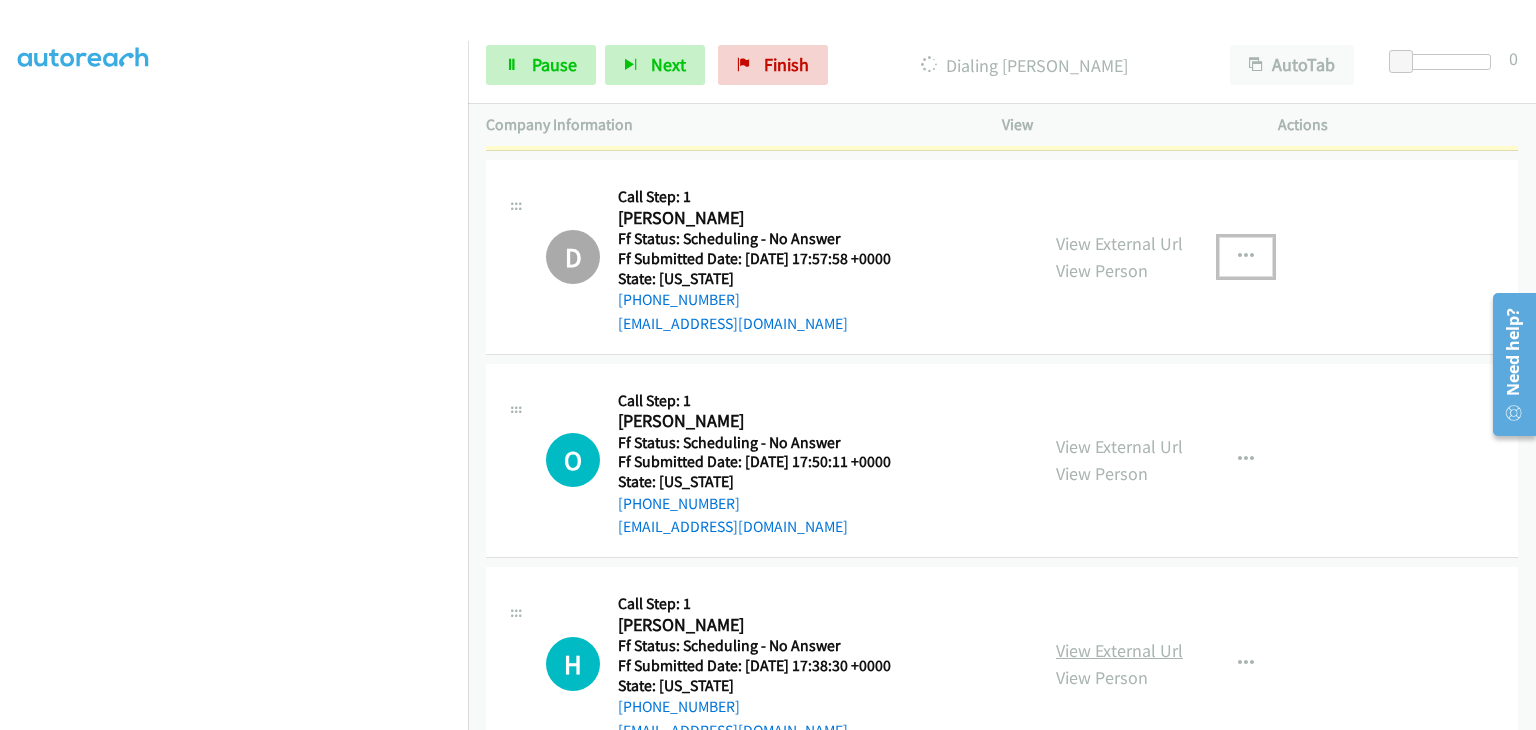 click on "View External Url" at bounding box center (1119, 650) 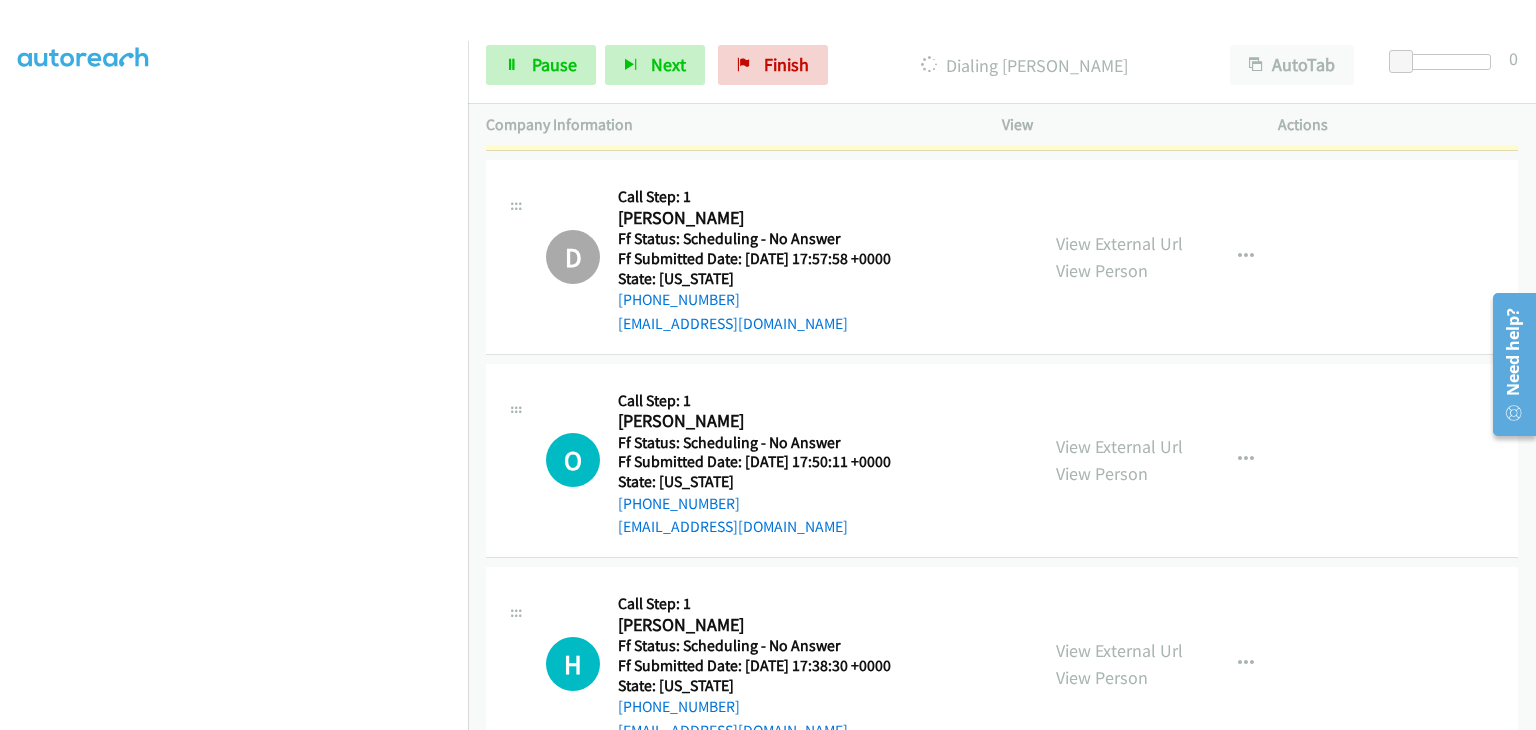 scroll, scrollTop: 392, scrollLeft: 0, axis: vertical 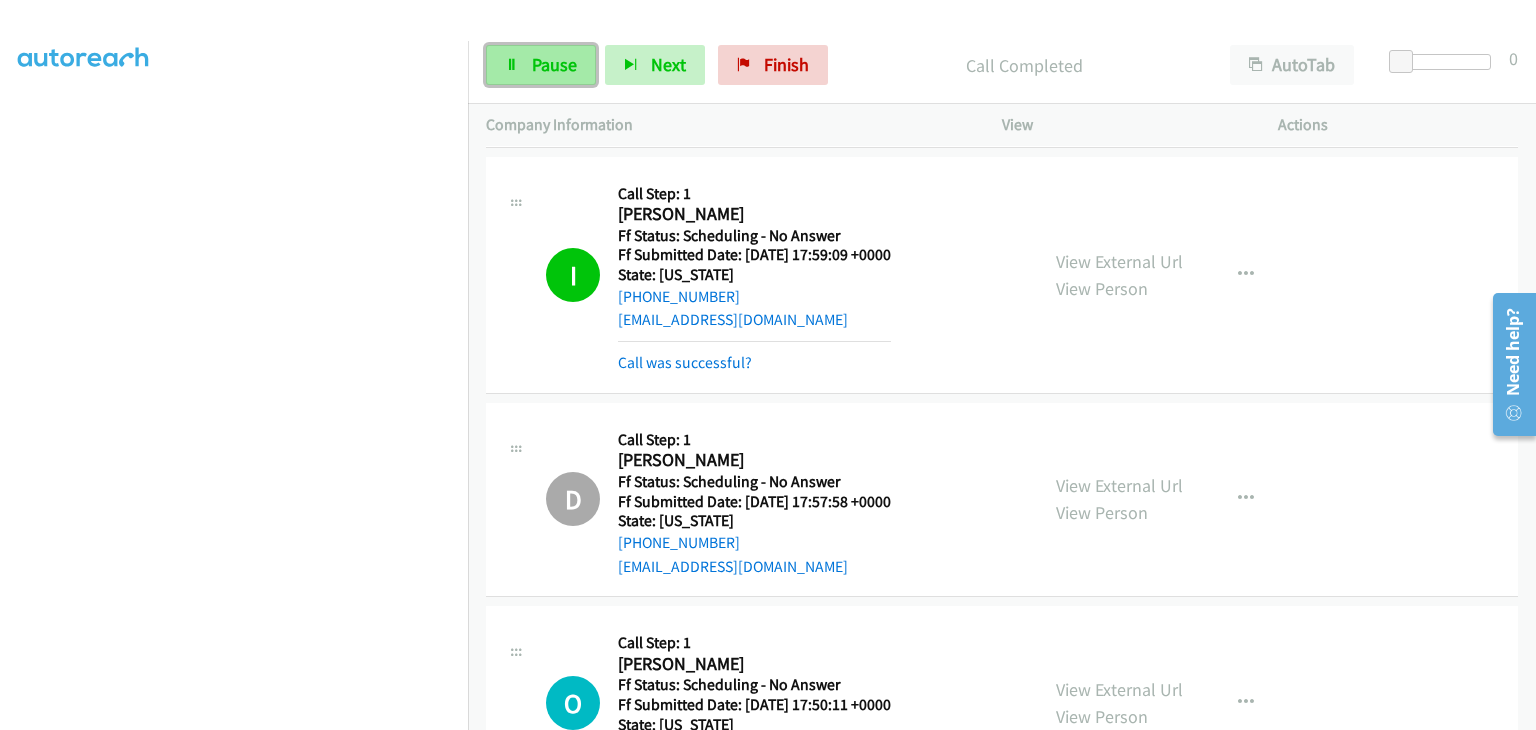 click on "Pause" at bounding box center [554, 64] 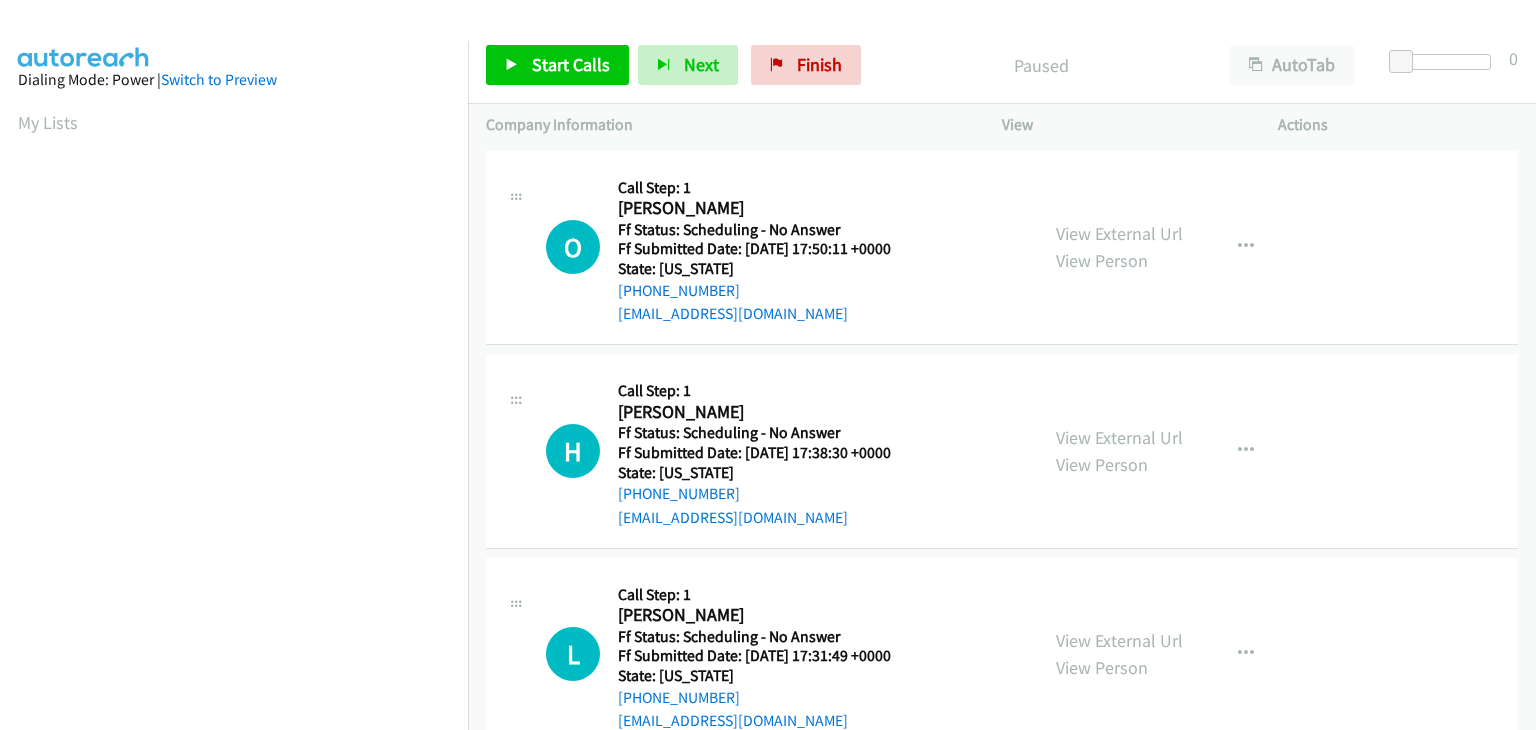 scroll, scrollTop: 0, scrollLeft: 0, axis: both 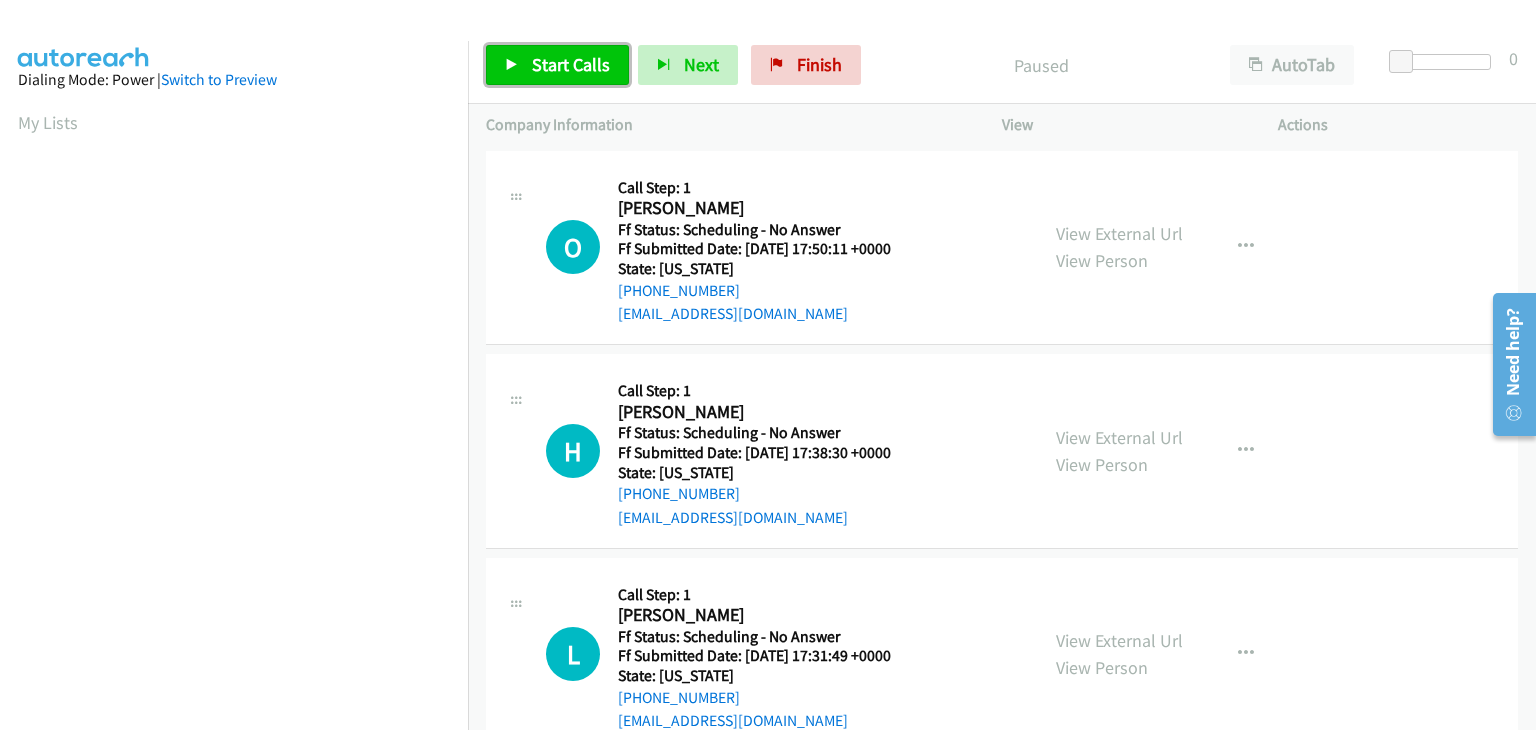 click on "Start Calls" at bounding box center (571, 64) 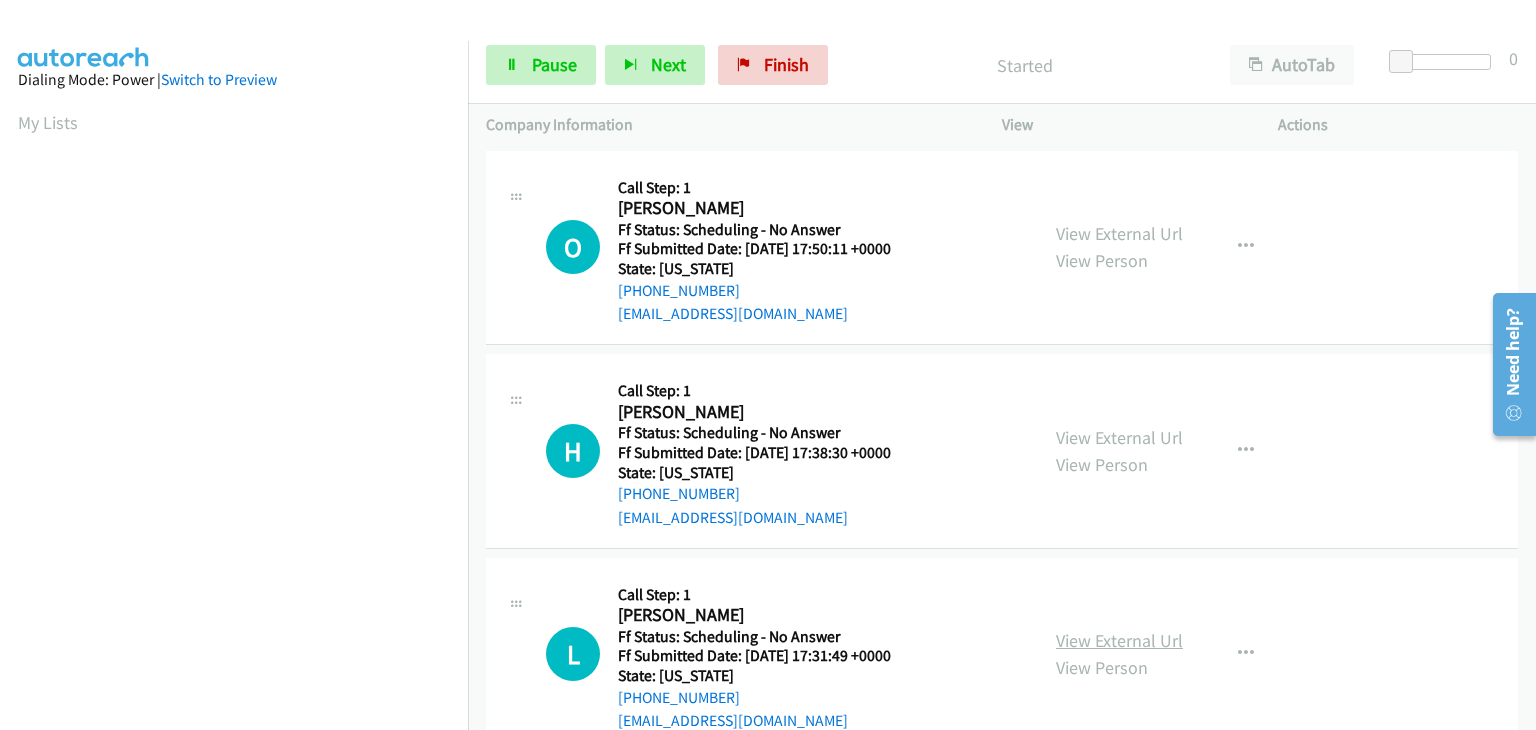 click on "View External Url" at bounding box center (1119, 640) 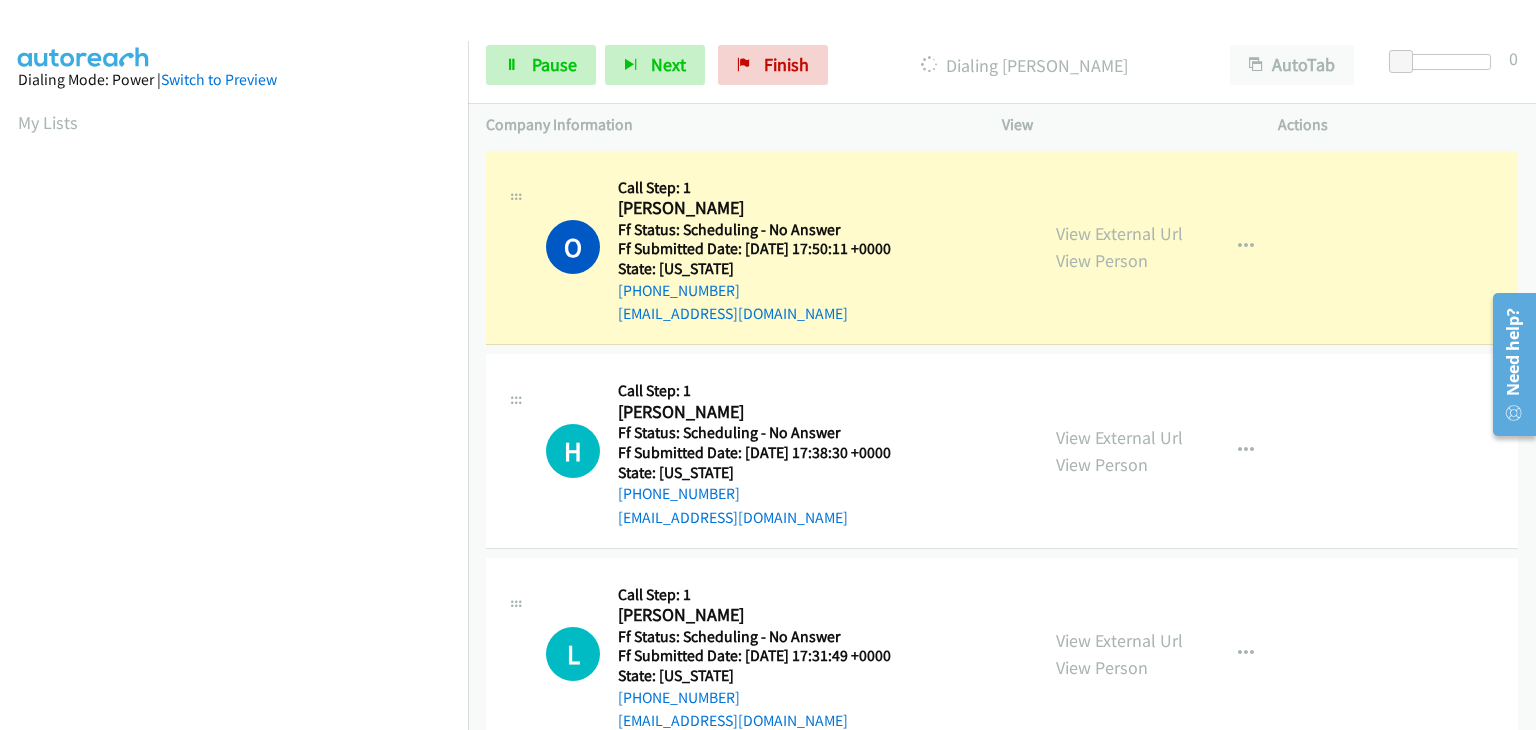 scroll, scrollTop: 392, scrollLeft: 0, axis: vertical 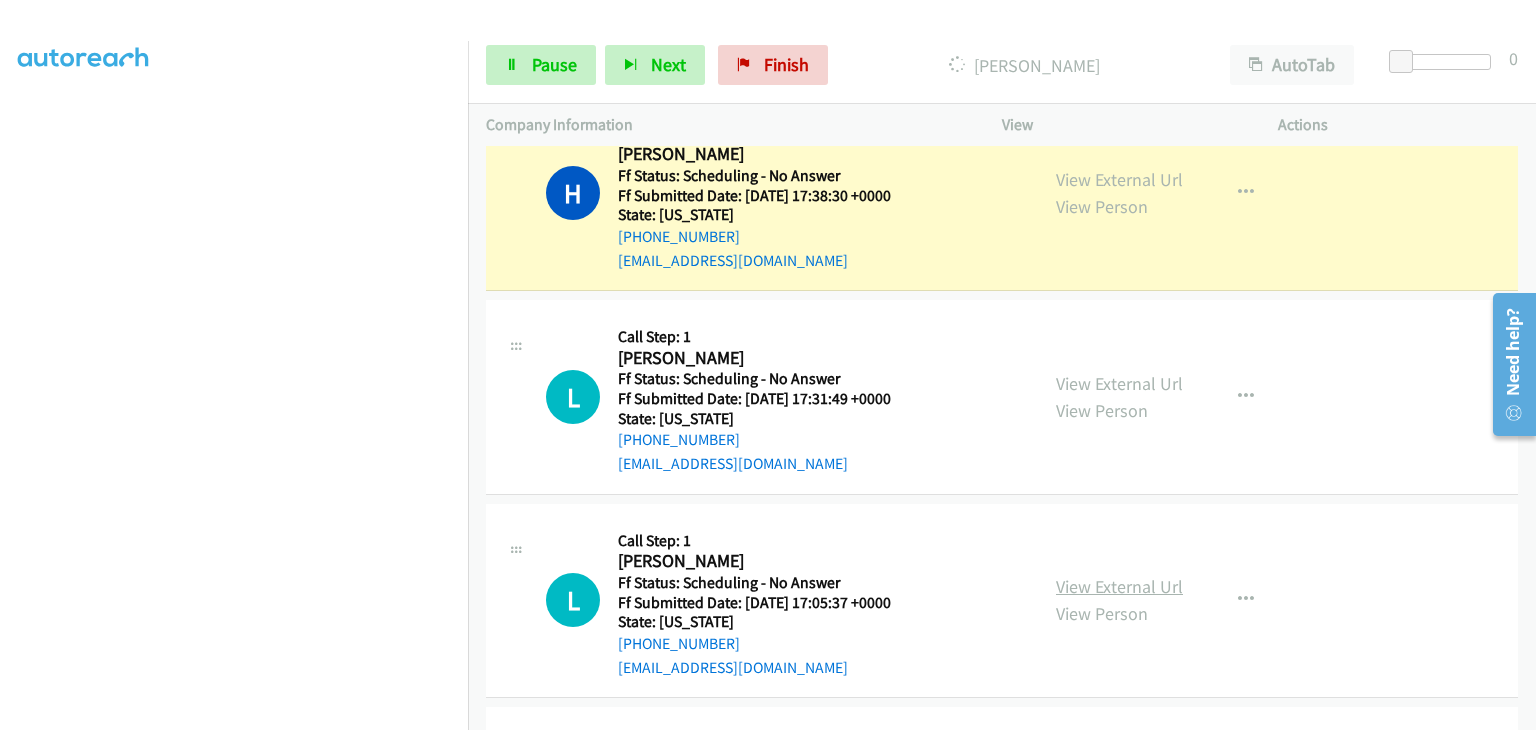 click on "View External Url" at bounding box center [1119, 586] 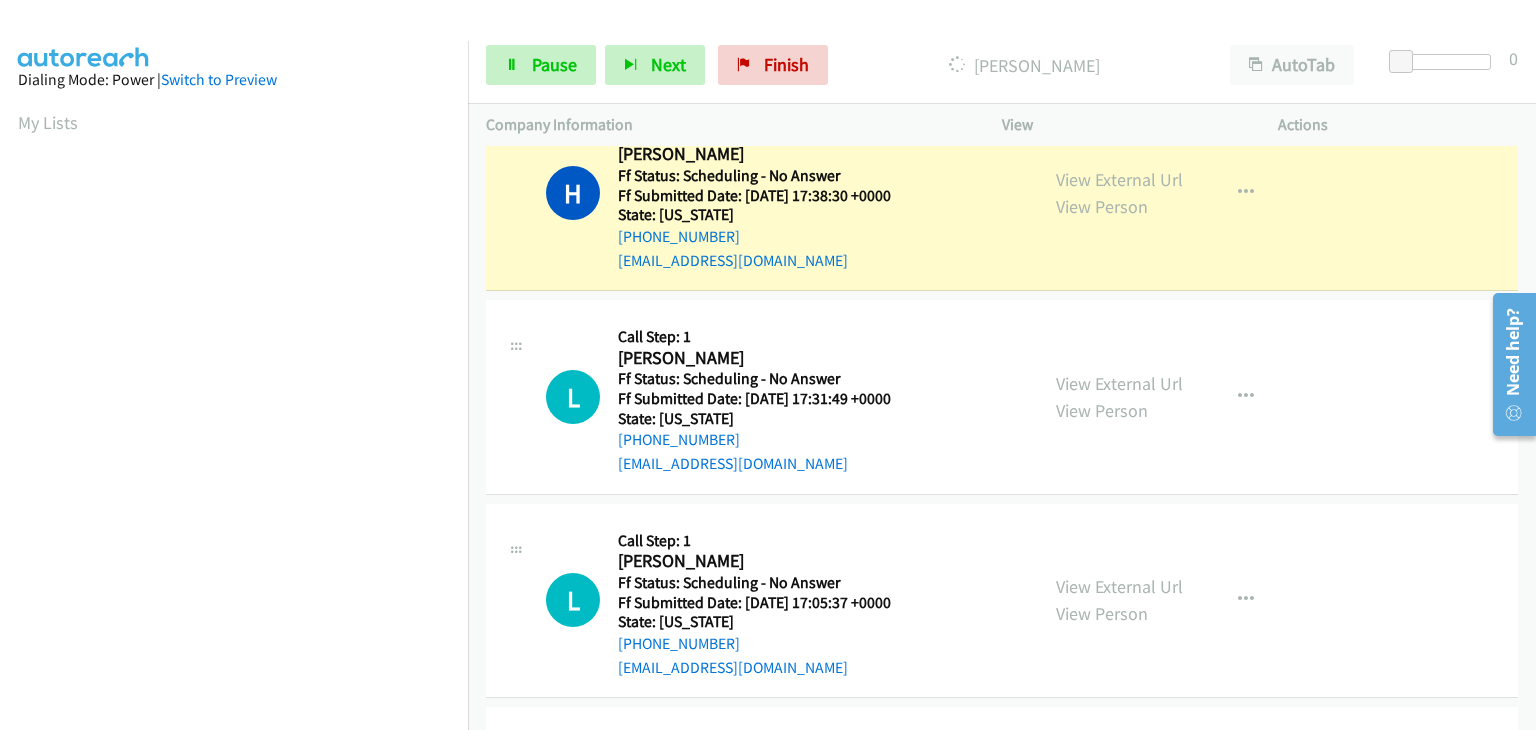 scroll, scrollTop: 392, scrollLeft: 0, axis: vertical 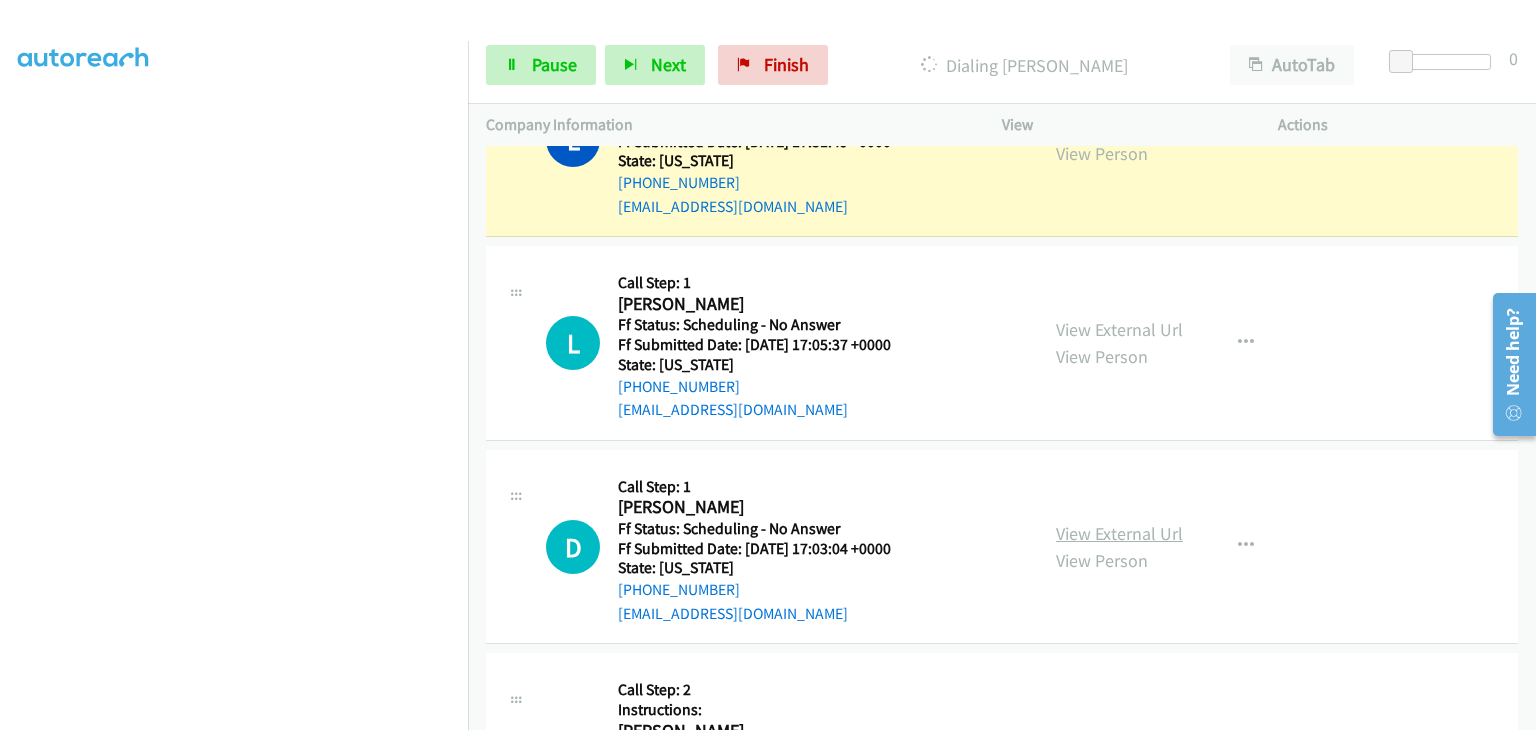 click on "View External Url" at bounding box center (1119, 533) 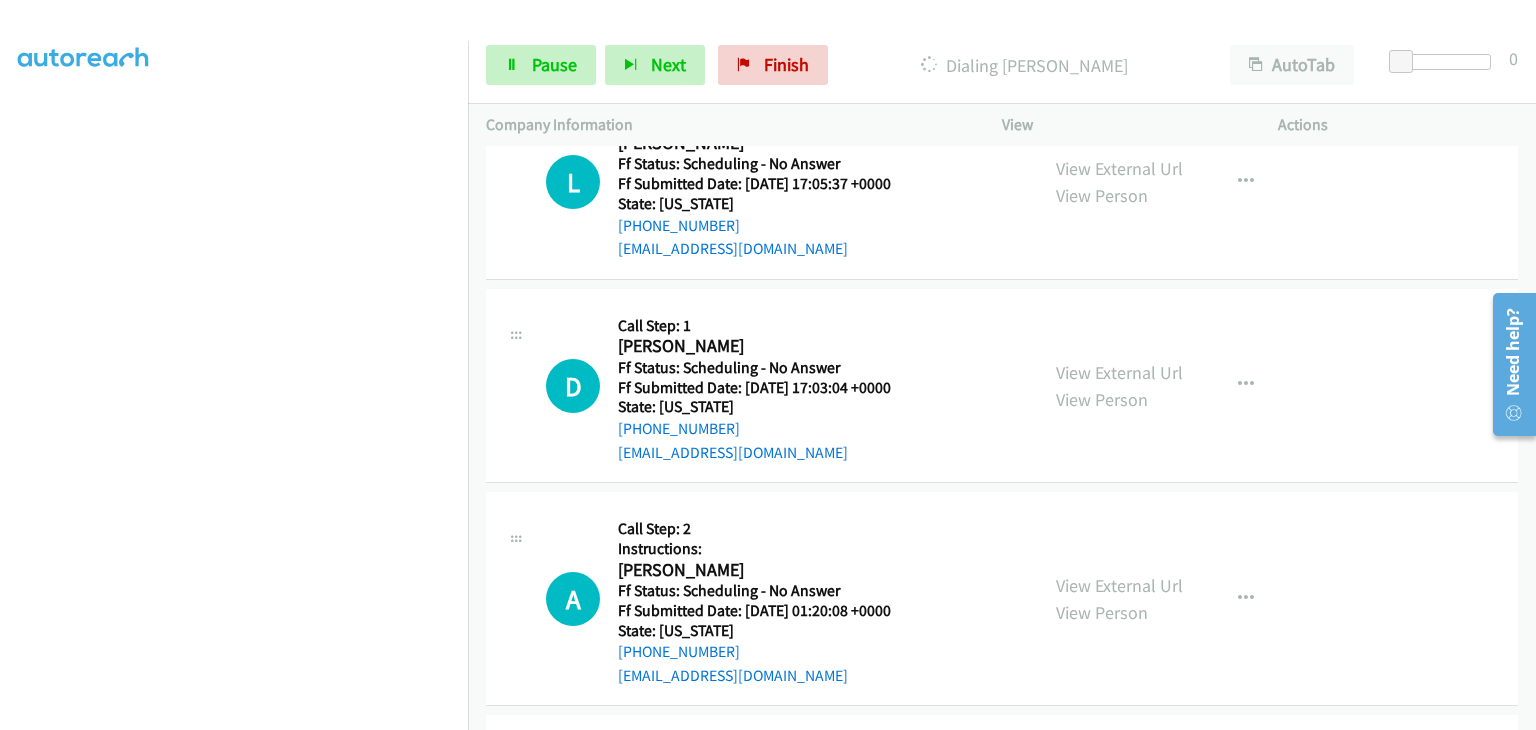 scroll, scrollTop: 800, scrollLeft: 0, axis: vertical 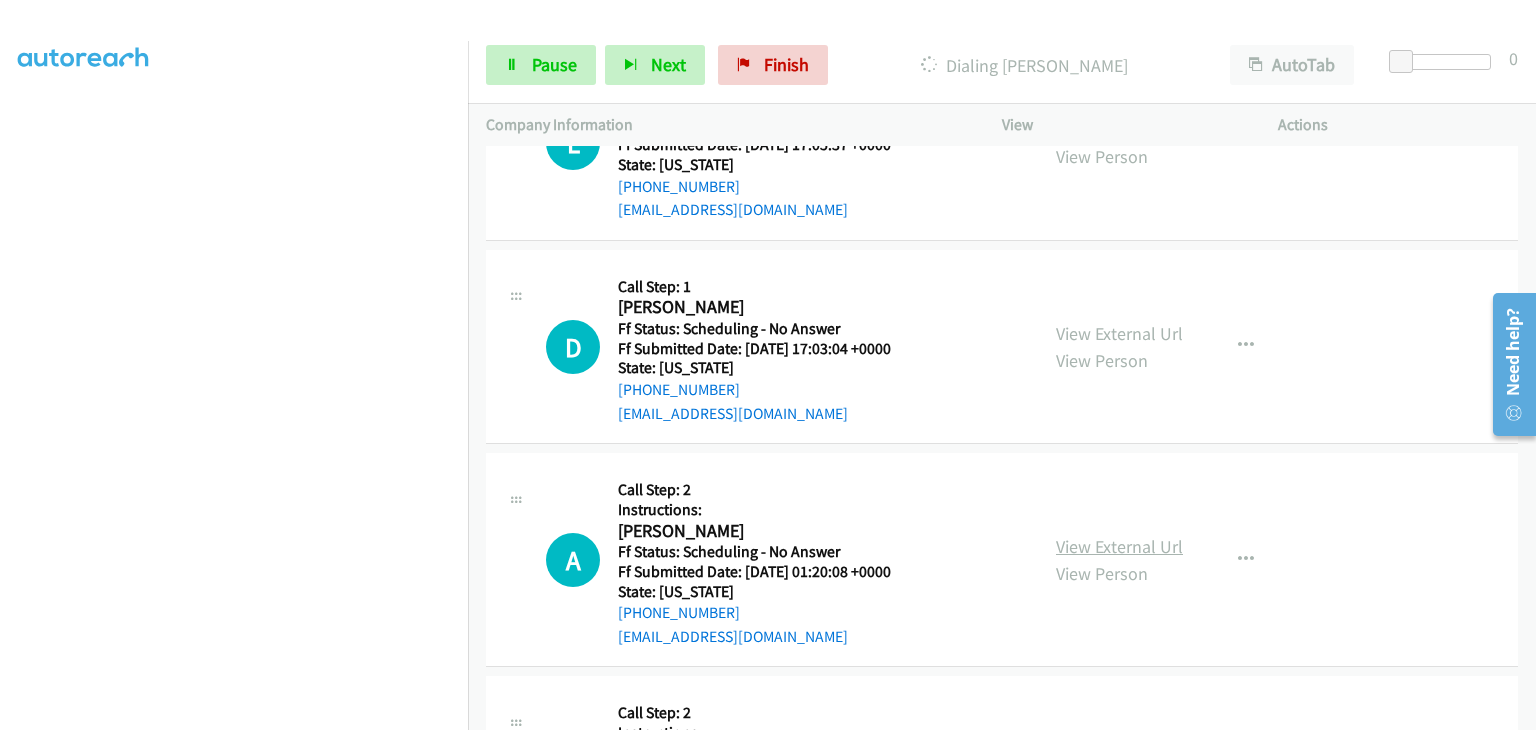 click on "View External Url" at bounding box center [1119, 546] 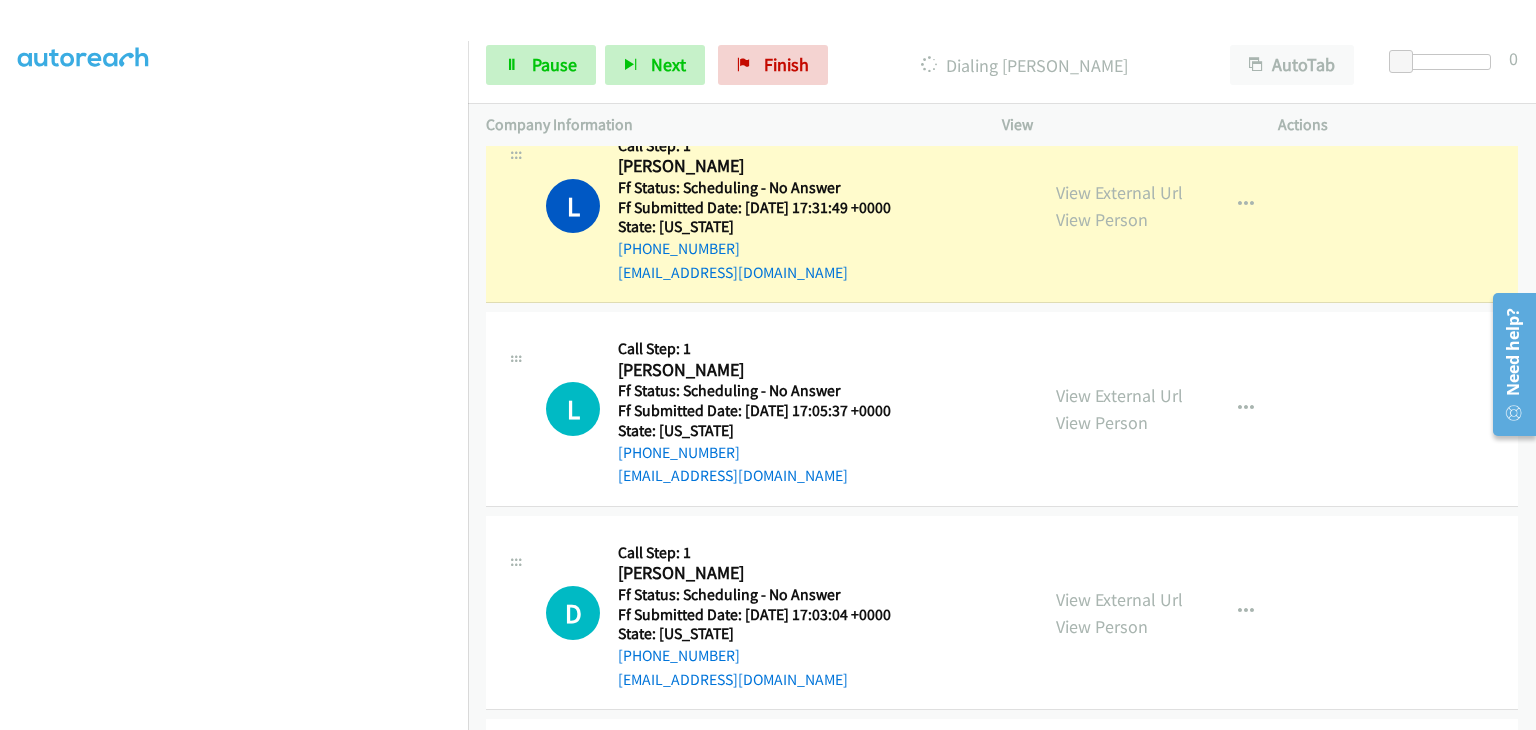 scroll, scrollTop: 500, scrollLeft: 0, axis: vertical 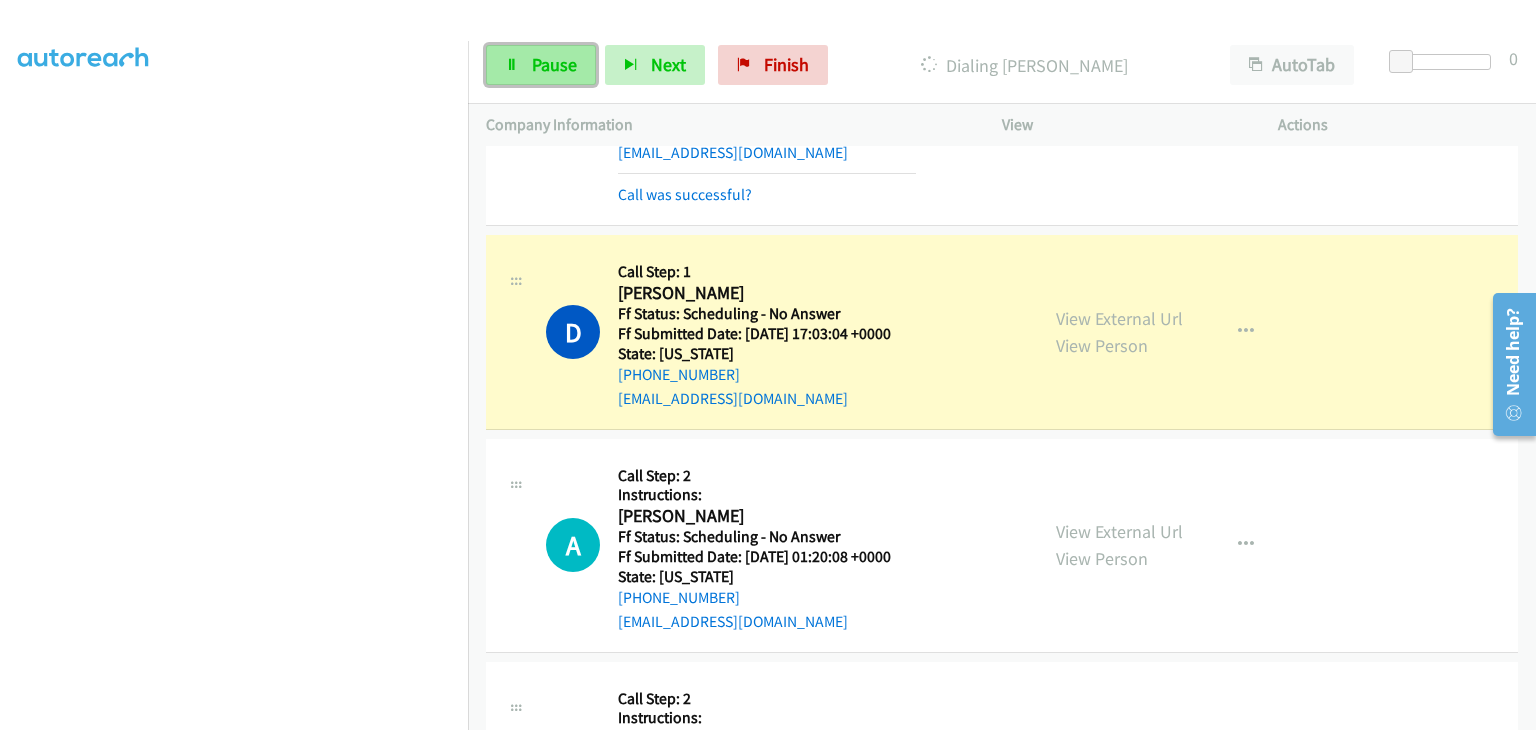 click on "Pause" at bounding box center (541, 65) 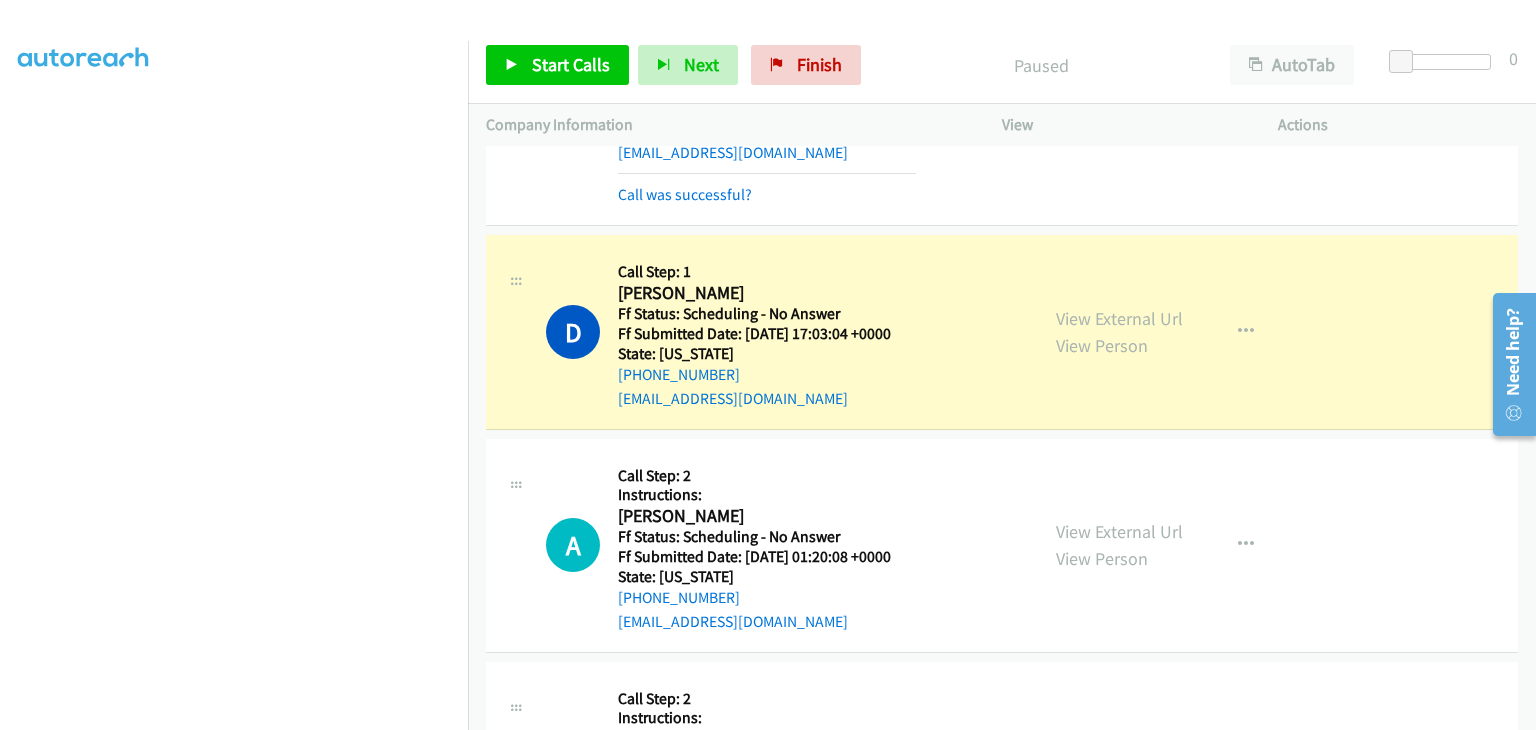 scroll, scrollTop: 392, scrollLeft: 0, axis: vertical 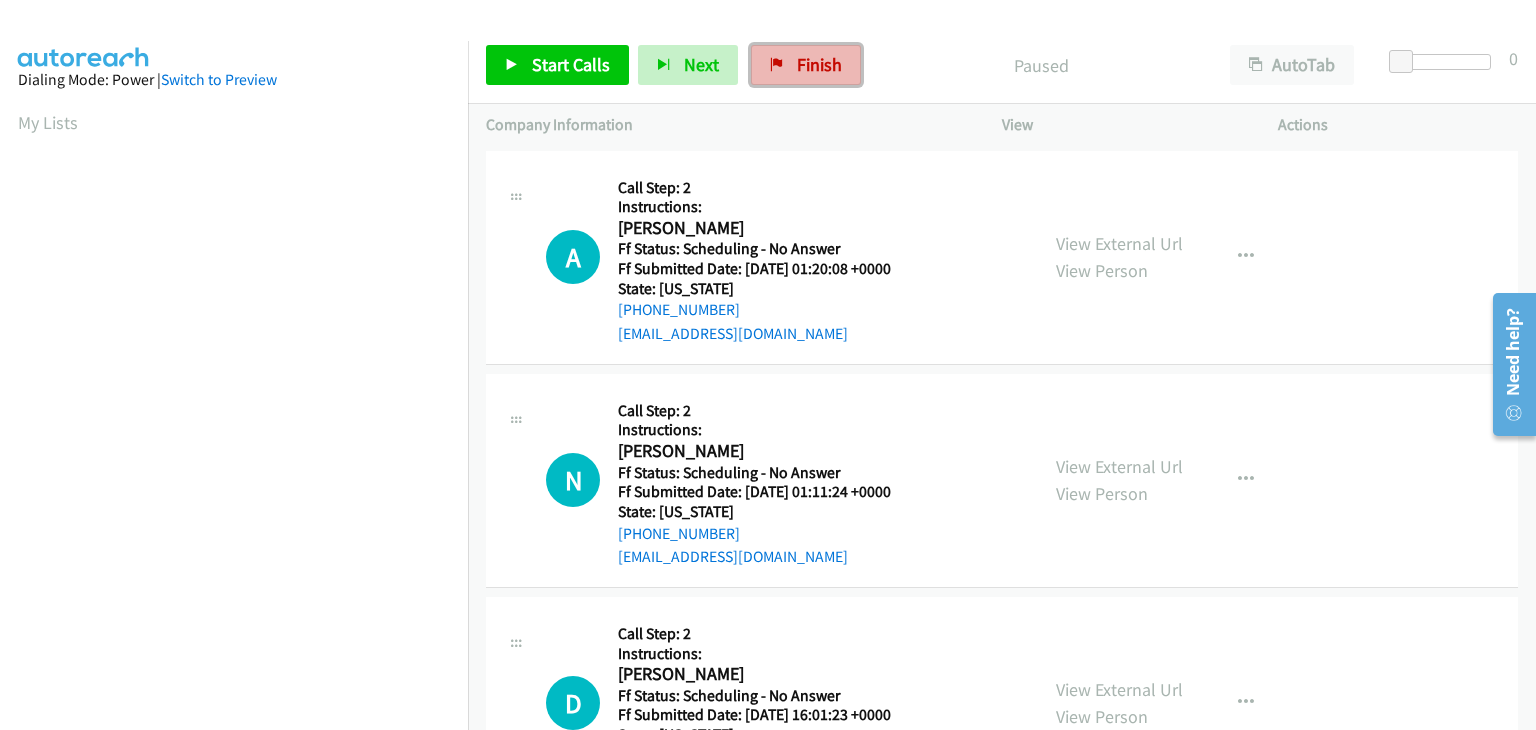 click on "Finish" at bounding box center [819, 64] 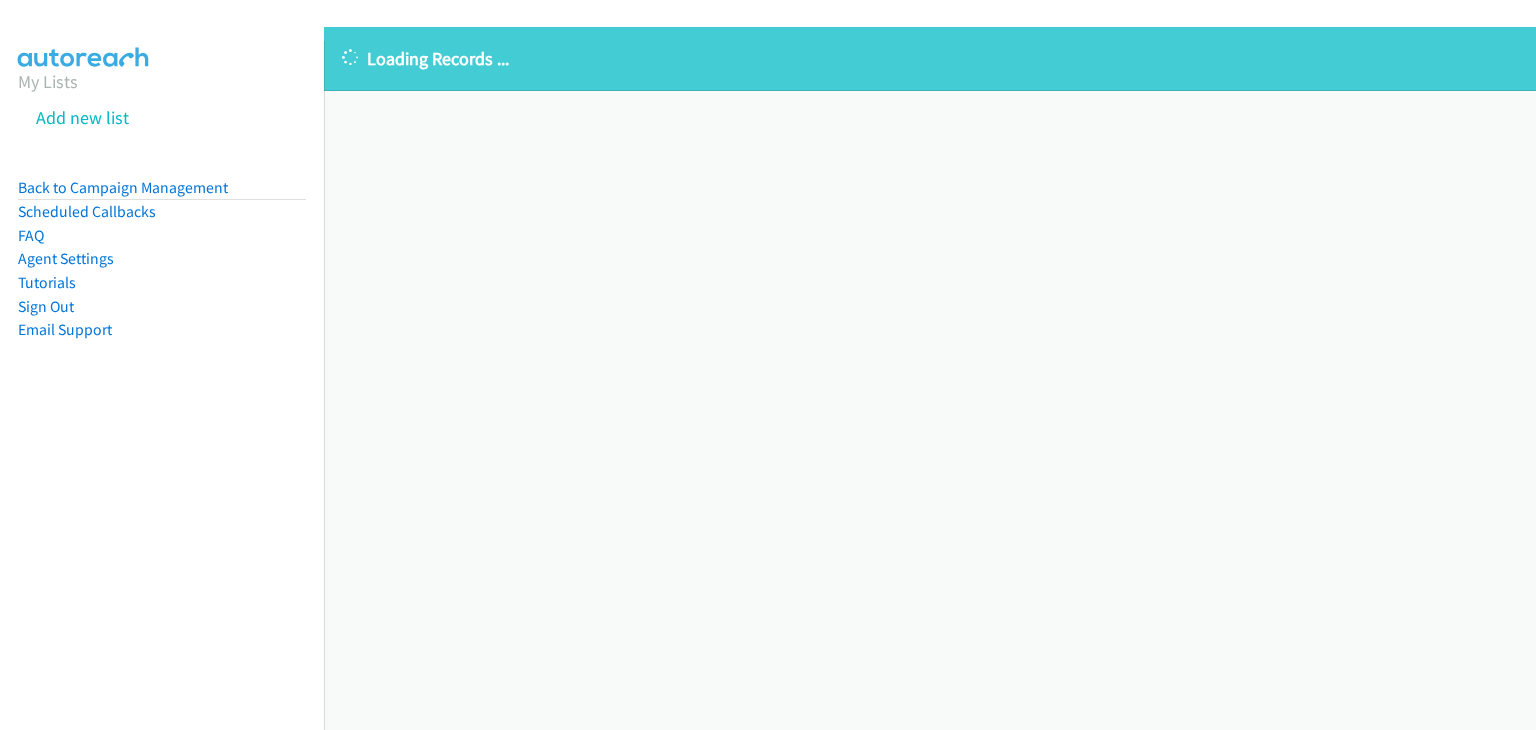 scroll, scrollTop: 0, scrollLeft: 0, axis: both 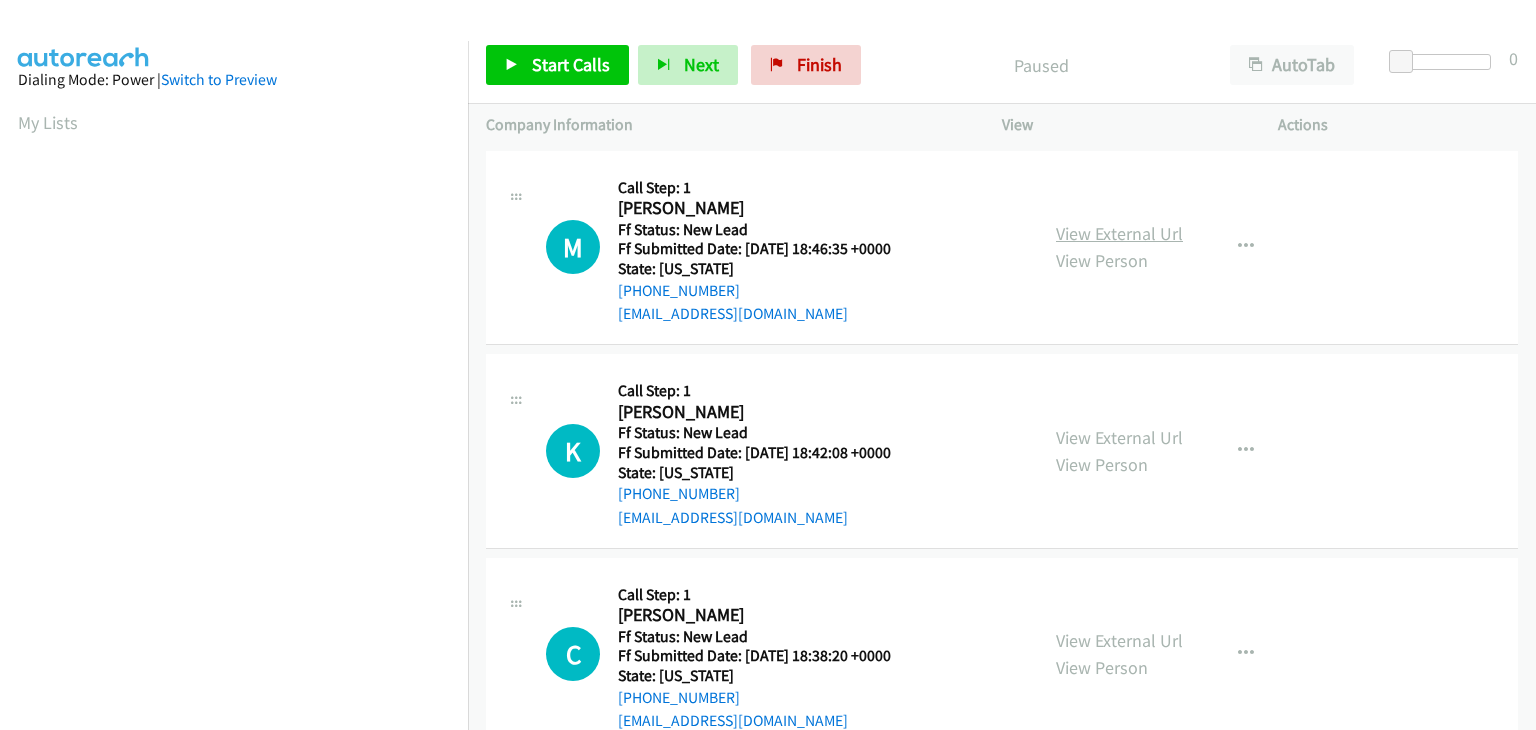 click on "View External Url" at bounding box center (1119, 233) 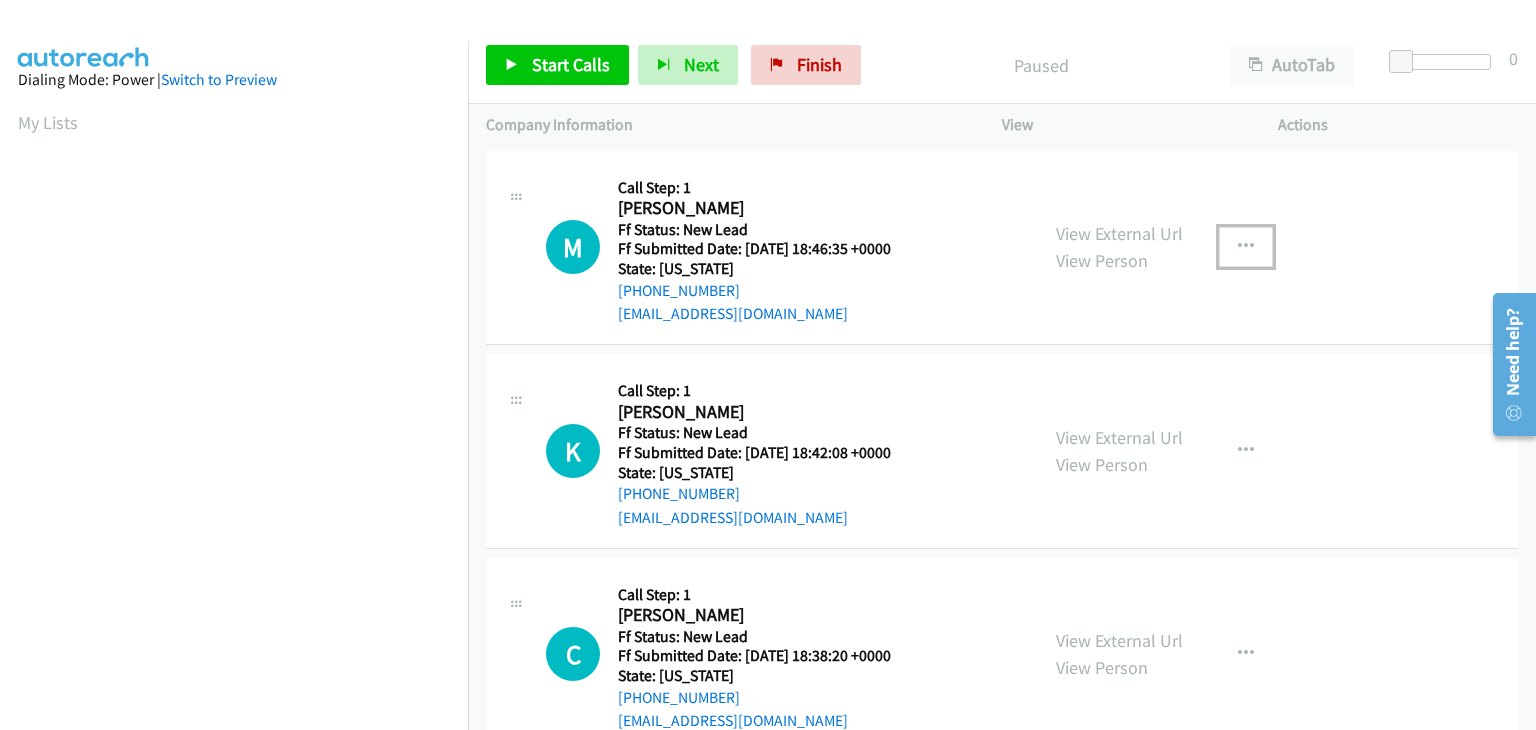 click at bounding box center (1246, 247) 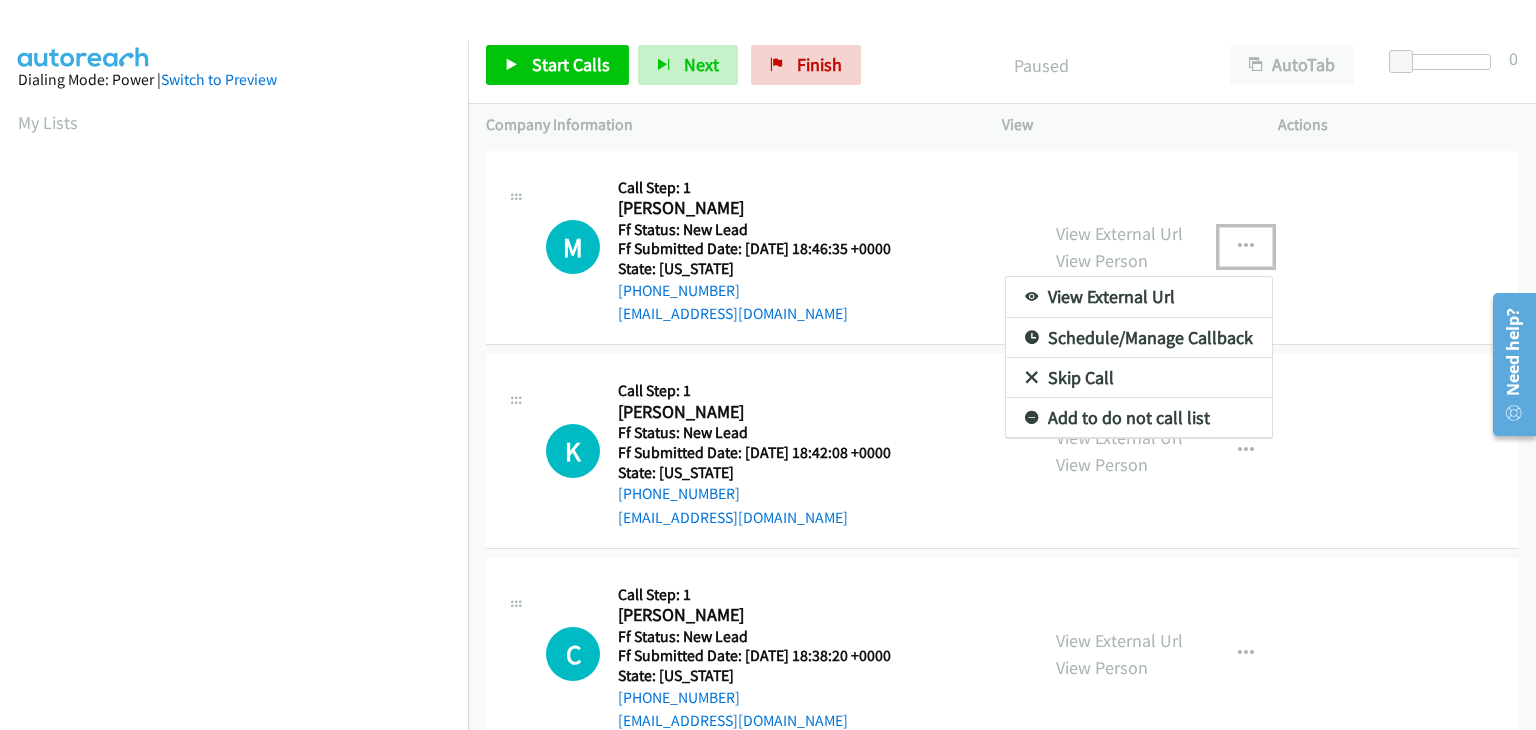 click on "Skip Call" at bounding box center (1139, 378) 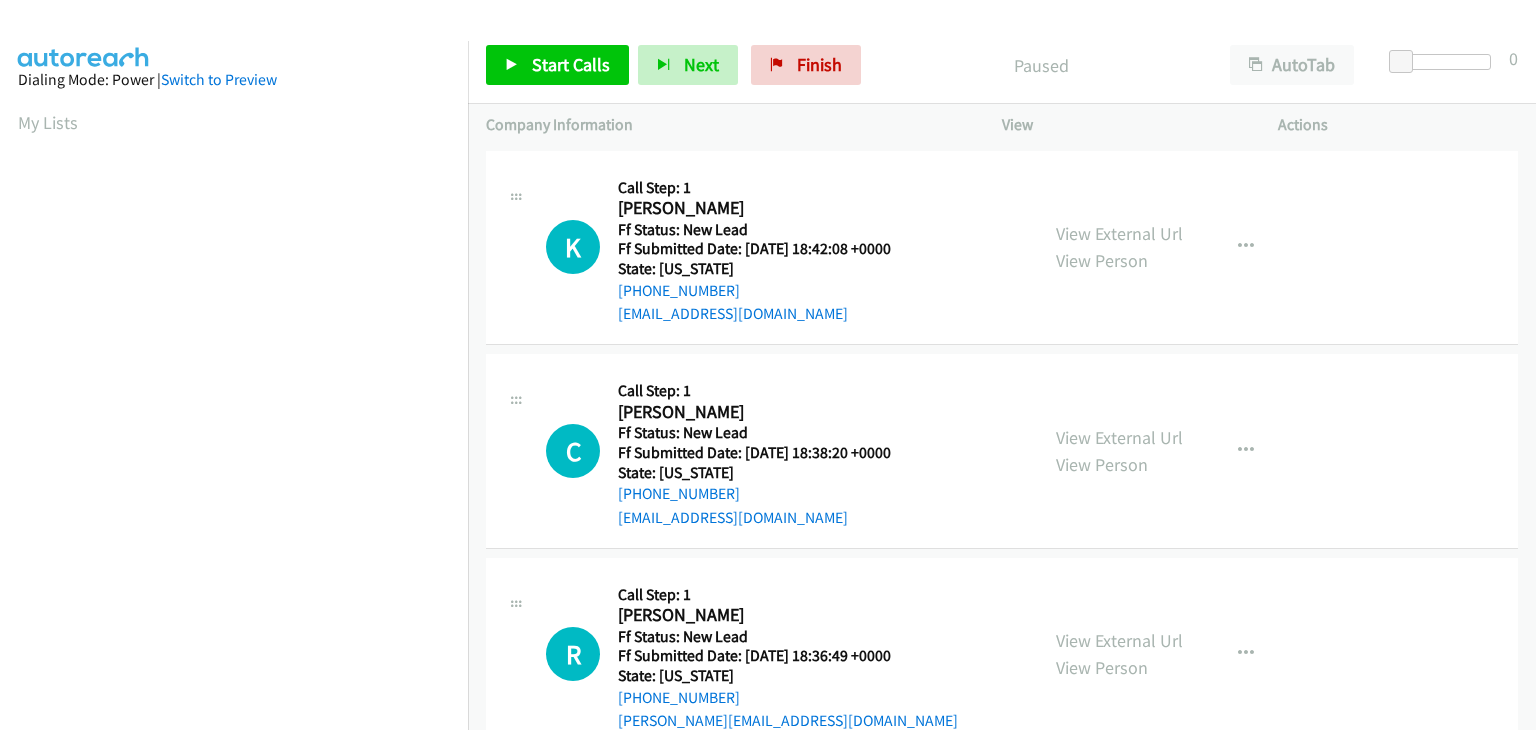 scroll, scrollTop: 0, scrollLeft: 0, axis: both 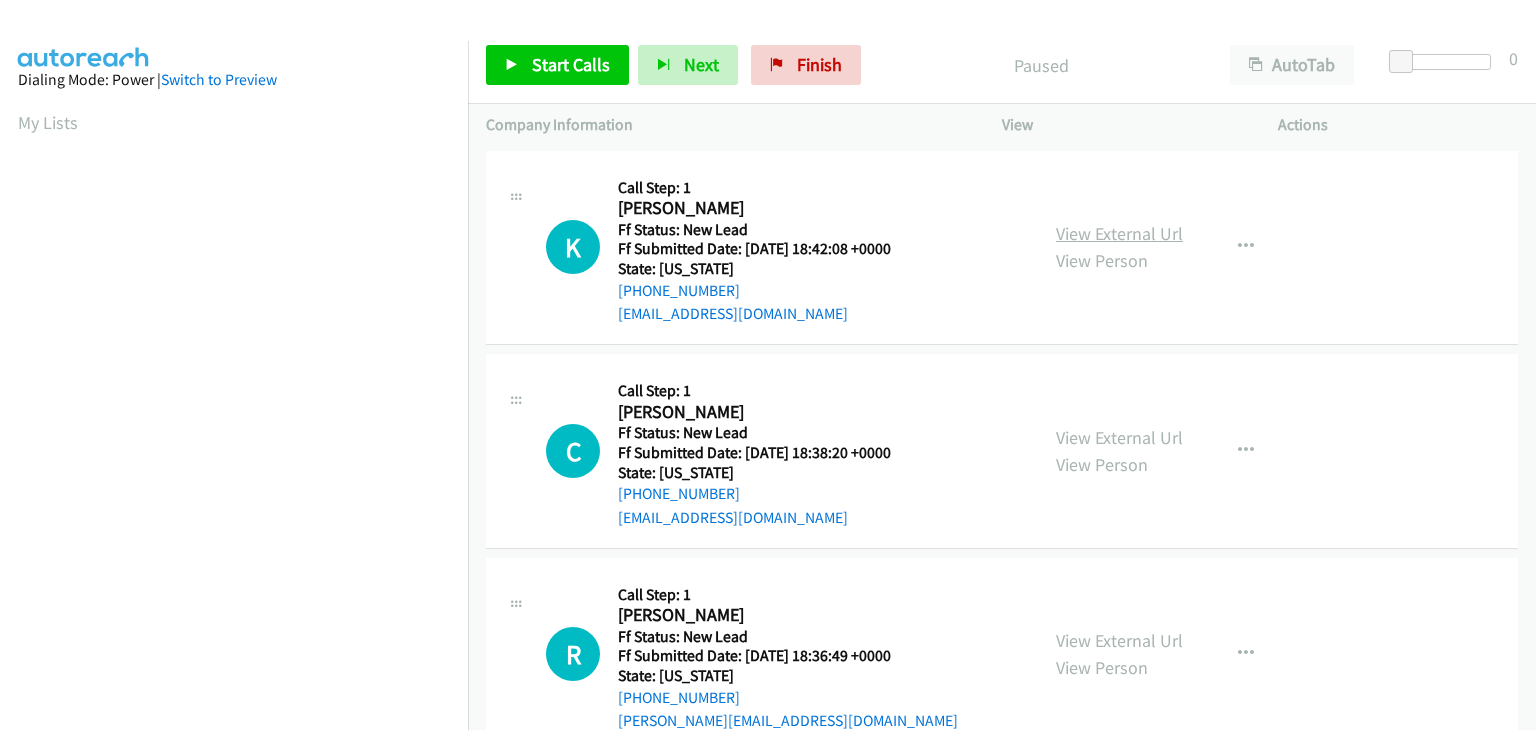 click on "View External Url" at bounding box center [1119, 233] 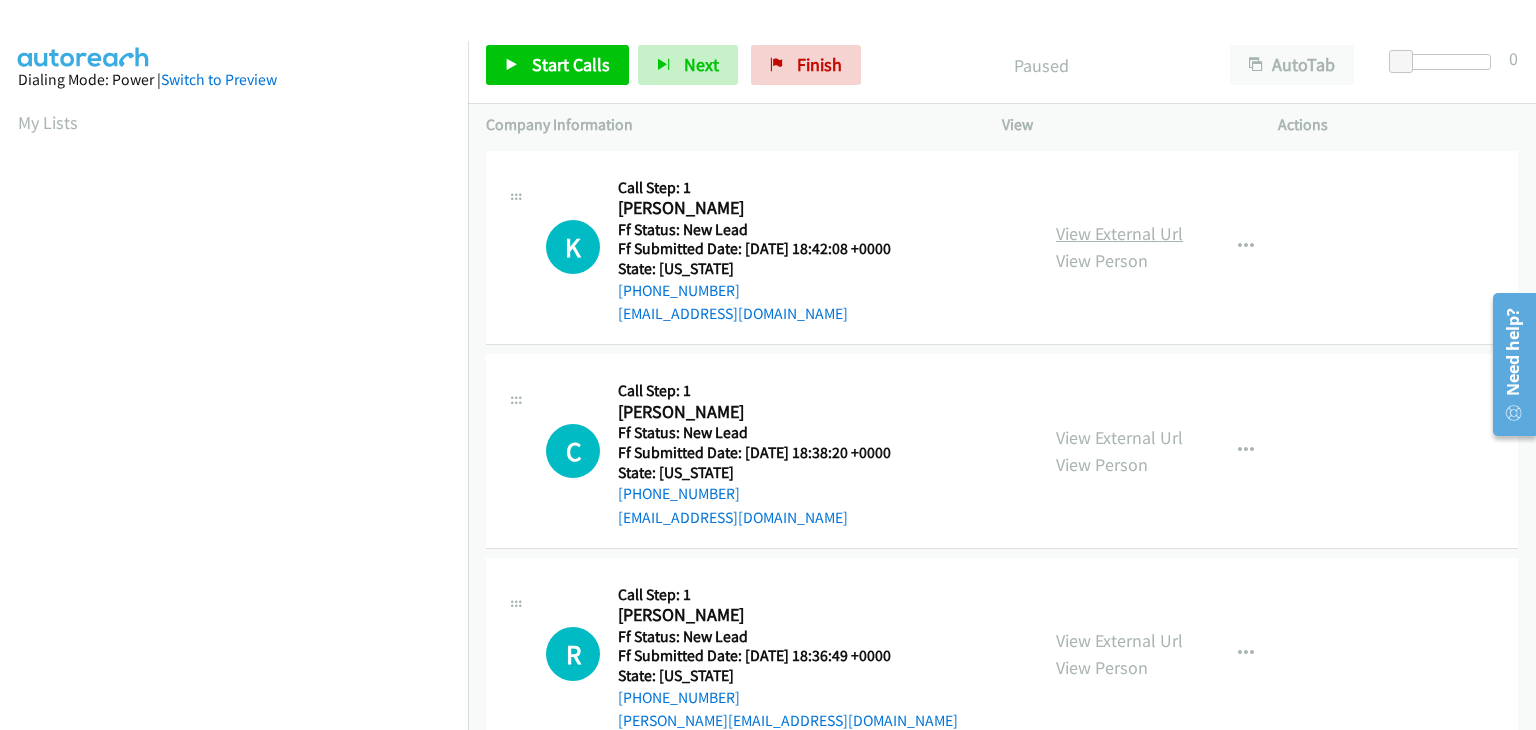 scroll, scrollTop: 0, scrollLeft: 0, axis: both 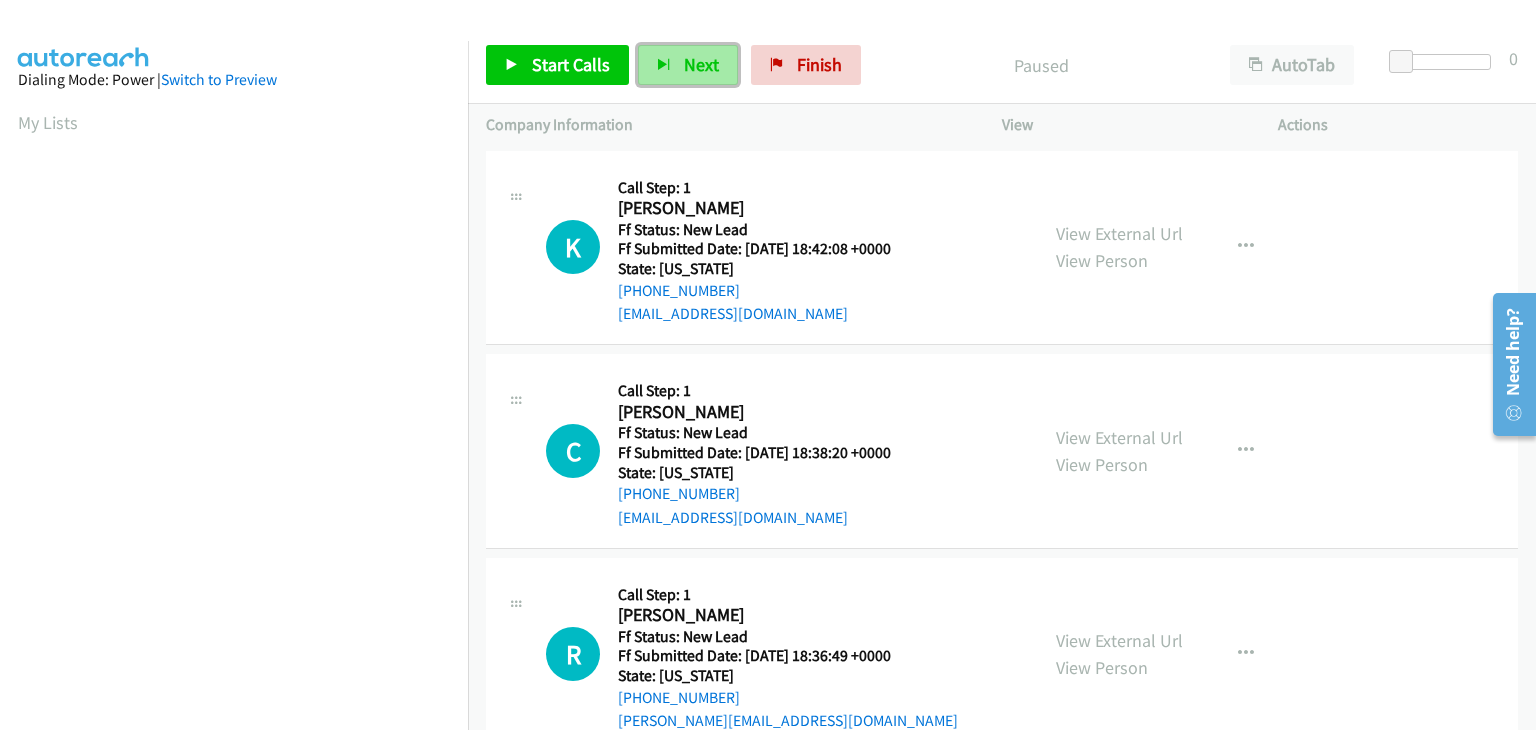 click on "Next" at bounding box center [688, 65] 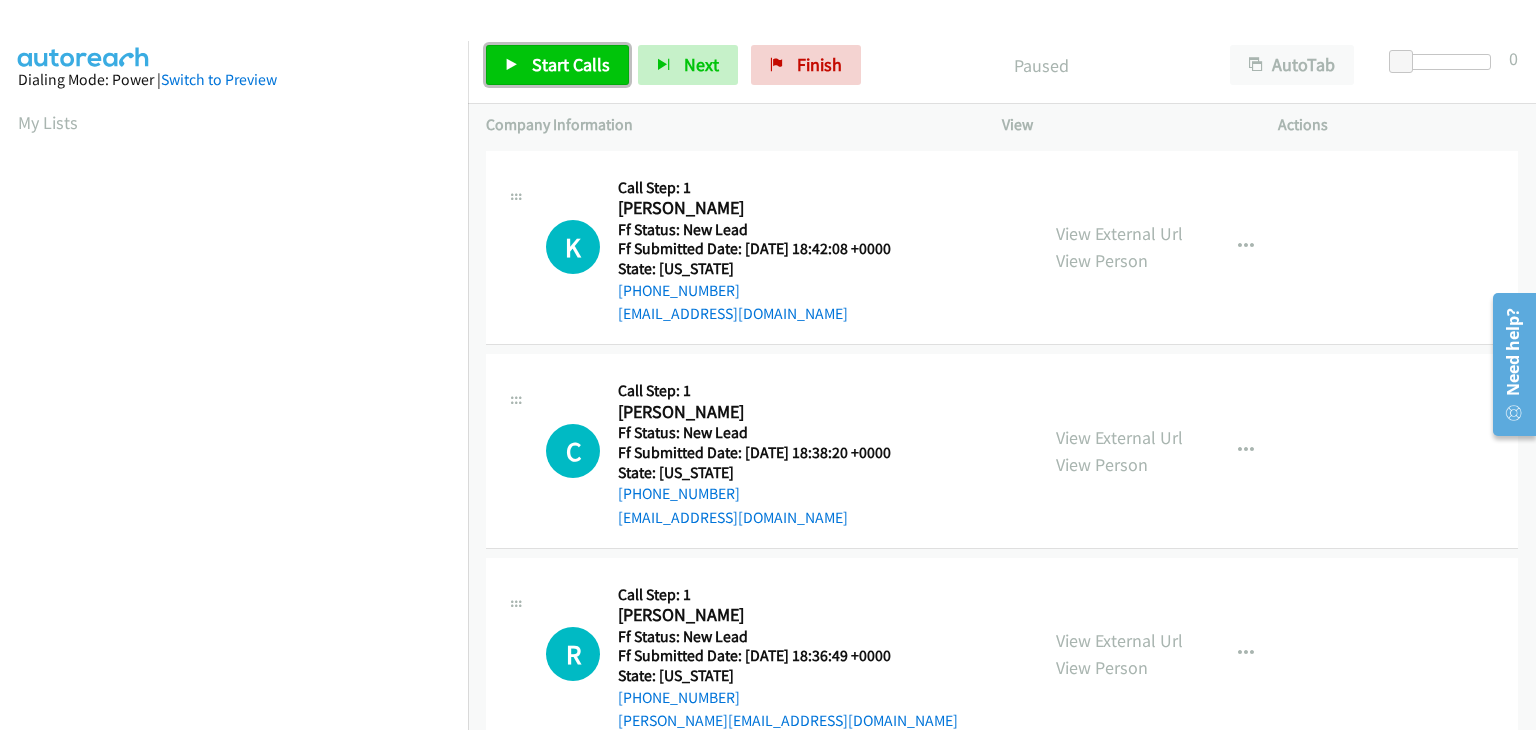 click on "Start Calls" at bounding box center [557, 65] 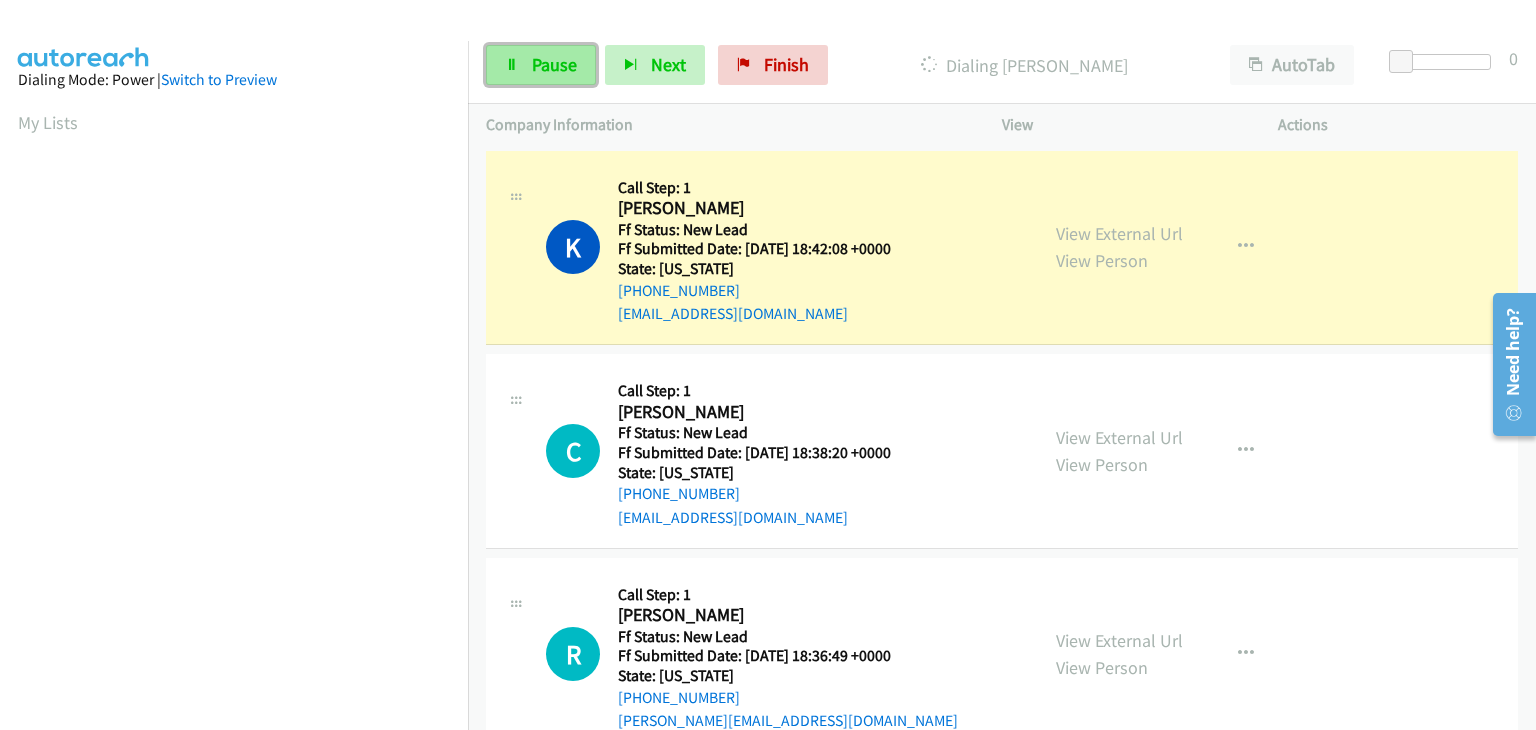 click on "Pause" at bounding box center (554, 64) 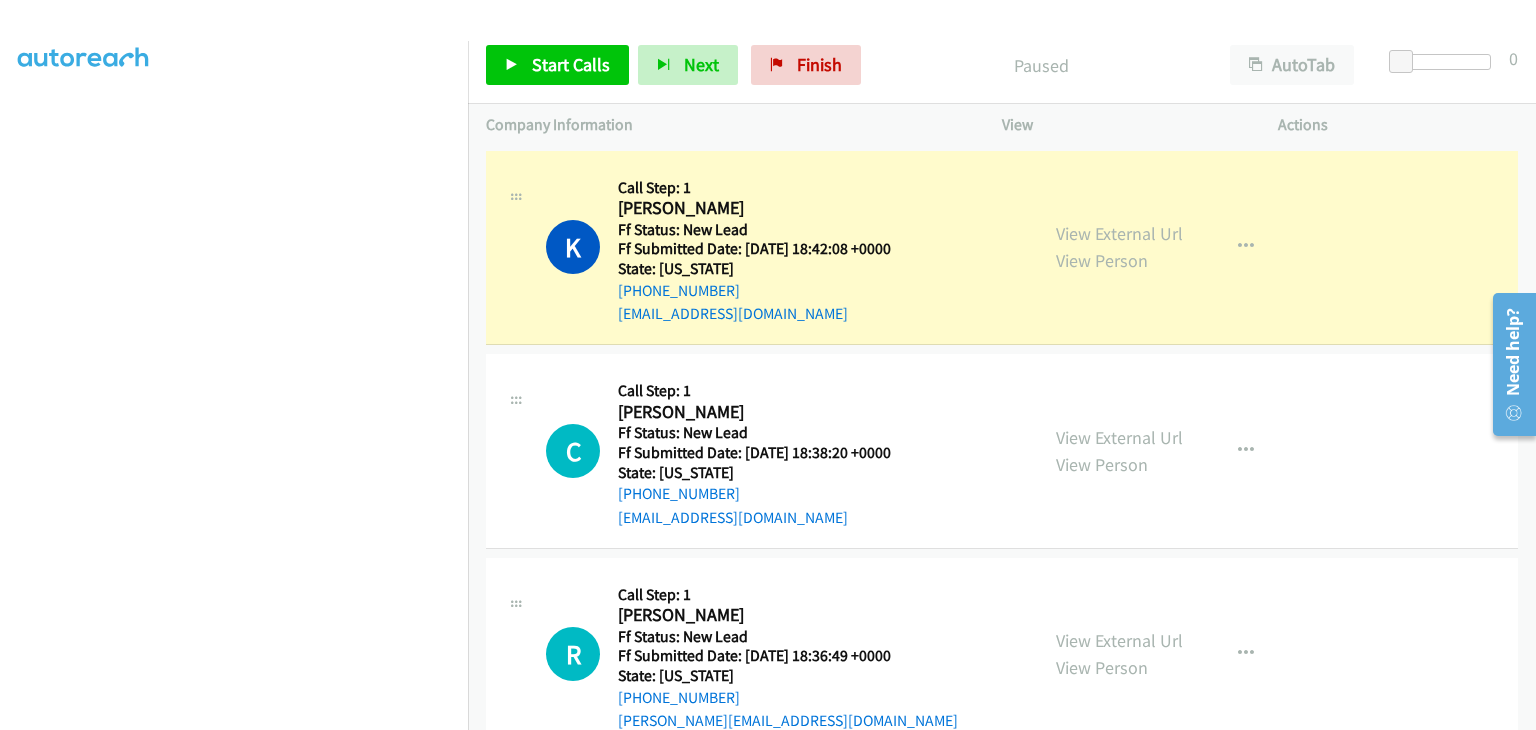 scroll, scrollTop: 392, scrollLeft: 0, axis: vertical 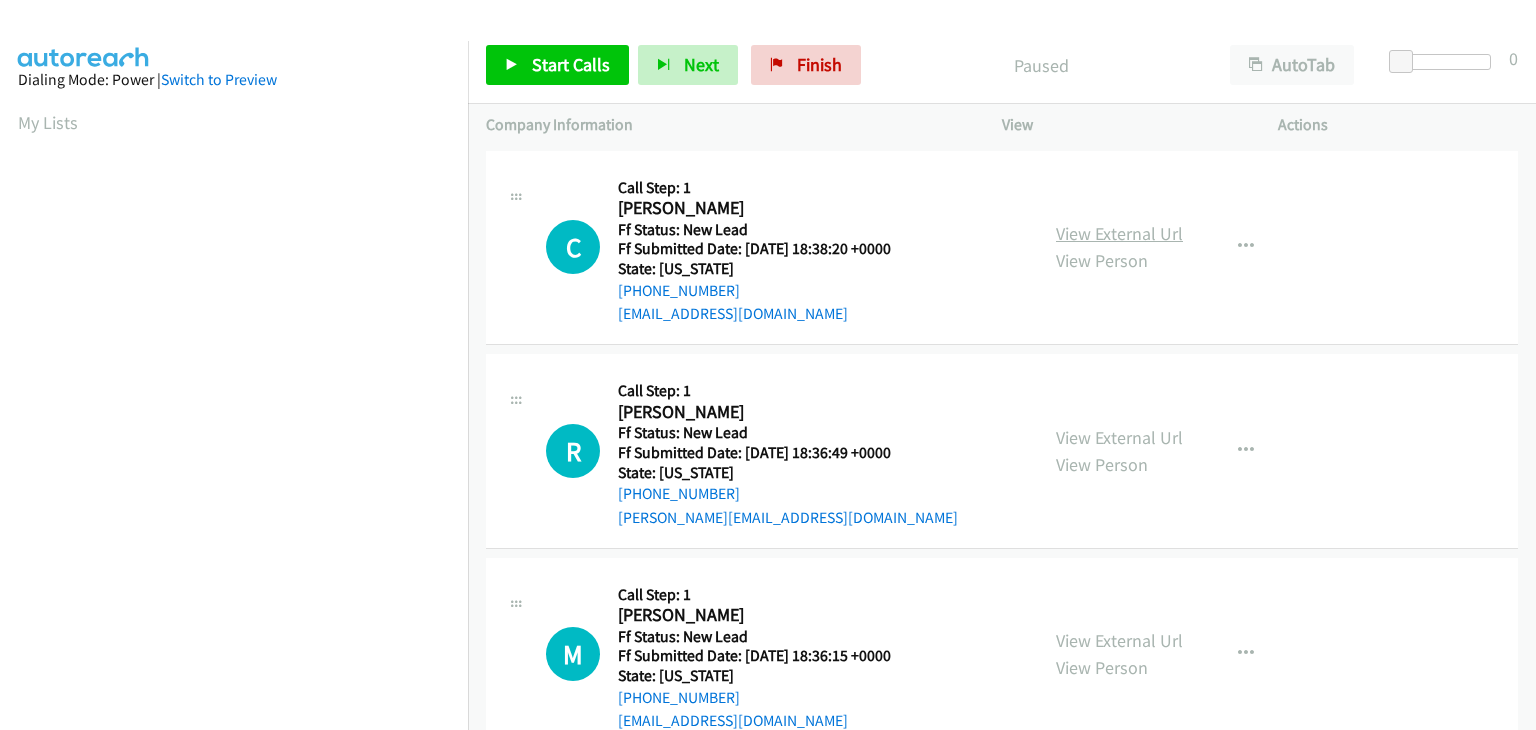 click on "View External Url" at bounding box center (1119, 233) 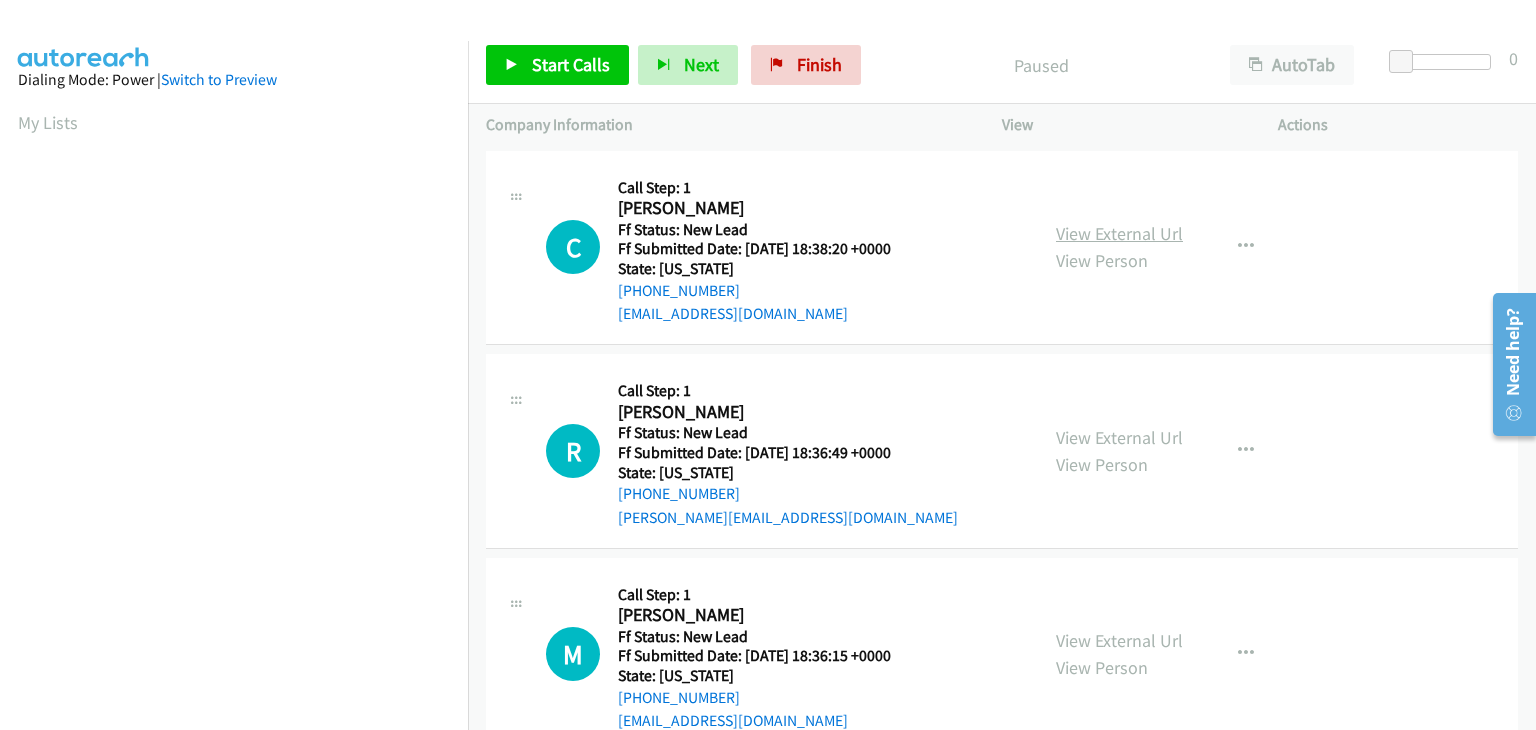 scroll, scrollTop: 0, scrollLeft: 0, axis: both 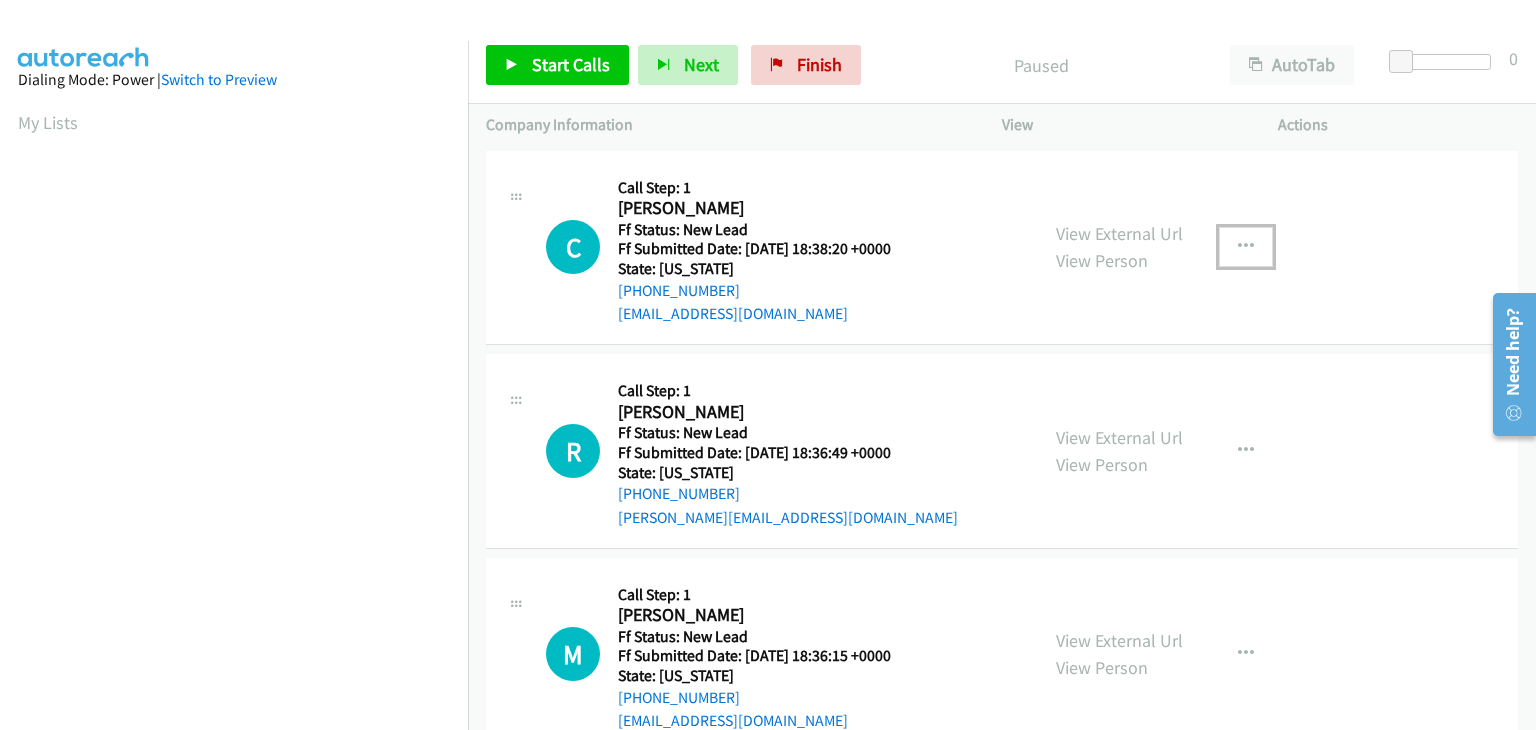 click at bounding box center [1246, 247] 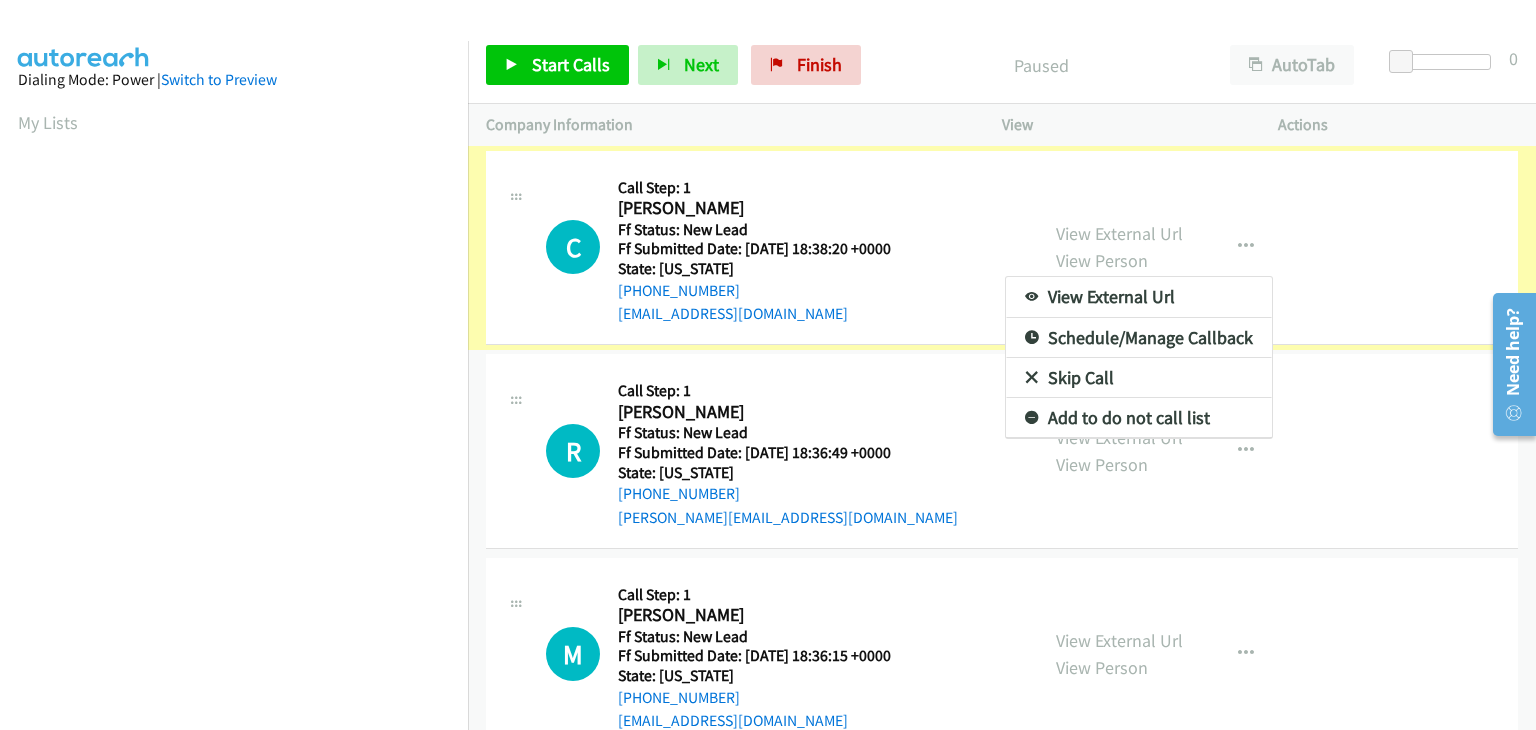 click on "Skip Call" at bounding box center (1139, 378) 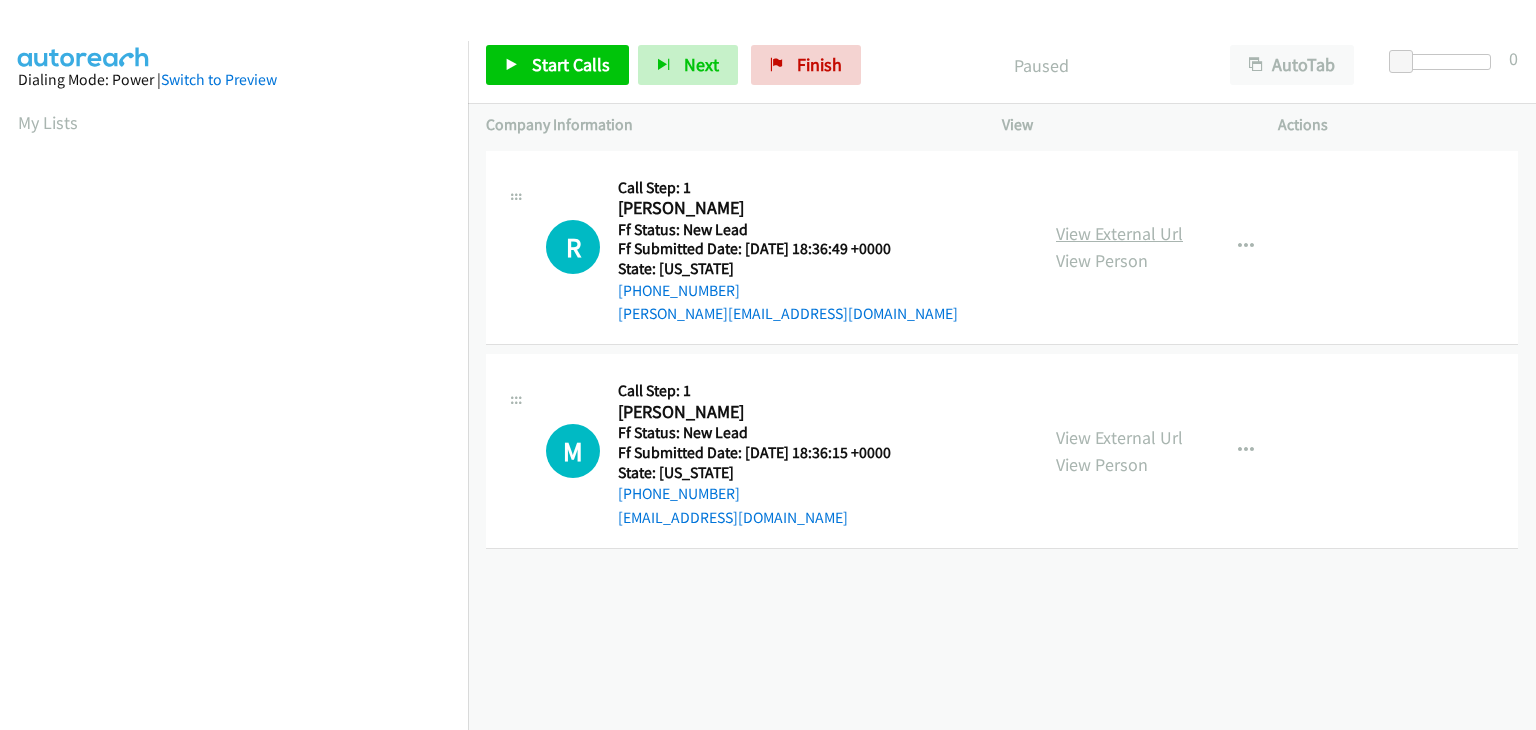scroll, scrollTop: 0, scrollLeft: 0, axis: both 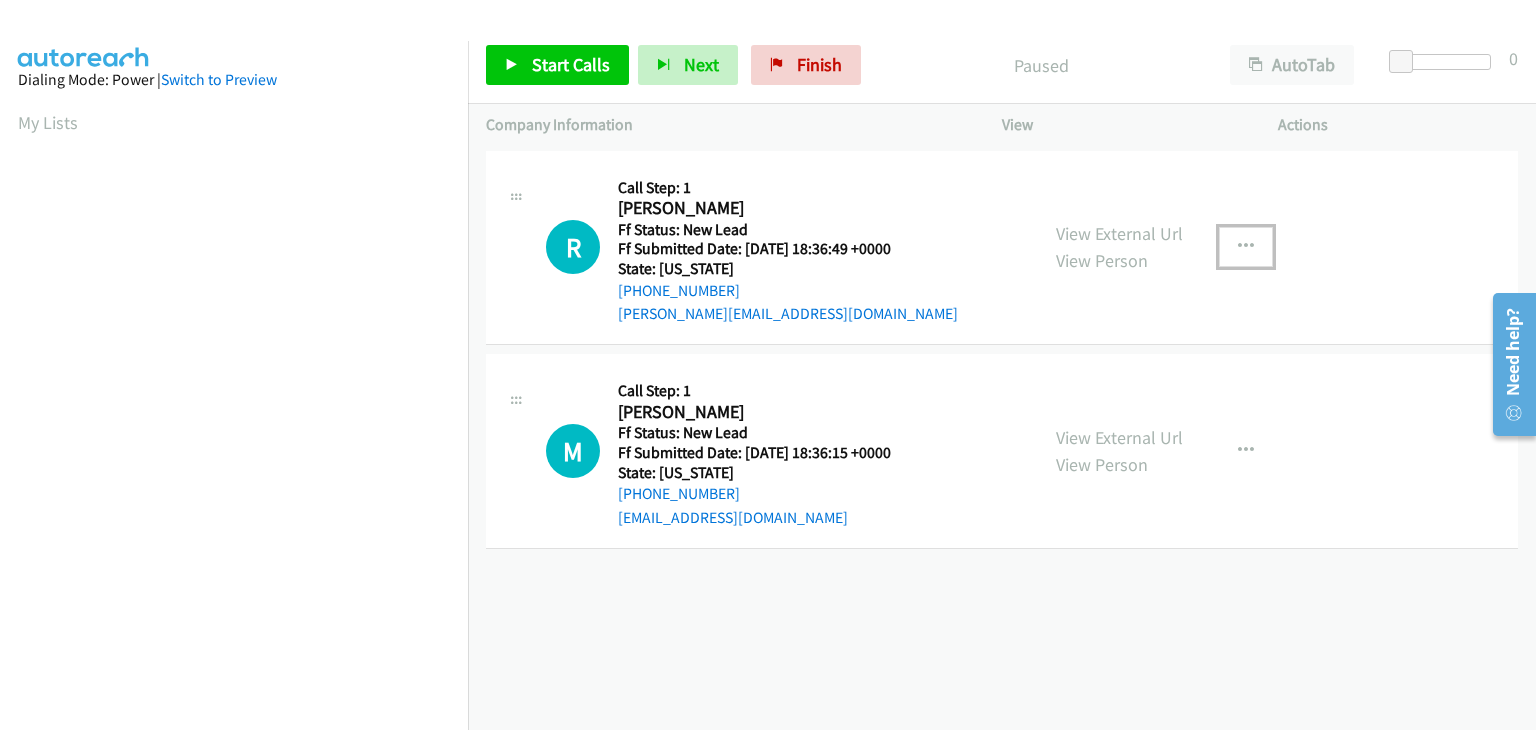 click at bounding box center (1246, 247) 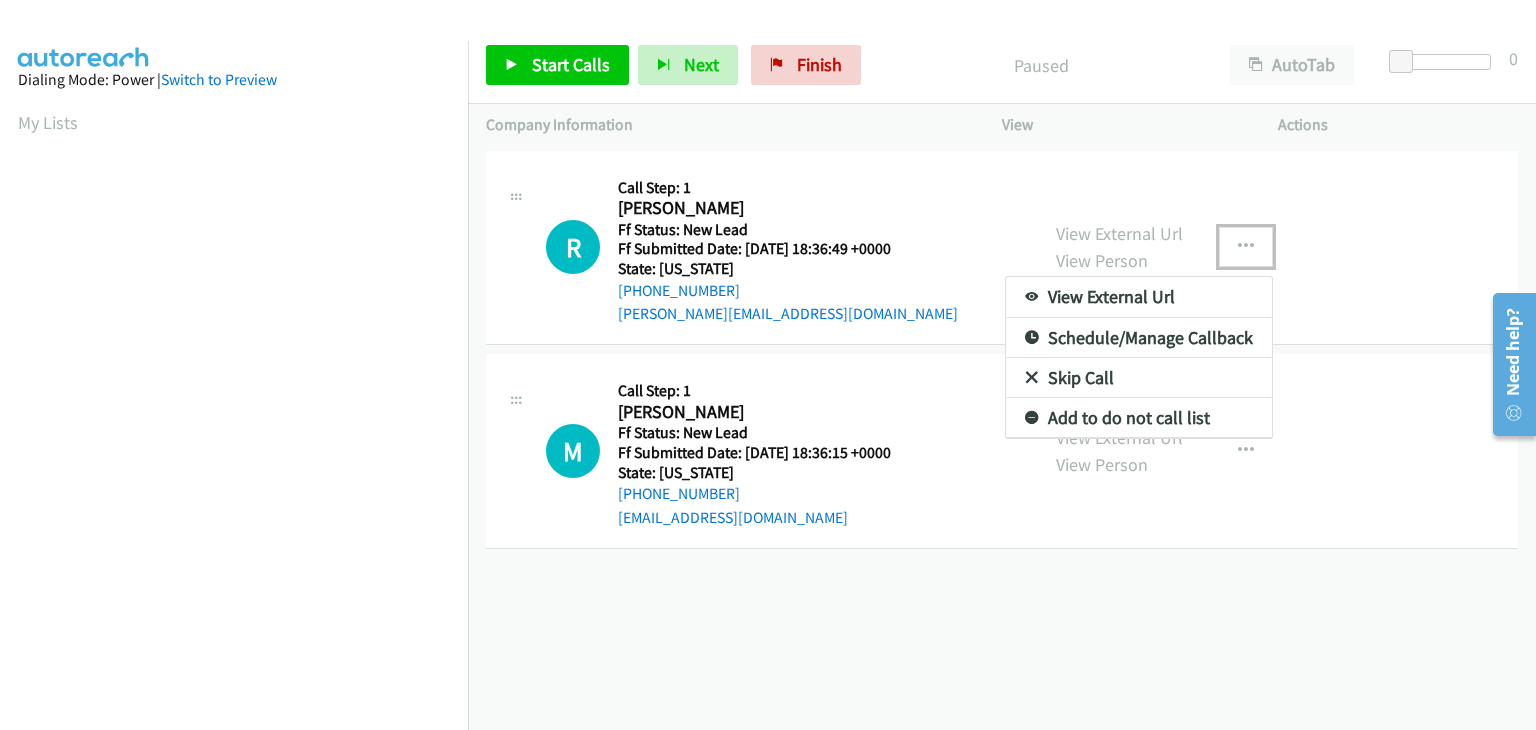 click on "Skip Call" at bounding box center [1139, 378] 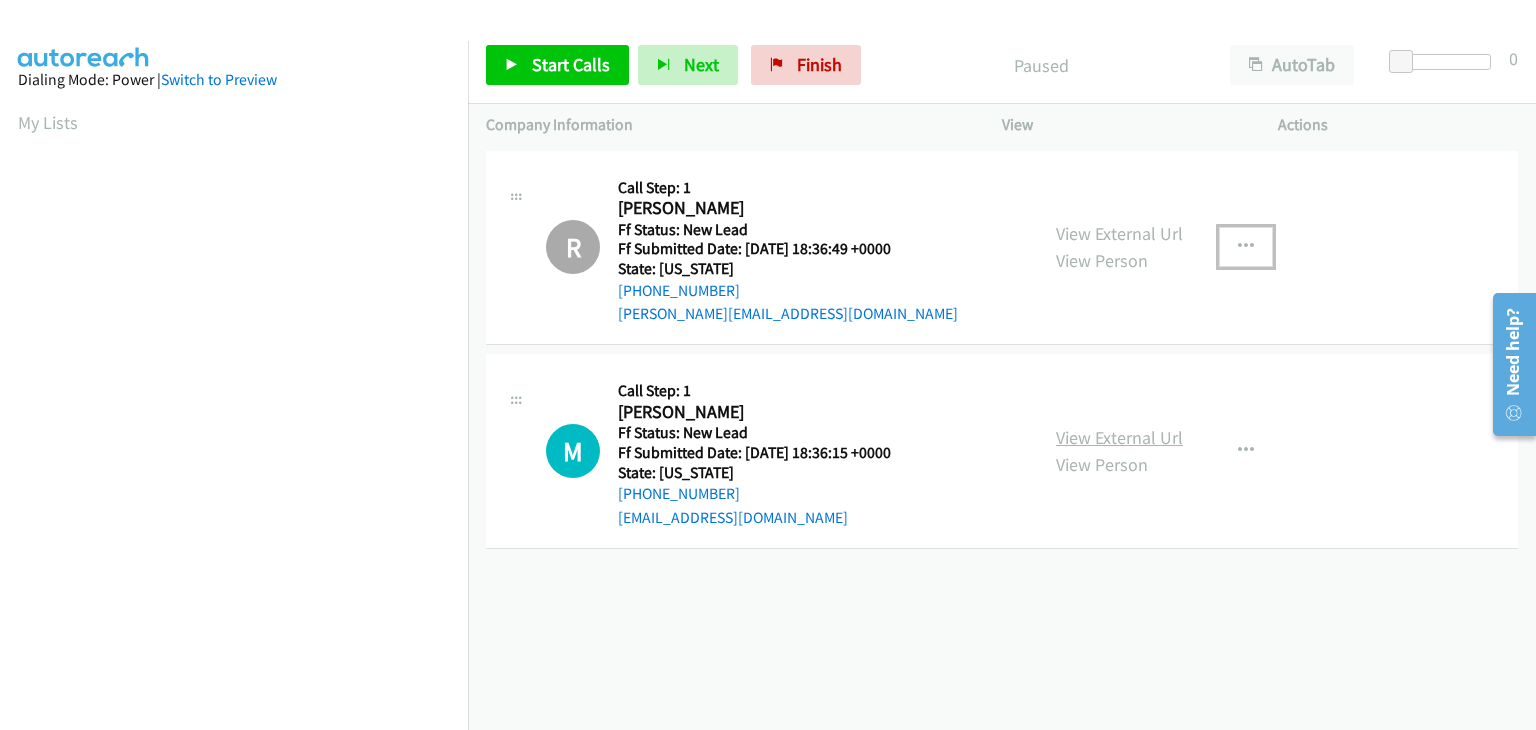 click on "View External Url" at bounding box center [1119, 437] 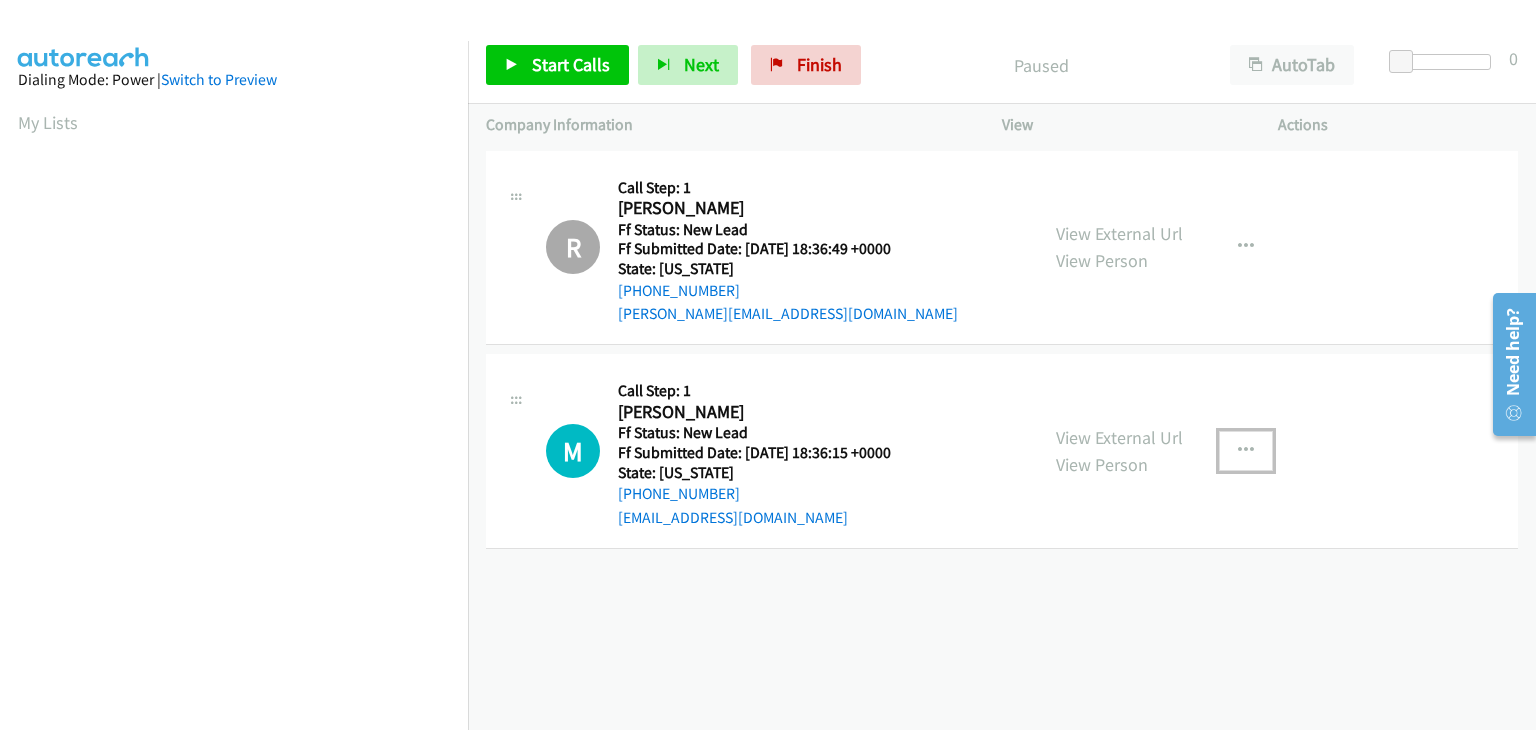 click at bounding box center [1246, 451] 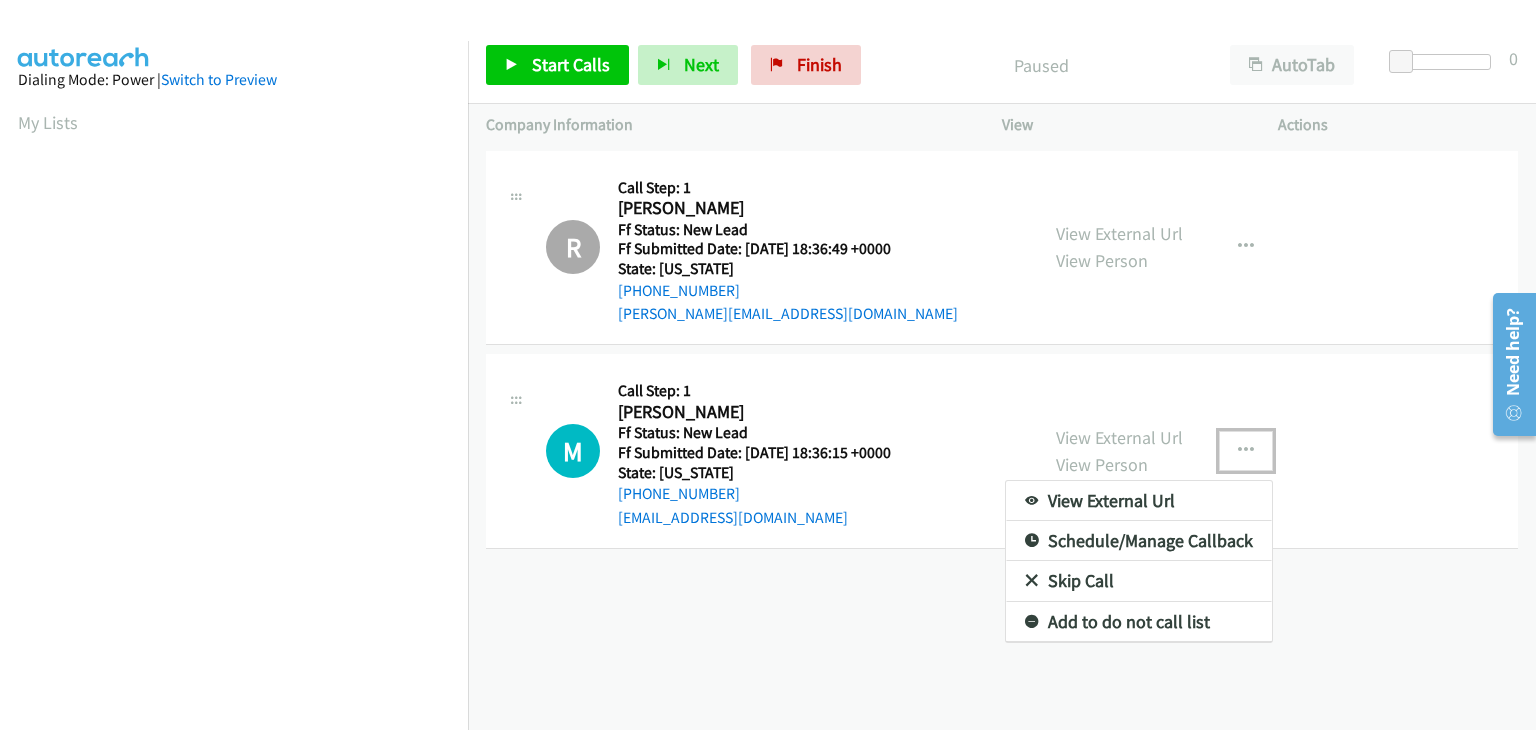 click on "Skip Call" at bounding box center [1139, 581] 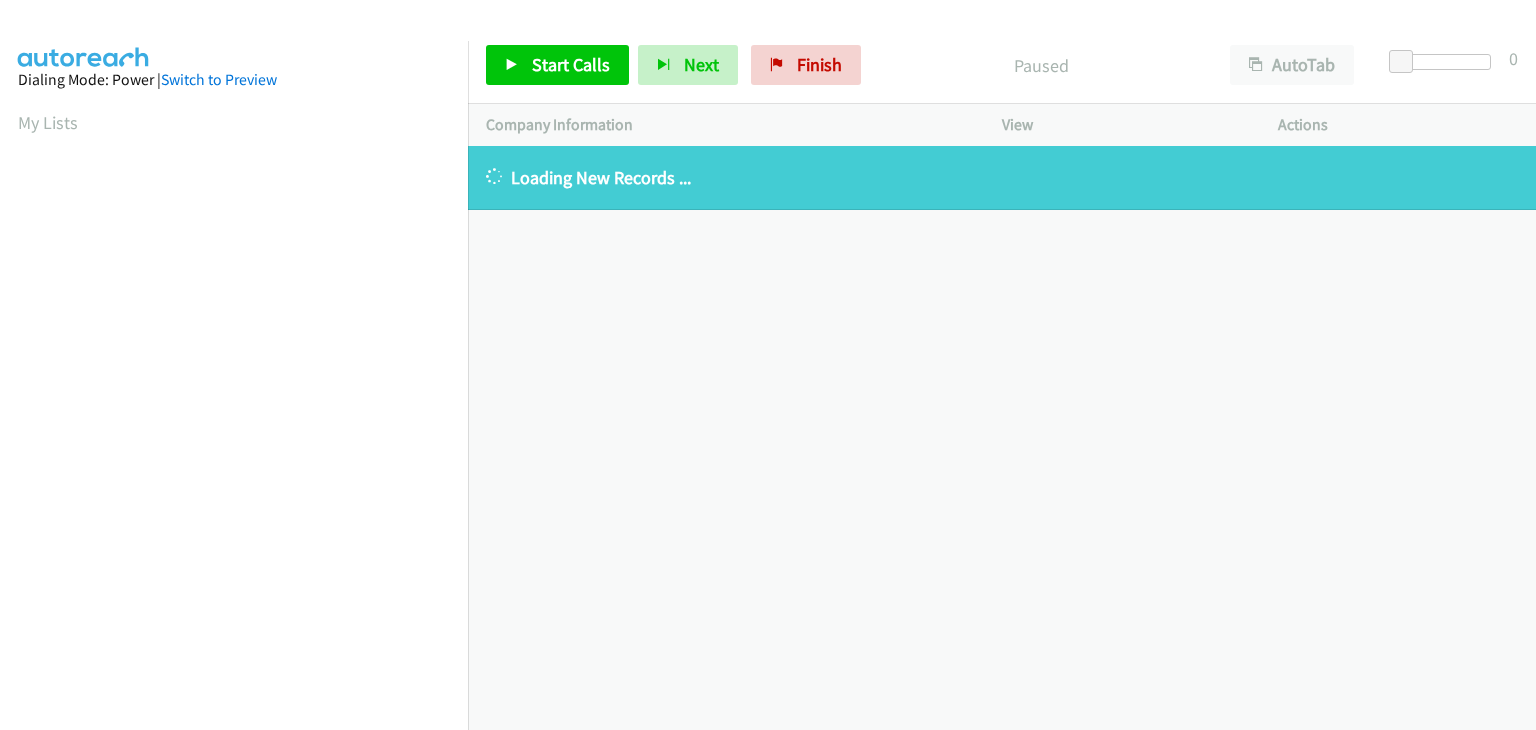 scroll, scrollTop: 0, scrollLeft: 0, axis: both 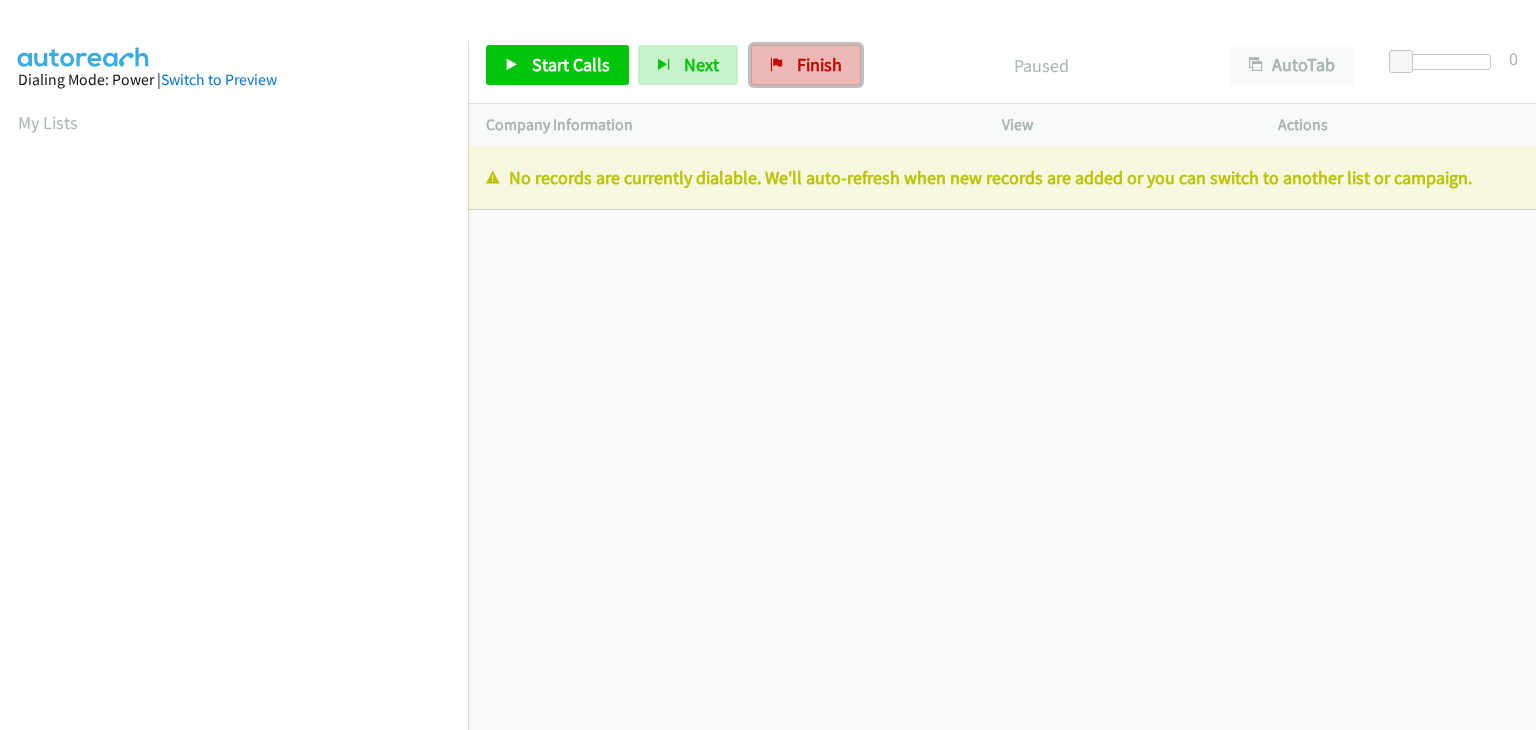 click on "Finish" at bounding box center [819, 64] 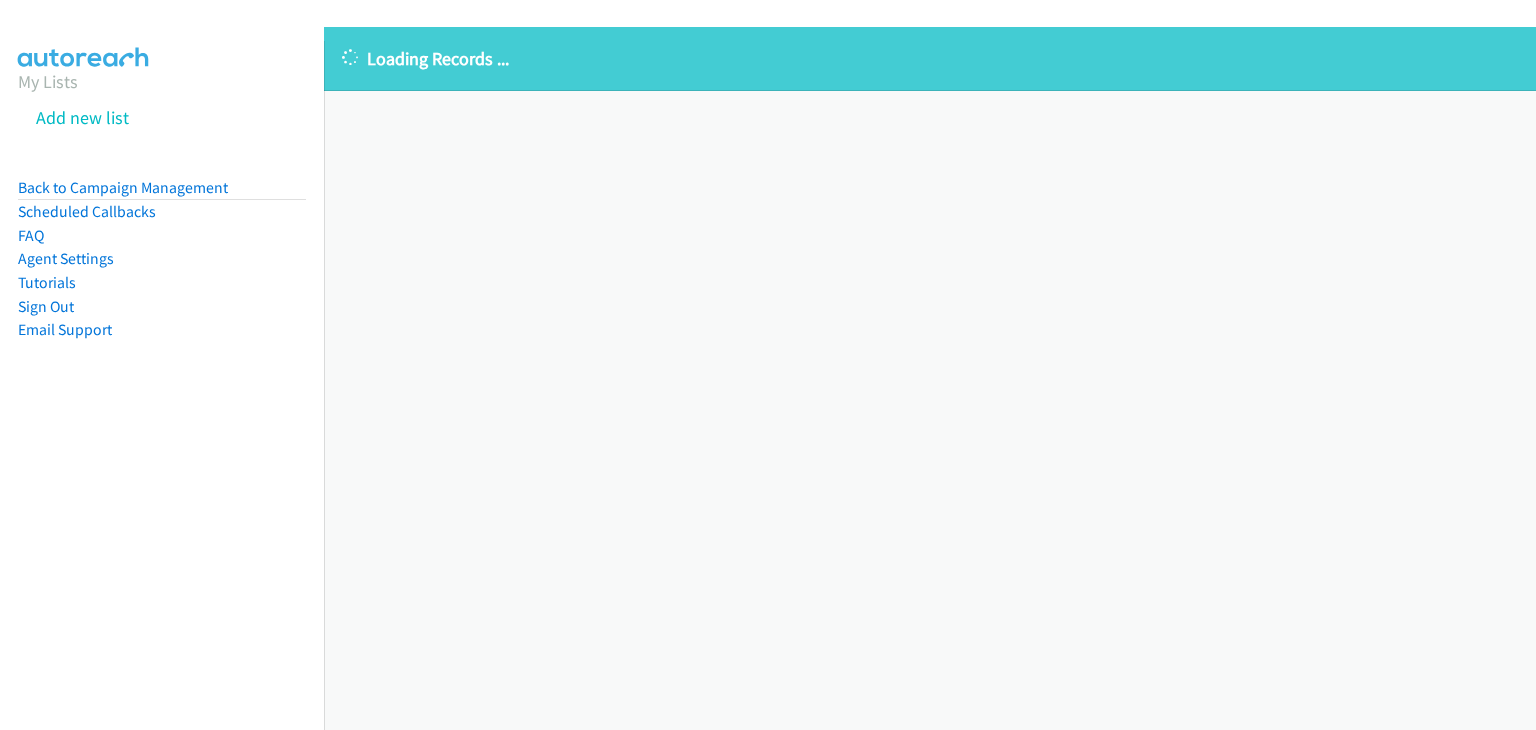 scroll, scrollTop: 0, scrollLeft: 0, axis: both 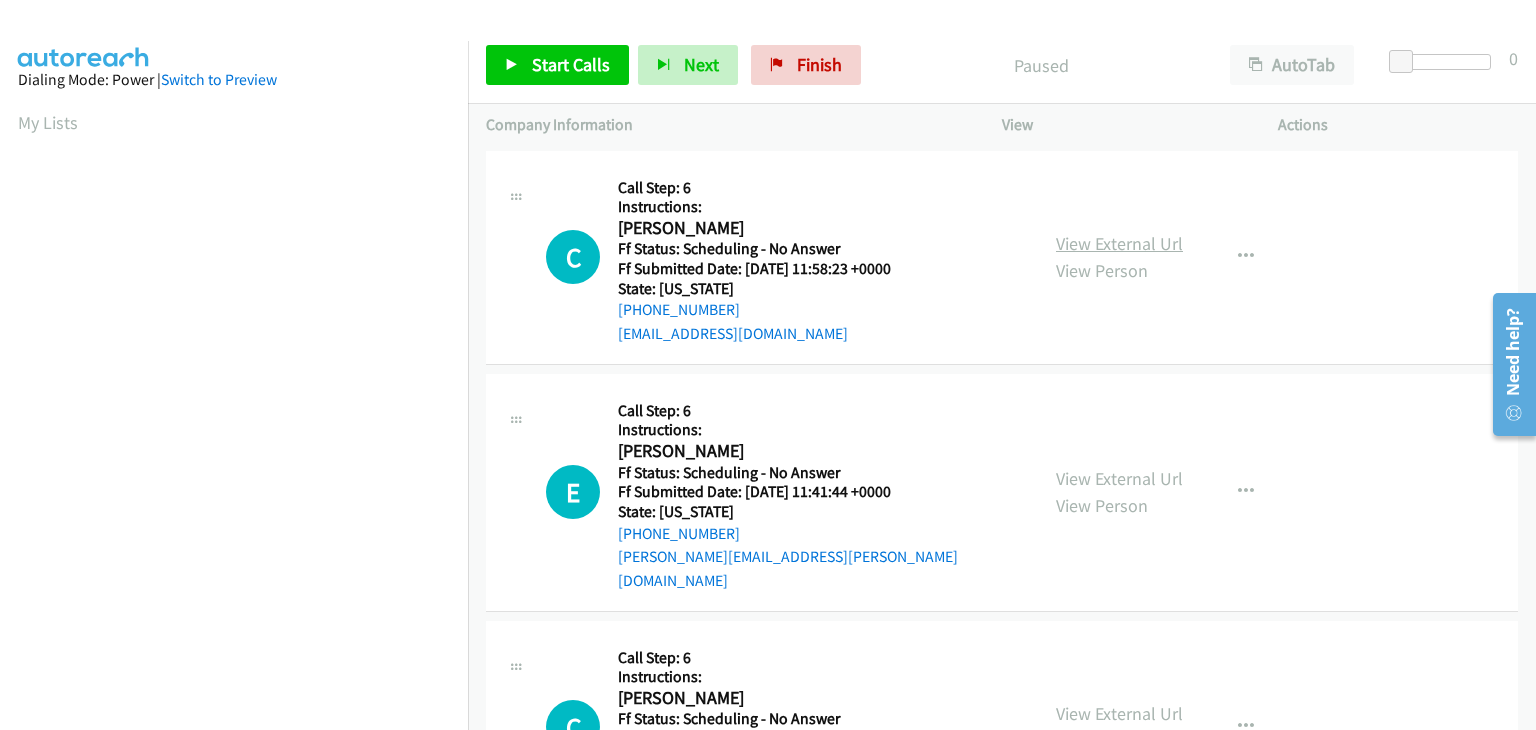click on "View External Url" at bounding box center [1119, 243] 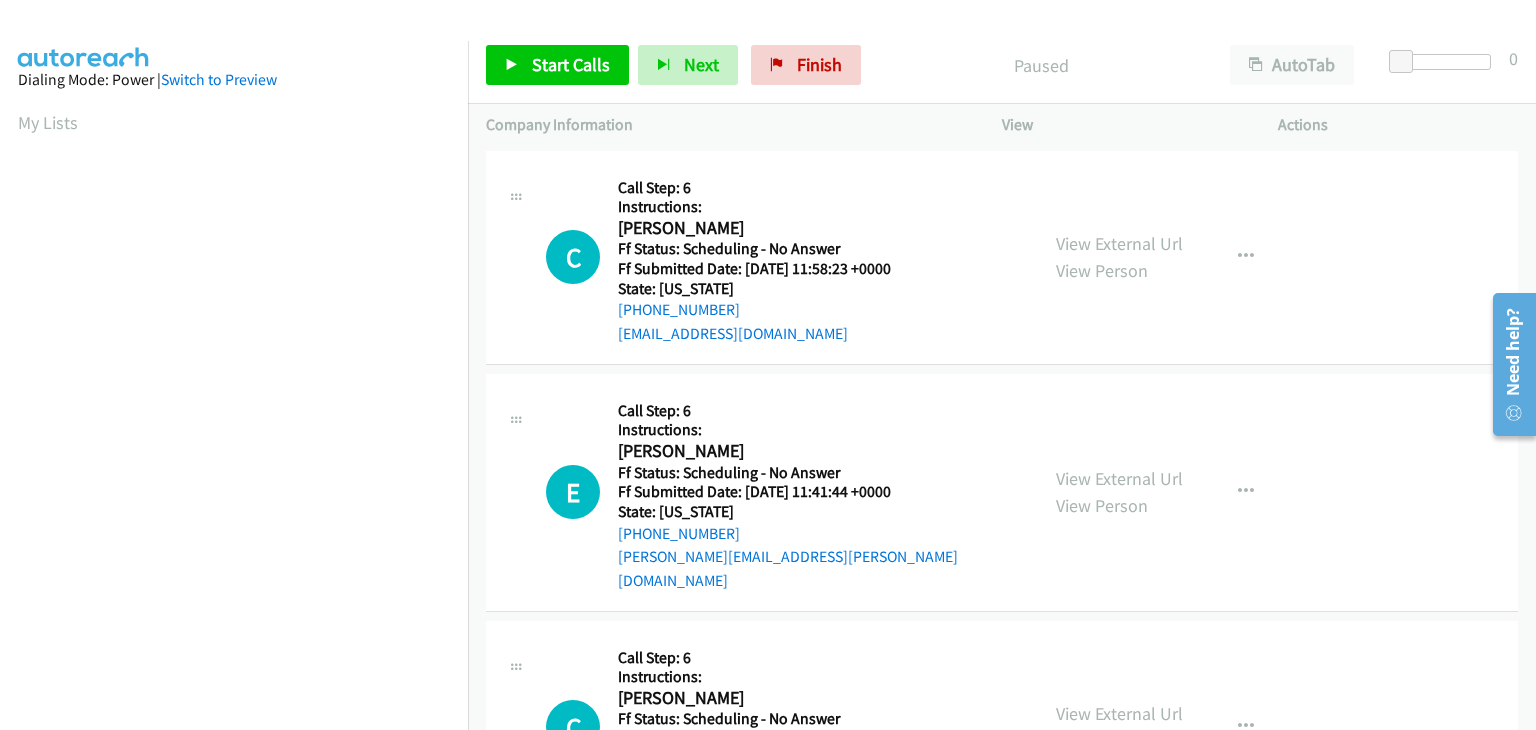click on "View External Url" at bounding box center [1119, 478] 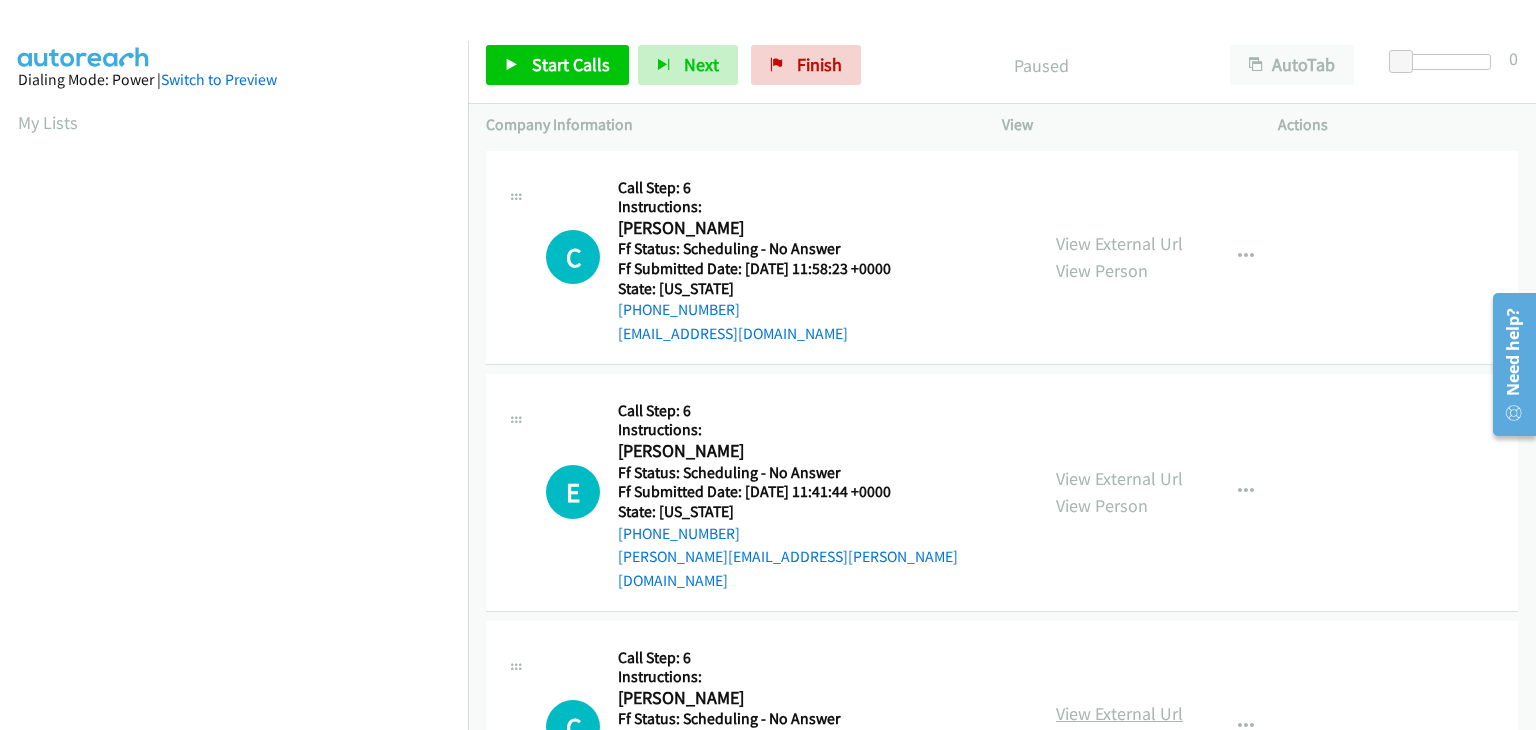 click on "View External Url" at bounding box center (1119, 713) 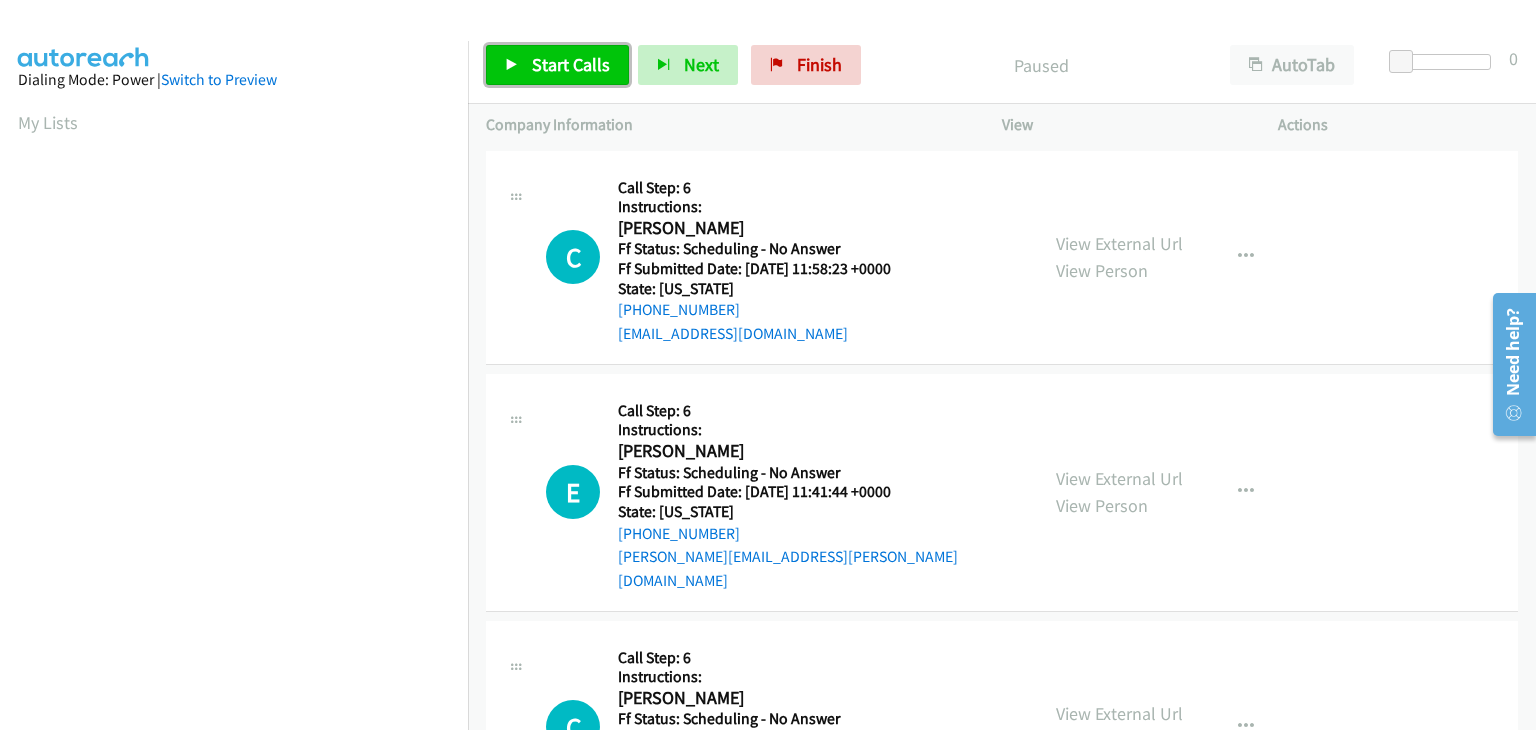 click on "Start Calls" at bounding box center [571, 64] 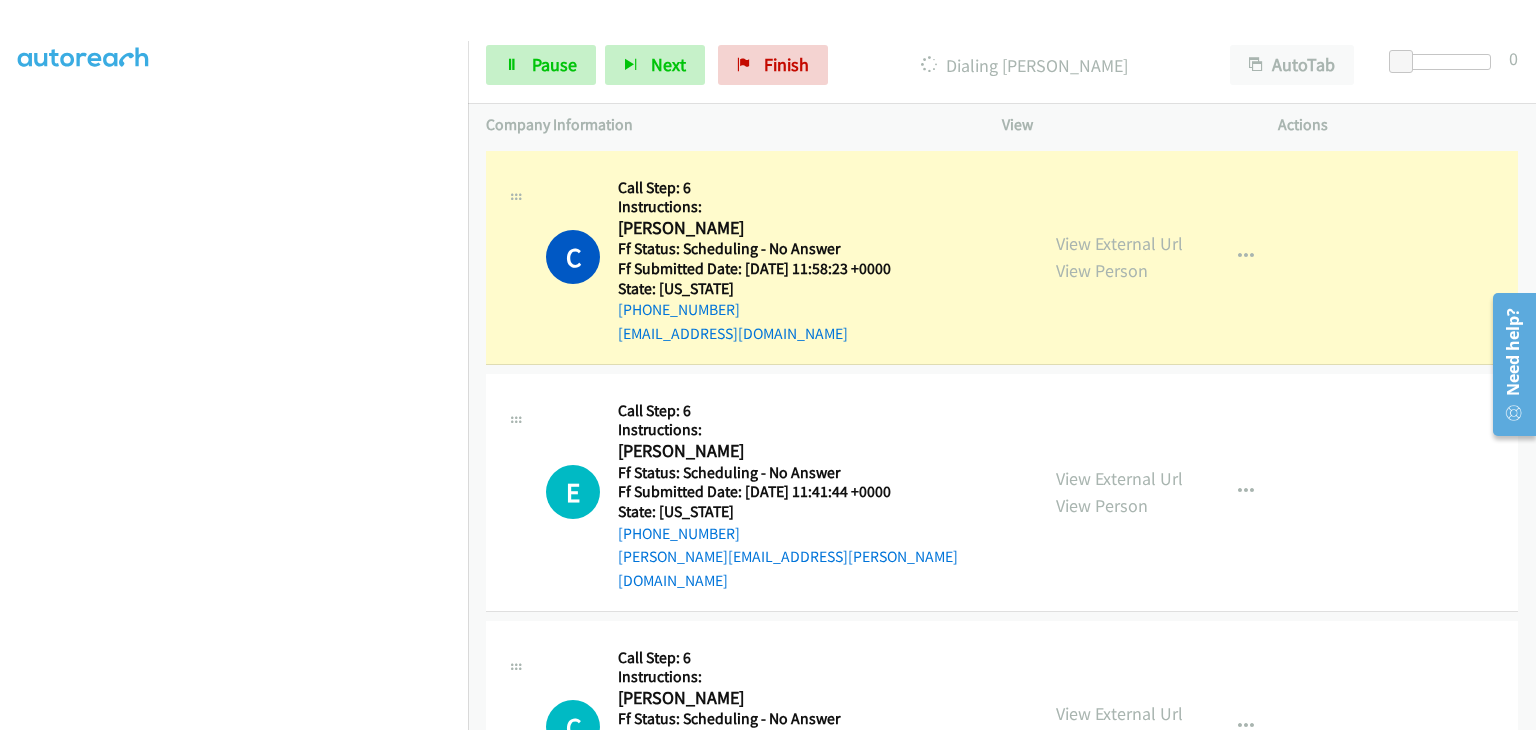 scroll, scrollTop: 392, scrollLeft: 0, axis: vertical 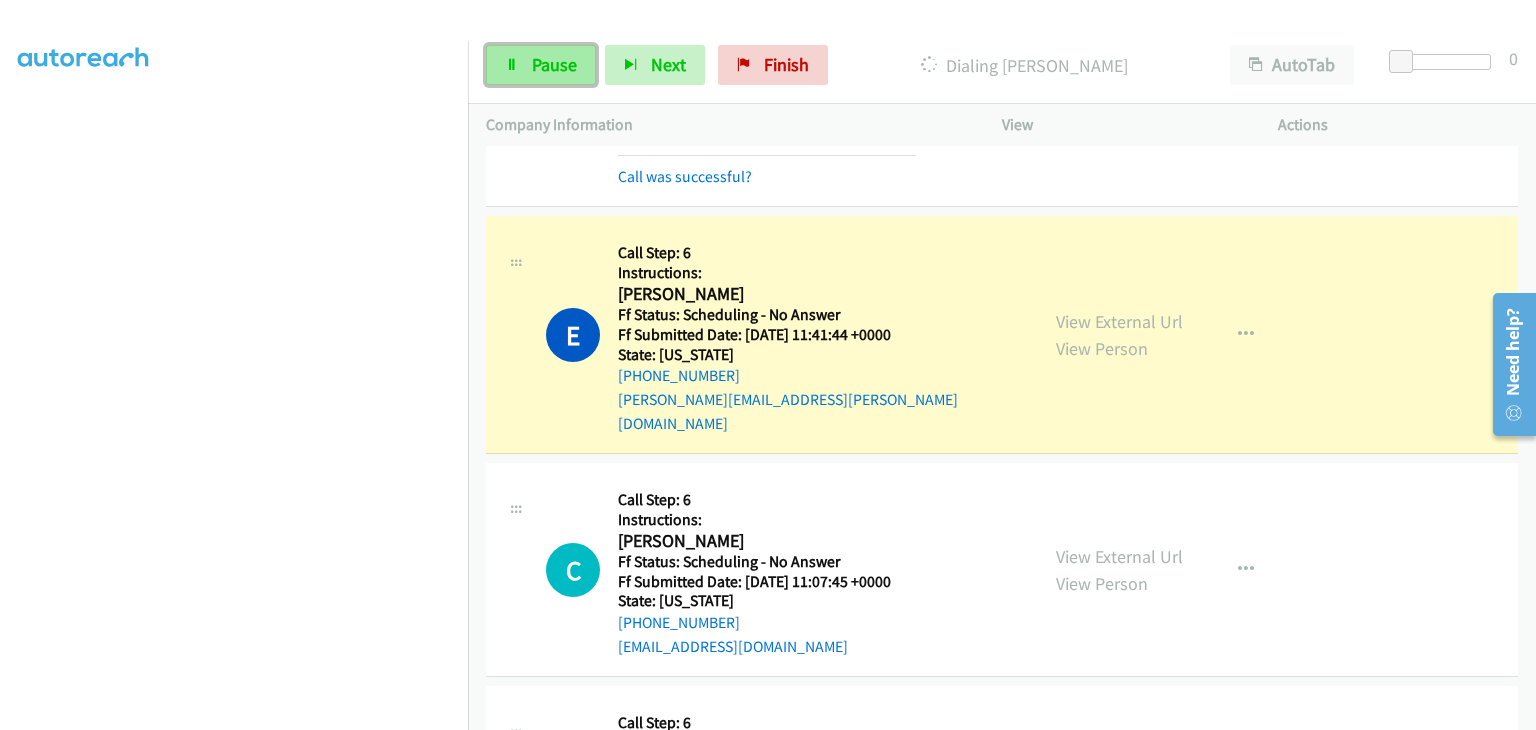 click on "Pause" at bounding box center (554, 64) 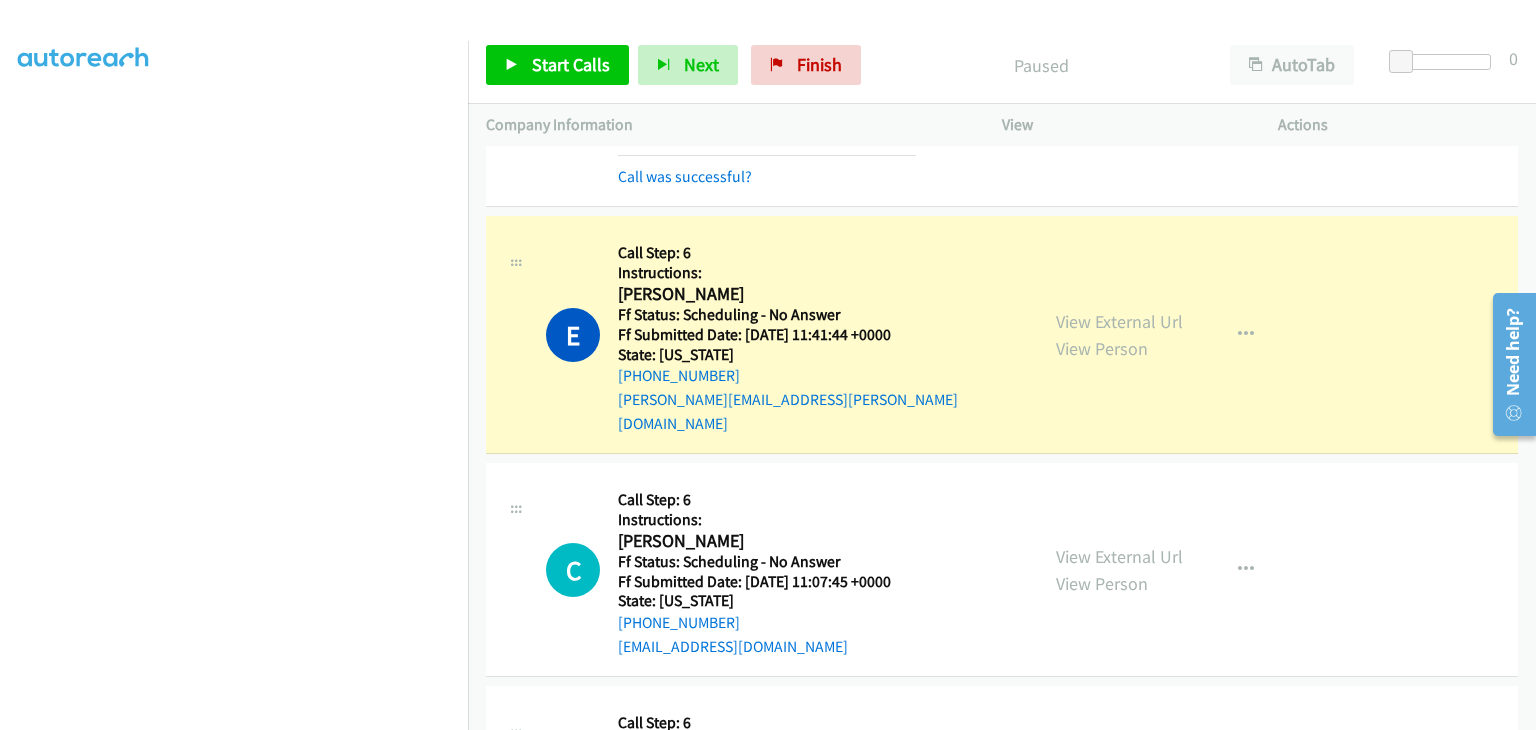 scroll, scrollTop: 300, scrollLeft: 0, axis: vertical 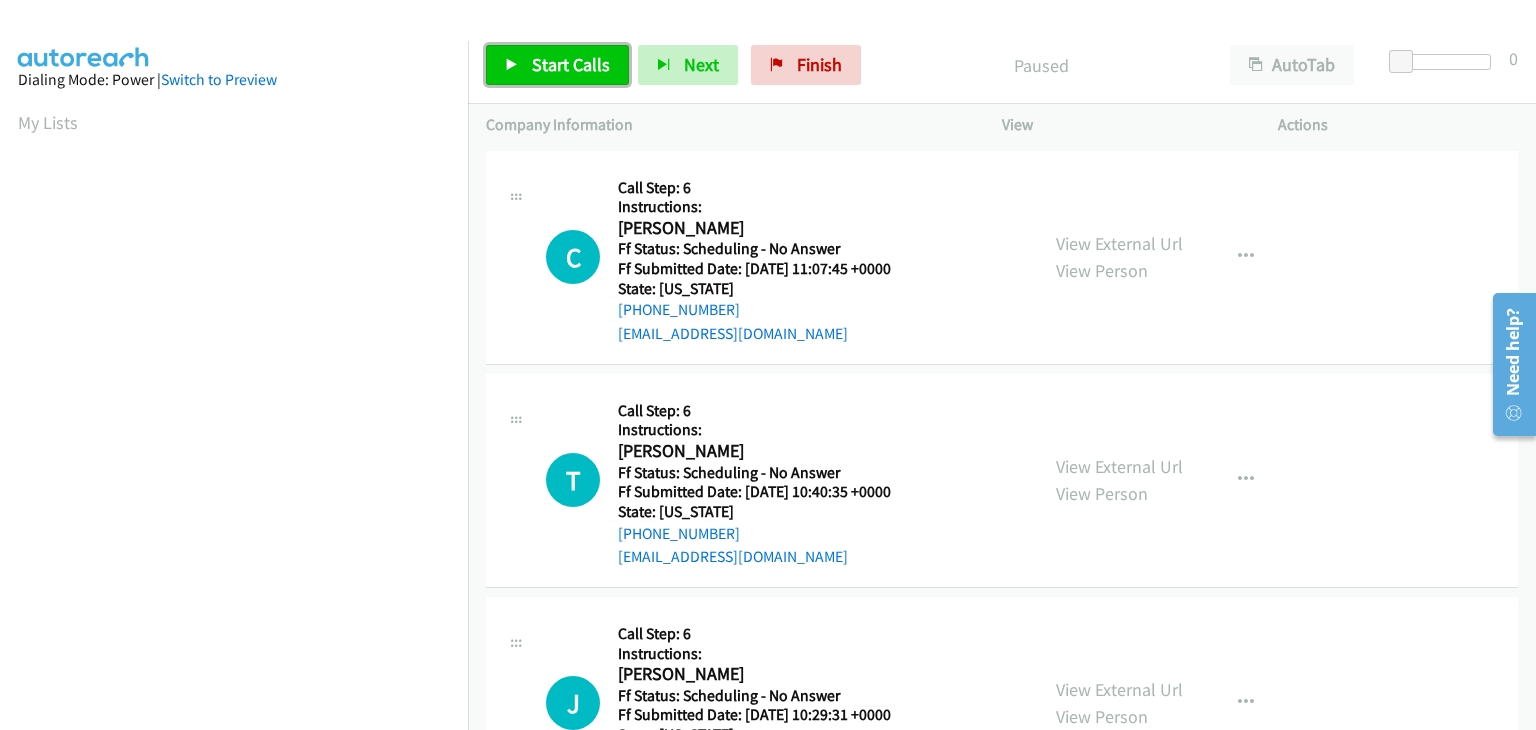 click on "Start Calls" at bounding box center (557, 65) 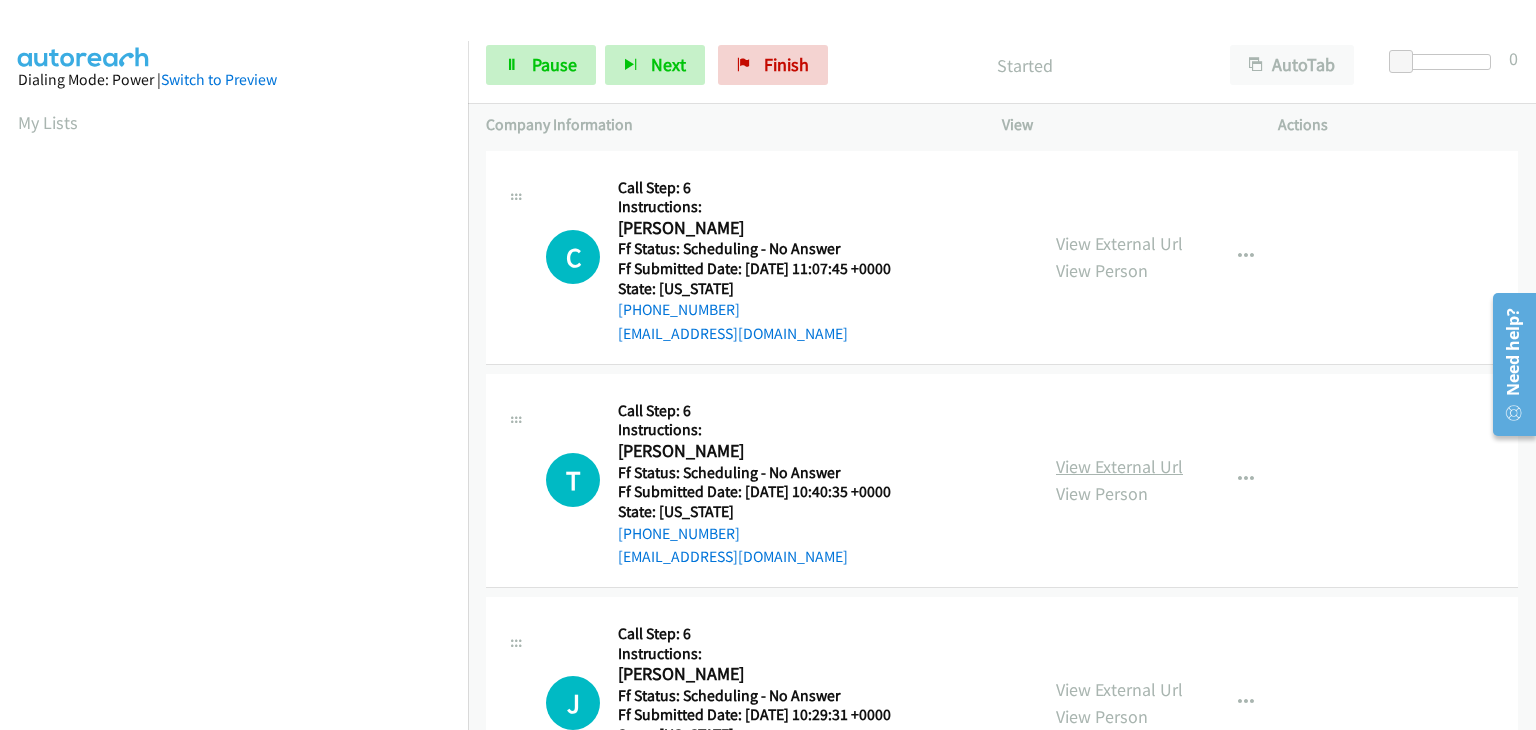 click on "View External Url" at bounding box center [1119, 466] 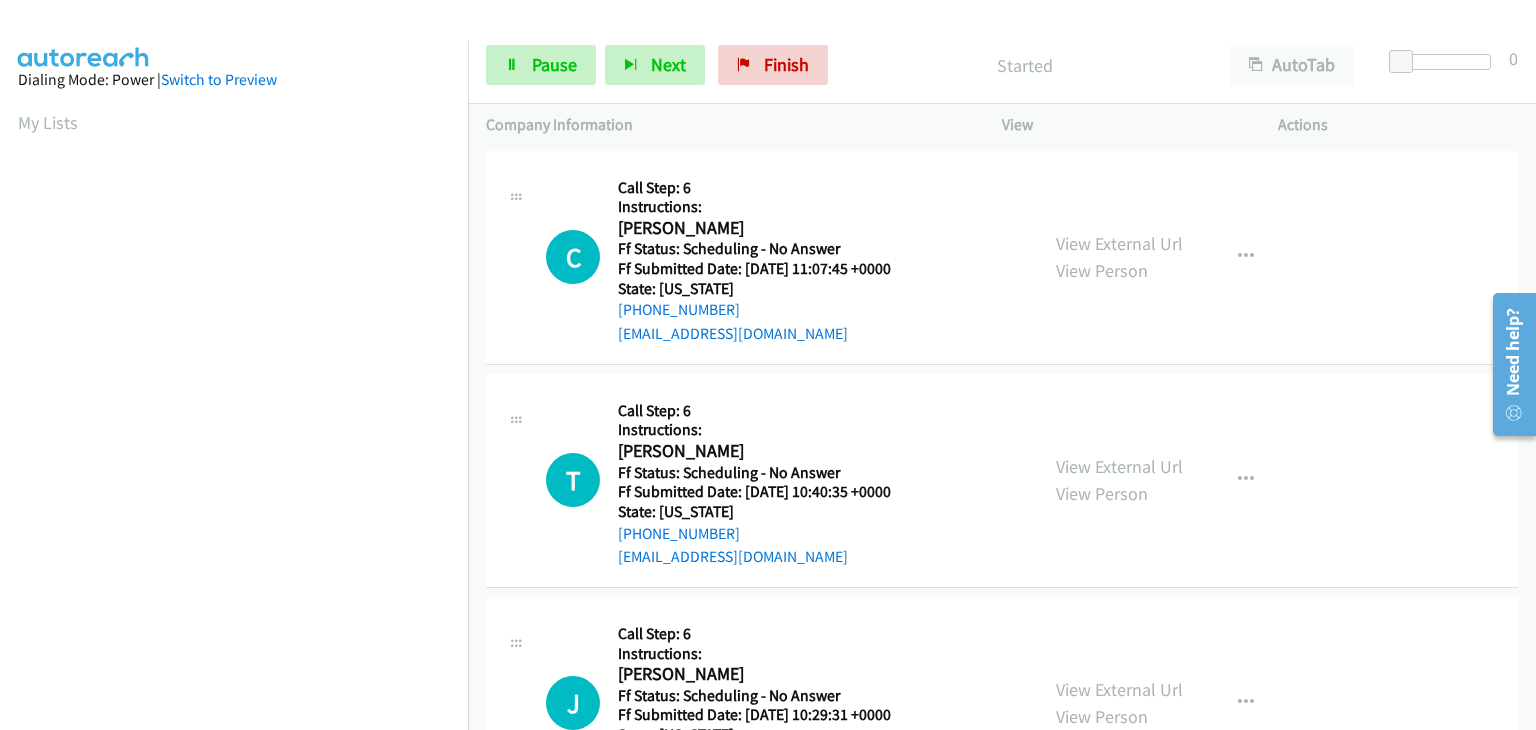 click on "View External Url
View Person
View External Url
Email
Schedule/Manage Callback
Skip Call
Add to do not call list" at bounding box center [1185, 703] 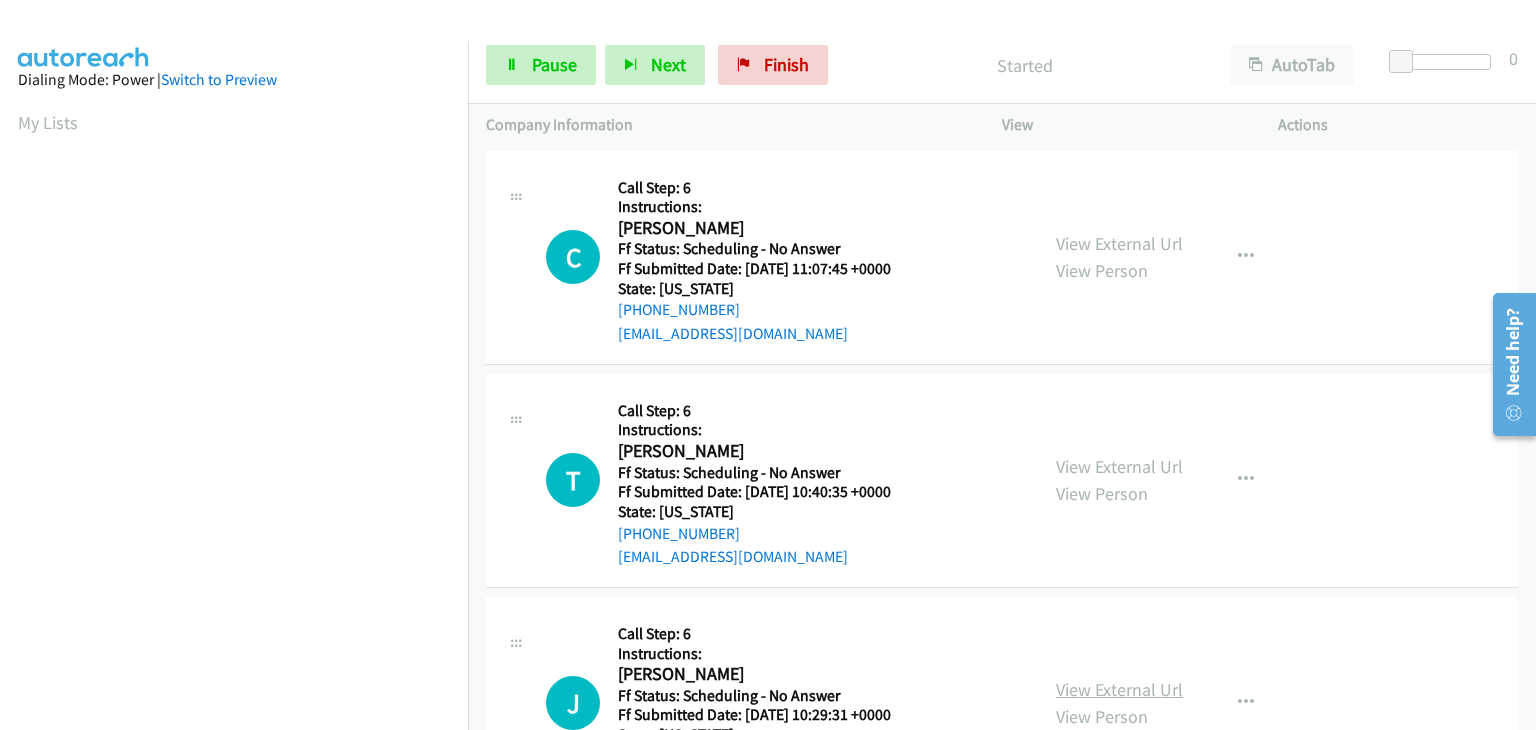 click on "View External Url" at bounding box center [1119, 689] 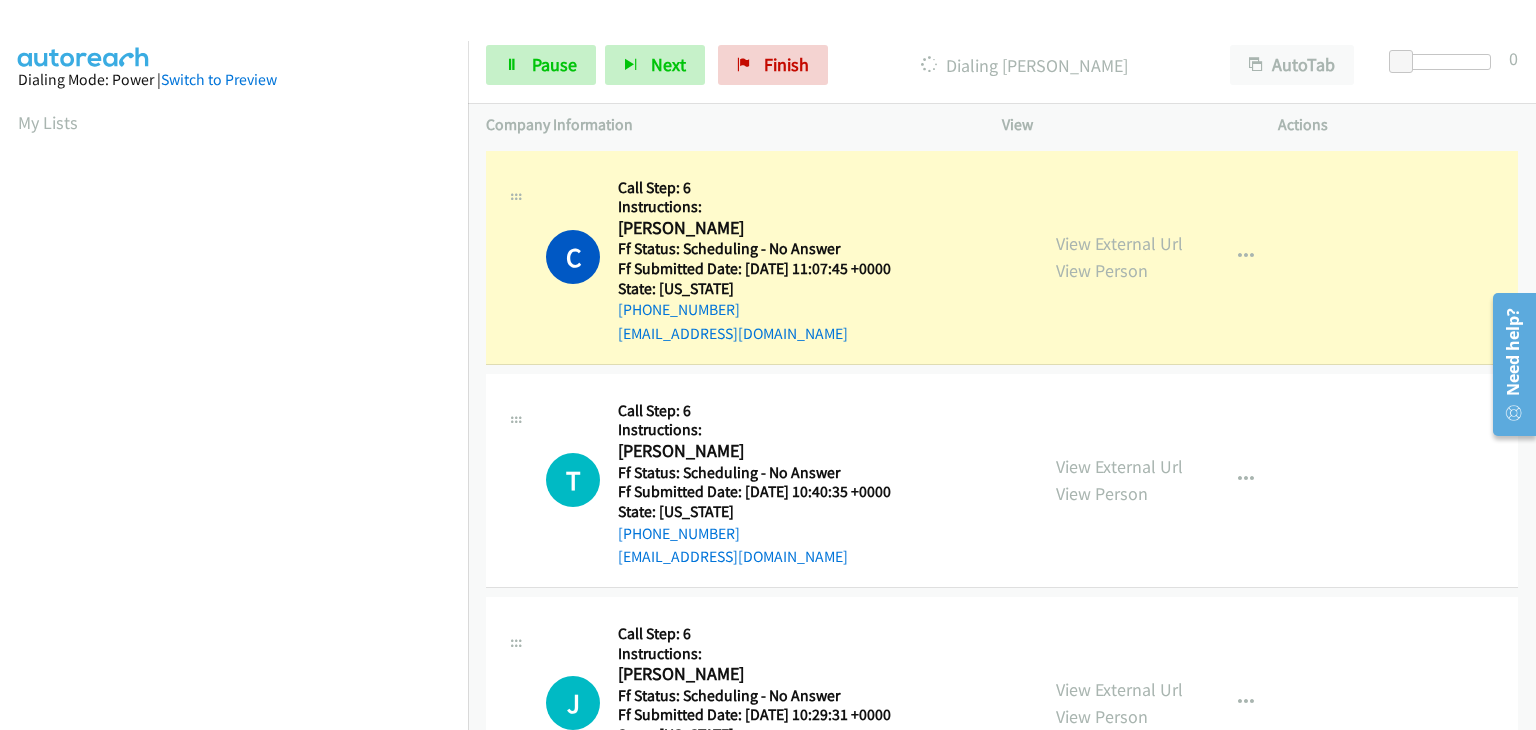 scroll, scrollTop: 392, scrollLeft: 0, axis: vertical 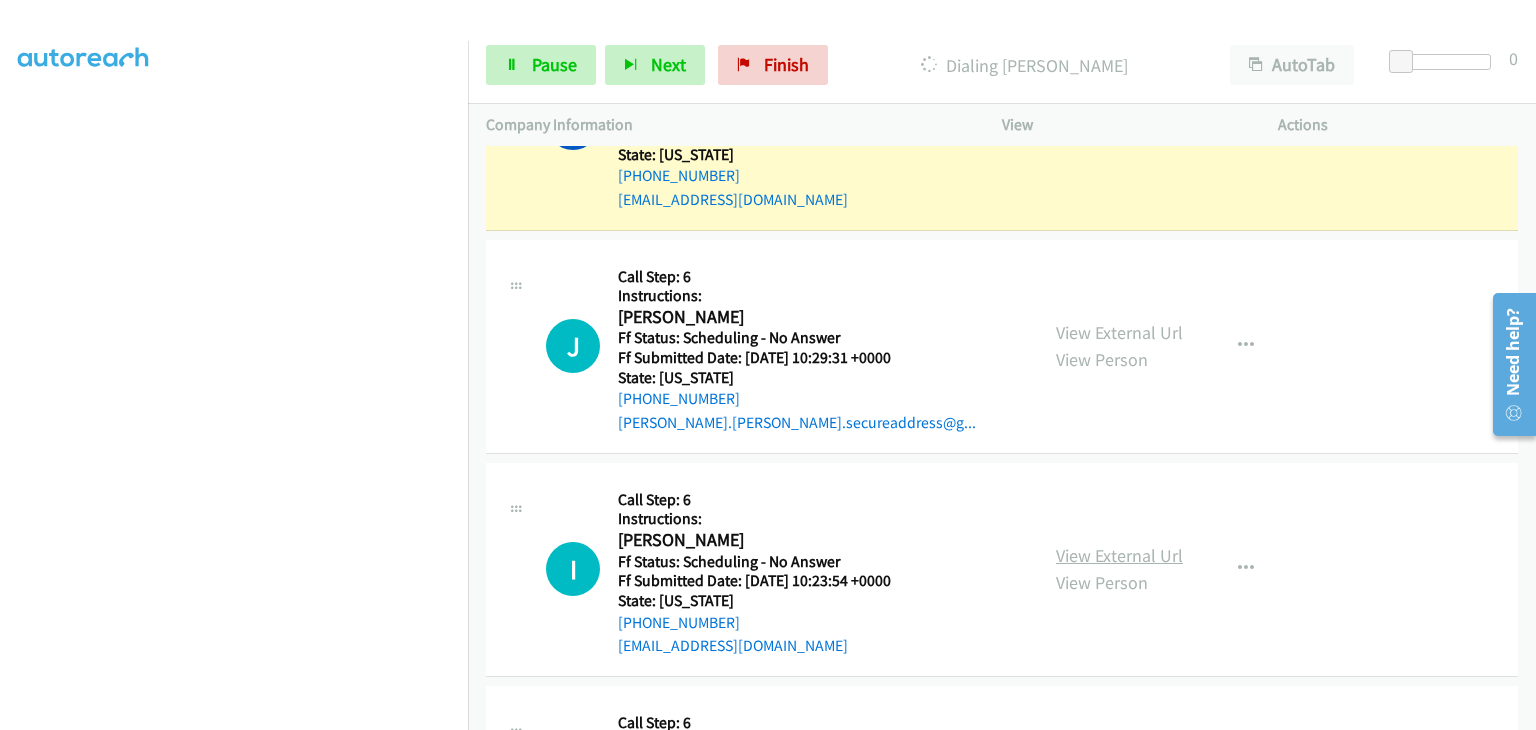 click on "View External Url" at bounding box center [1119, 555] 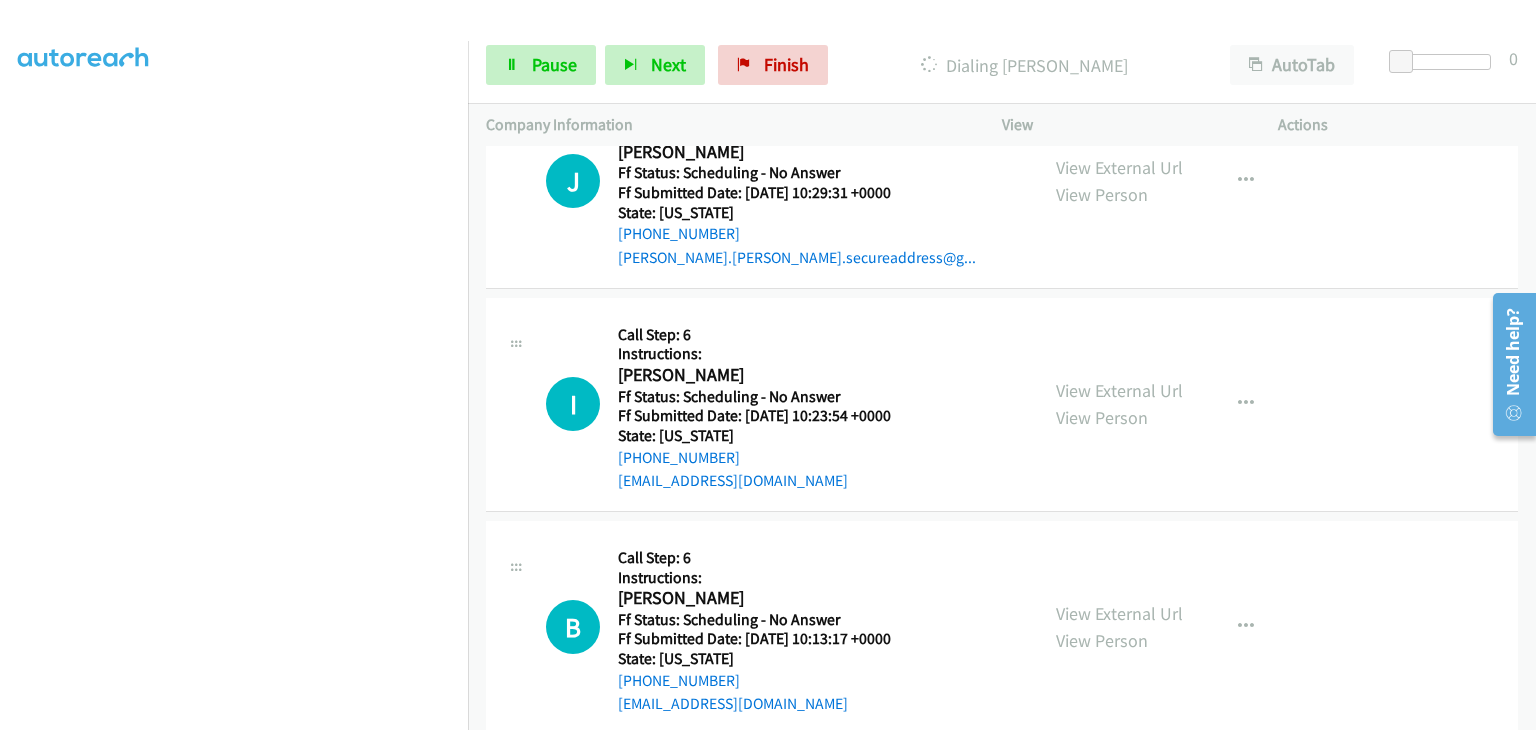 scroll, scrollTop: 600, scrollLeft: 0, axis: vertical 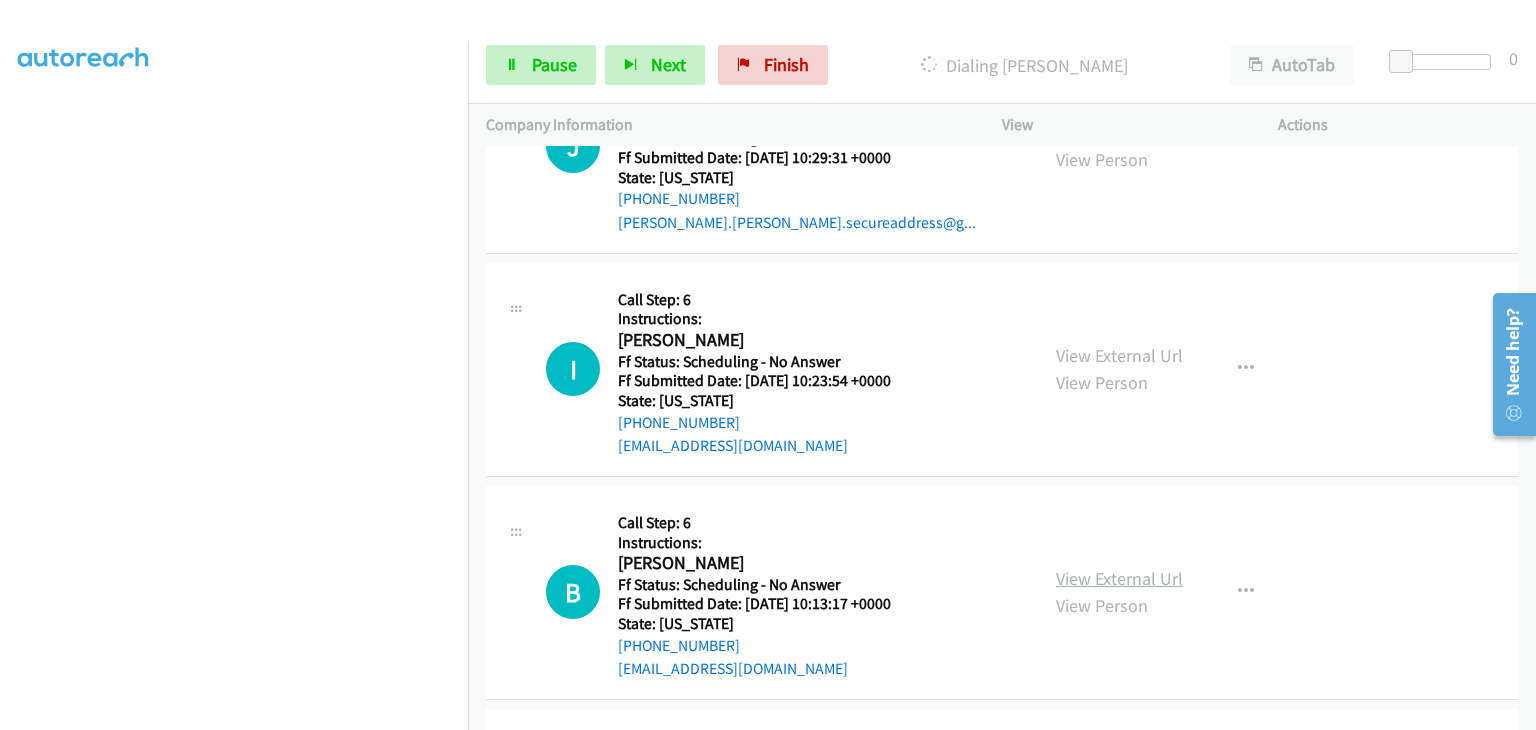 click on "View External Url" at bounding box center [1119, 578] 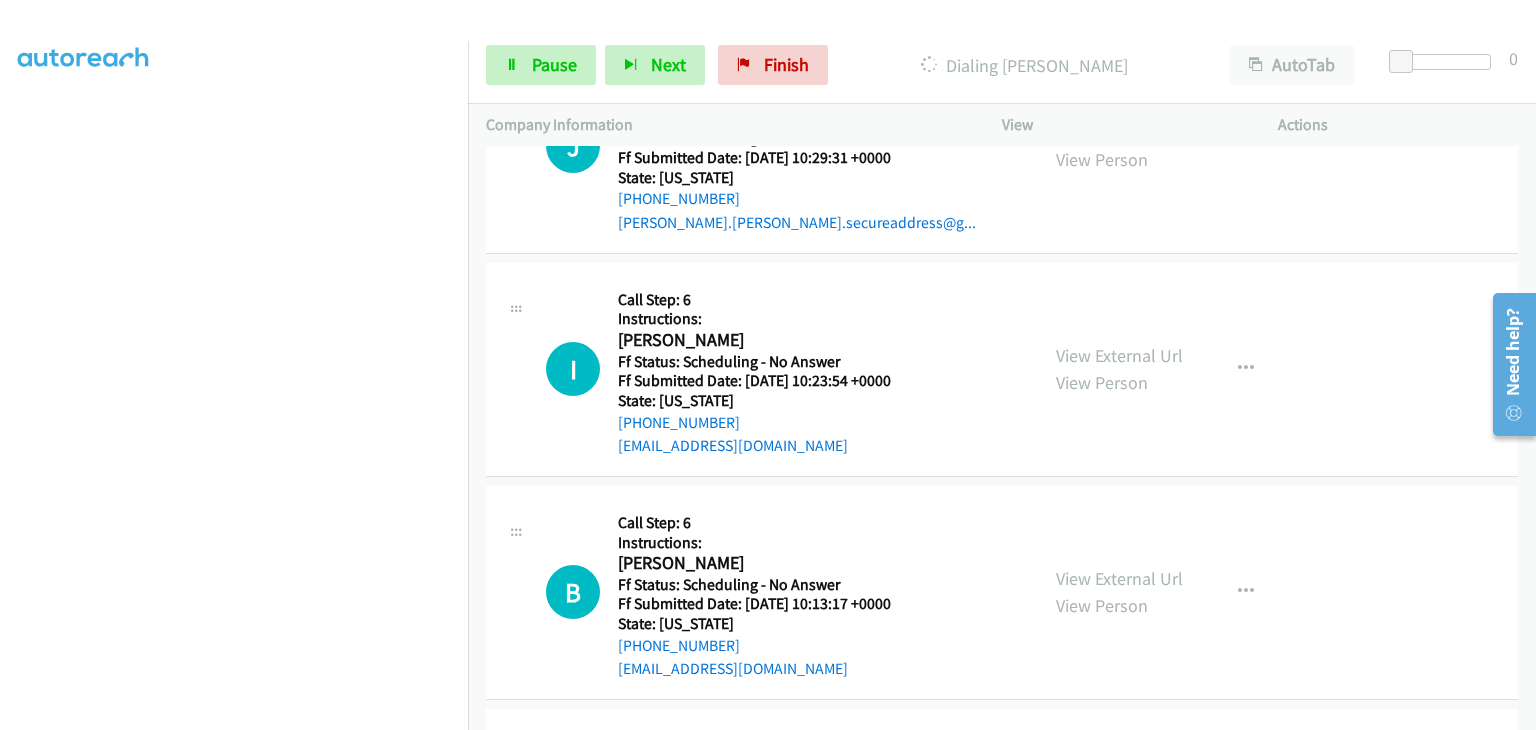 scroll, scrollTop: 392, scrollLeft: 0, axis: vertical 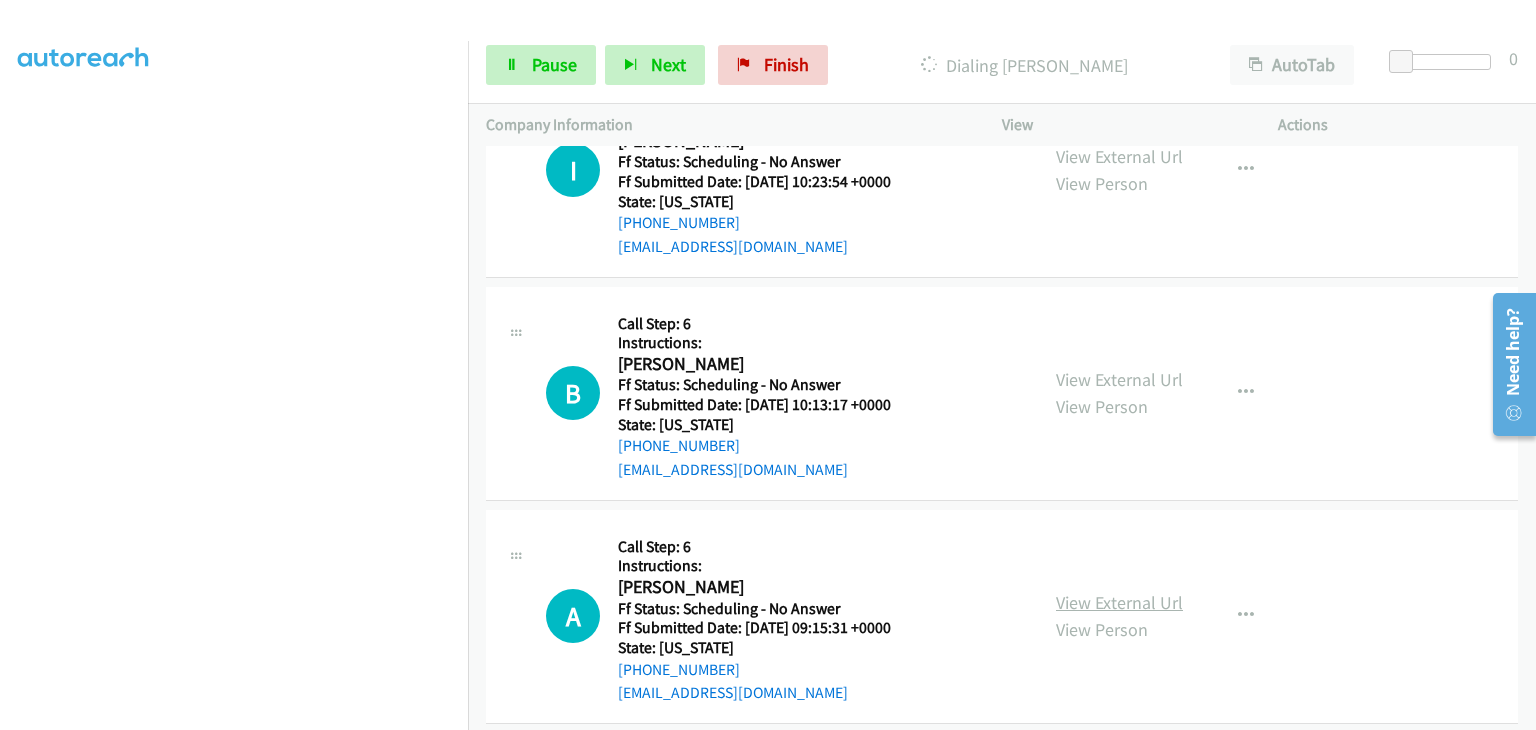 click on "View External Url" at bounding box center [1119, 602] 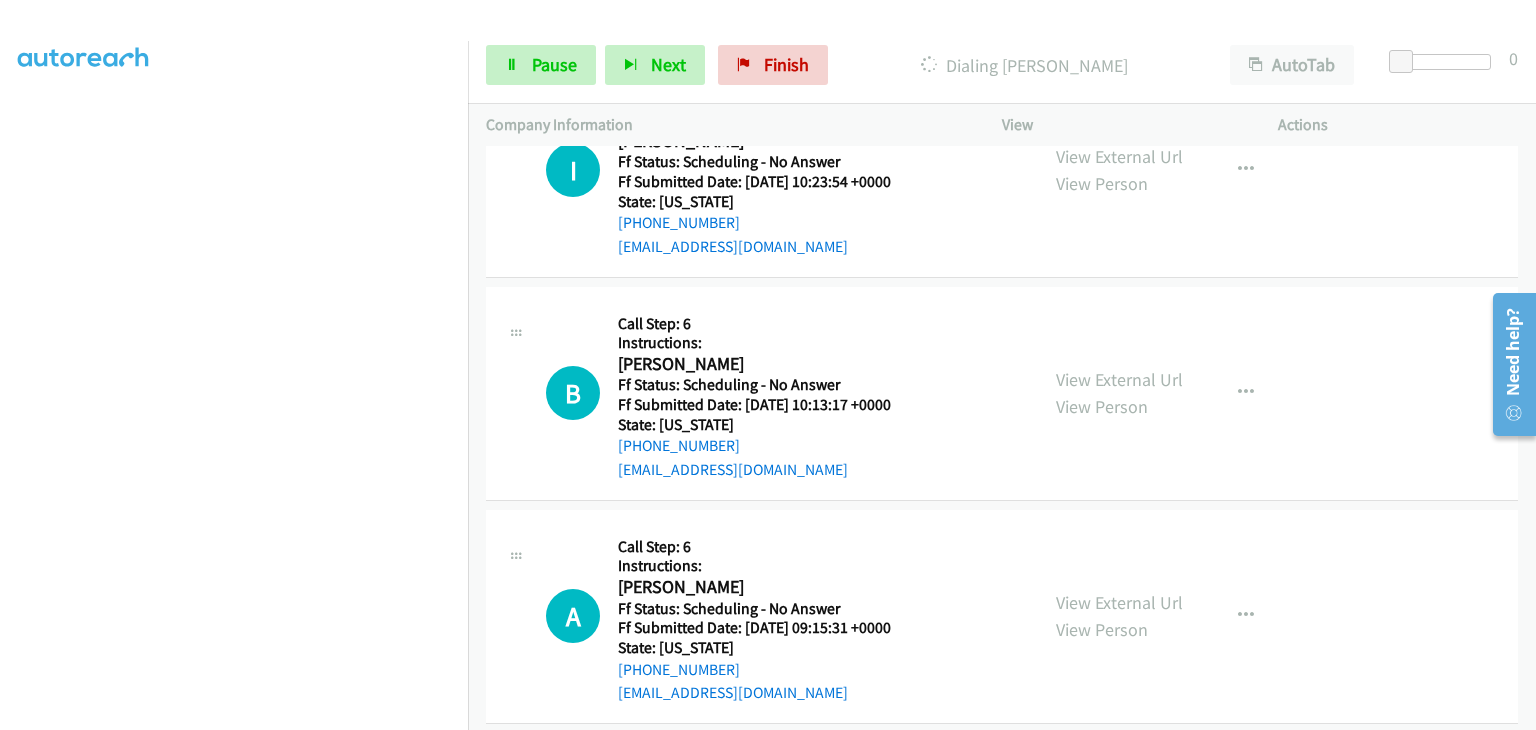 scroll, scrollTop: 392, scrollLeft: 0, axis: vertical 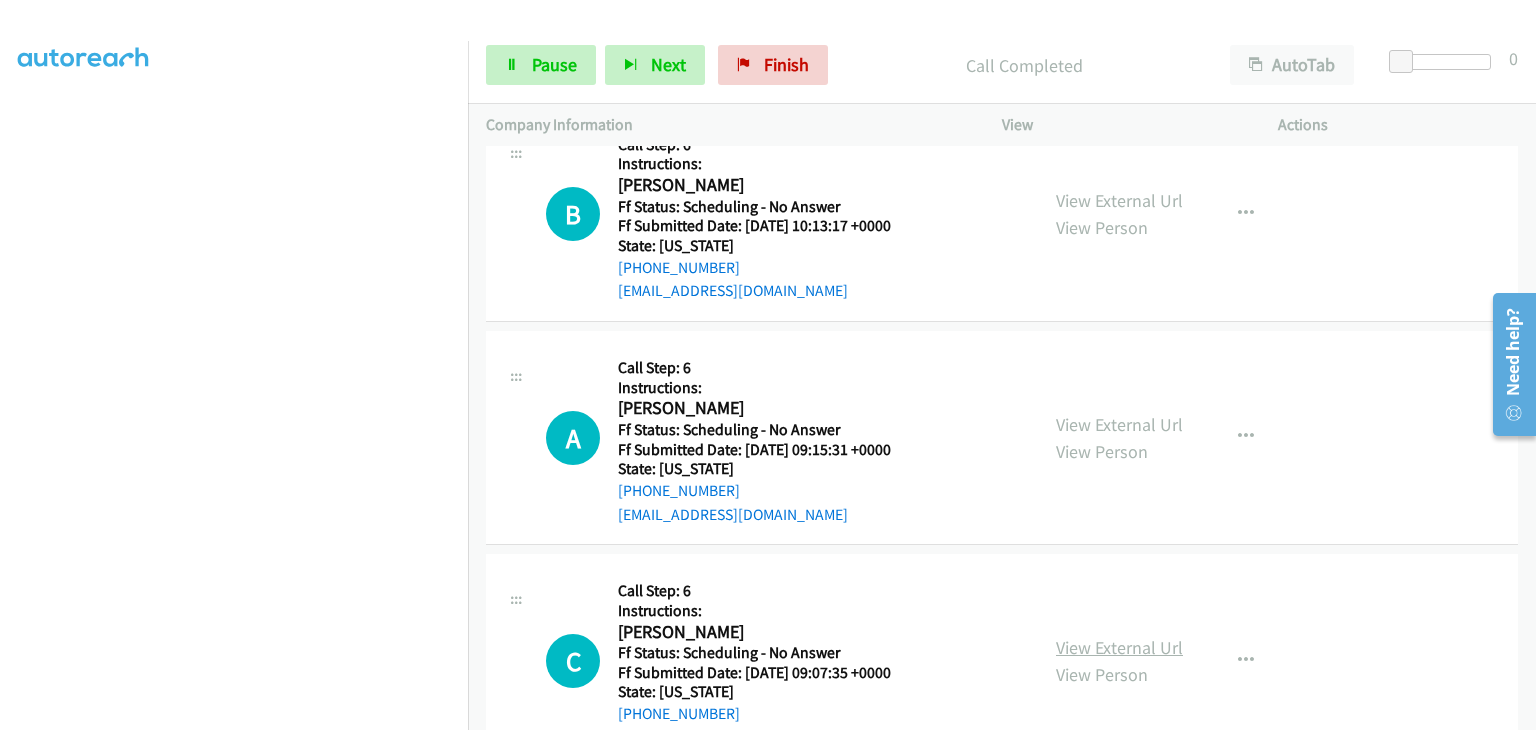 click on "View External Url" at bounding box center (1119, 647) 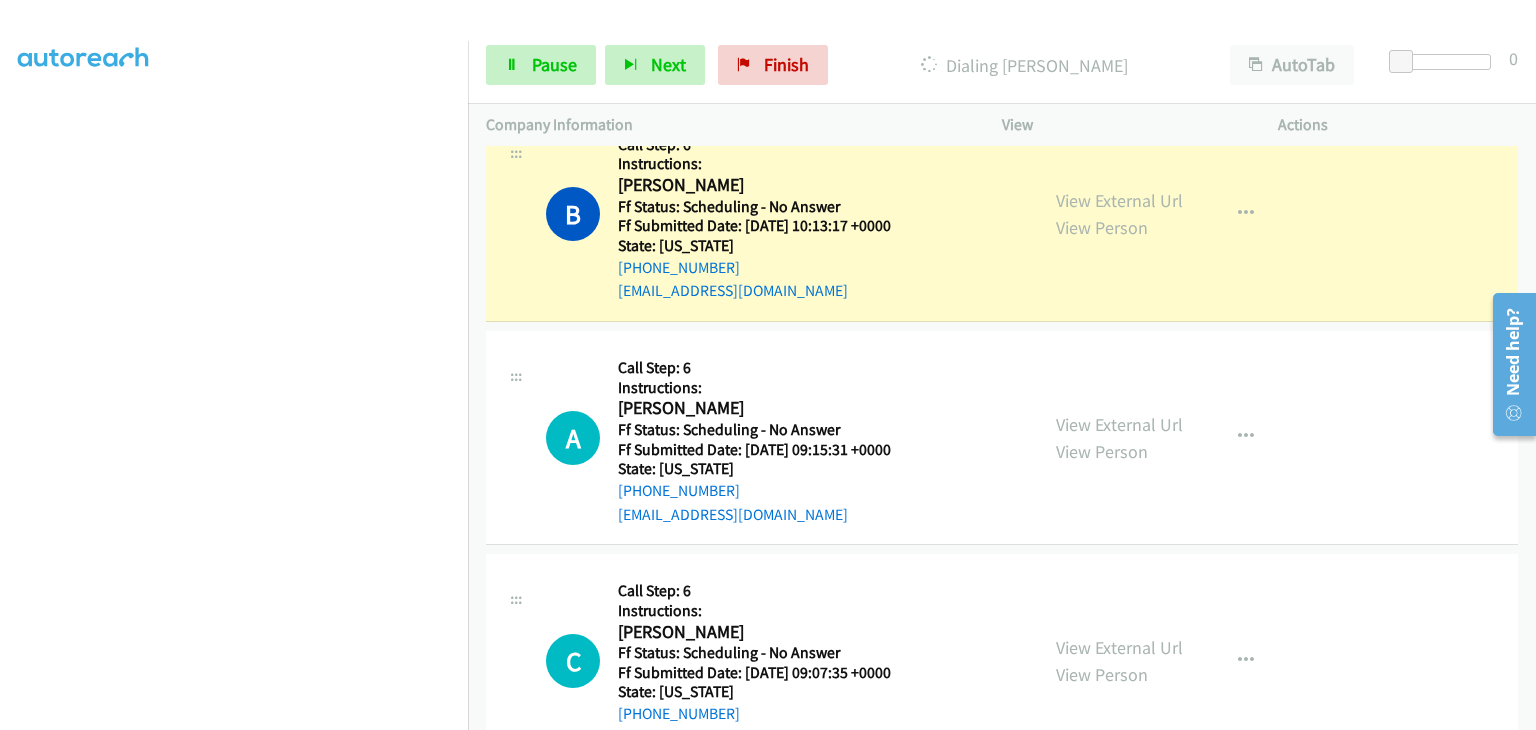 scroll, scrollTop: 392, scrollLeft: 0, axis: vertical 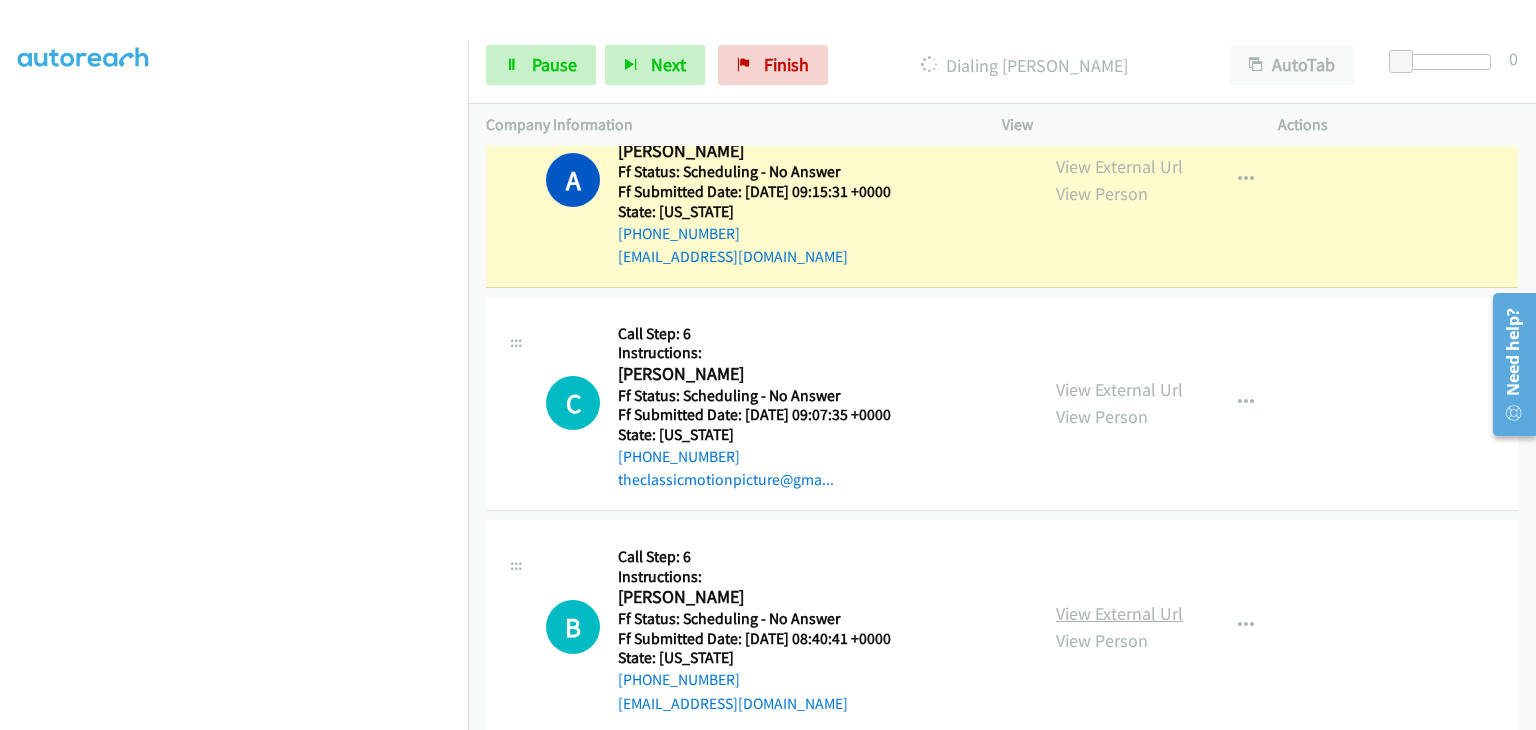 click on "View External Url" at bounding box center (1119, 613) 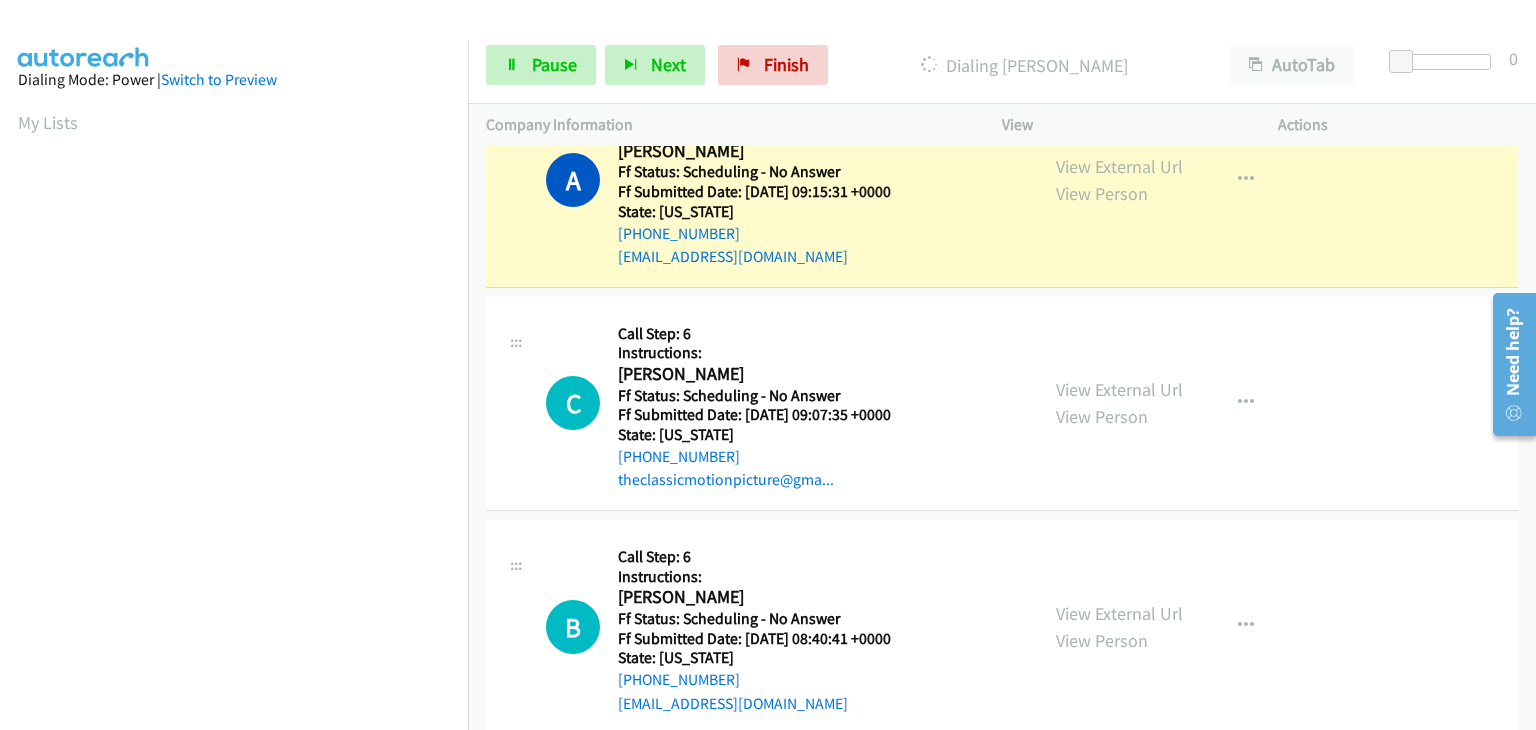 scroll, scrollTop: 392, scrollLeft: 0, axis: vertical 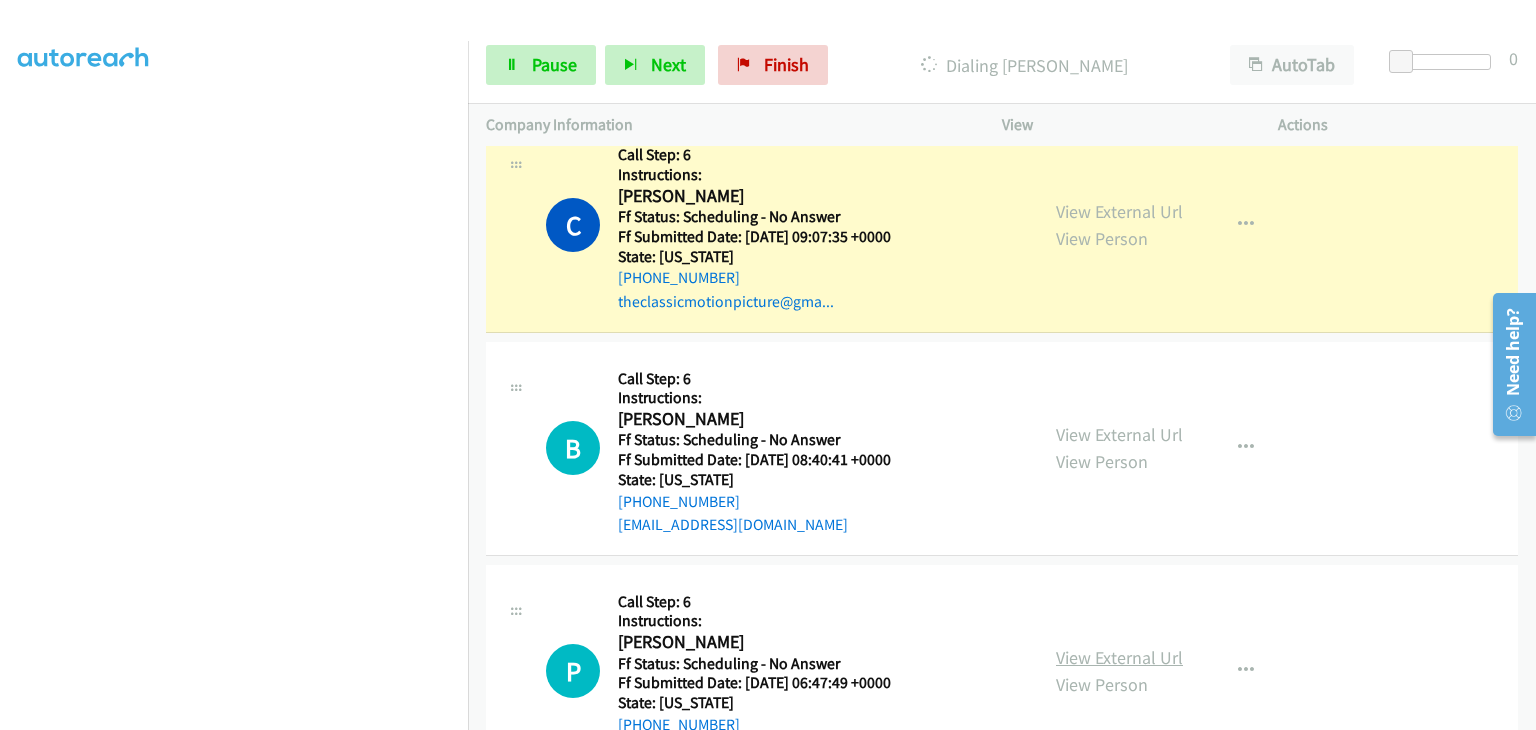 click on "View External Url" at bounding box center [1119, 657] 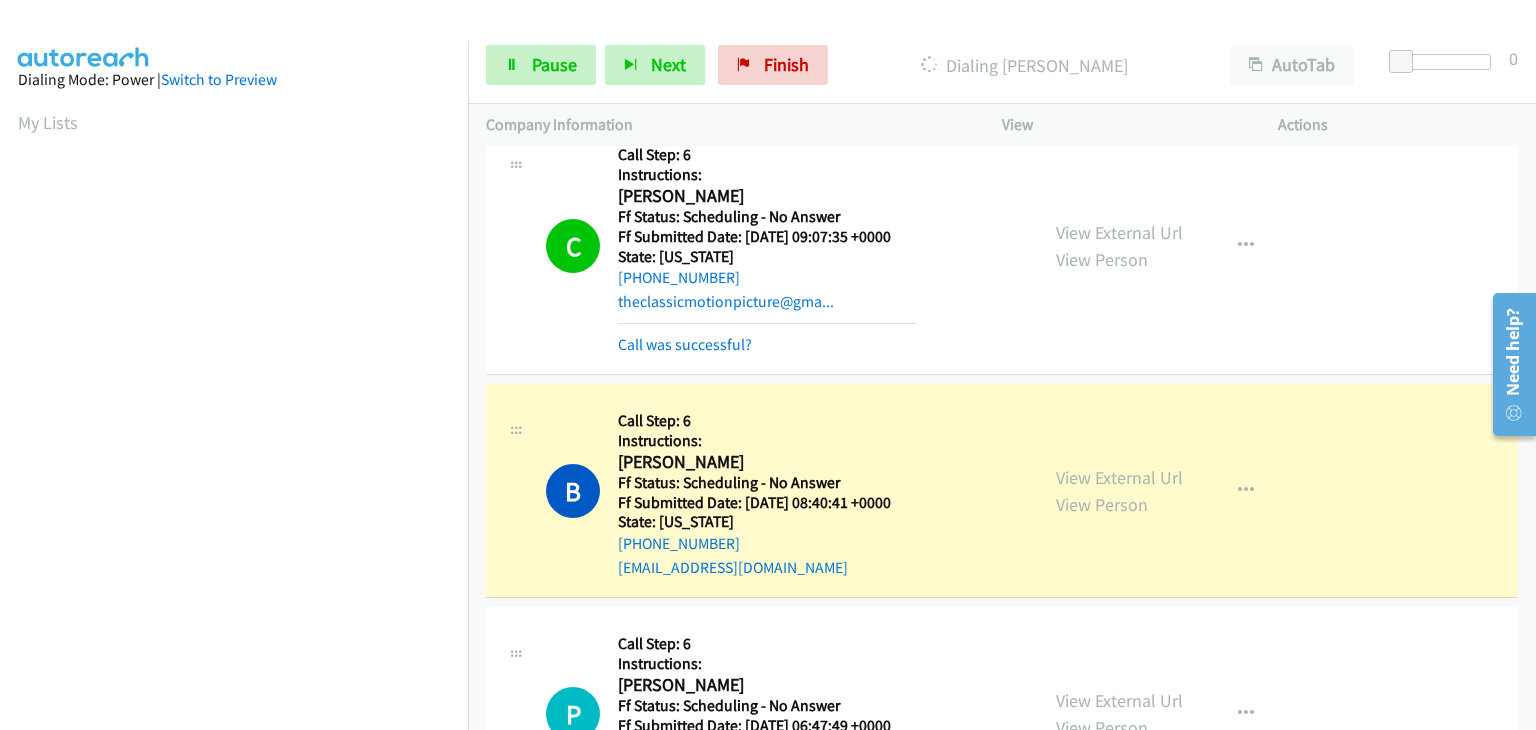 scroll, scrollTop: 392, scrollLeft: 0, axis: vertical 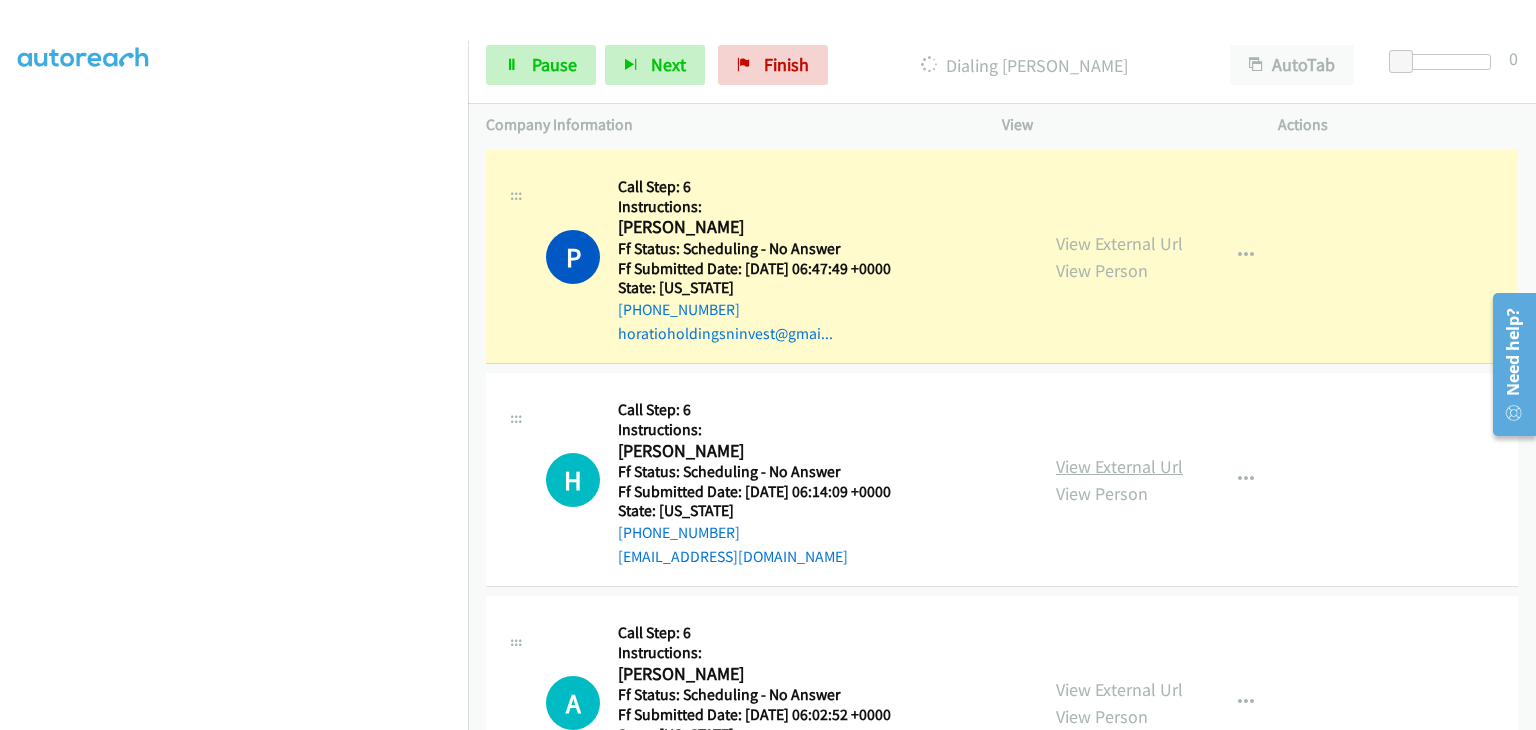 click on "View External Url" at bounding box center [1119, 466] 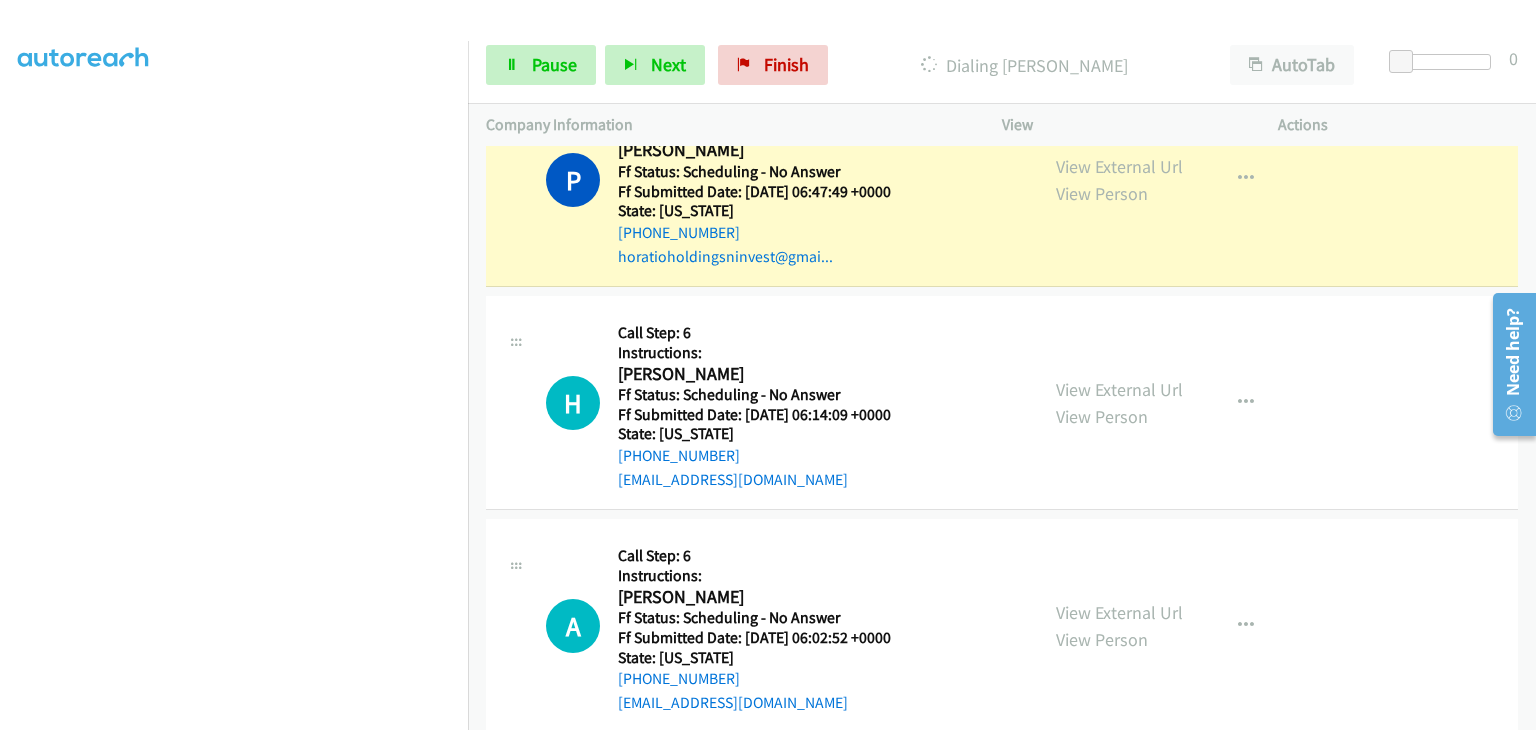 scroll, scrollTop: 2227, scrollLeft: 0, axis: vertical 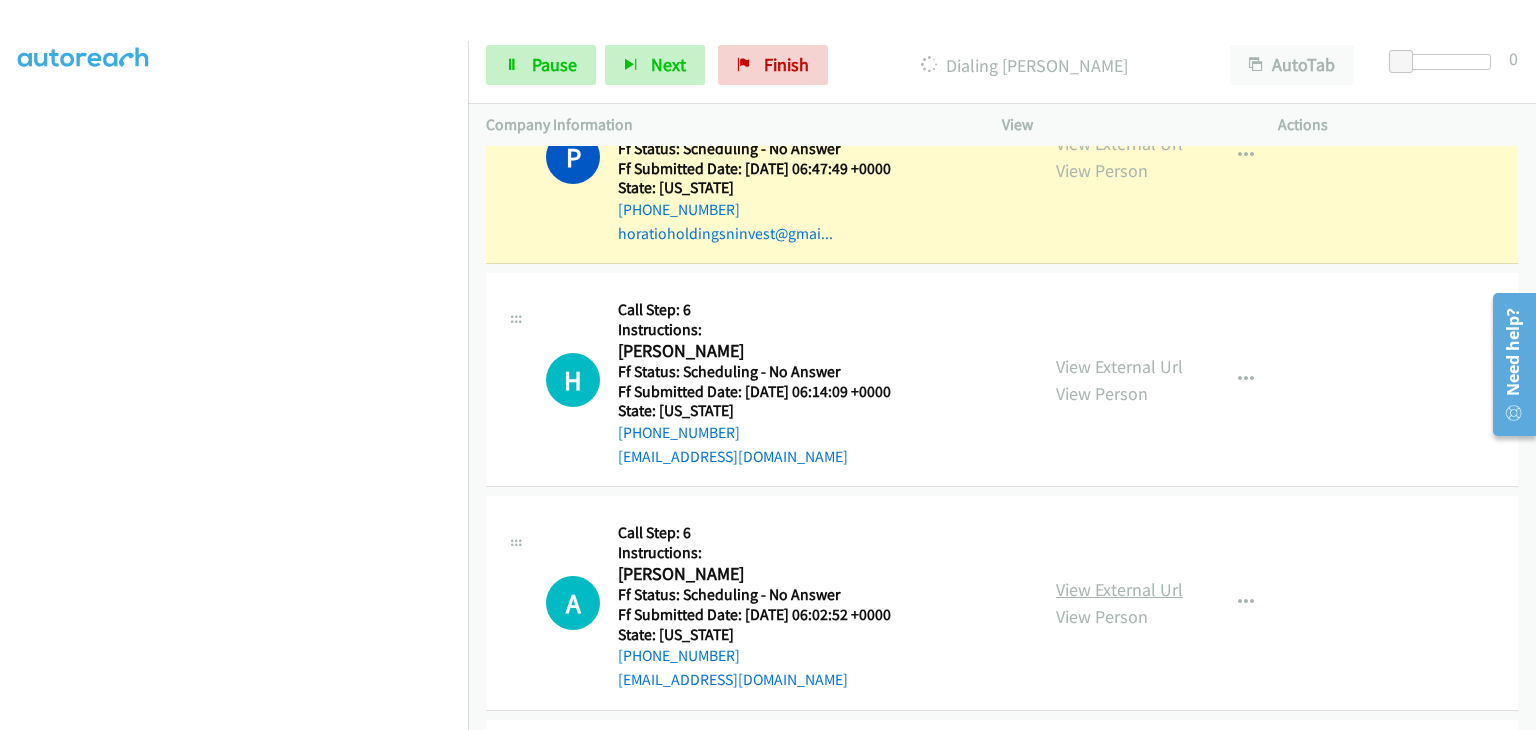 click on "View External Url" at bounding box center (1119, 589) 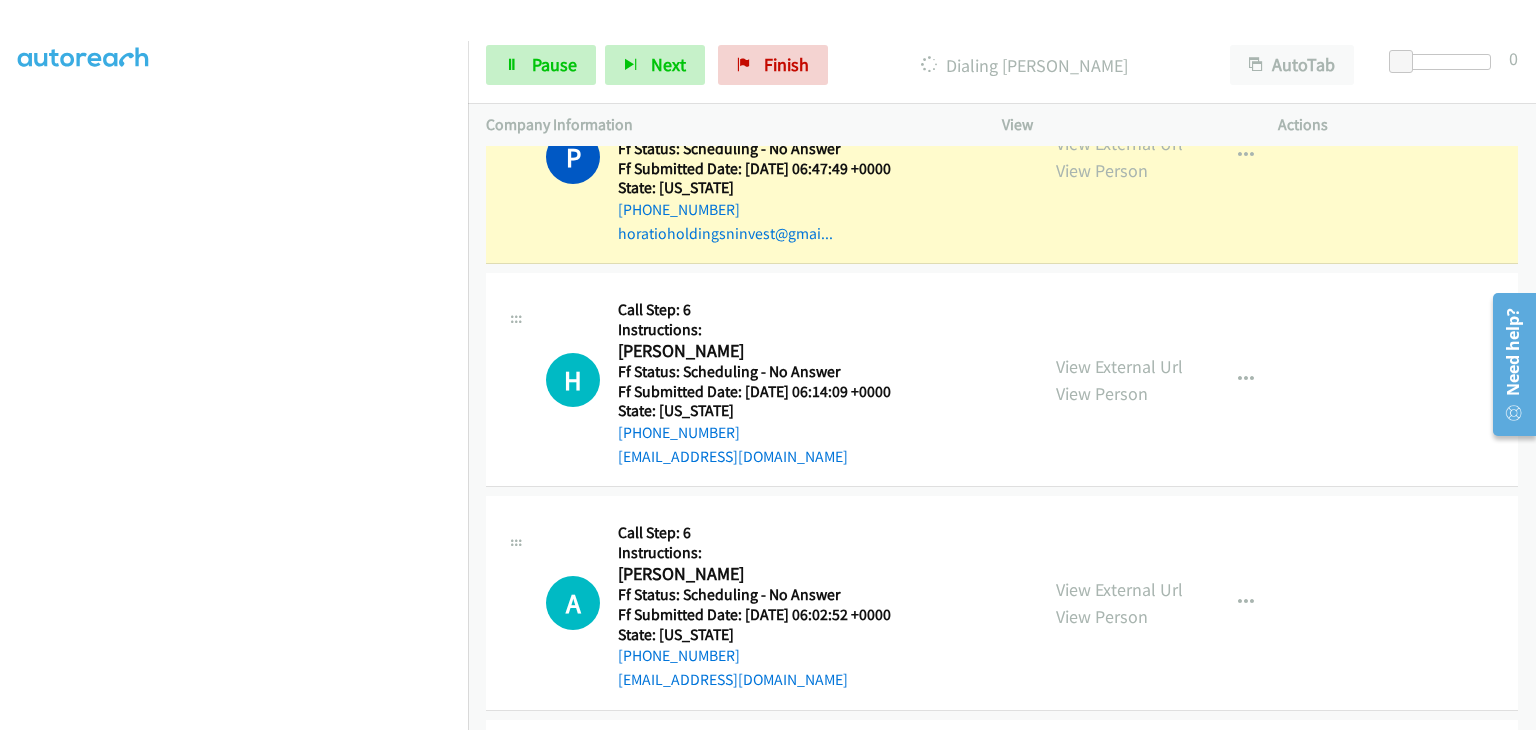 scroll, scrollTop: 392, scrollLeft: 0, axis: vertical 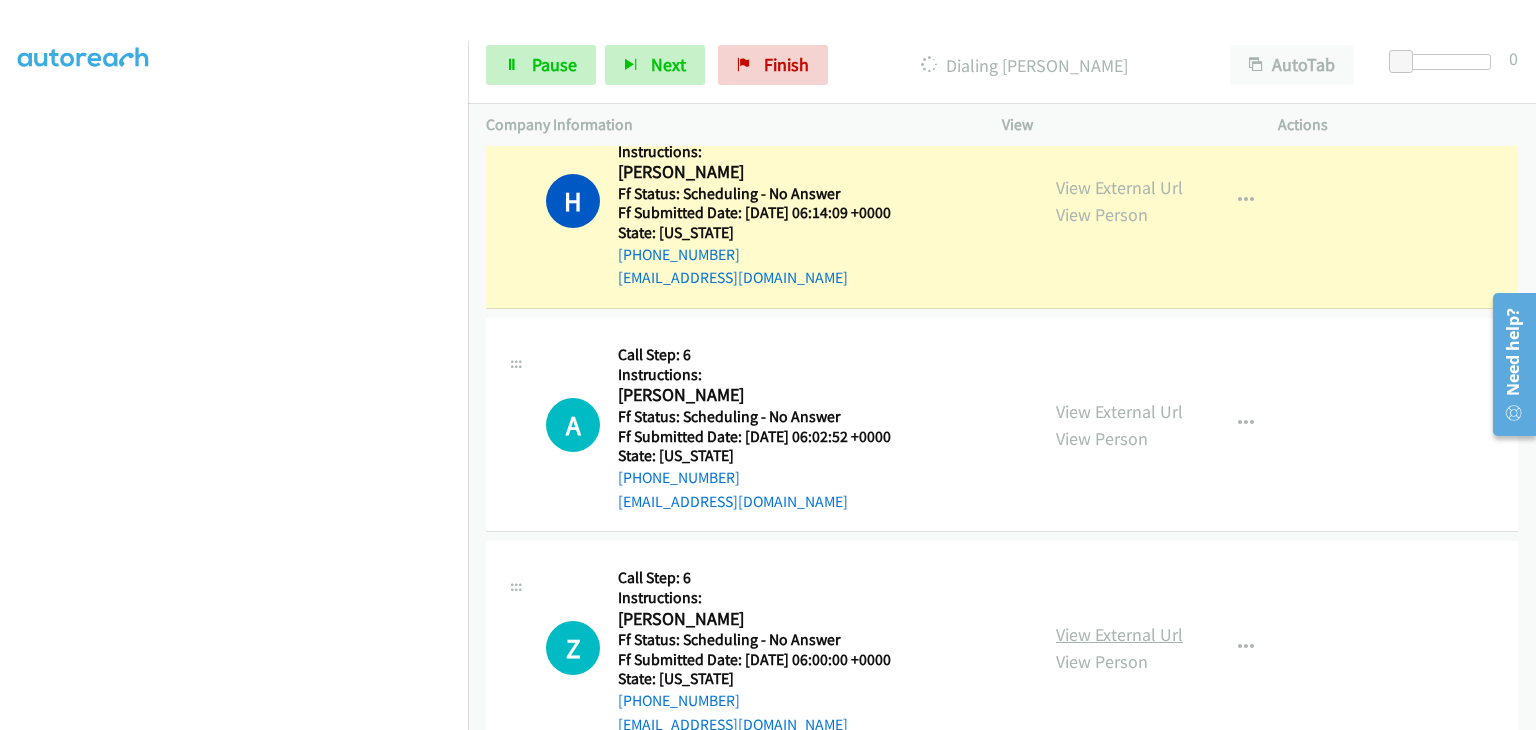 click on "View External Url" at bounding box center [1119, 634] 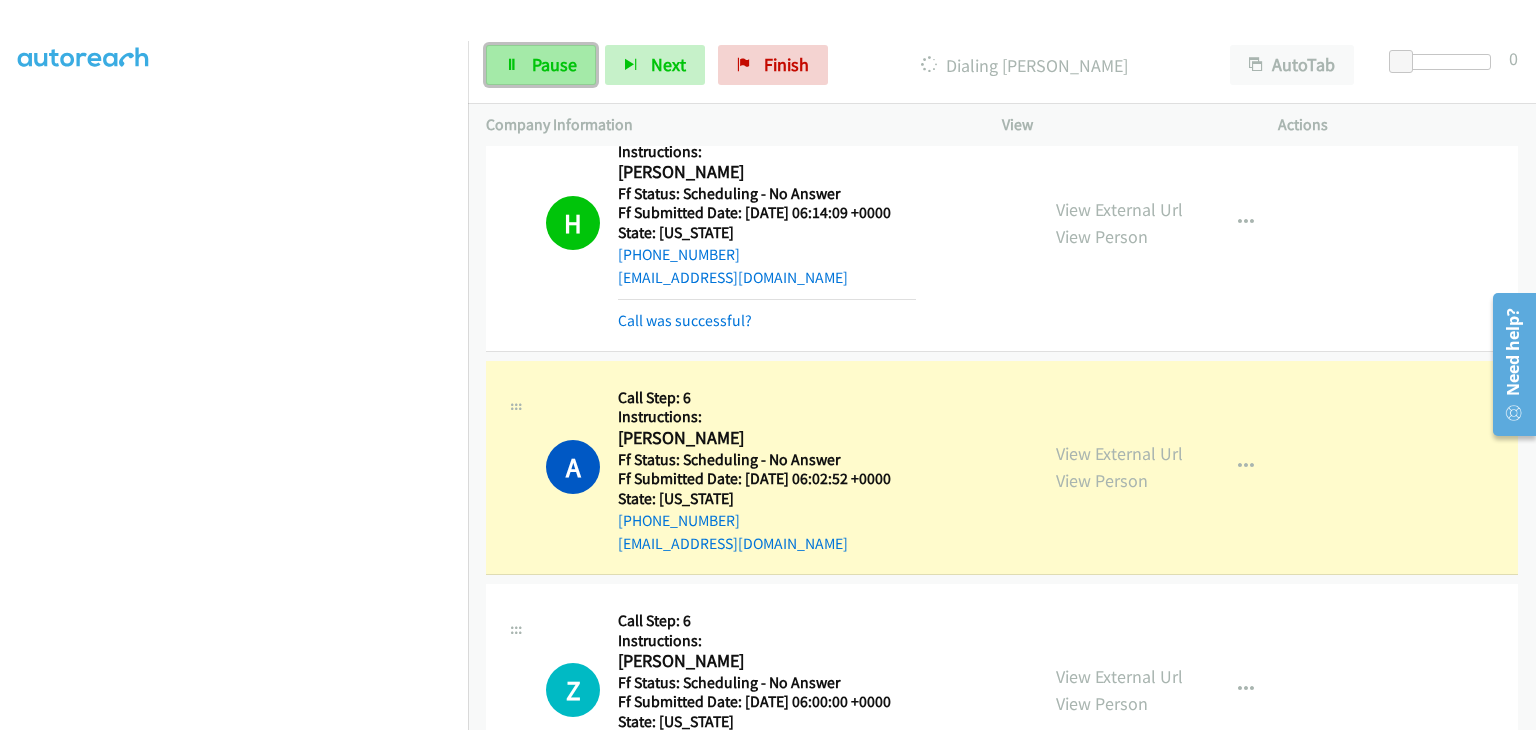 click on "Pause" at bounding box center (541, 65) 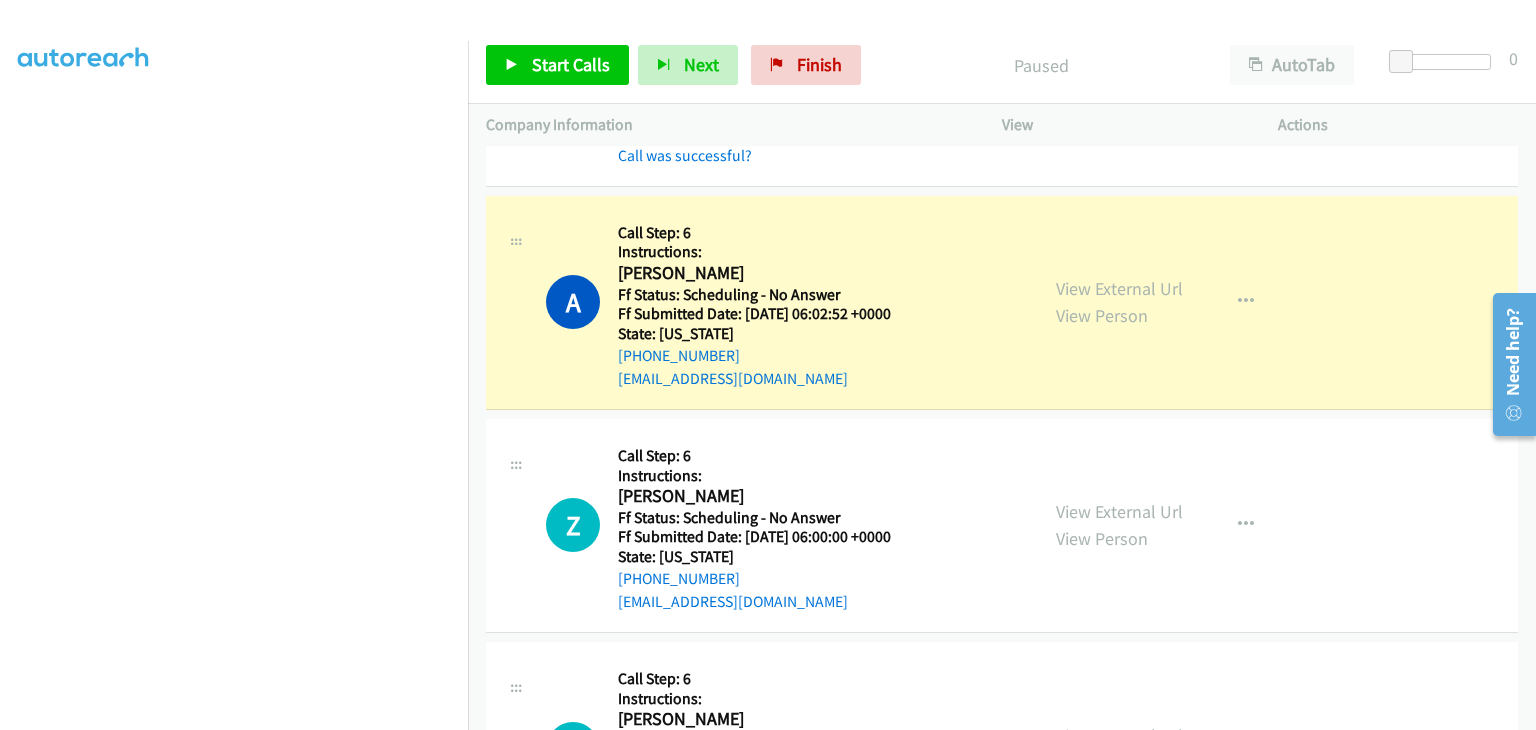 scroll, scrollTop: 2648, scrollLeft: 0, axis: vertical 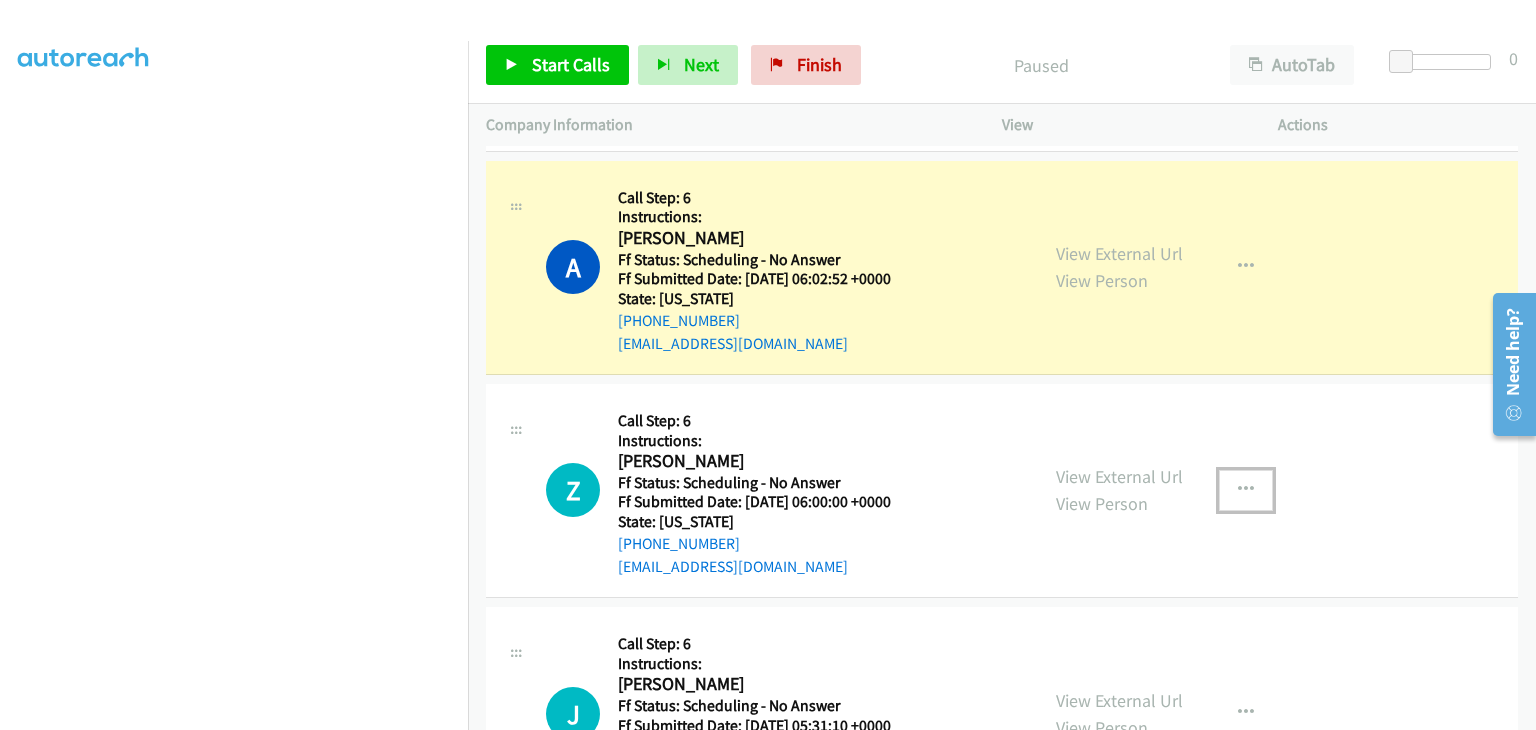 click at bounding box center [1246, 490] 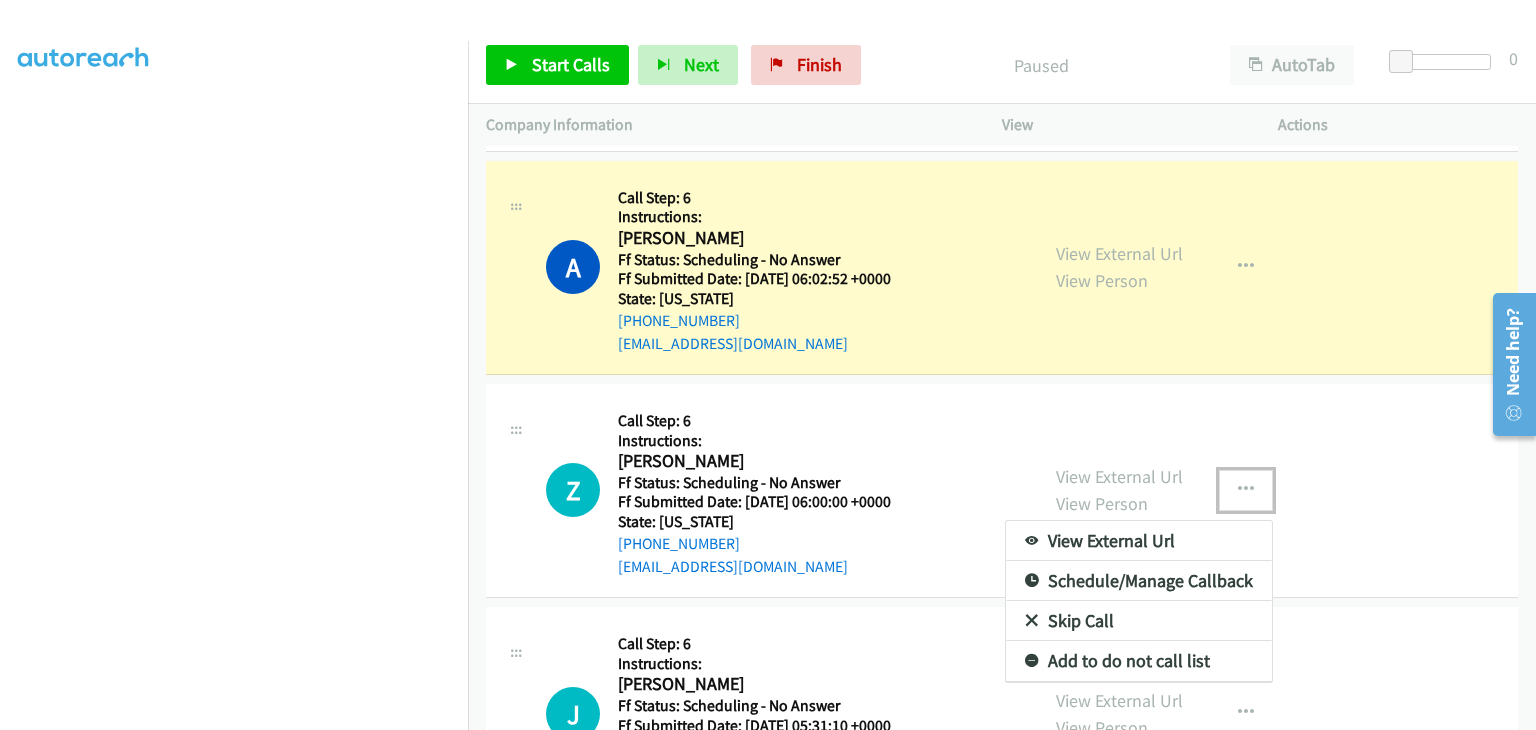 click on "Skip Call" at bounding box center (1139, 621) 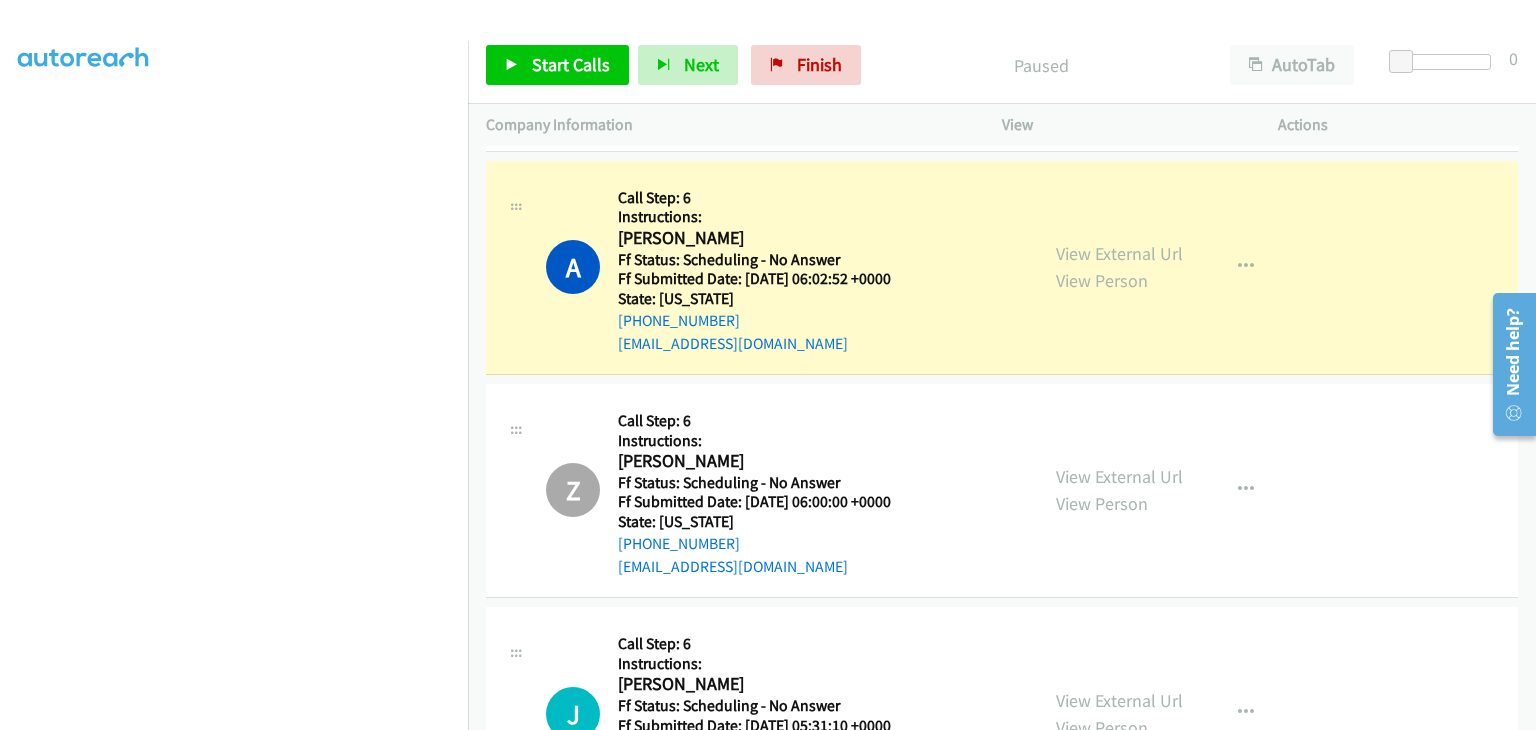 scroll, scrollTop: 392, scrollLeft: 0, axis: vertical 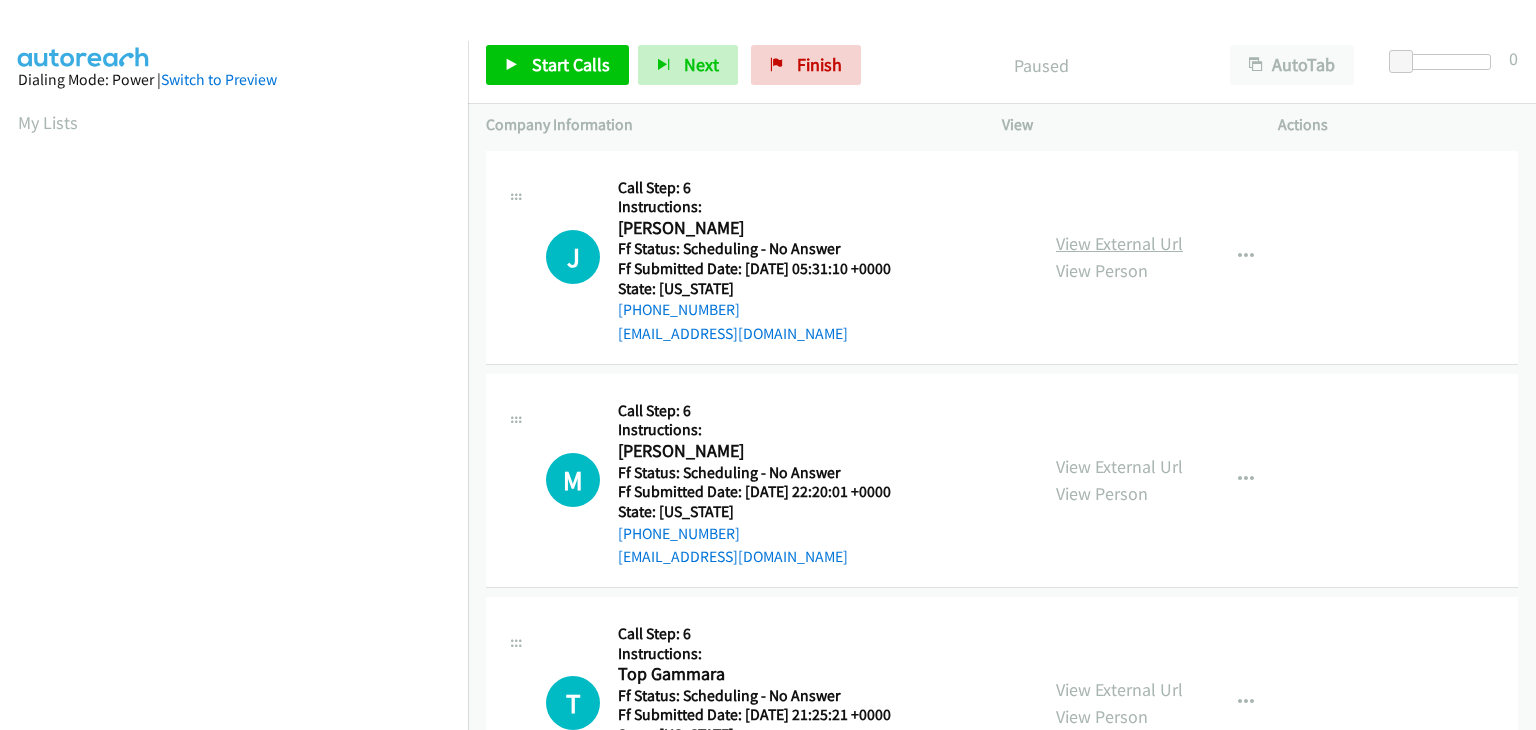 click on "View External Url" at bounding box center [1119, 243] 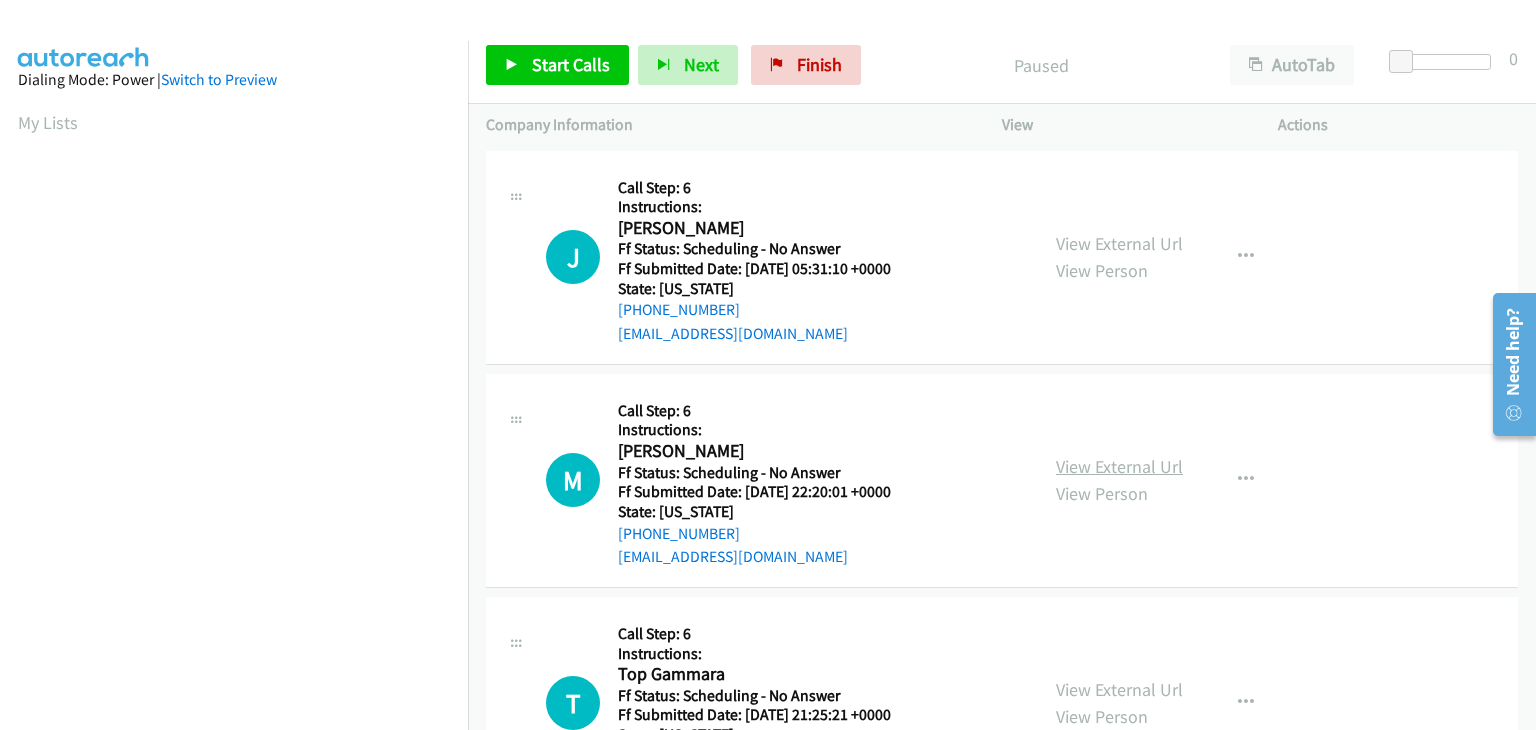 click on "View External Url" at bounding box center (1119, 466) 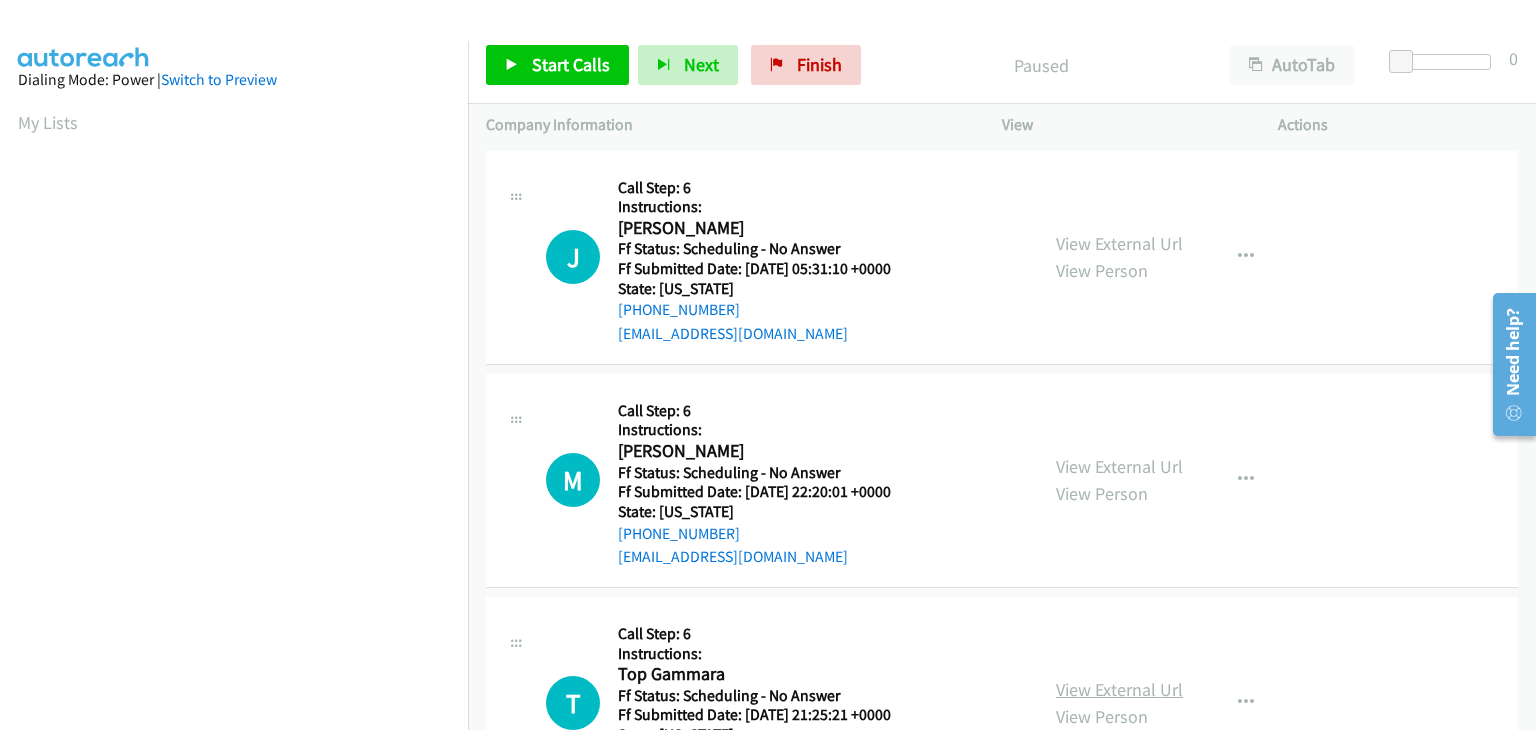 click on "View External Url" at bounding box center [1119, 689] 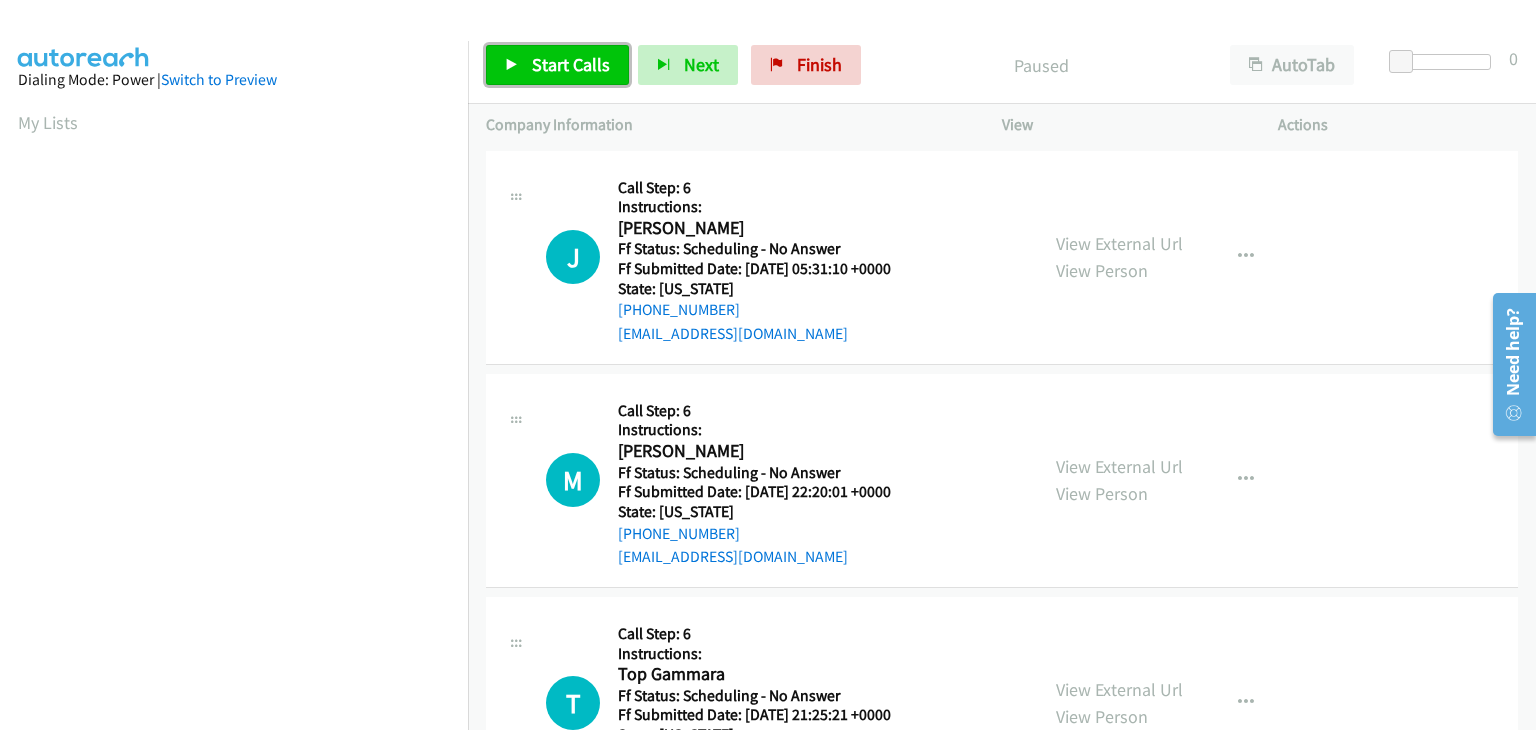 click on "Start Calls" at bounding box center (557, 65) 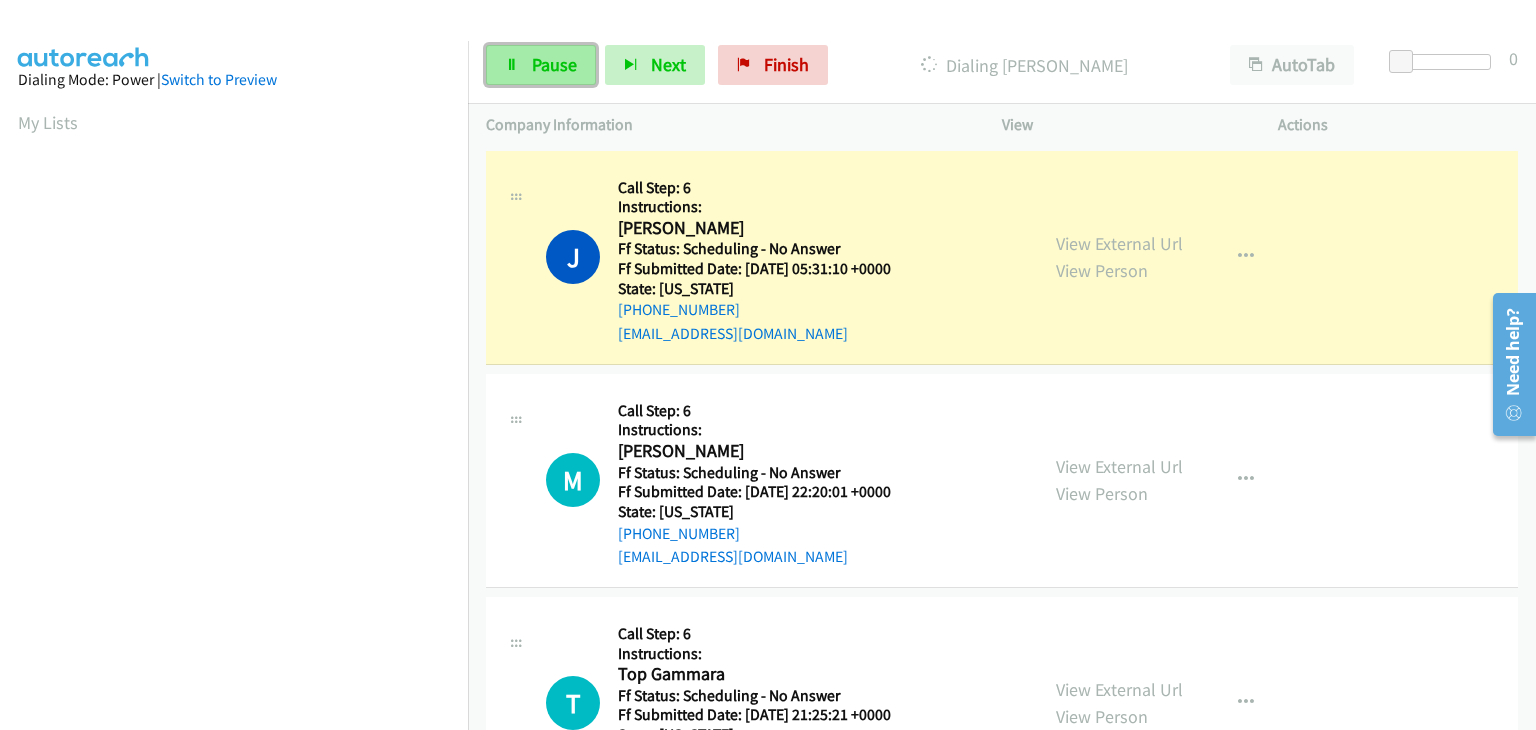 click on "Pause" at bounding box center [541, 65] 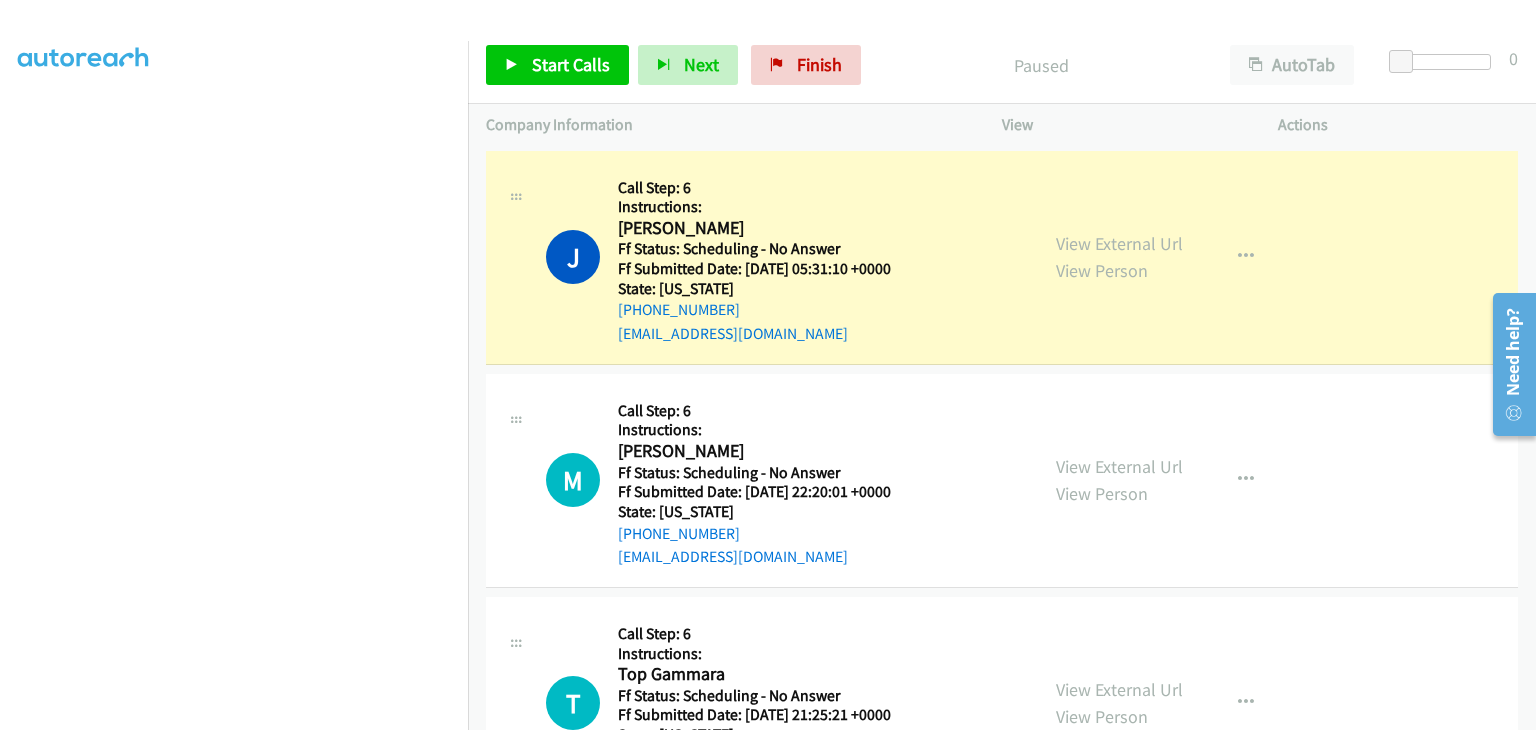 scroll, scrollTop: 392, scrollLeft: 0, axis: vertical 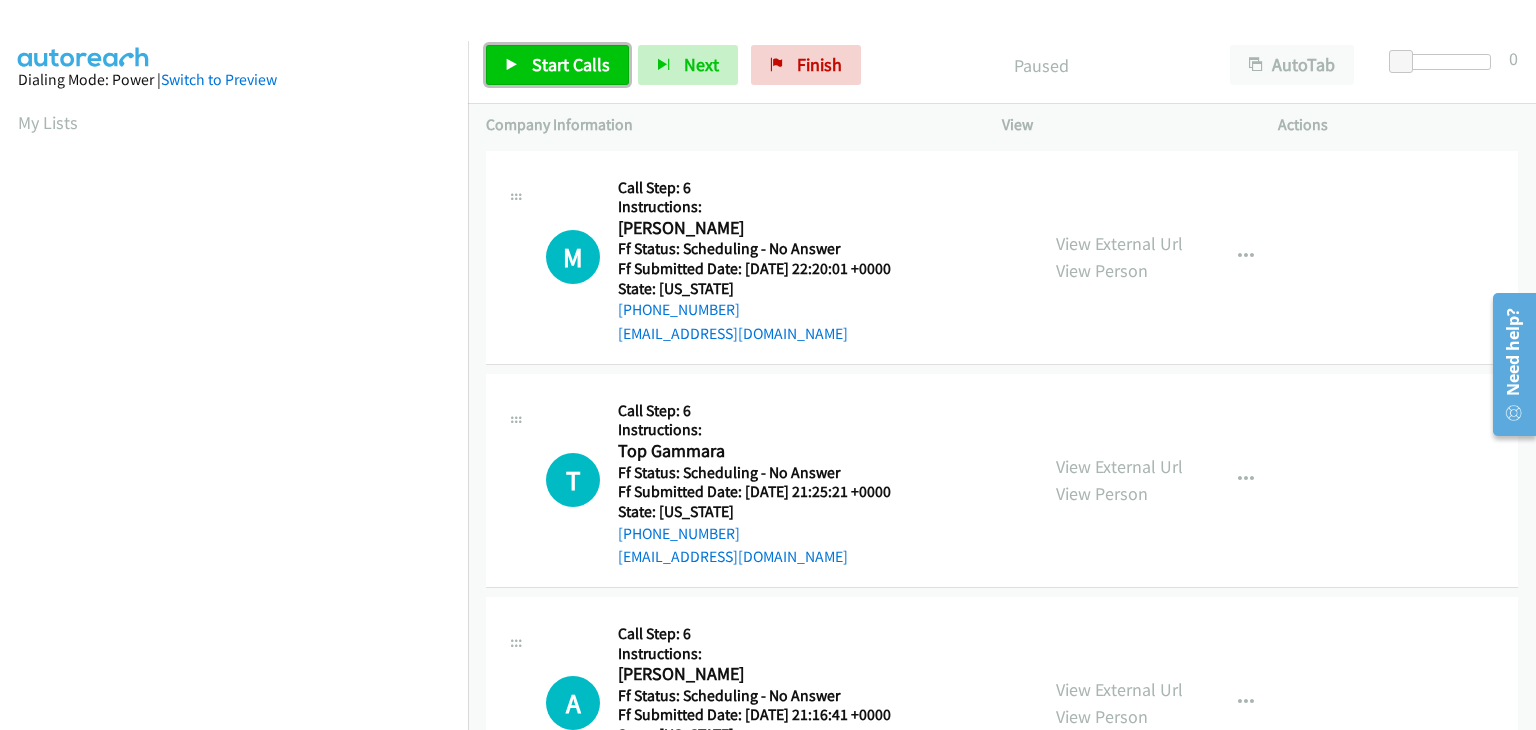 click on "Start Calls" at bounding box center (571, 64) 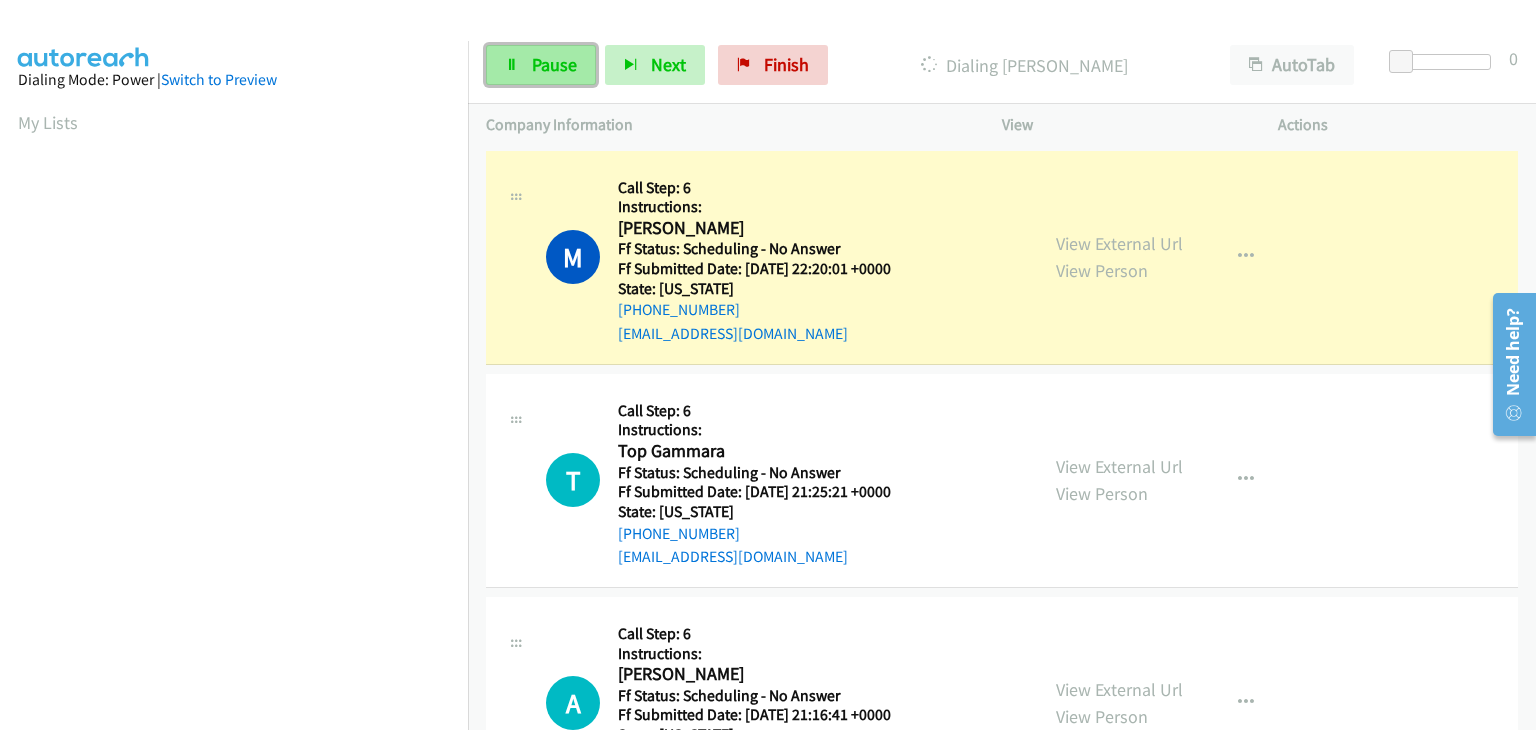 click on "Pause" at bounding box center (554, 64) 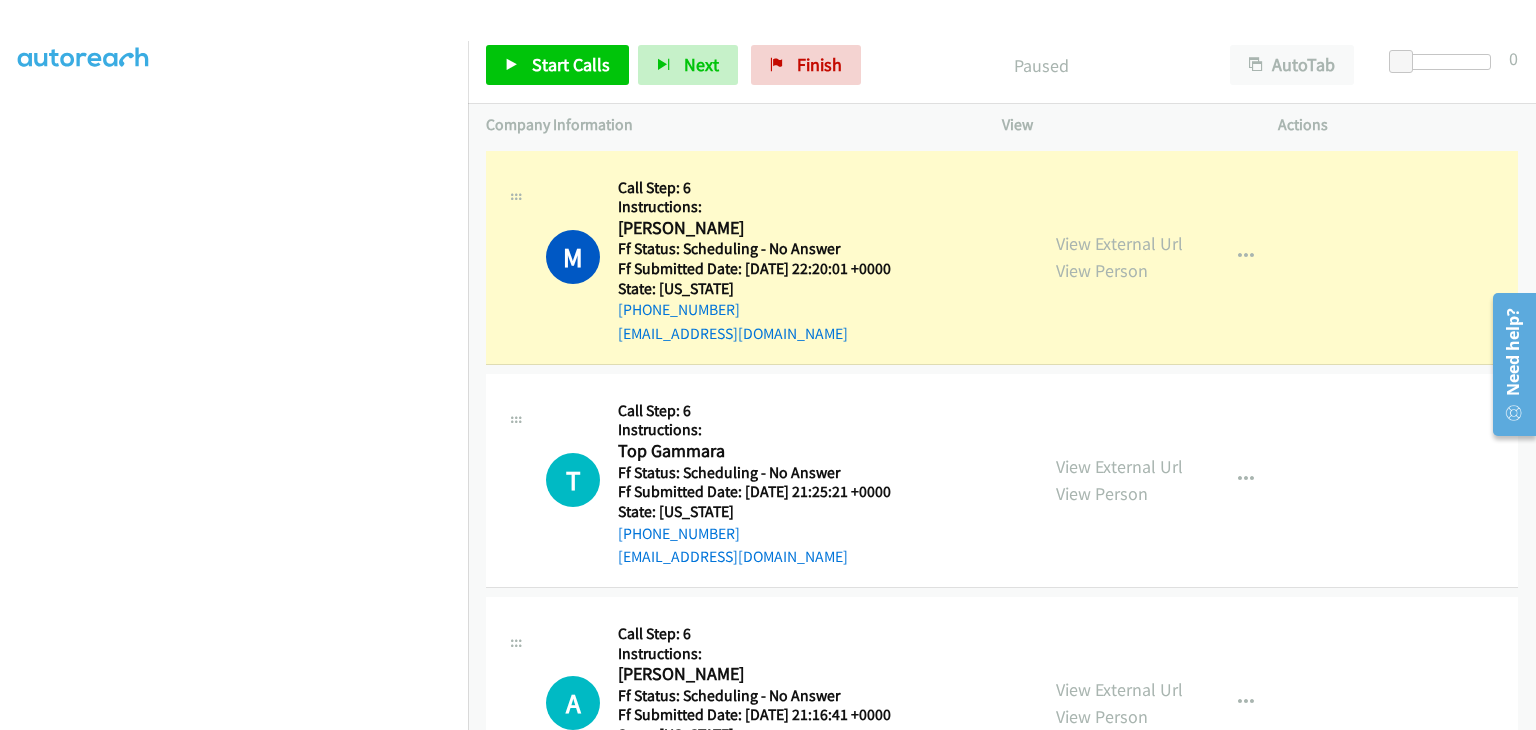 scroll, scrollTop: 392, scrollLeft: 0, axis: vertical 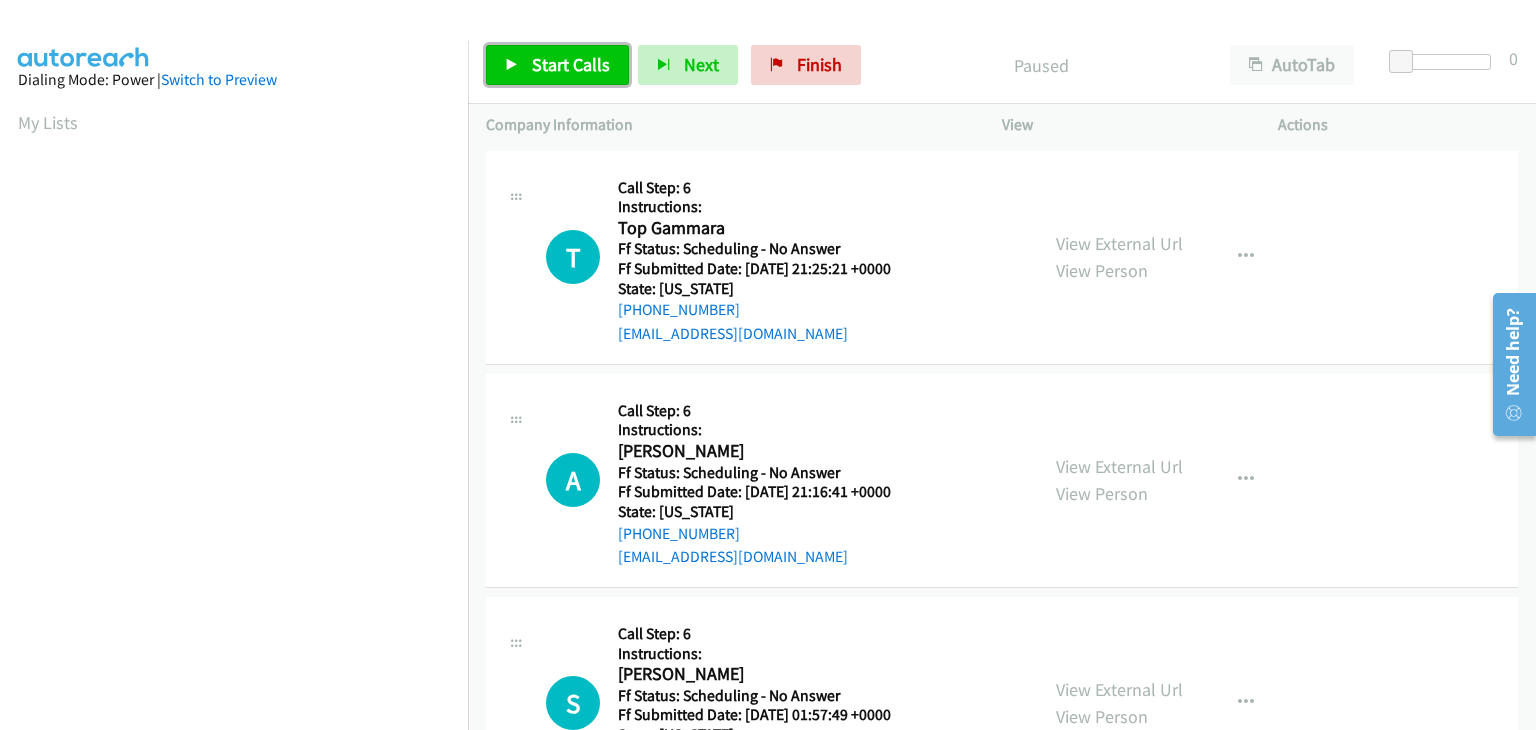 click on "Start Calls" at bounding box center [571, 64] 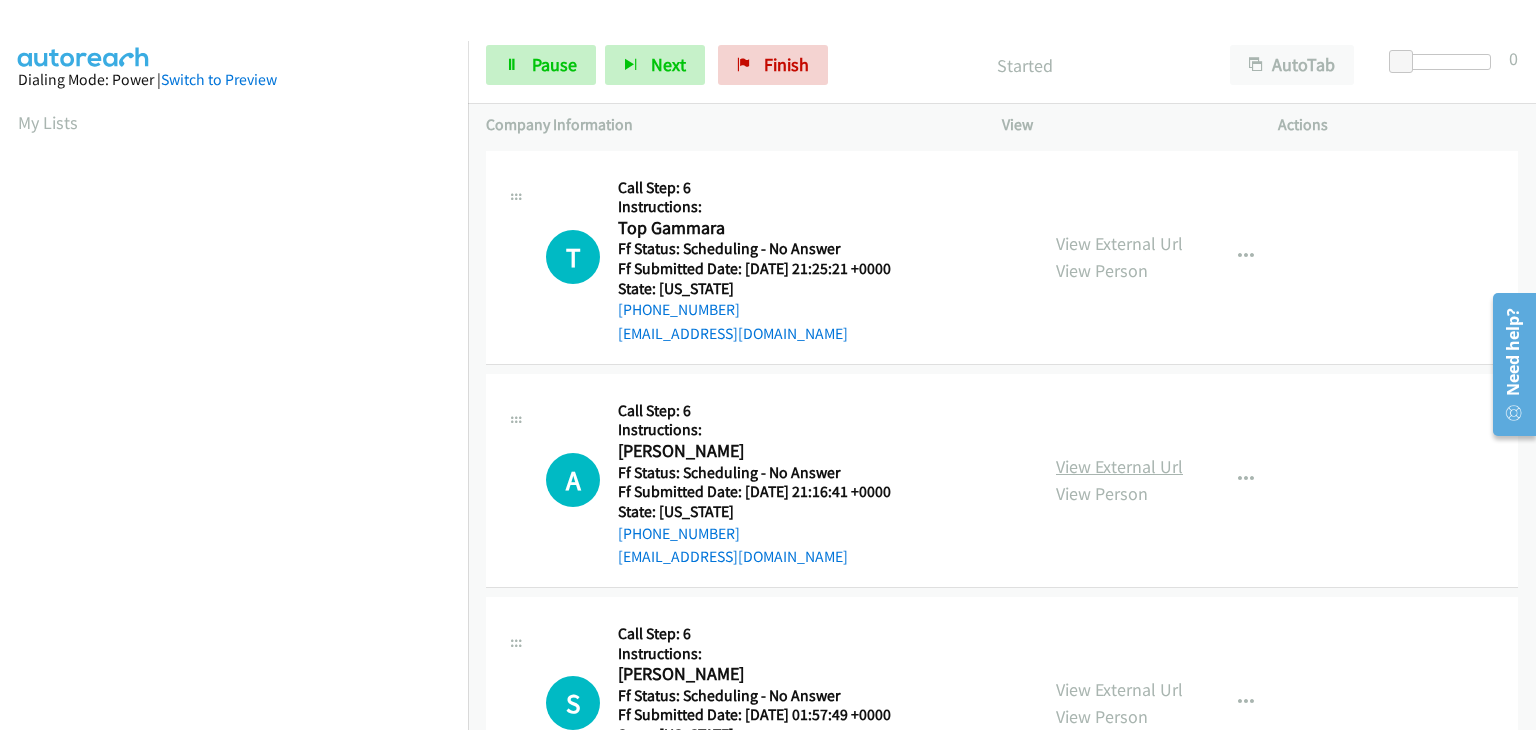 click on "View External Url" at bounding box center (1119, 466) 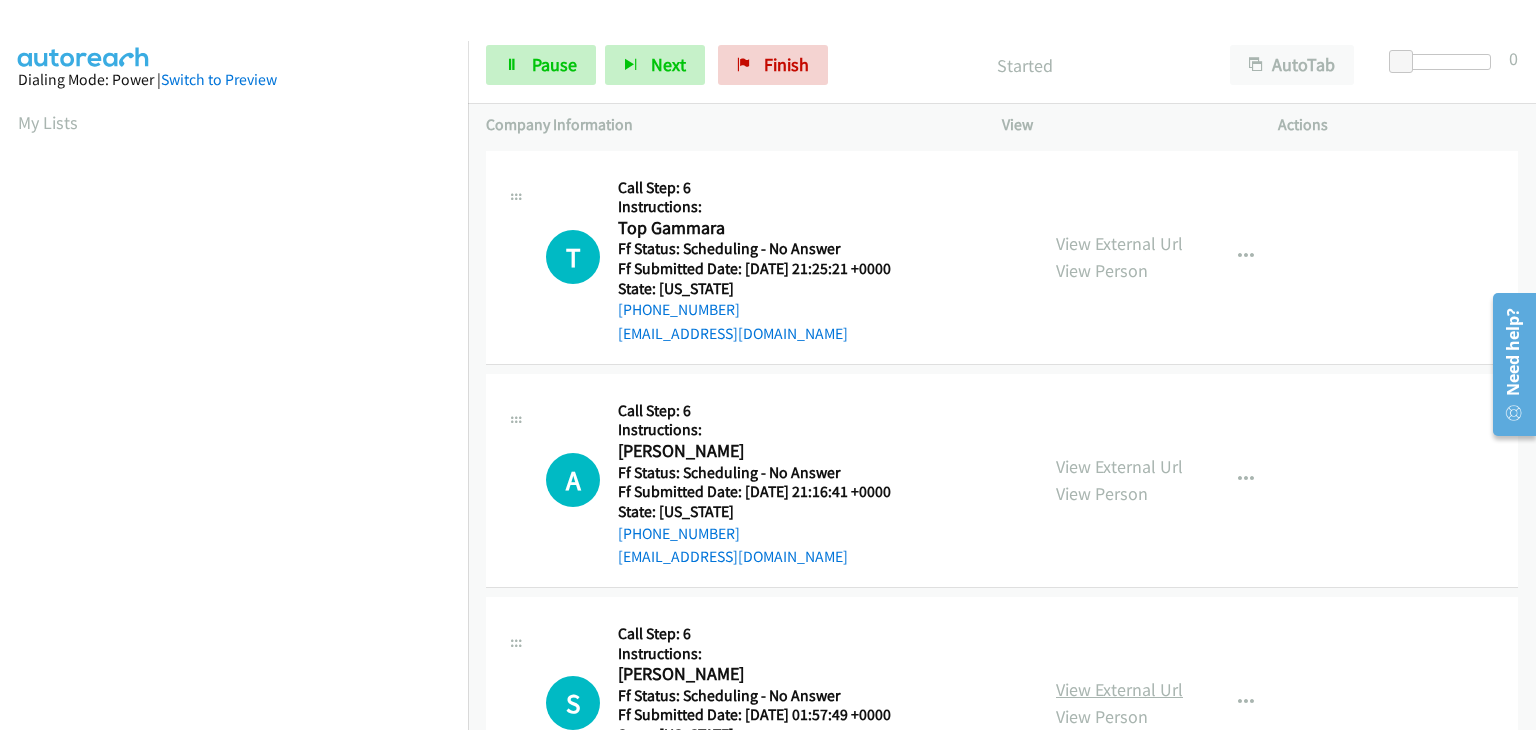 click on "View External Url" at bounding box center [1119, 689] 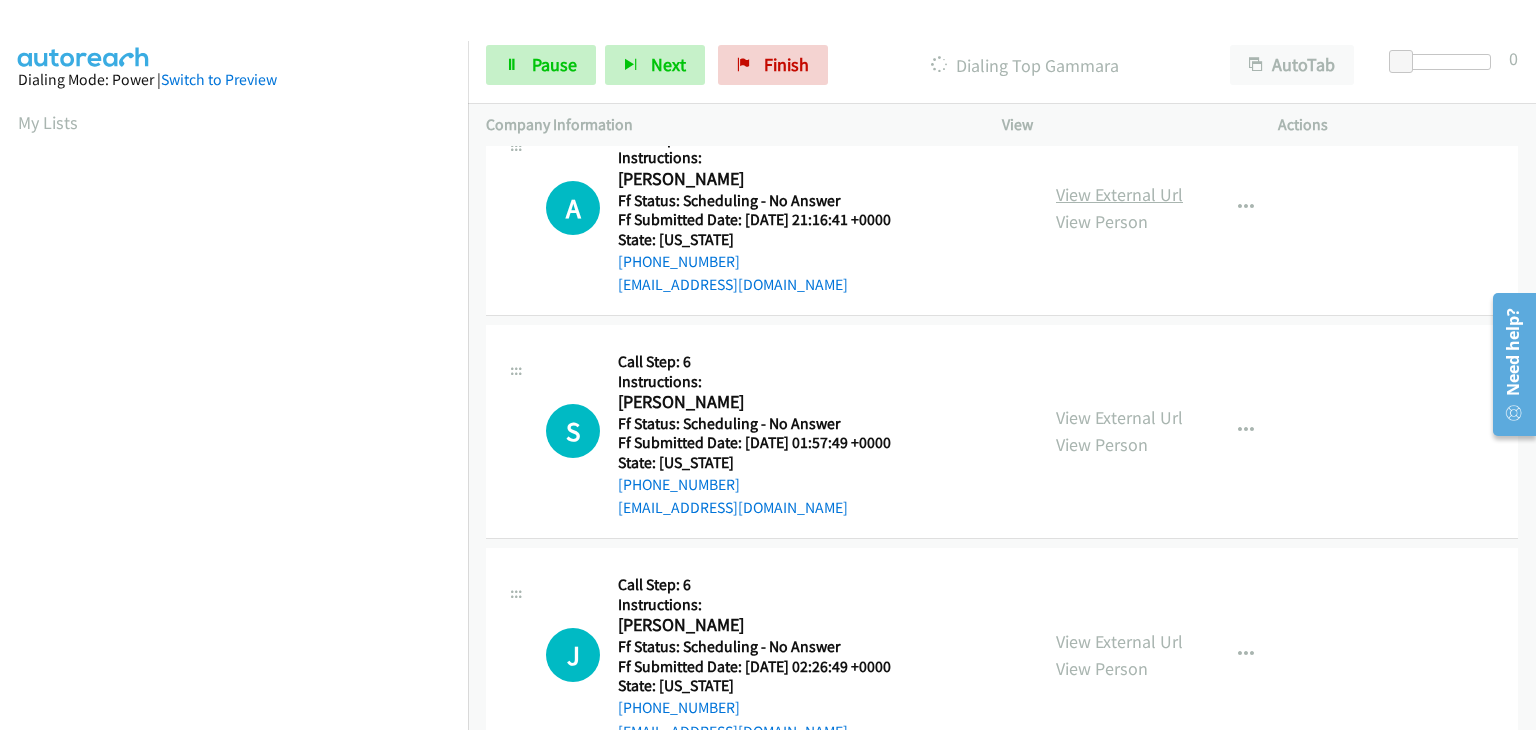 scroll, scrollTop: 300, scrollLeft: 0, axis: vertical 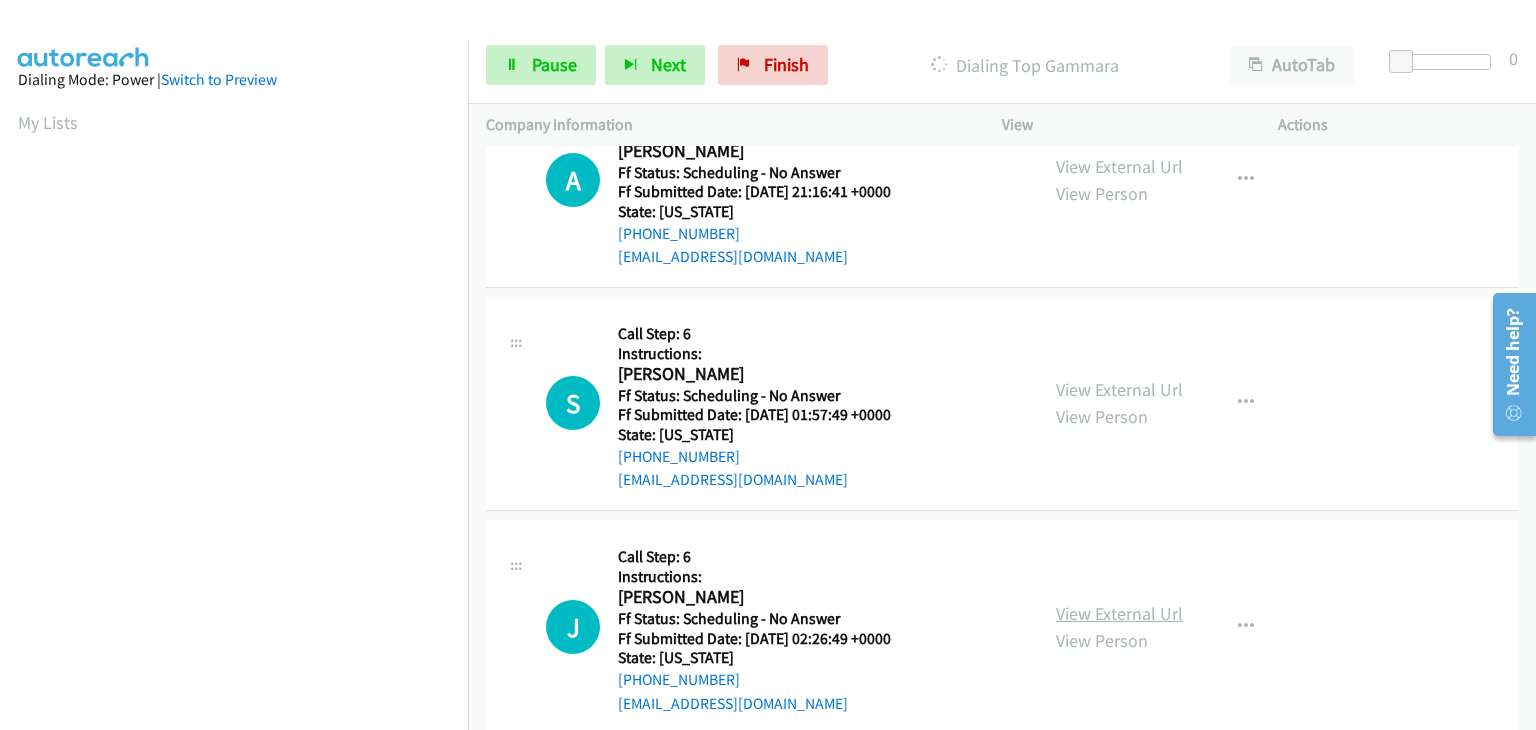 click on "View External Url" at bounding box center [1119, 613] 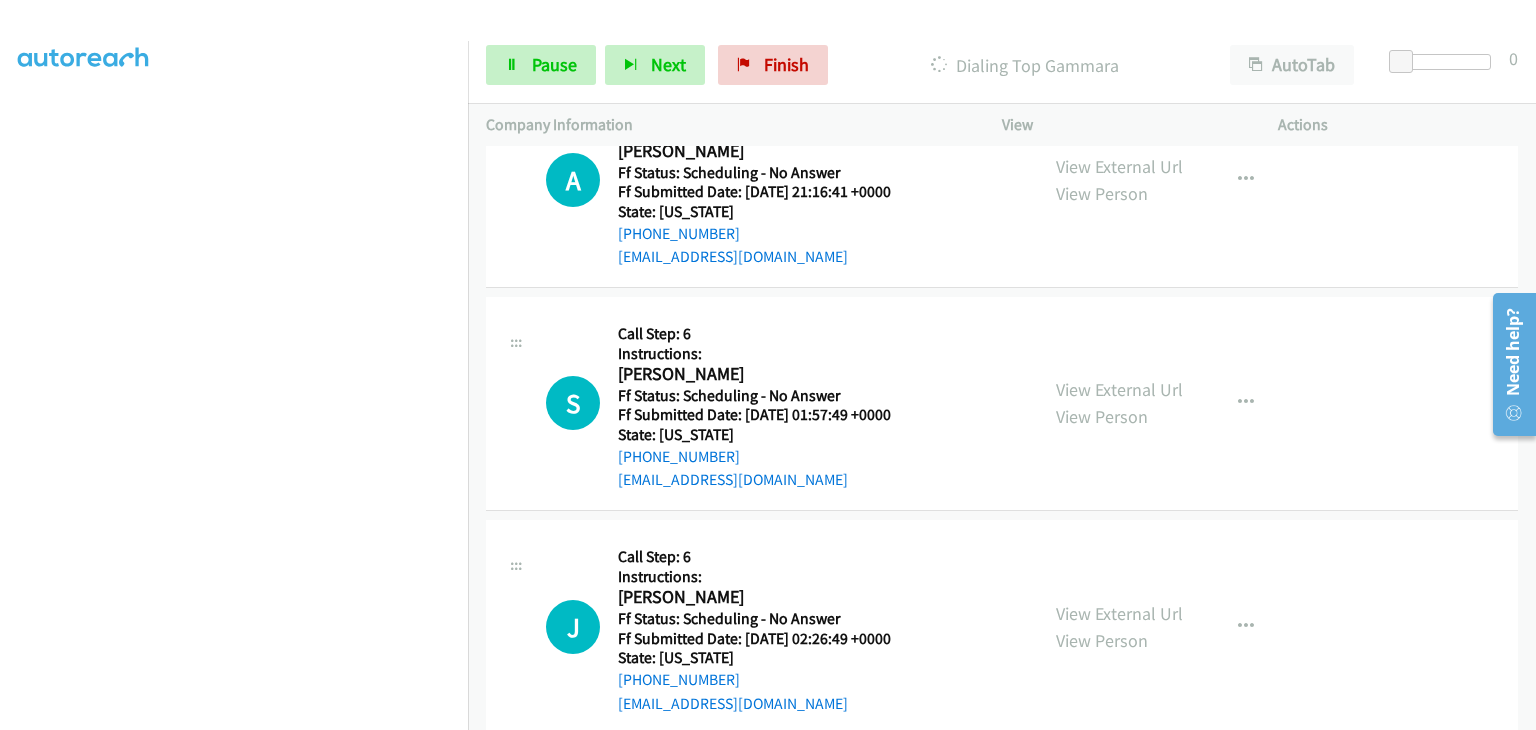 scroll, scrollTop: 392, scrollLeft: 0, axis: vertical 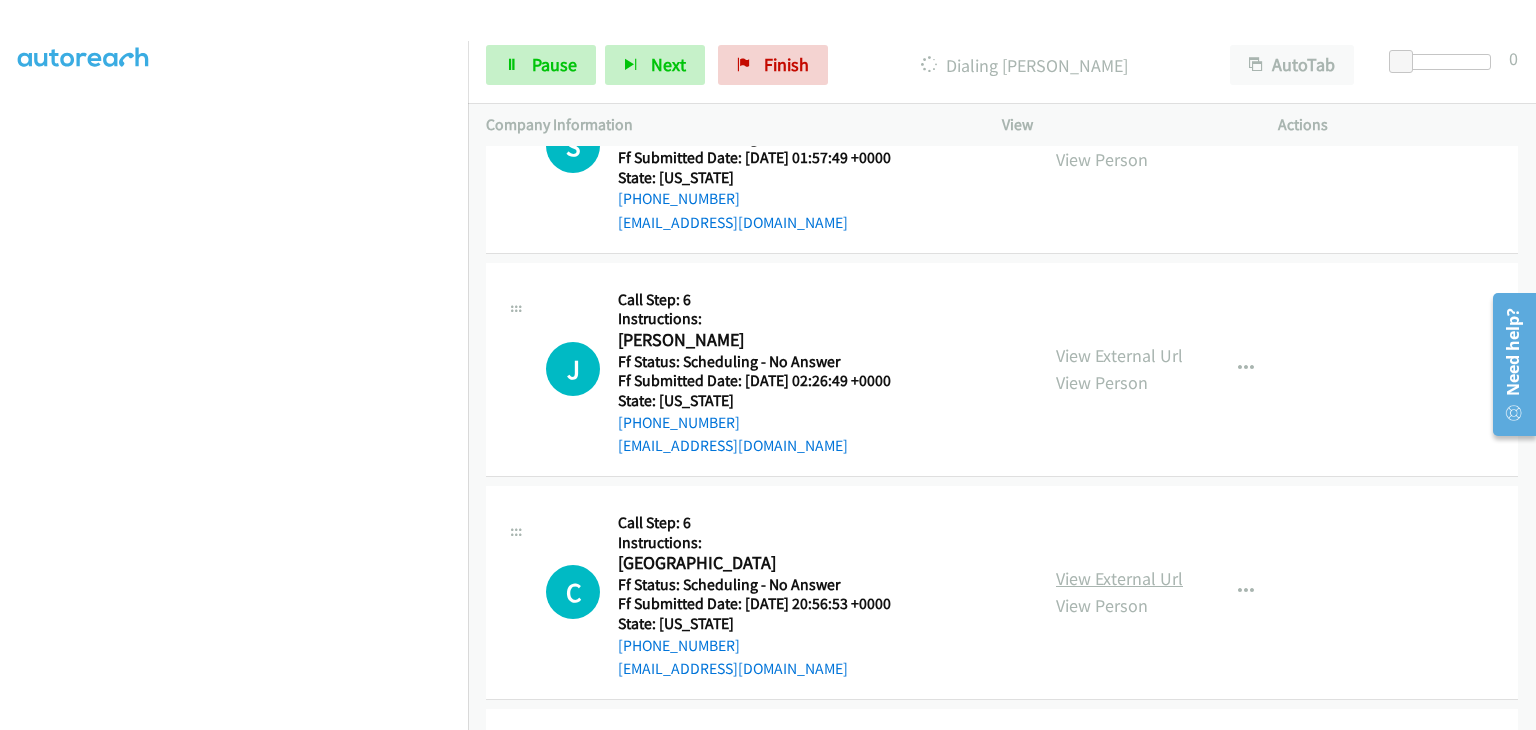 click on "View External Url" at bounding box center (1119, 578) 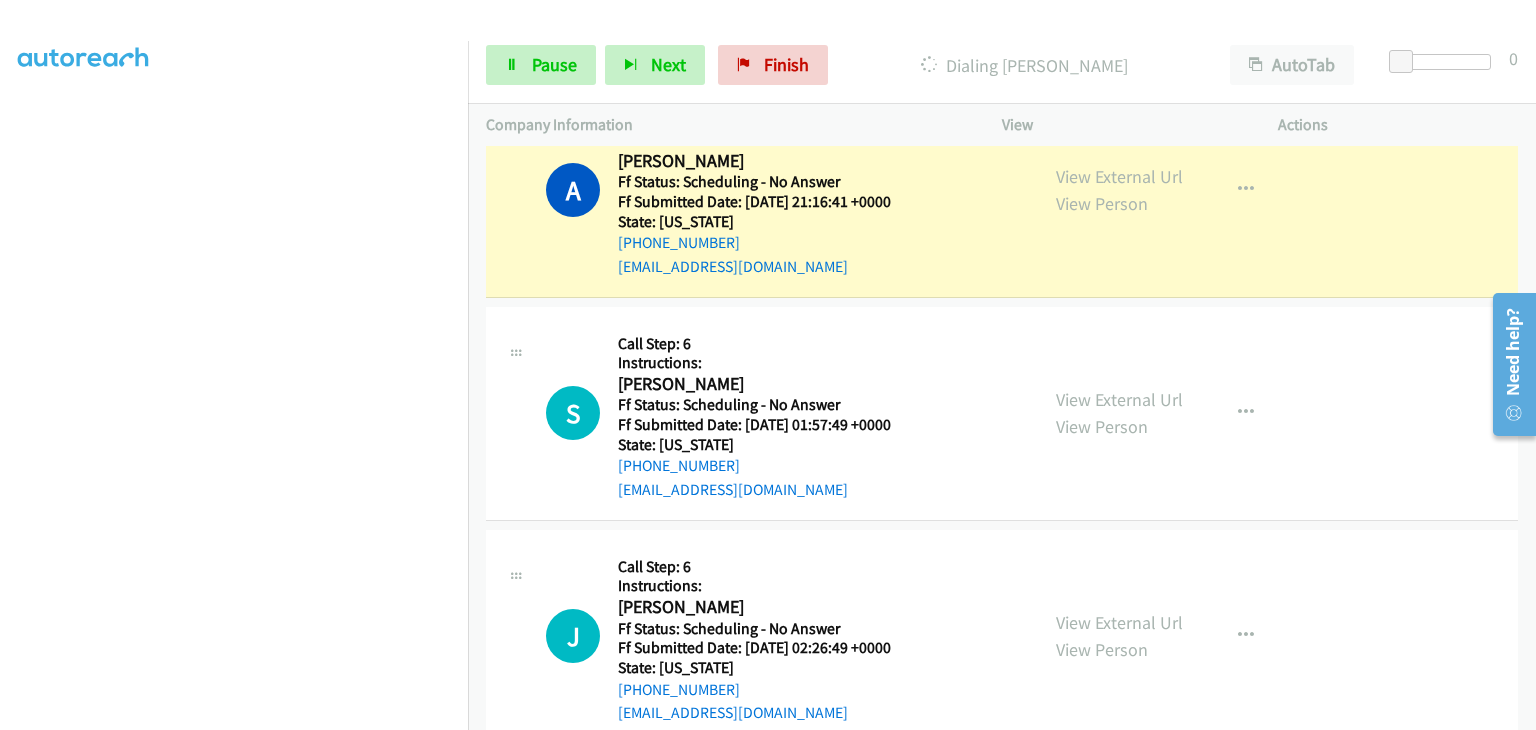 scroll, scrollTop: 300, scrollLeft: 0, axis: vertical 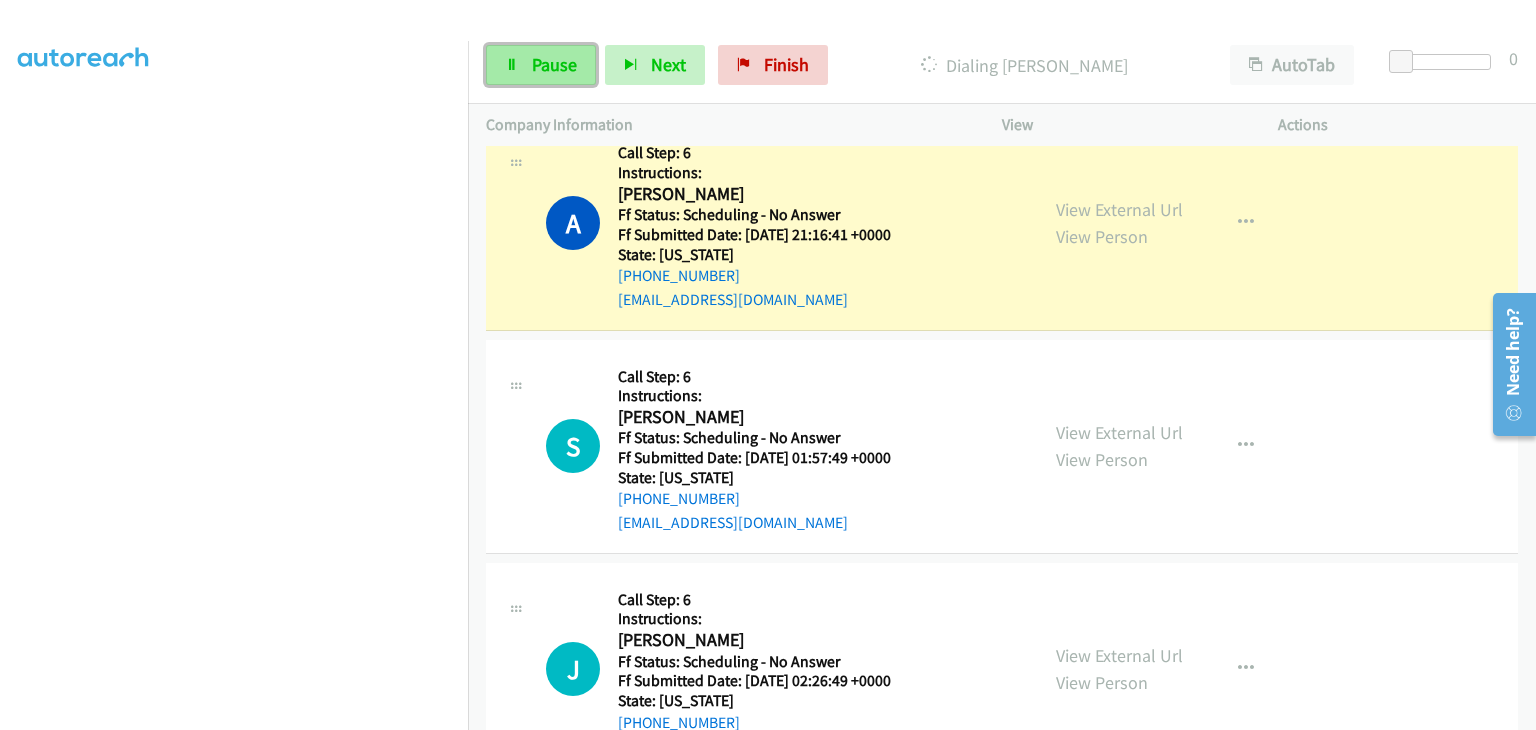 click on "Pause" at bounding box center [554, 64] 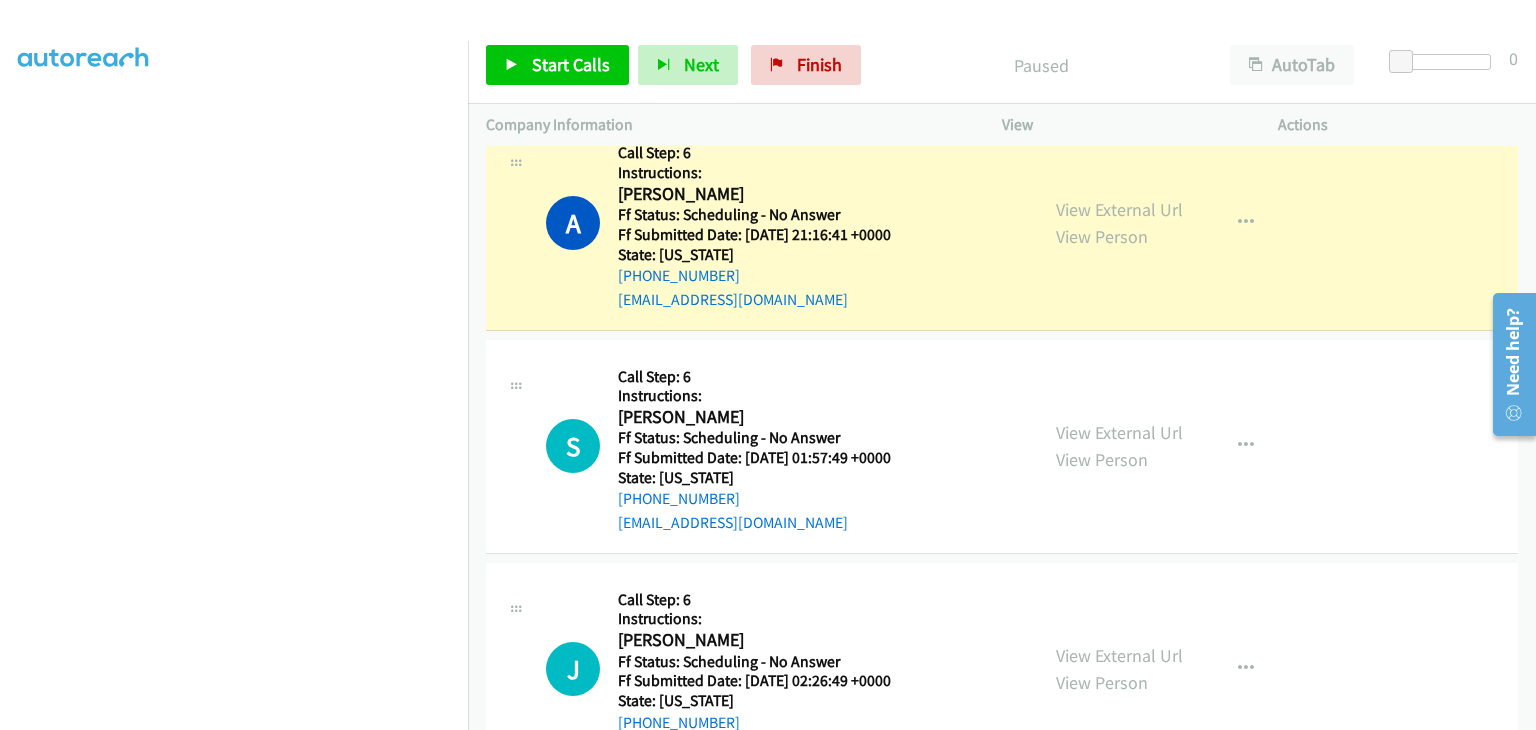 scroll, scrollTop: 392, scrollLeft: 0, axis: vertical 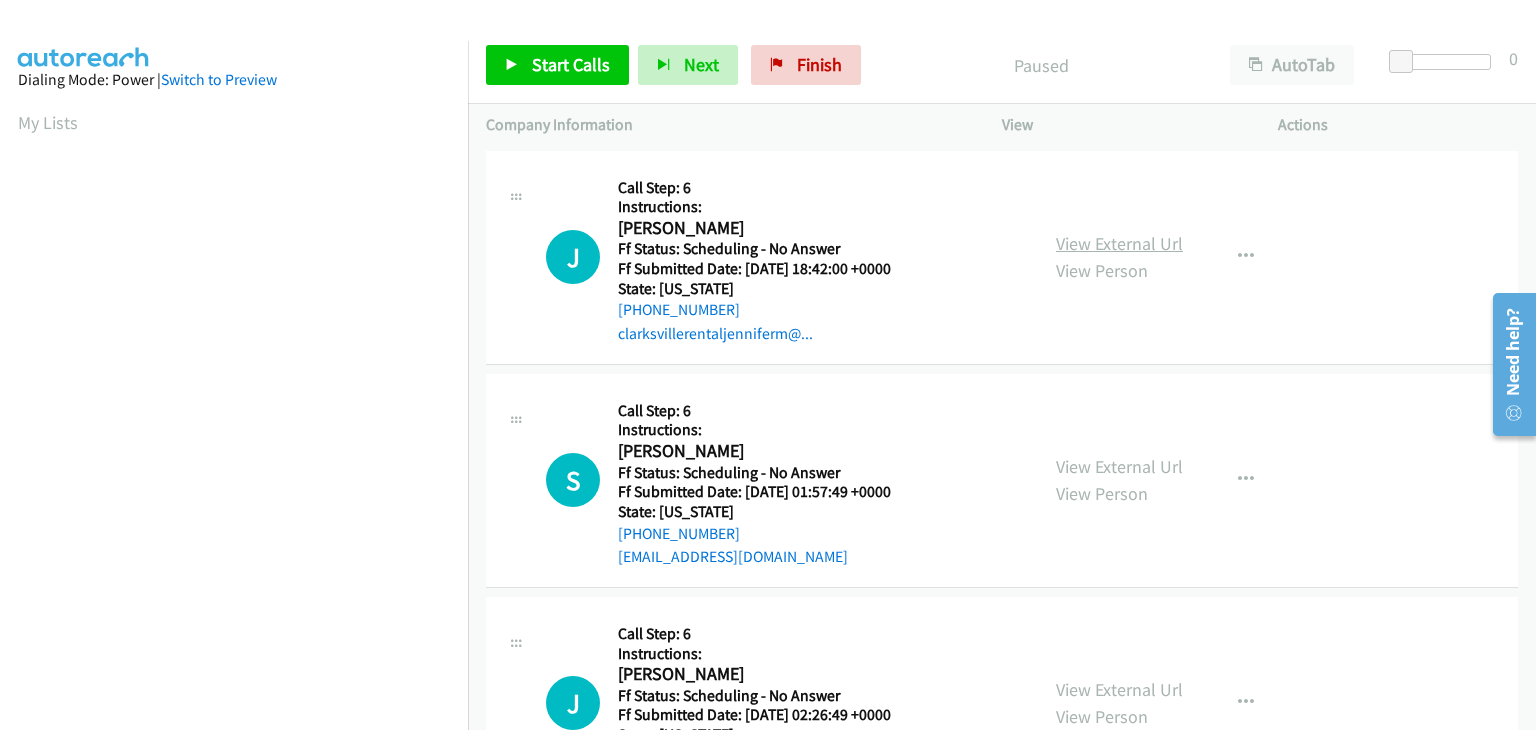 click on "View External Url" at bounding box center (1119, 243) 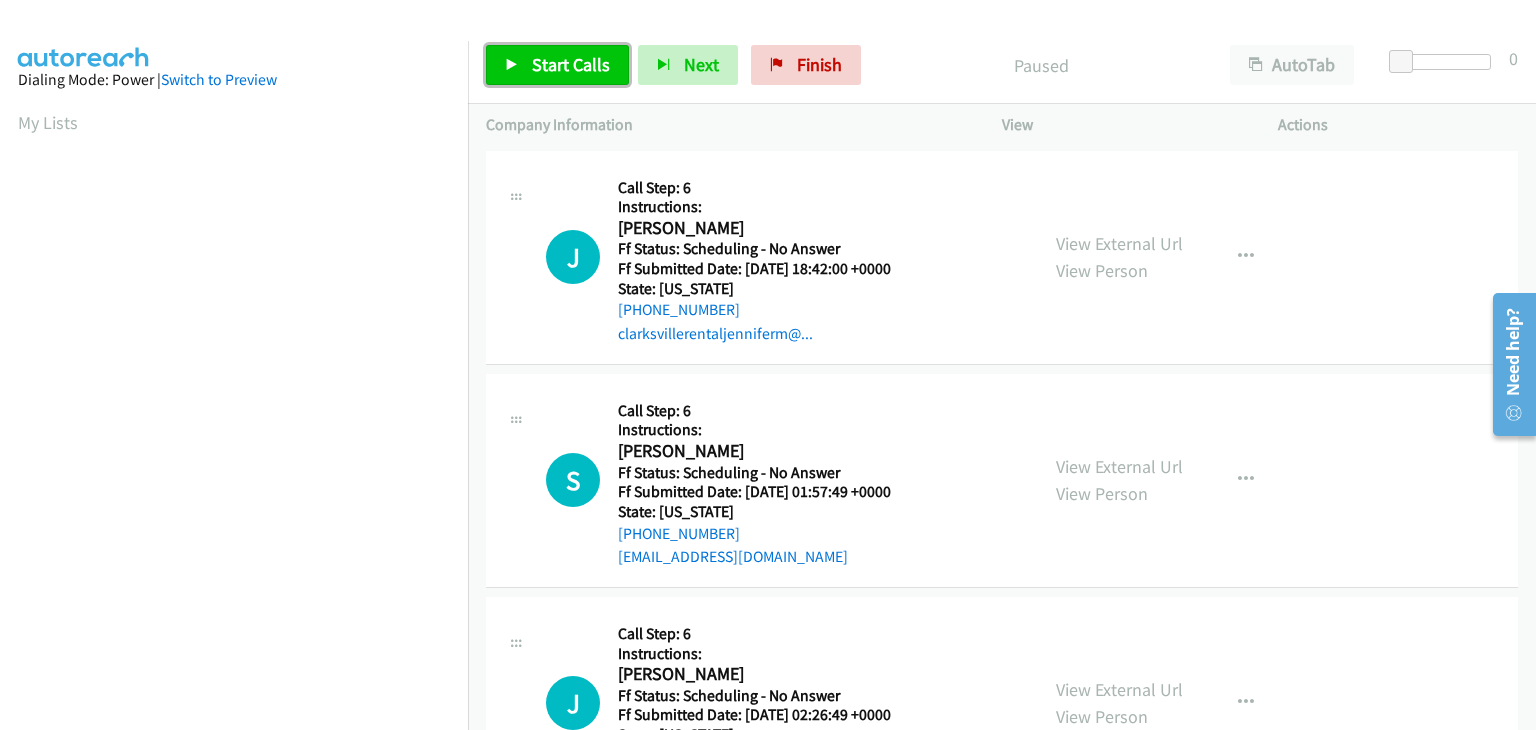 click on "Start Calls" at bounding box center (557, 65) 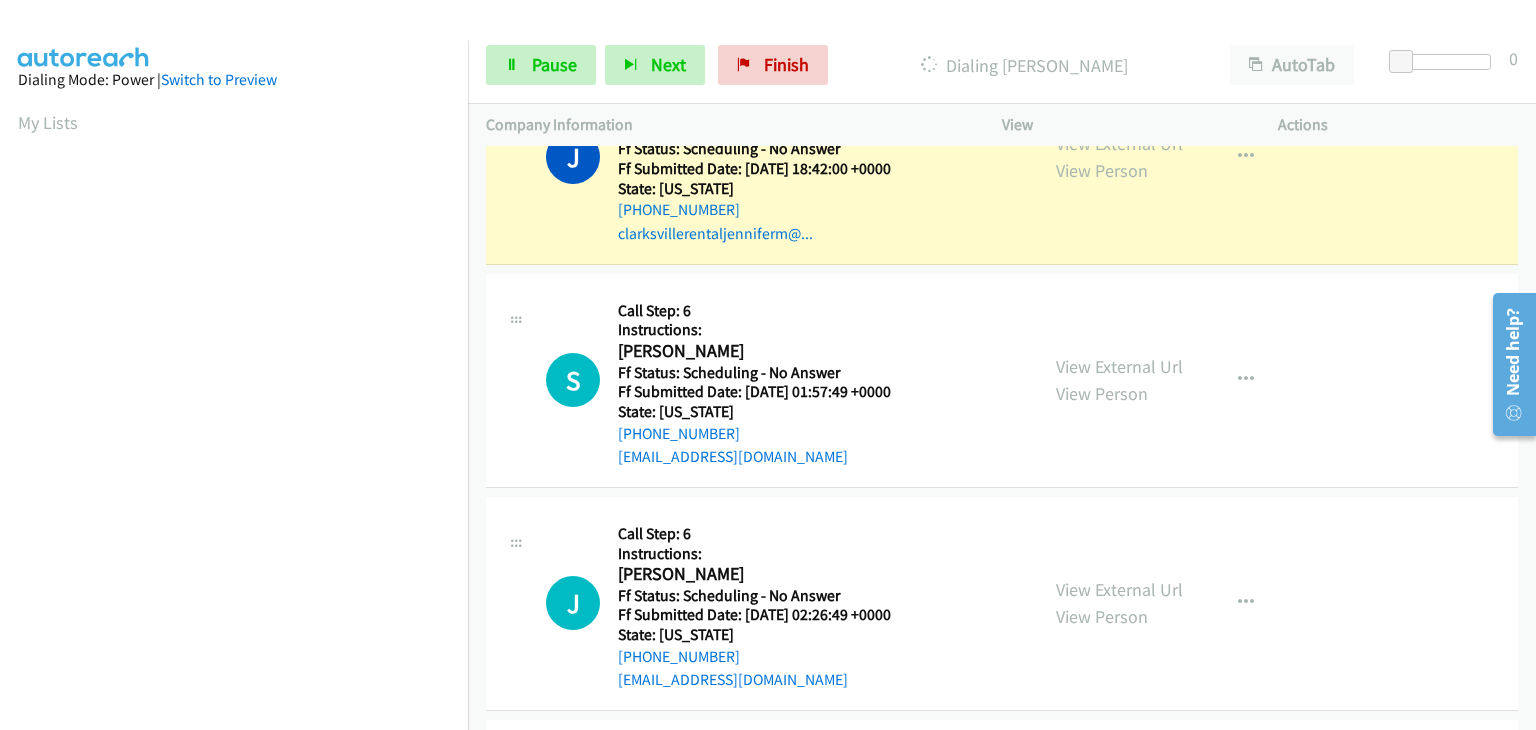 scroll, scrollTop: 0, scrollLeft: 0, axis: both 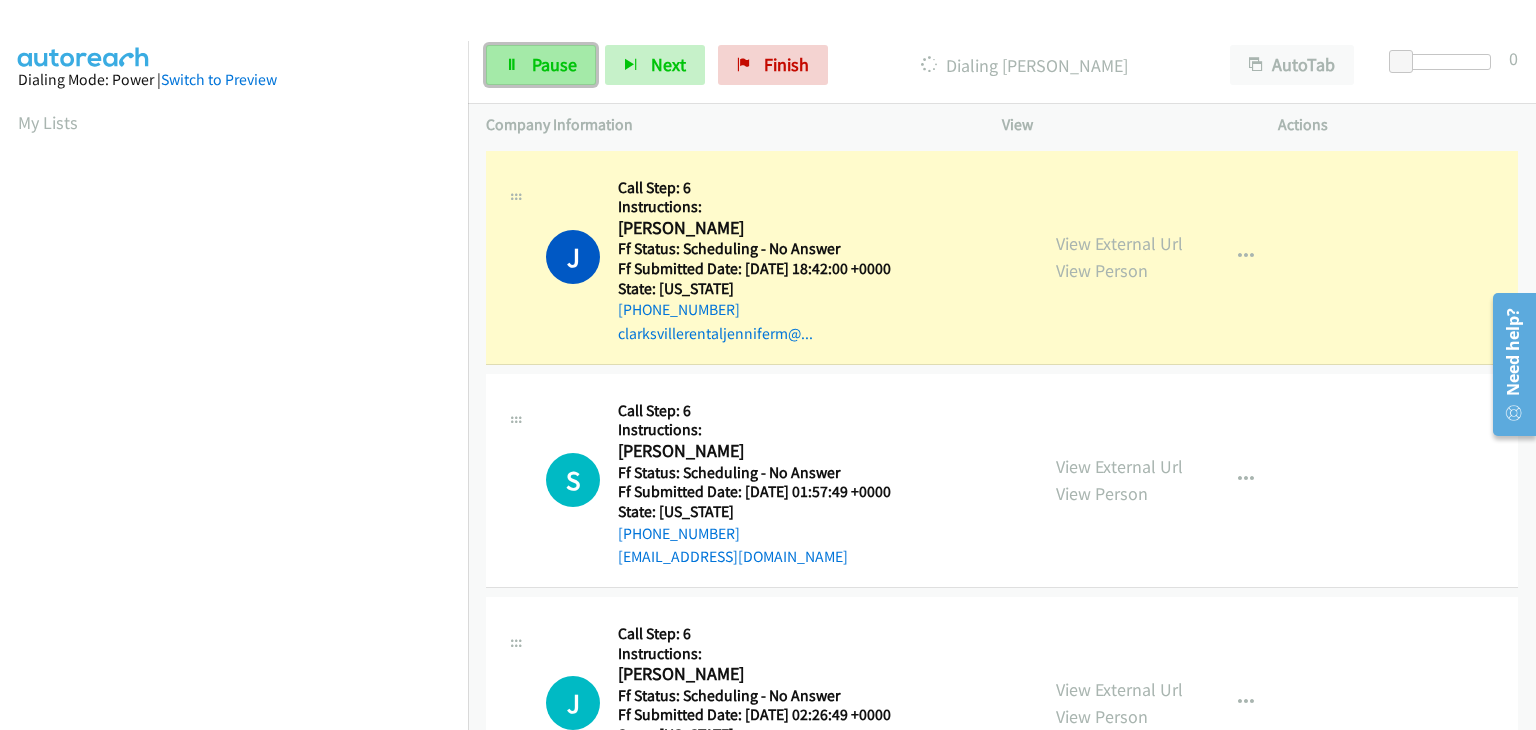 click on "Pause" at bounding box center (554, 64) 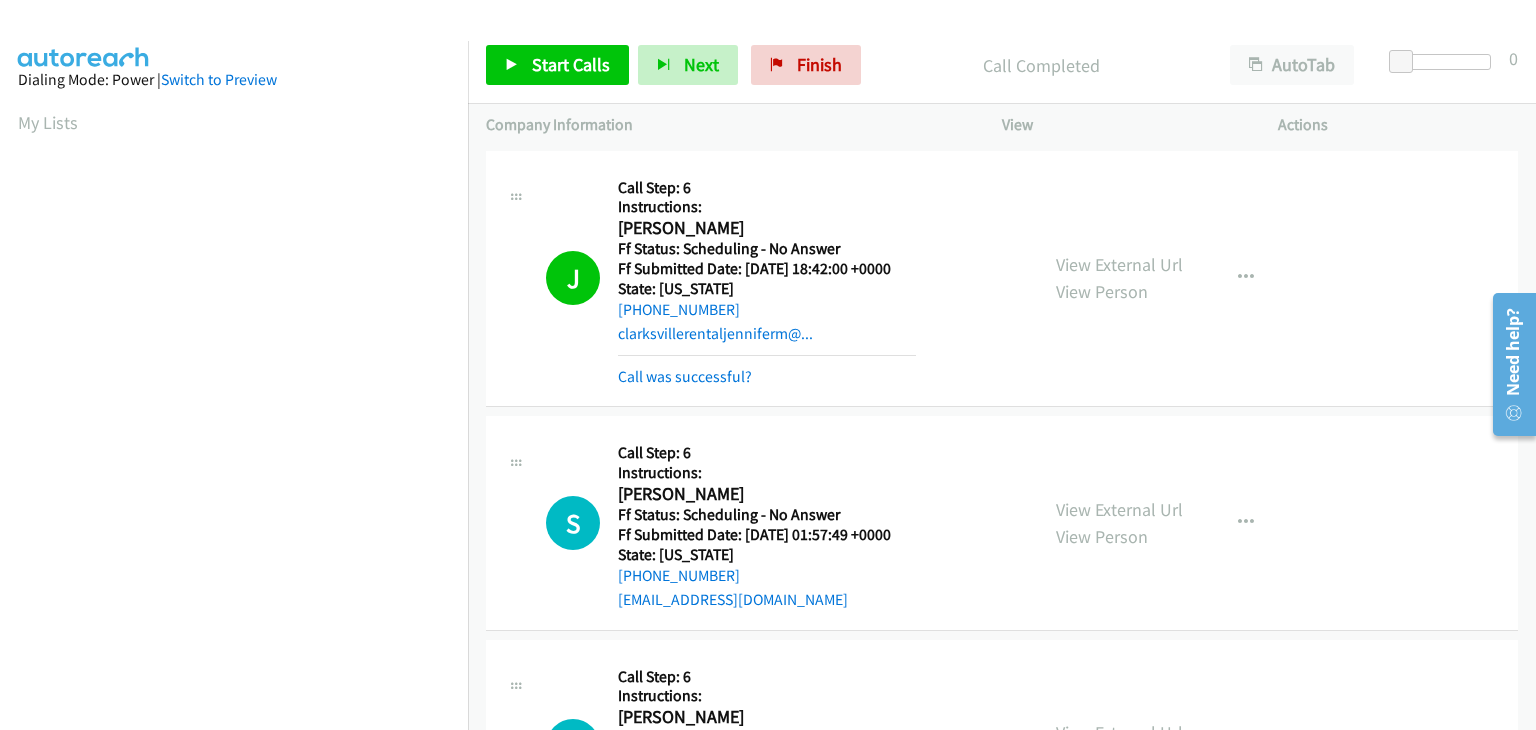 scroll, scrollTop: 392, scrollLeft: 0, axis: vertical 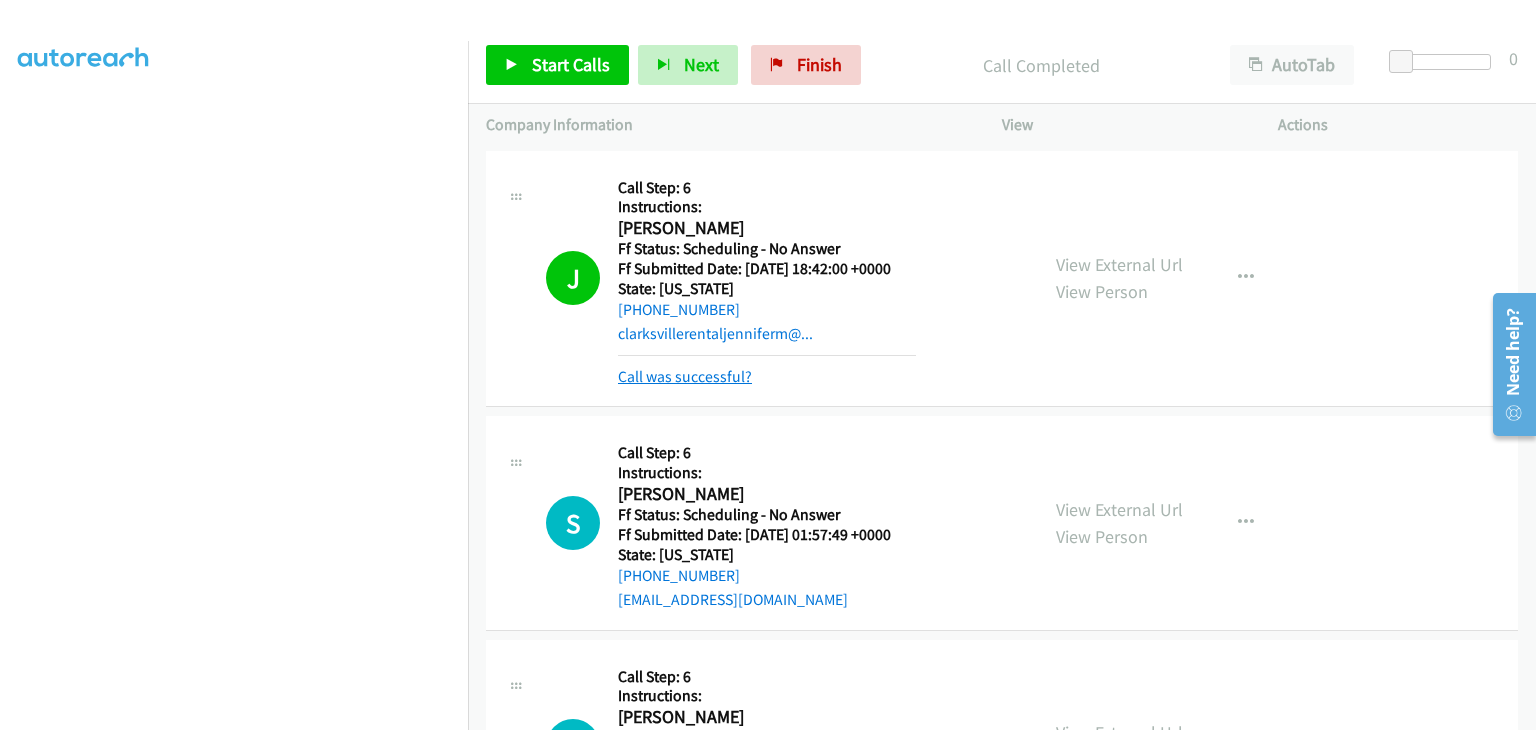 click on "Call was successful?" at bounding box center (685, 376) 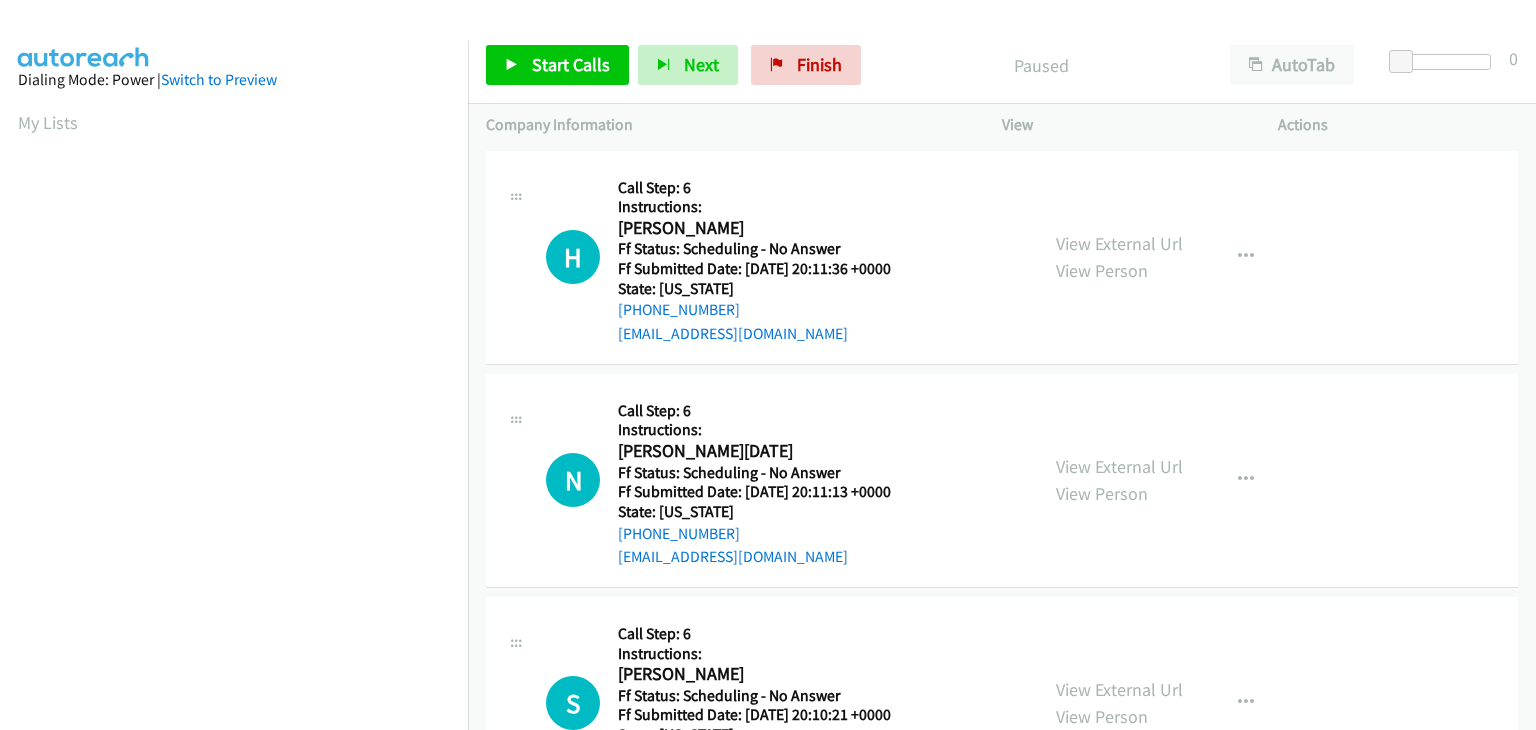 scroll, scrollTop: 0, scrollLeft: 0, axis: both 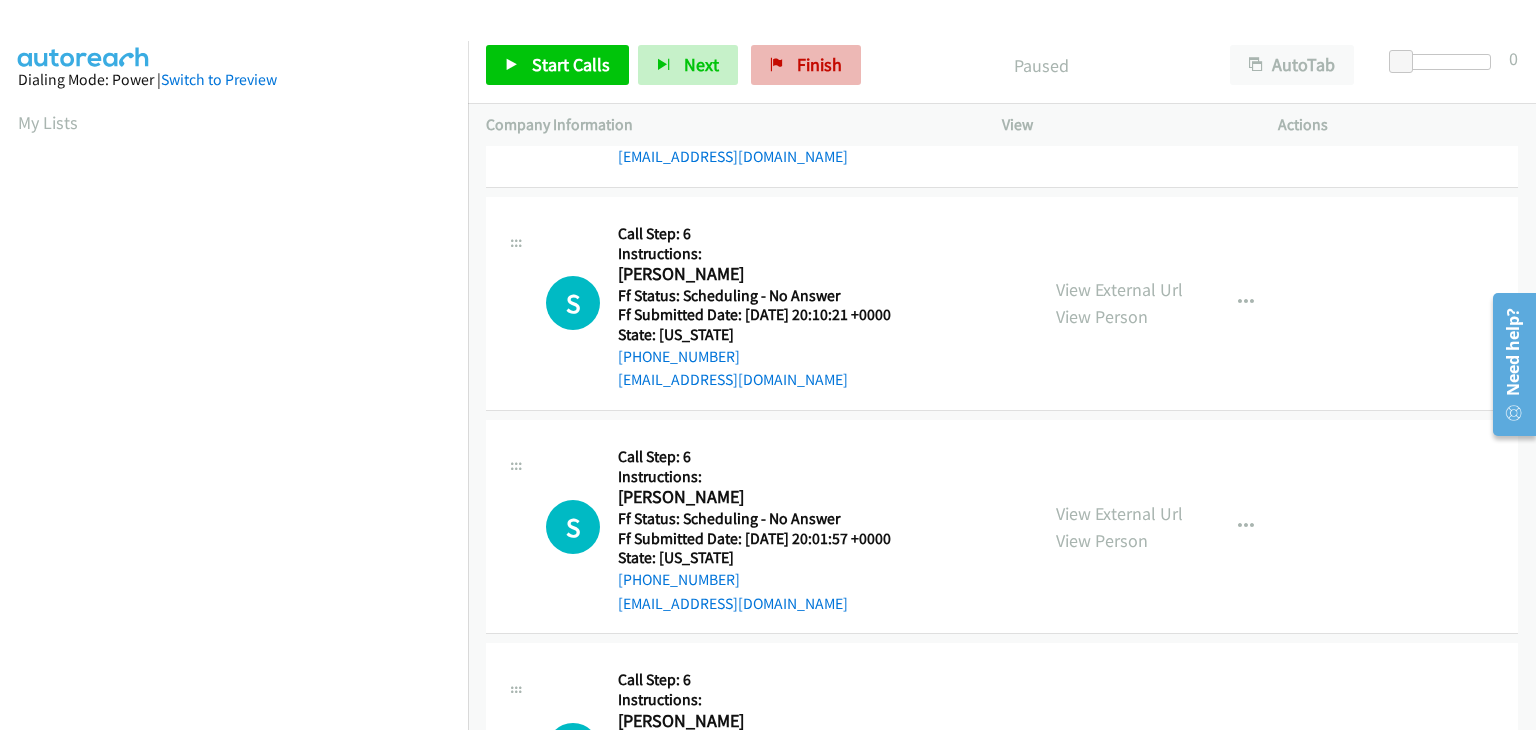 click on "Start Calls
Pause
Next
Finish
Paused
AutoTab
AutoTab
0" at bounding box center (1002, 65) 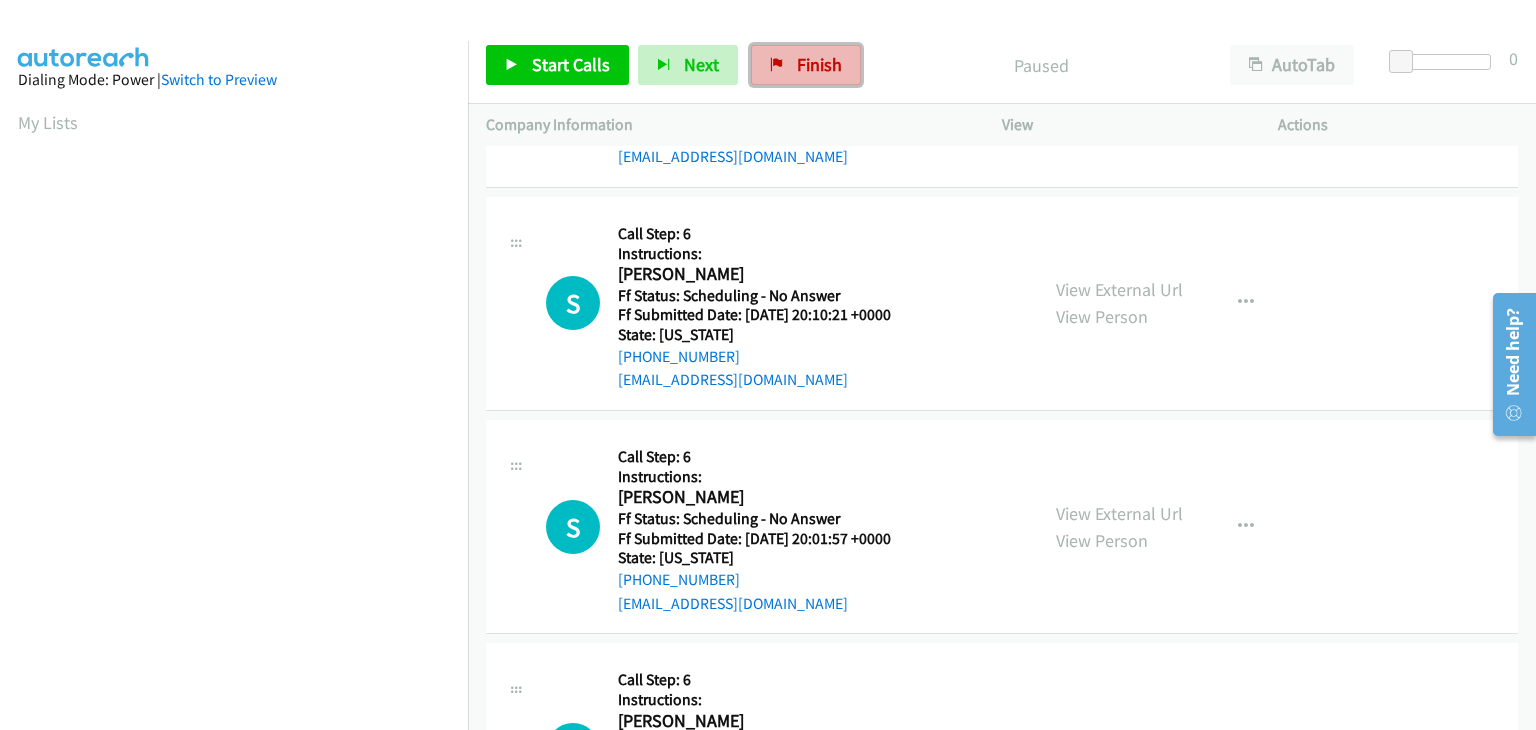 click on "Finish" at bounding box center [819, 64] 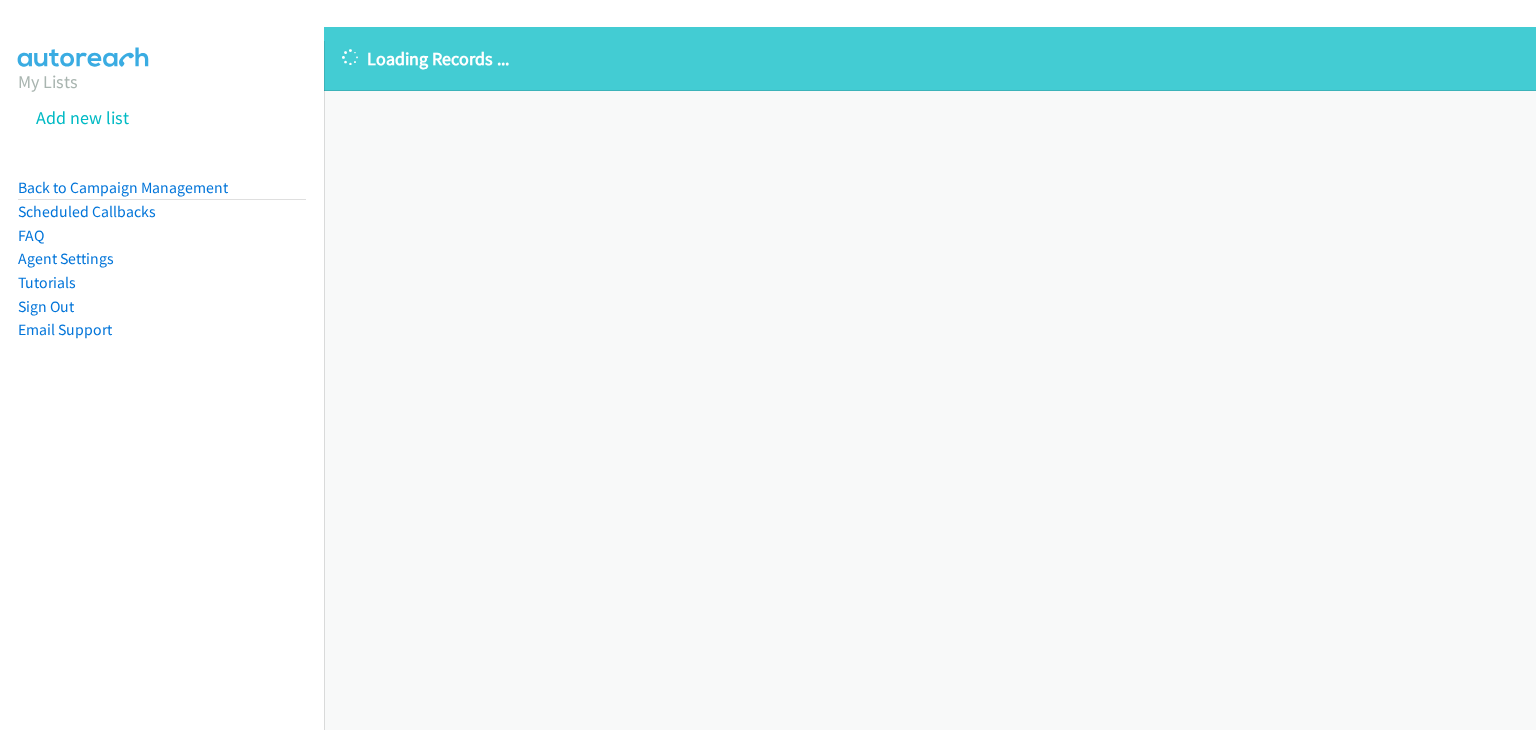 scroll, scrollTop: 0, scrollLeft: 0, axis: both 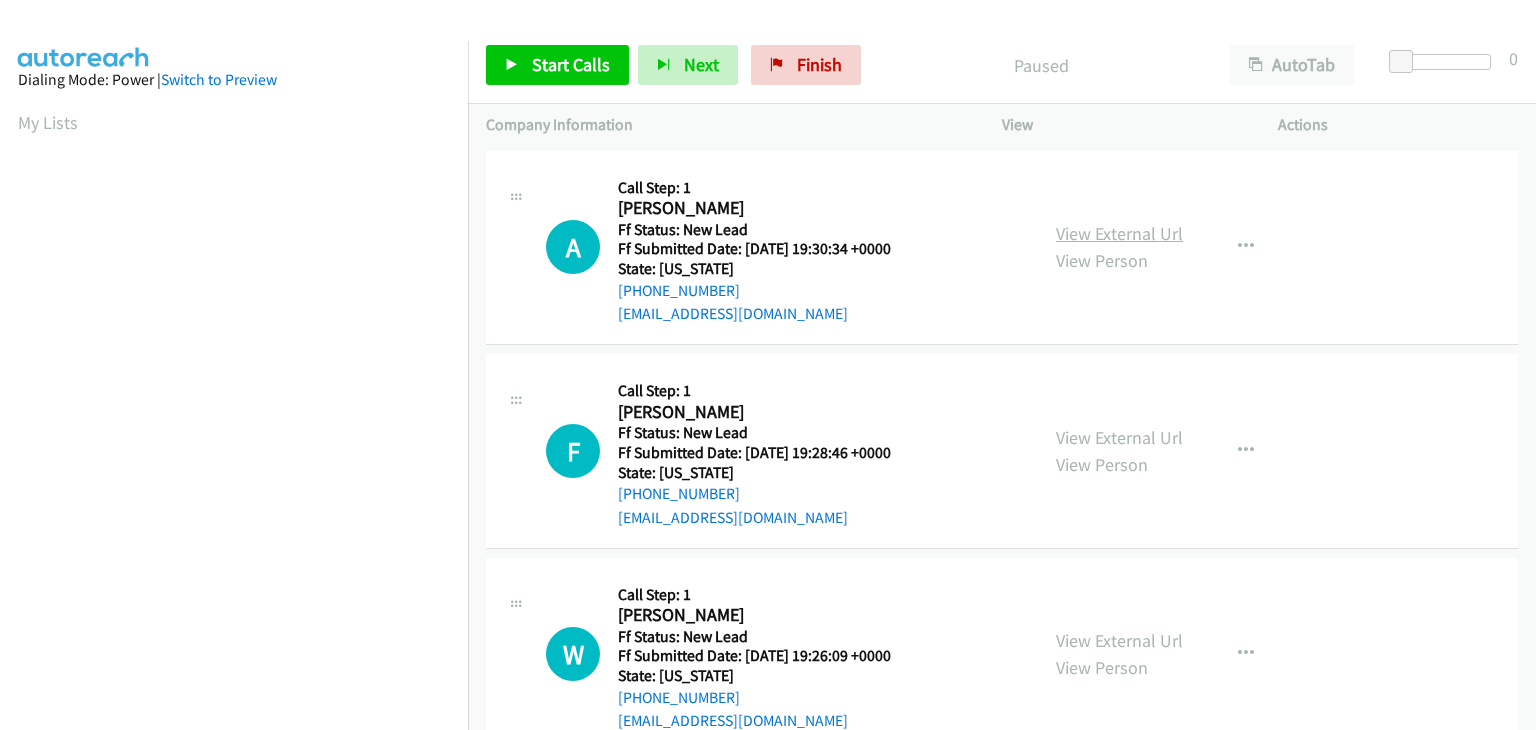 click on "View External Url" at bounding box center (1119, 233) 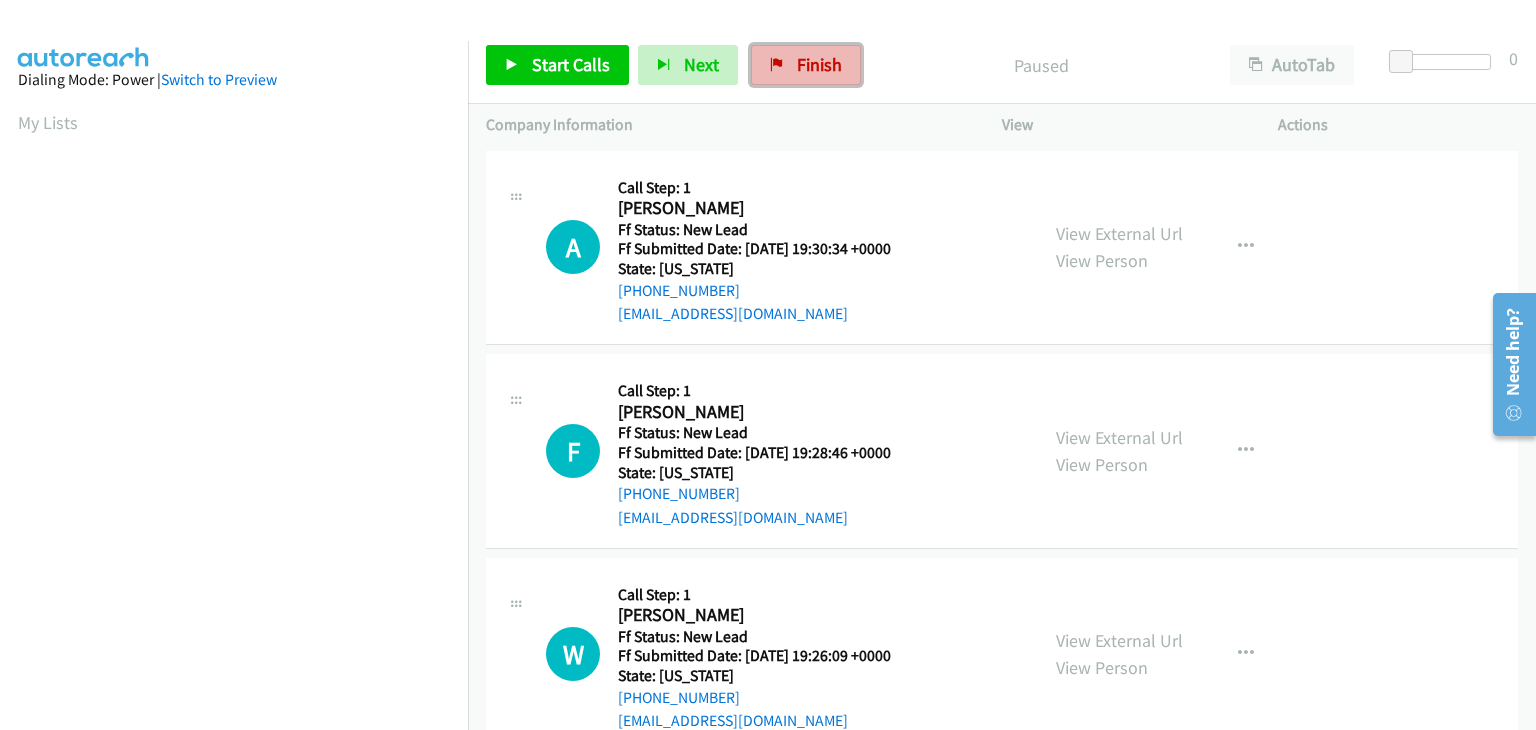 click on "Finish" at bounding box center [819, 64] 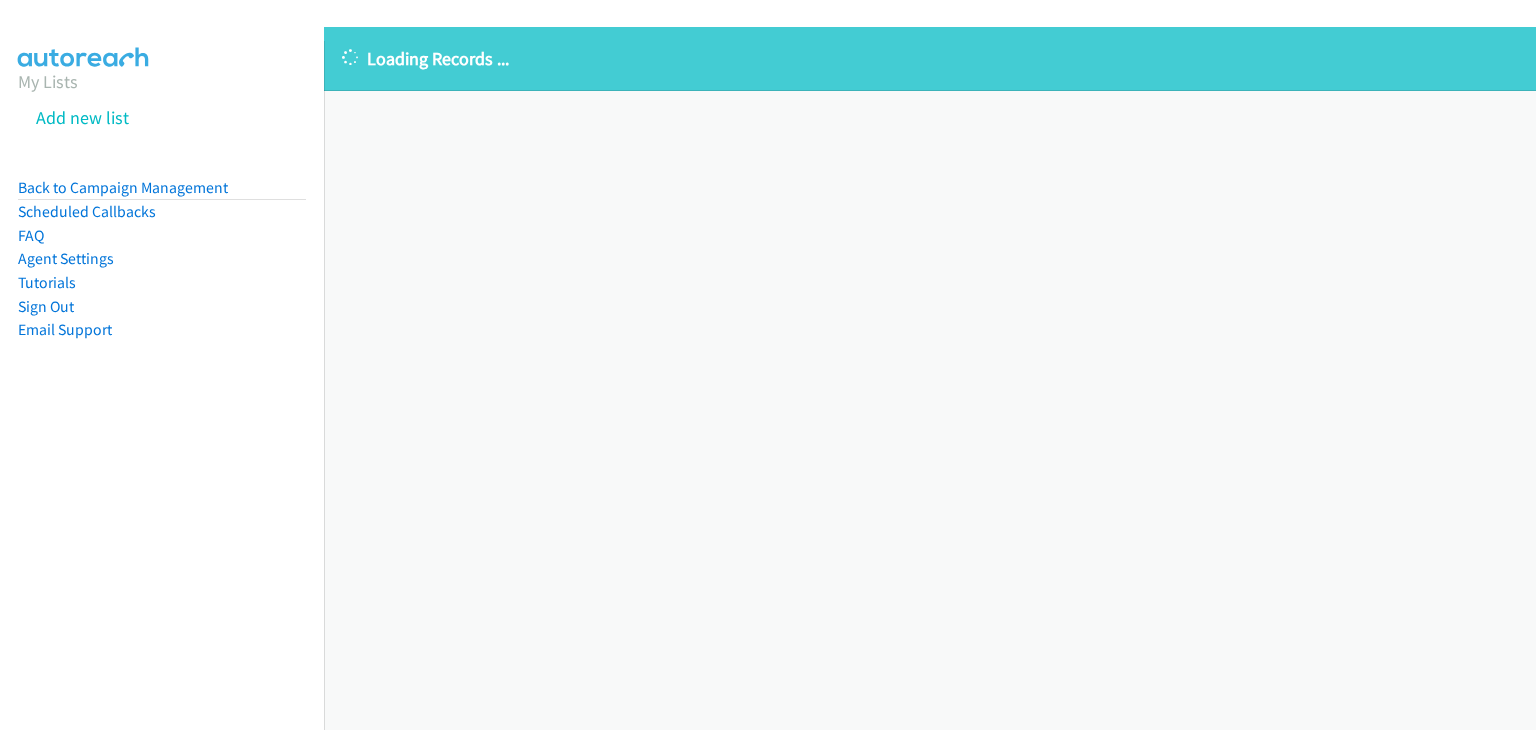 scroll, scrollTop: 0, scrollLeft: 0, axis: both 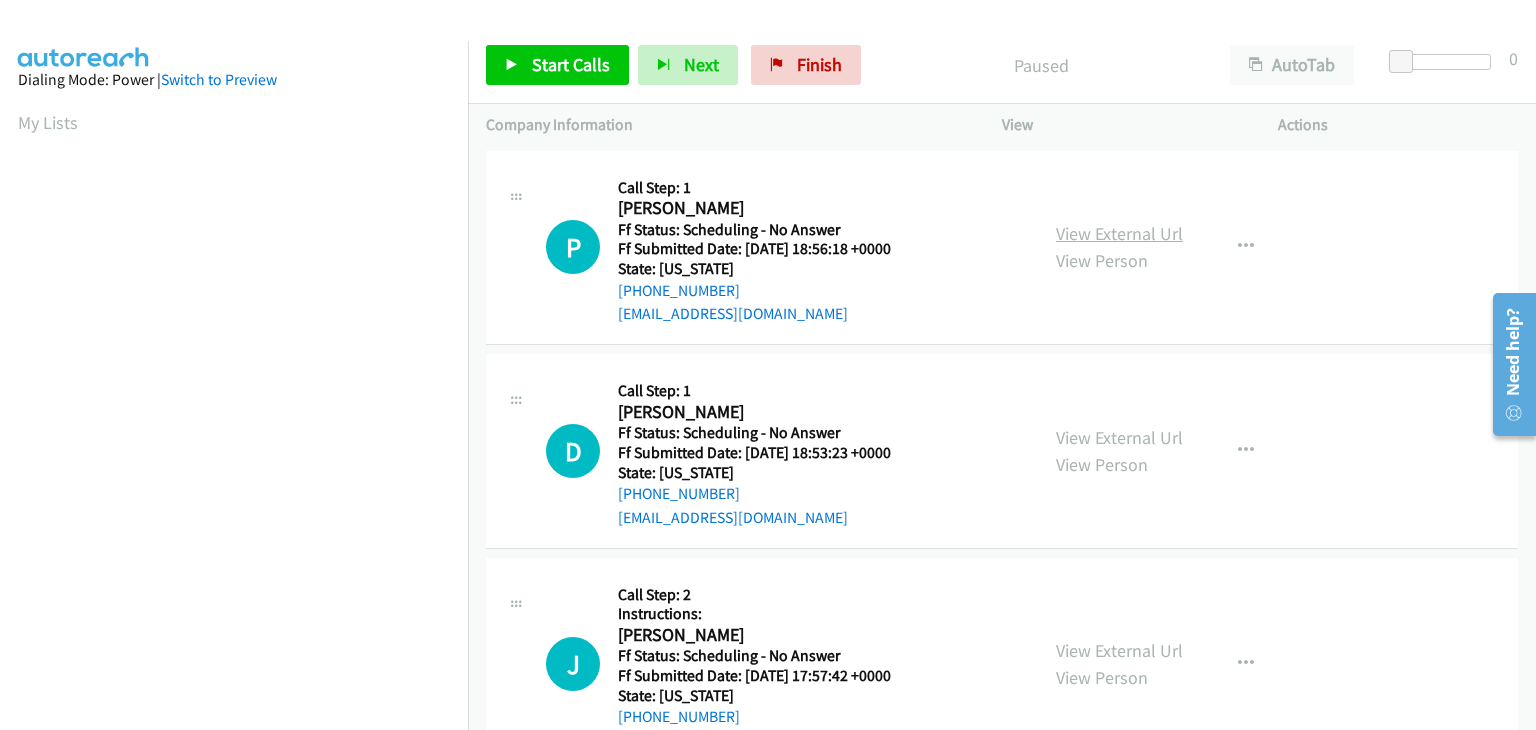 click on "View External Url" at bounding box center [1119, 233] 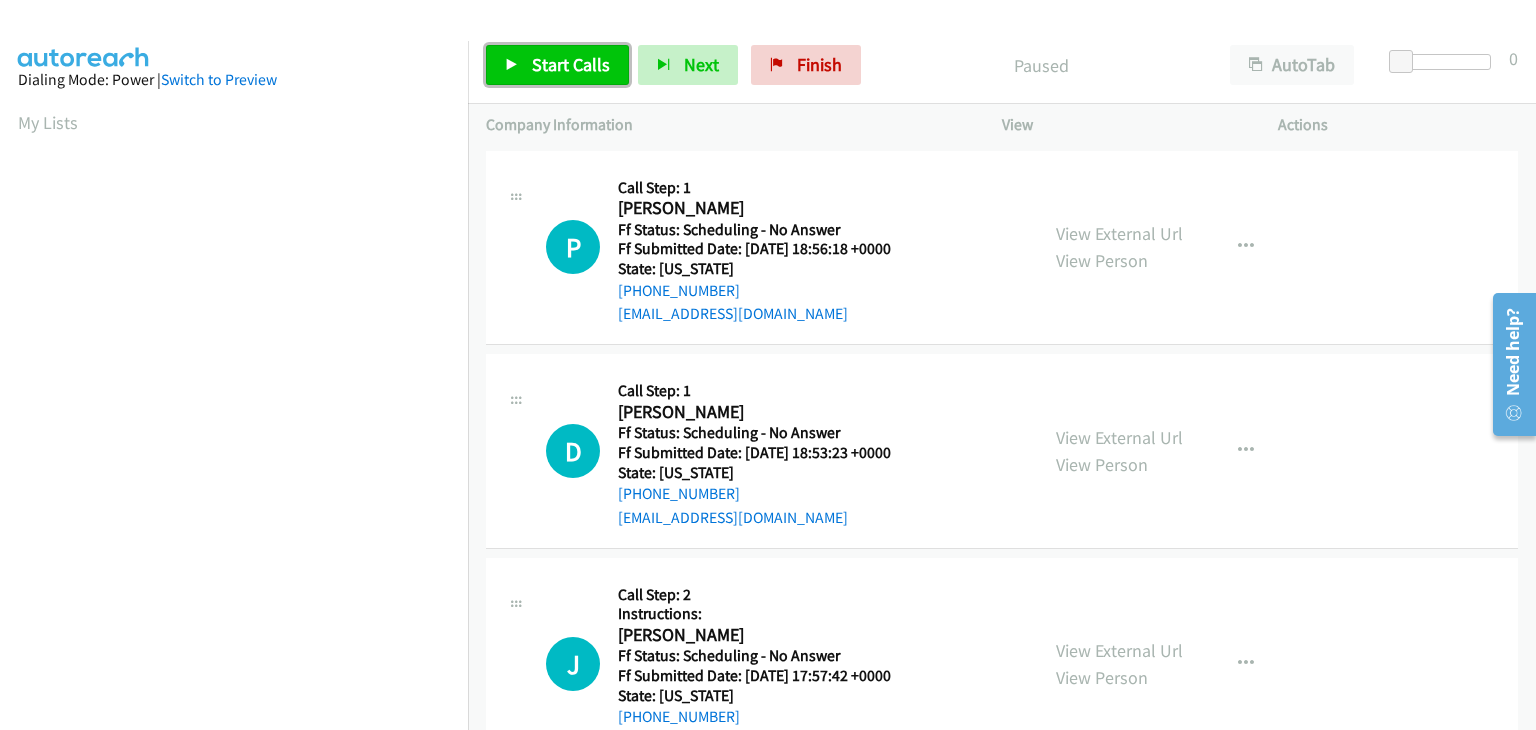 click on "Start Calls" at bounding box center [571, 64] 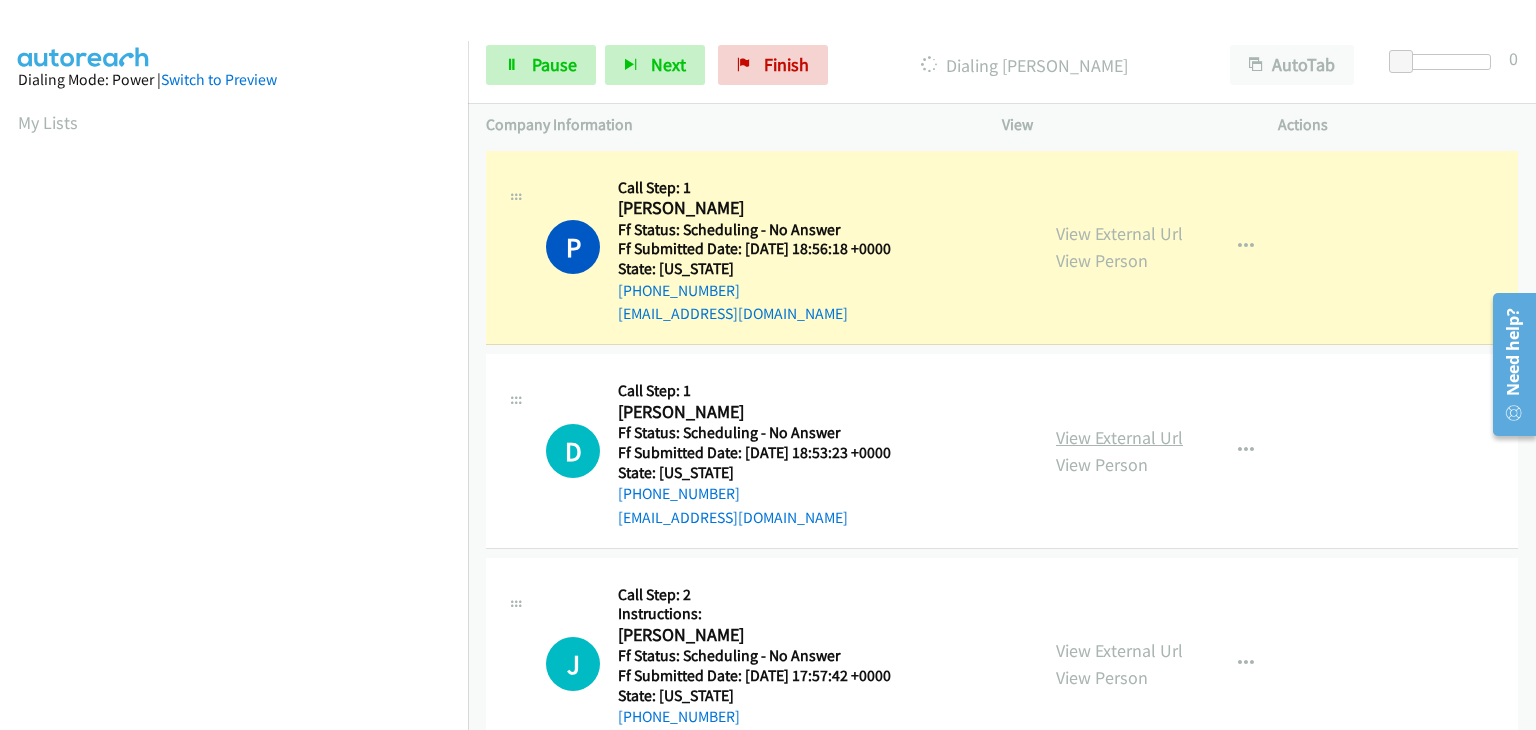 click on "View External Url" at bounding box center (1119, 437) 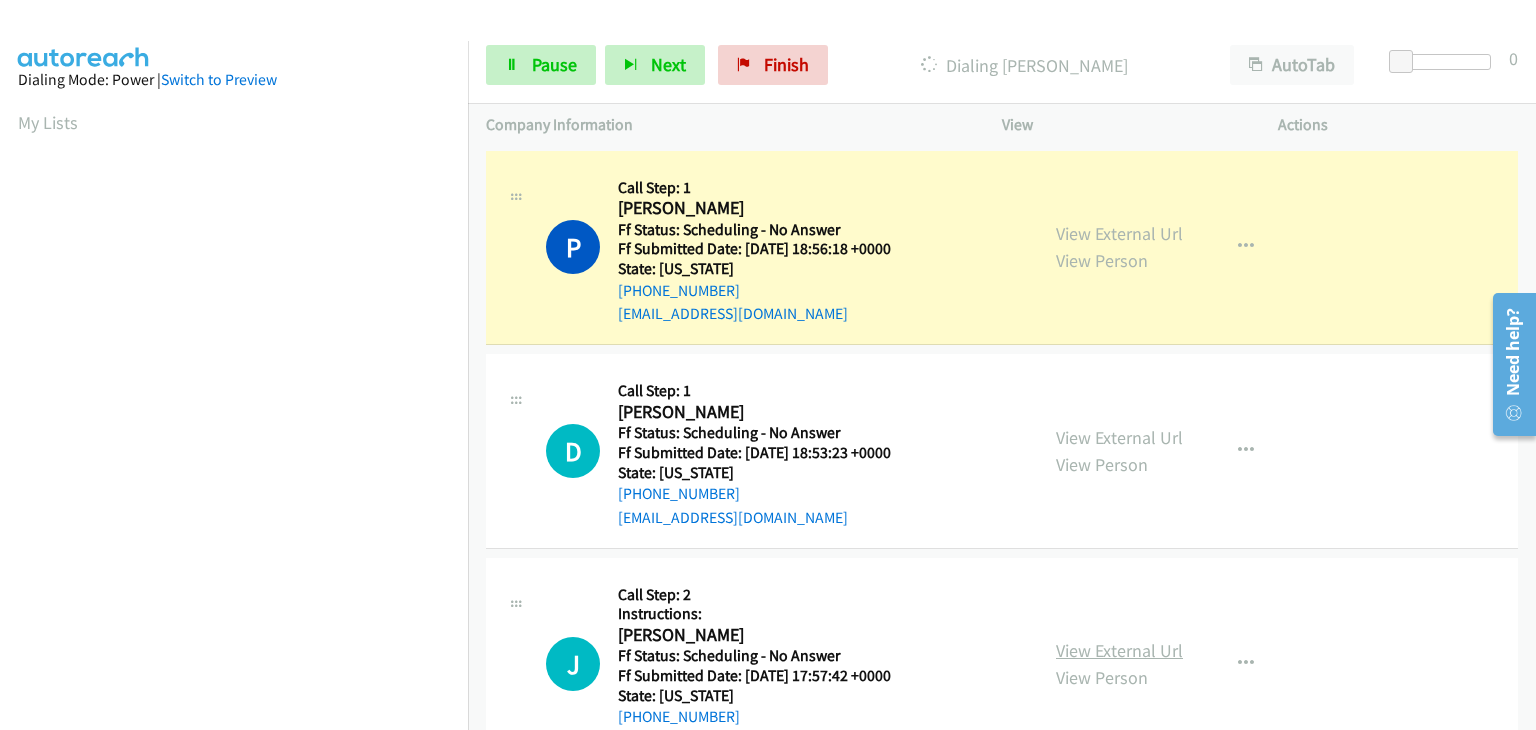 click on "View External Url" at bounding box center (1119, 650) 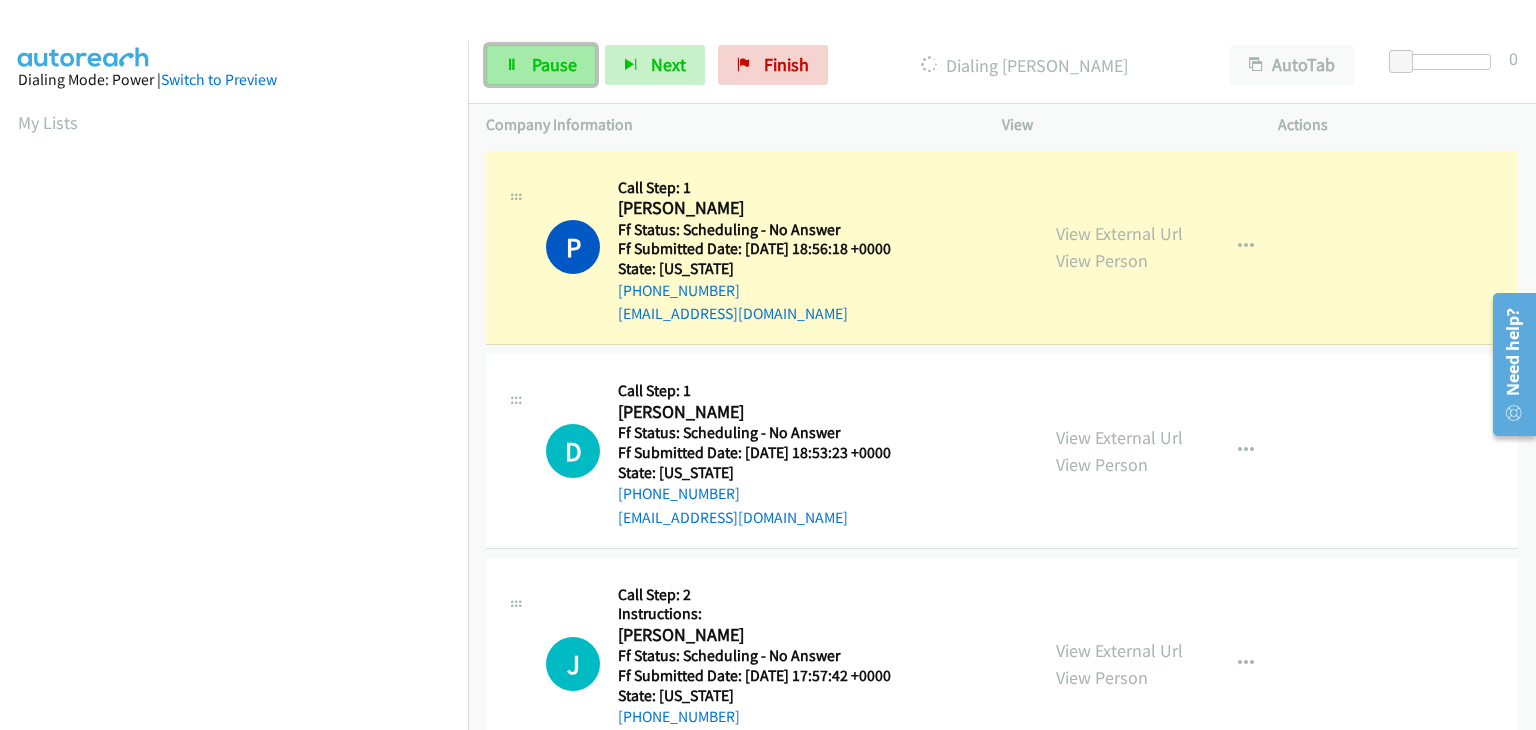 click on "Pause" at bounding box center (554, 64) 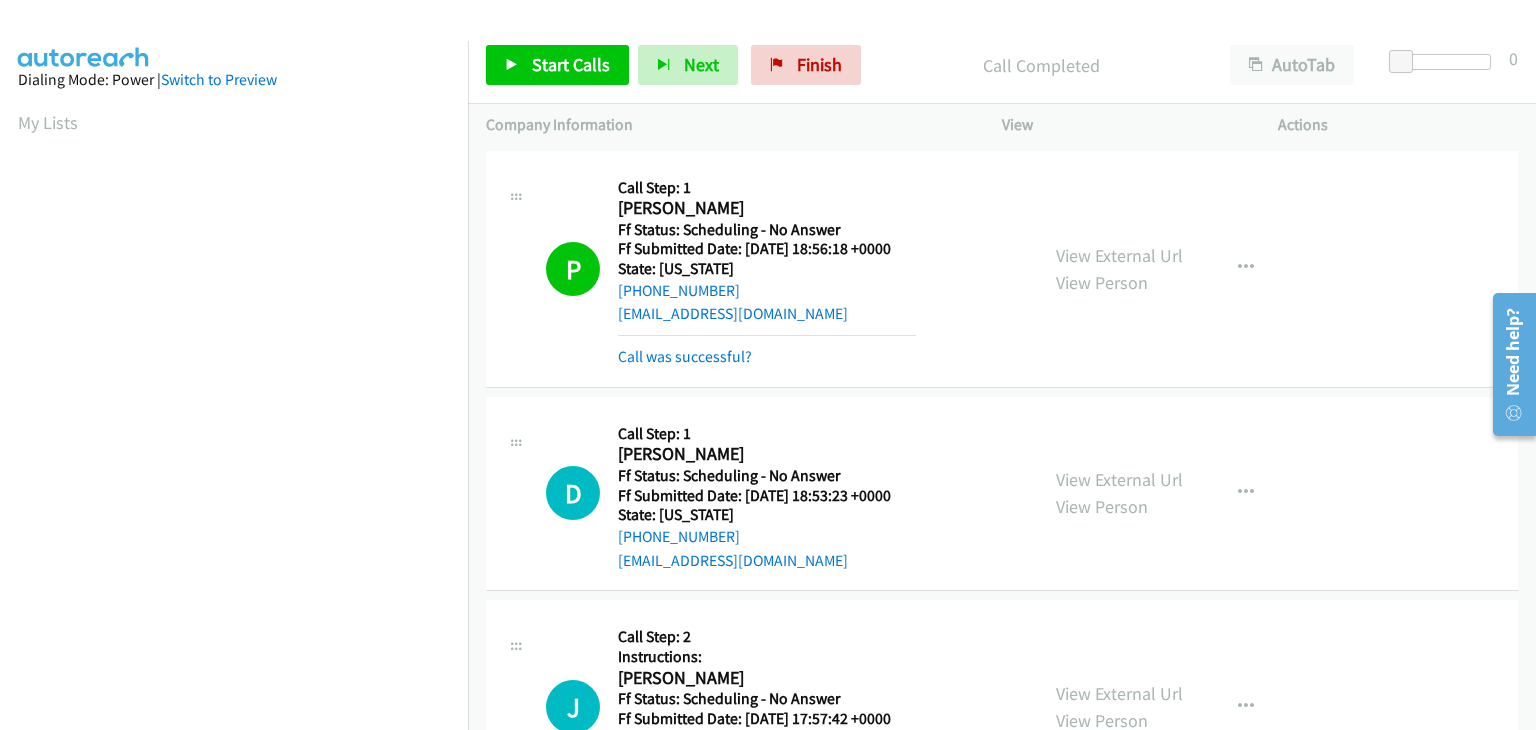 scroll, scrollTop: 392, scrollLeft: 0, axis: vertical 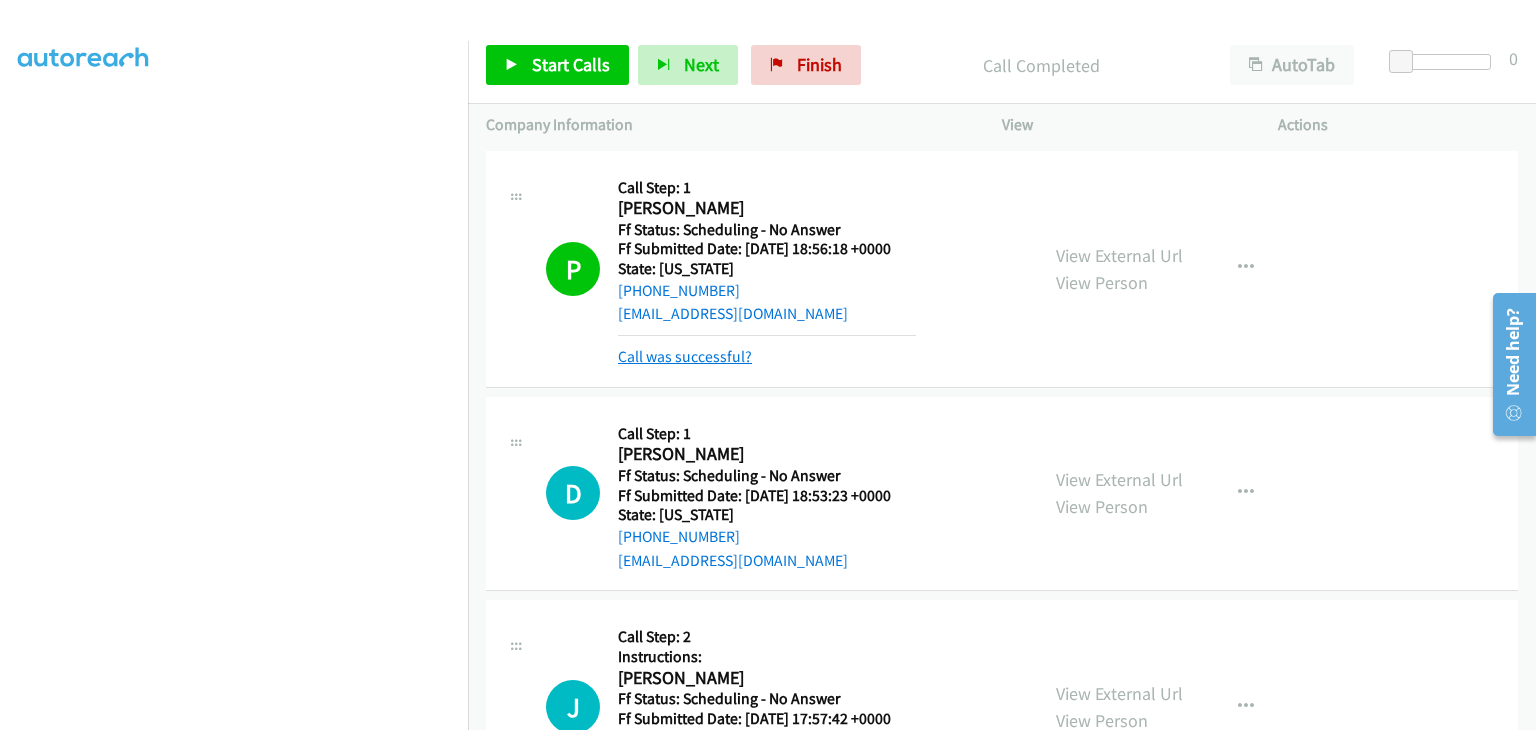 click on "Call was successful?" at bounding box center [685, 356] 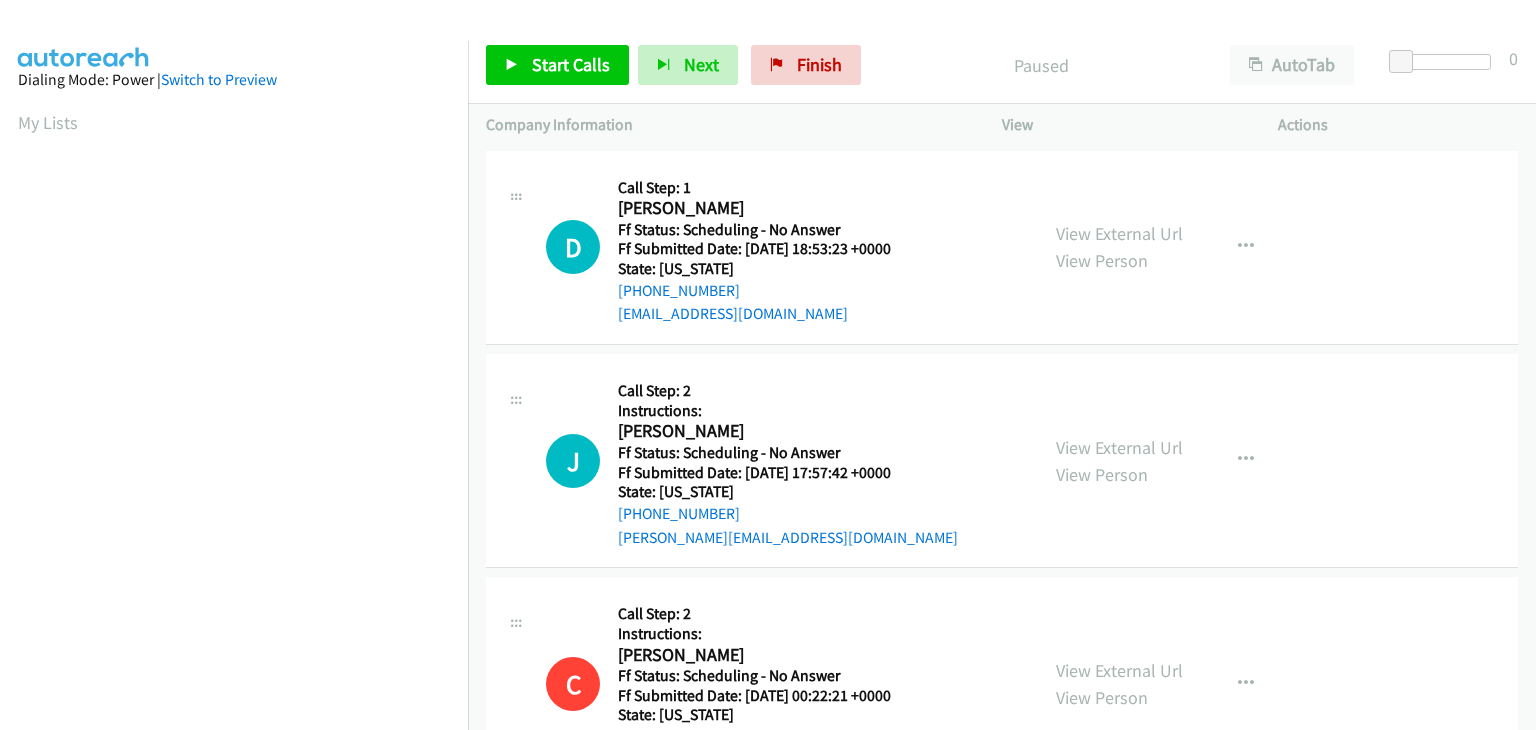 scroll, scrollTop: 0, scrollLeft: 0, axis: both 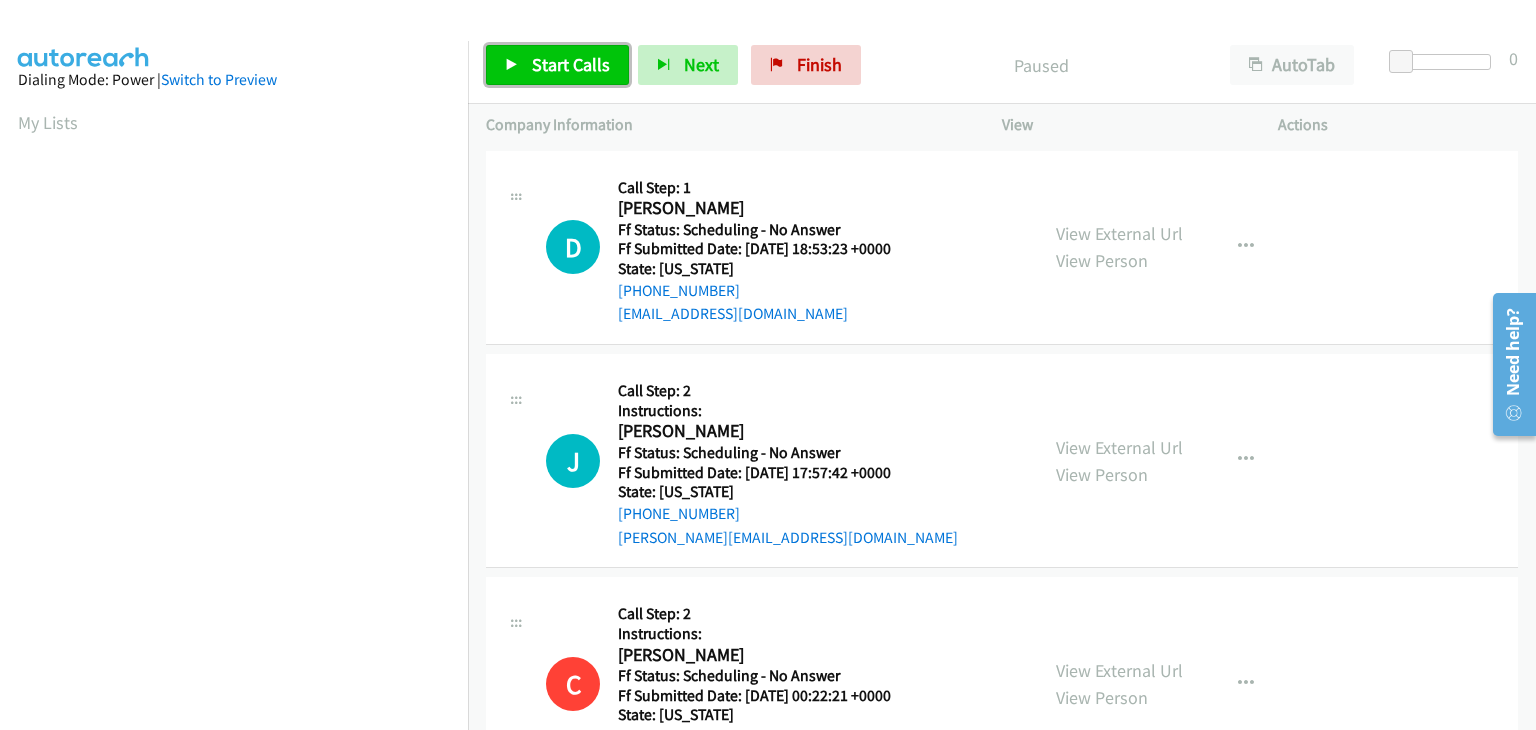 click on "Start Calls" at bounding box center (557, 65) 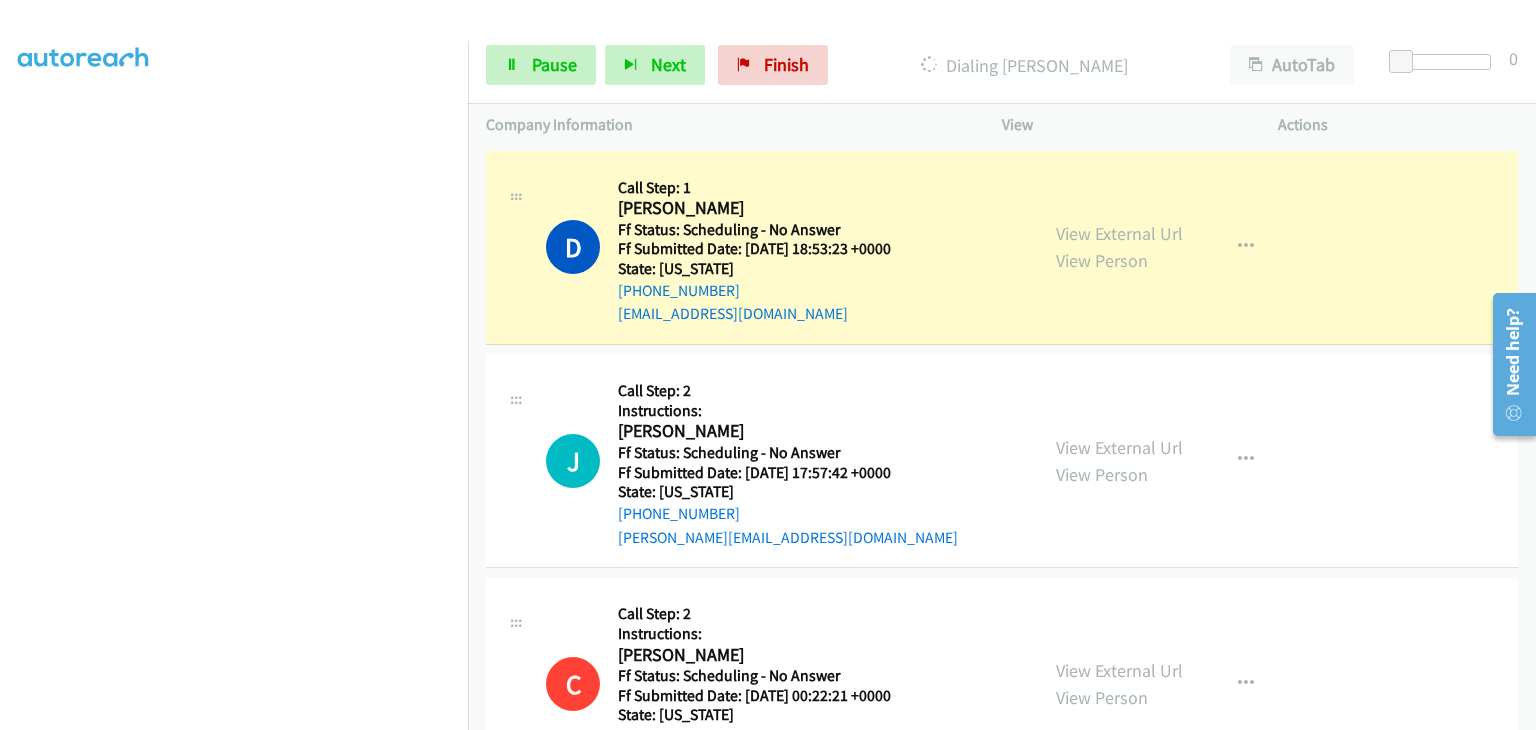 scroll, scrollTop: 392, scrollLeft: 0, axis: vertical 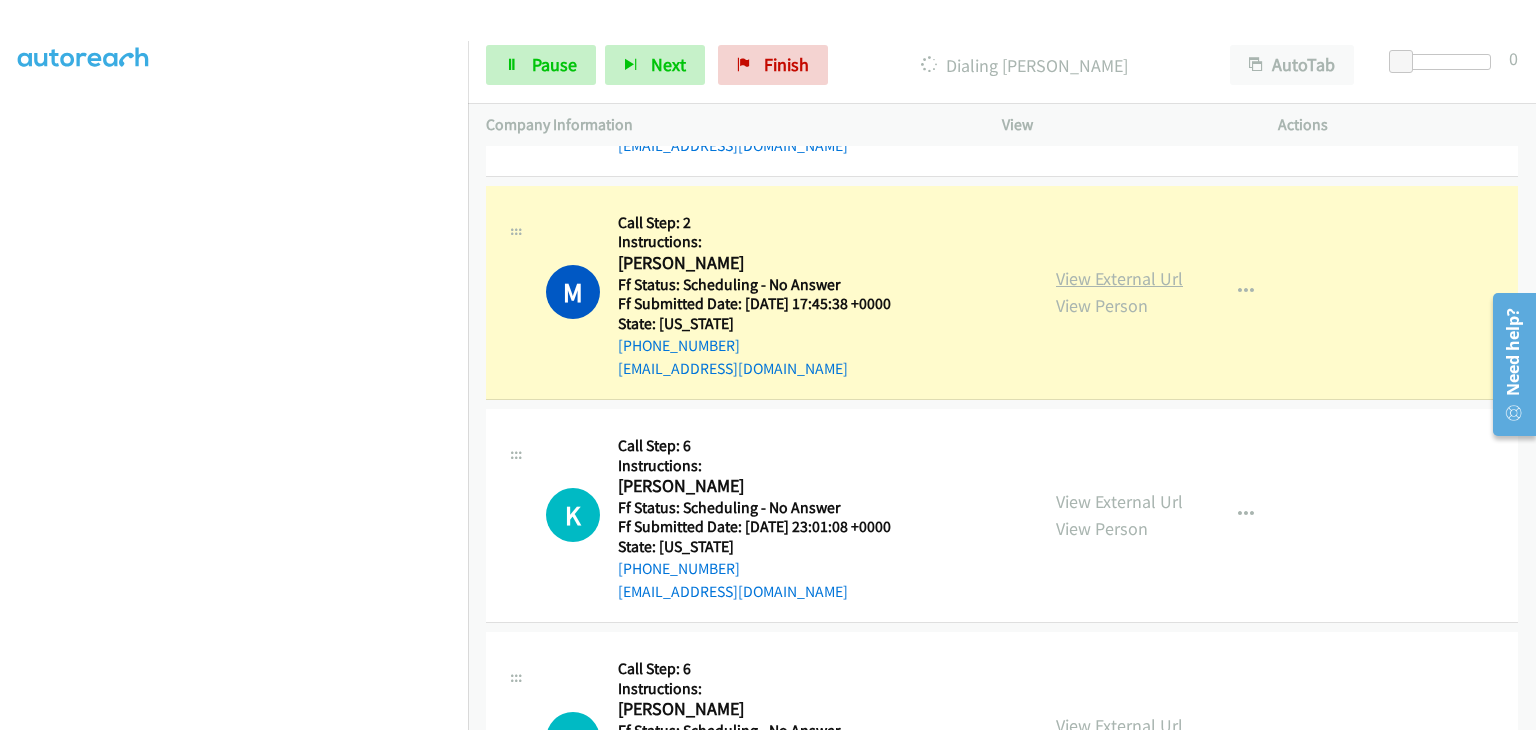 click on "View External Url" at bounding box center (1119, 278) 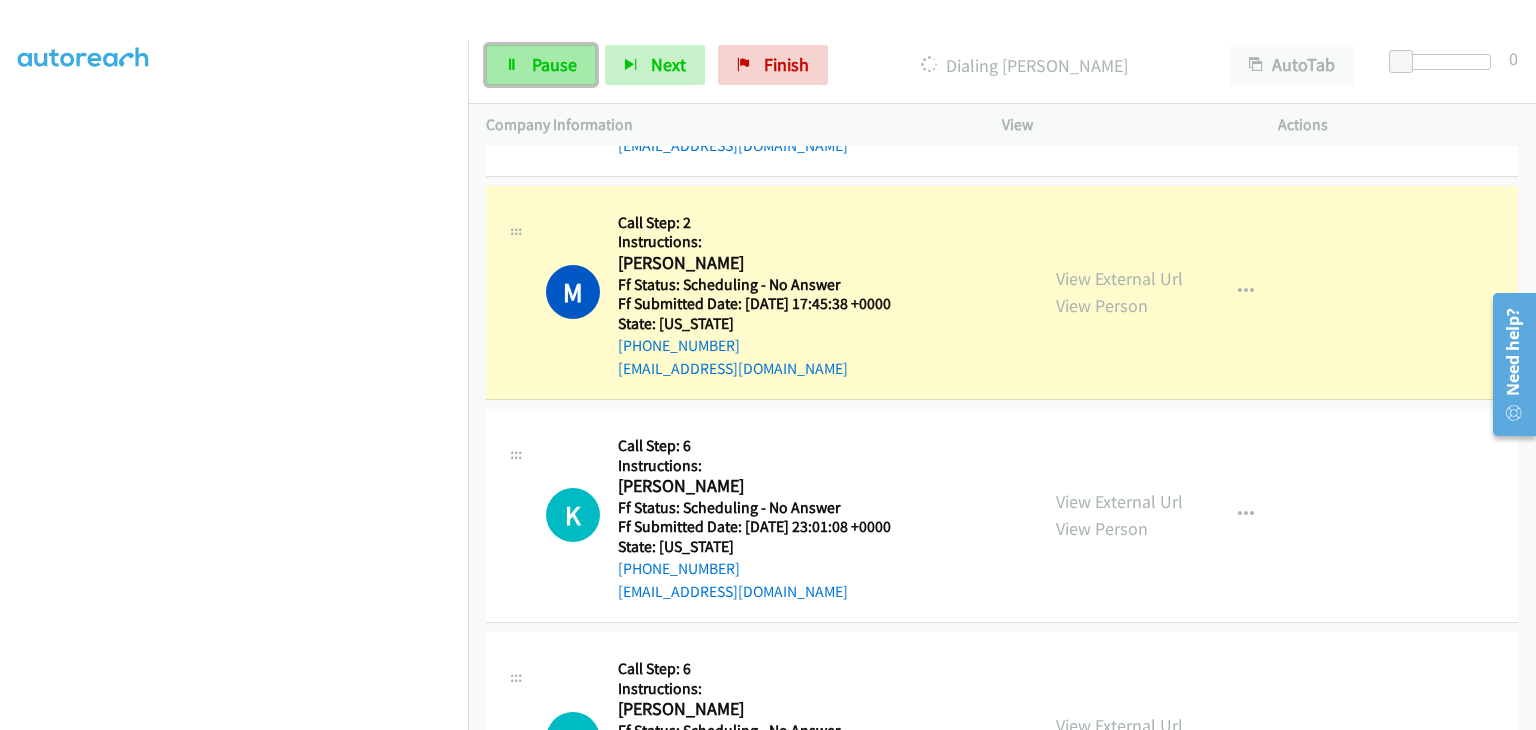 click at bounding box center (512, 66) 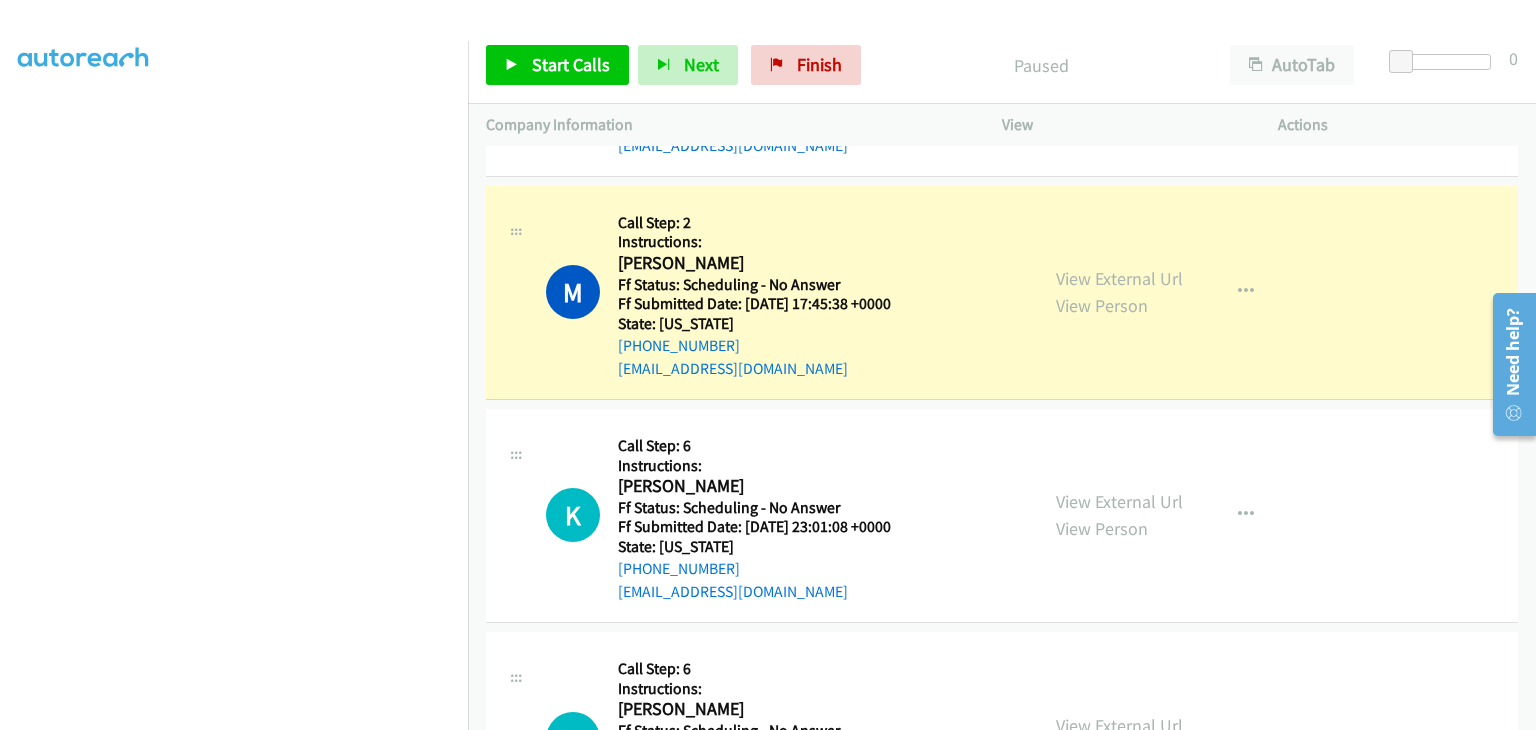 scroll, scrollTop: 392, scrollLeft: 0, axis: vertical 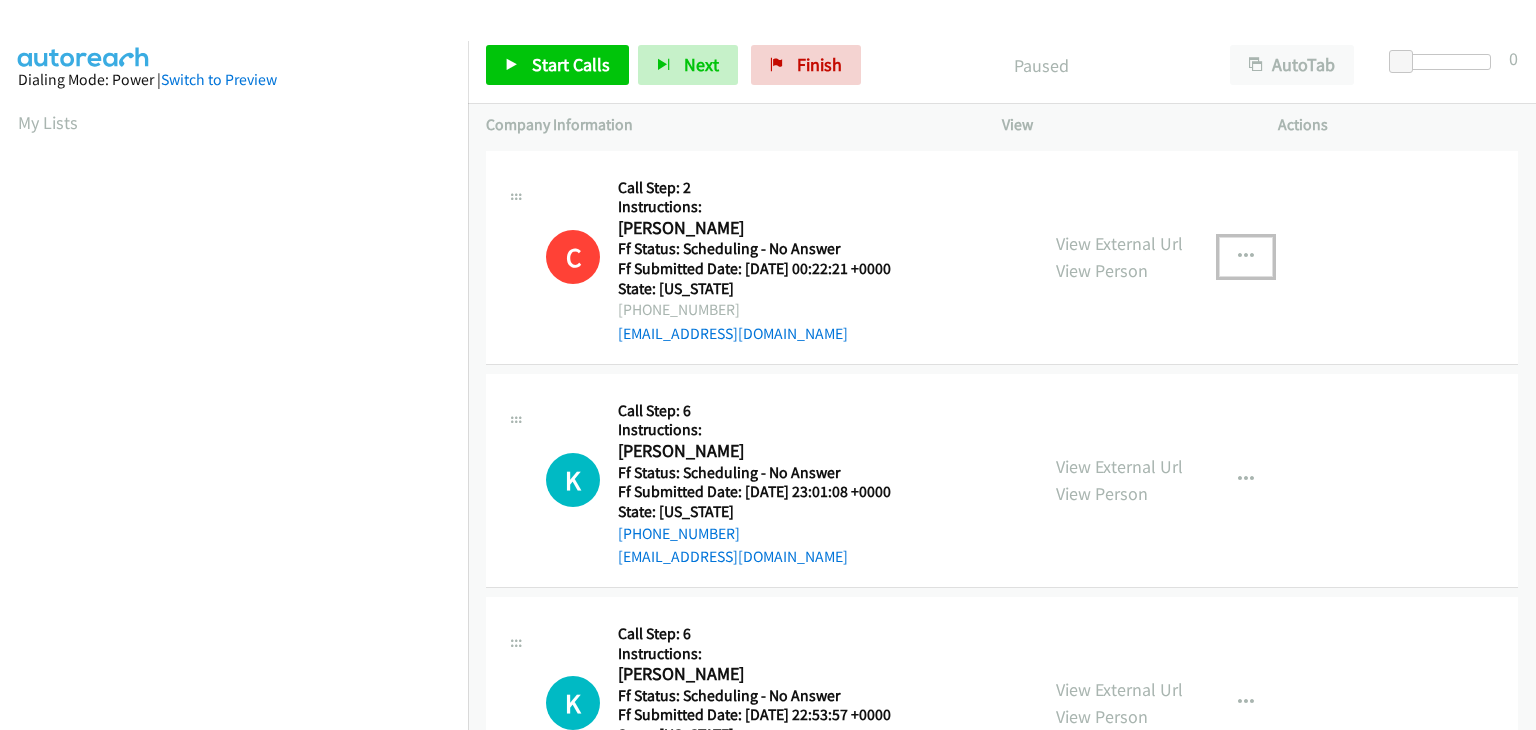click at bounding box center (1246, 257) 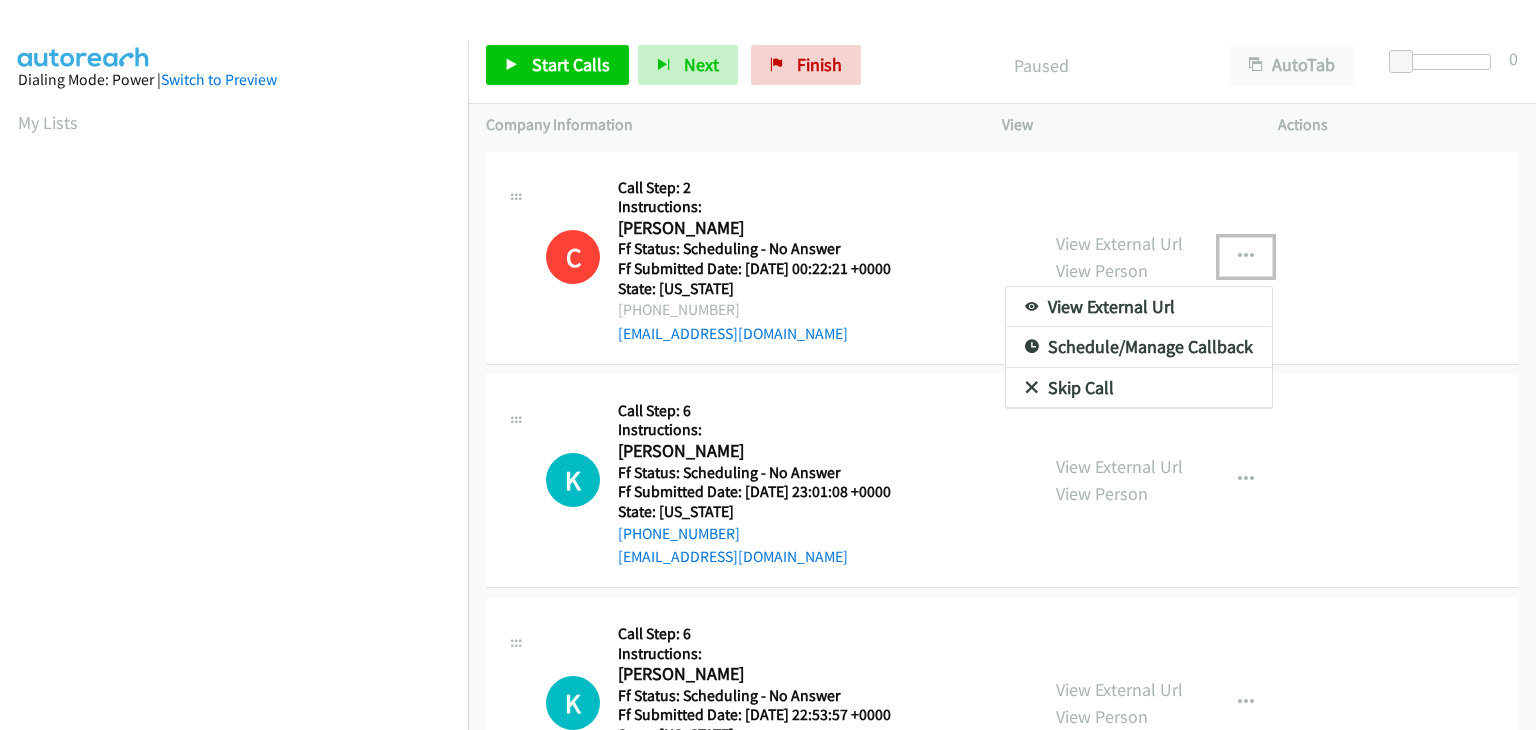 click on "Skip Call" at bounding box center (1139, 388) 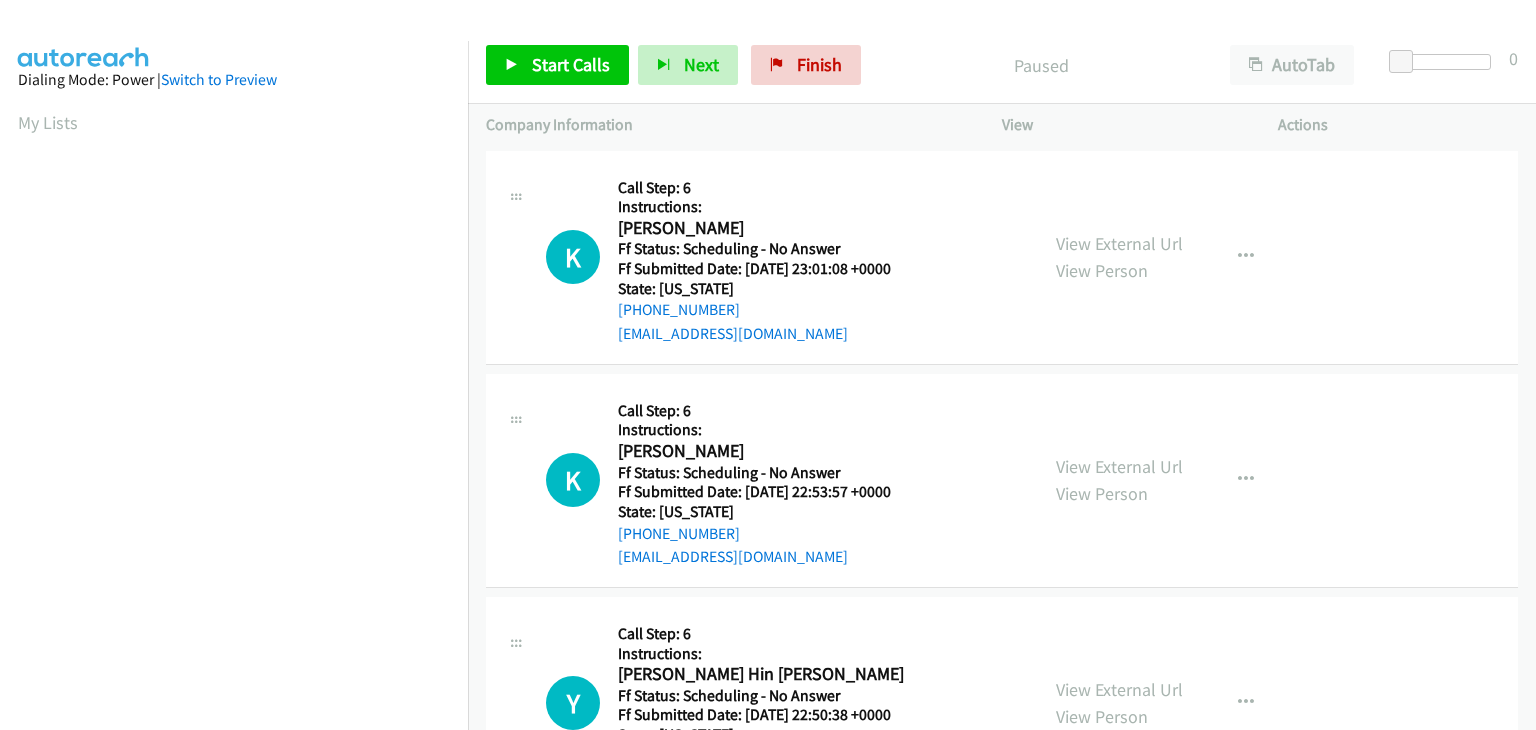 scroll, scrollTop: 0, scrollLeft: 0, axis: both 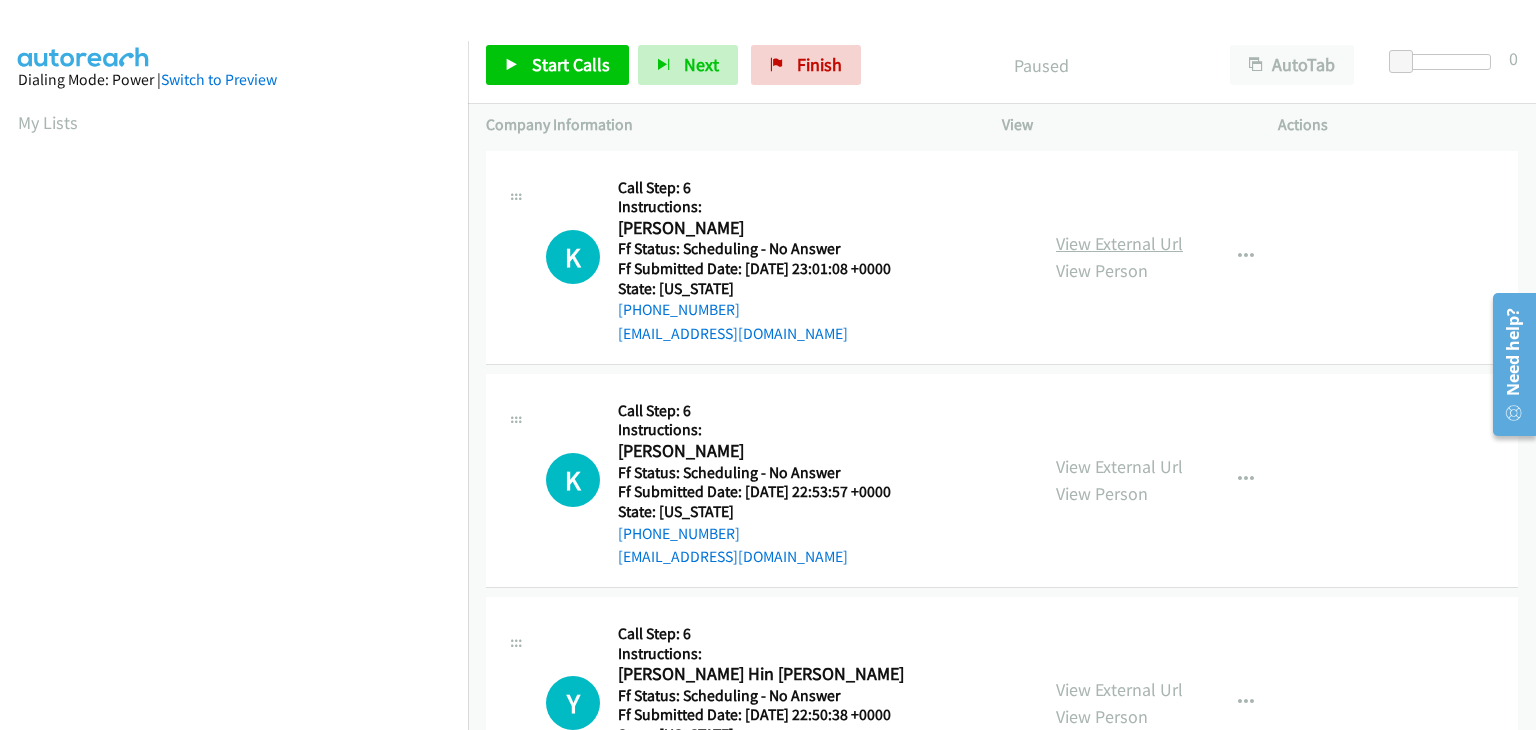 click on "View External Url" at bounding box center [1119, 243] 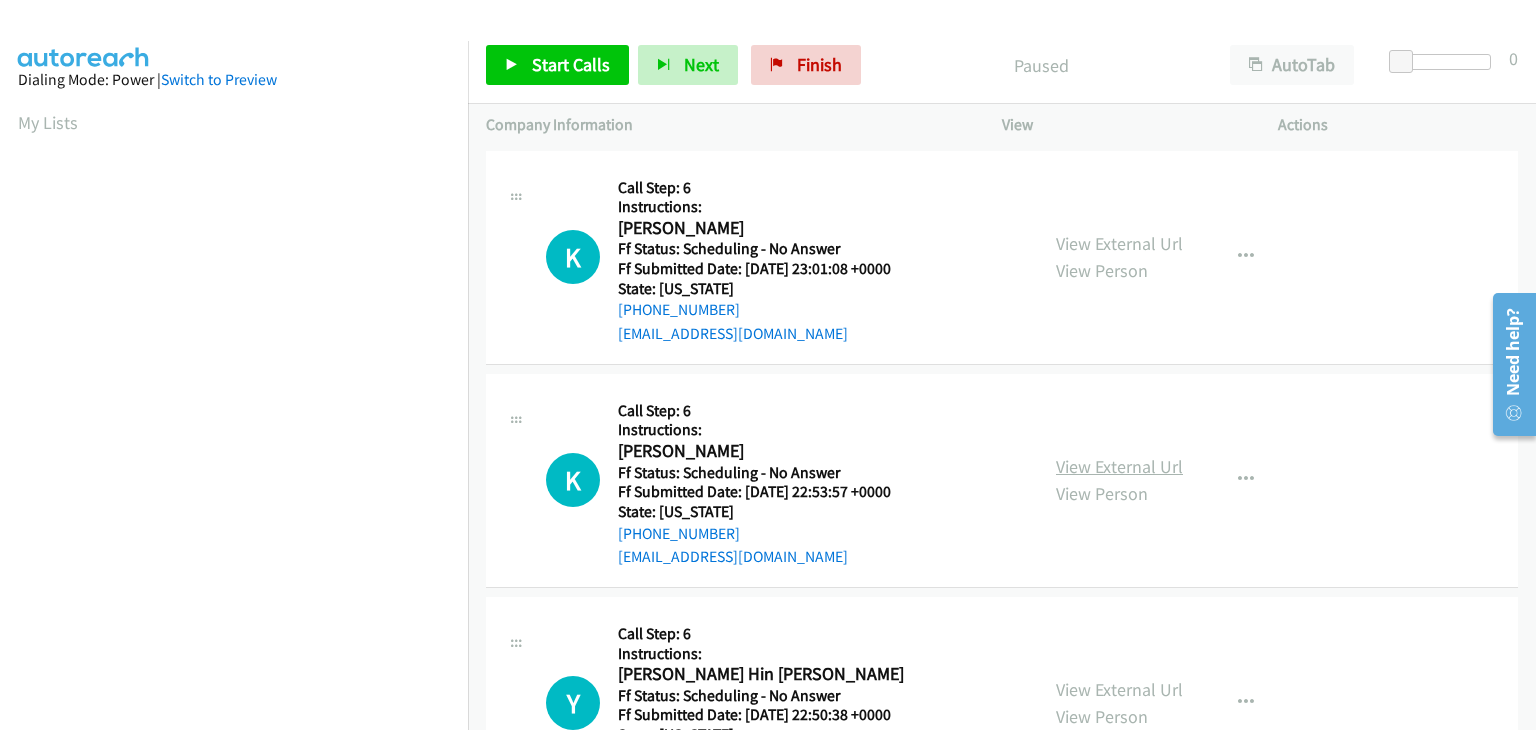 click on "View External Url" at bounding box center (1119, 466) 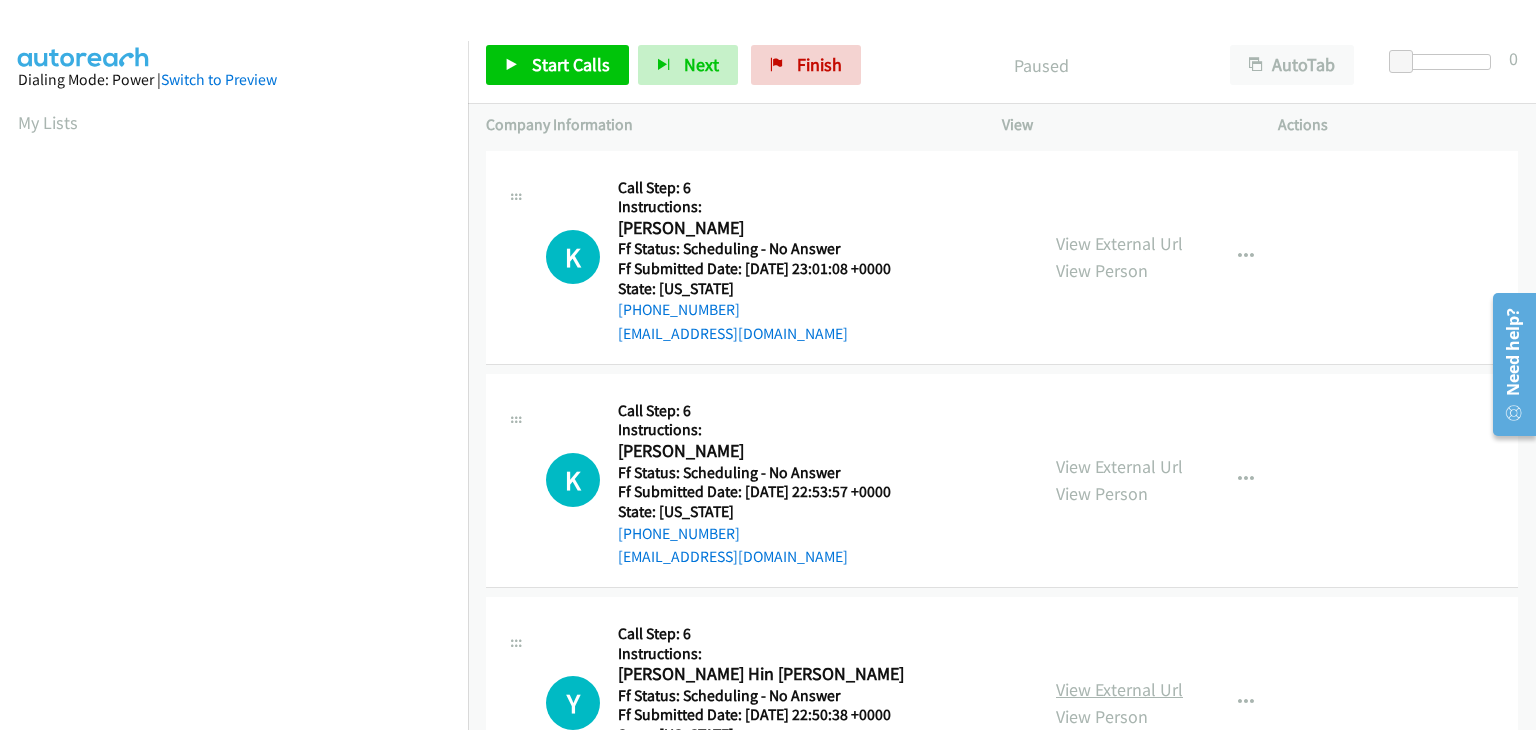 click on "View External Url" at bounding box center [1119, 689] 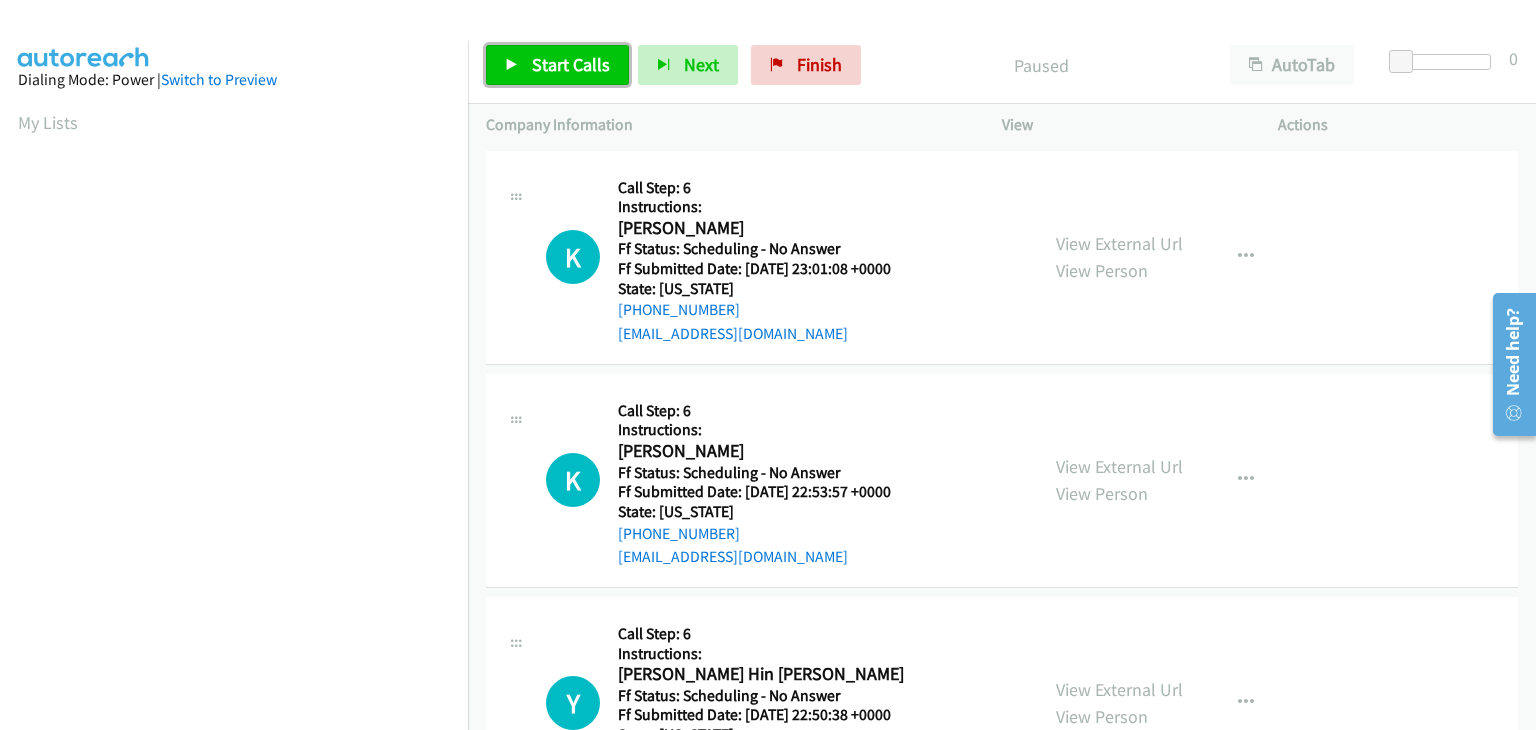 click on "Start Calls" at bounding box center [571, 64] 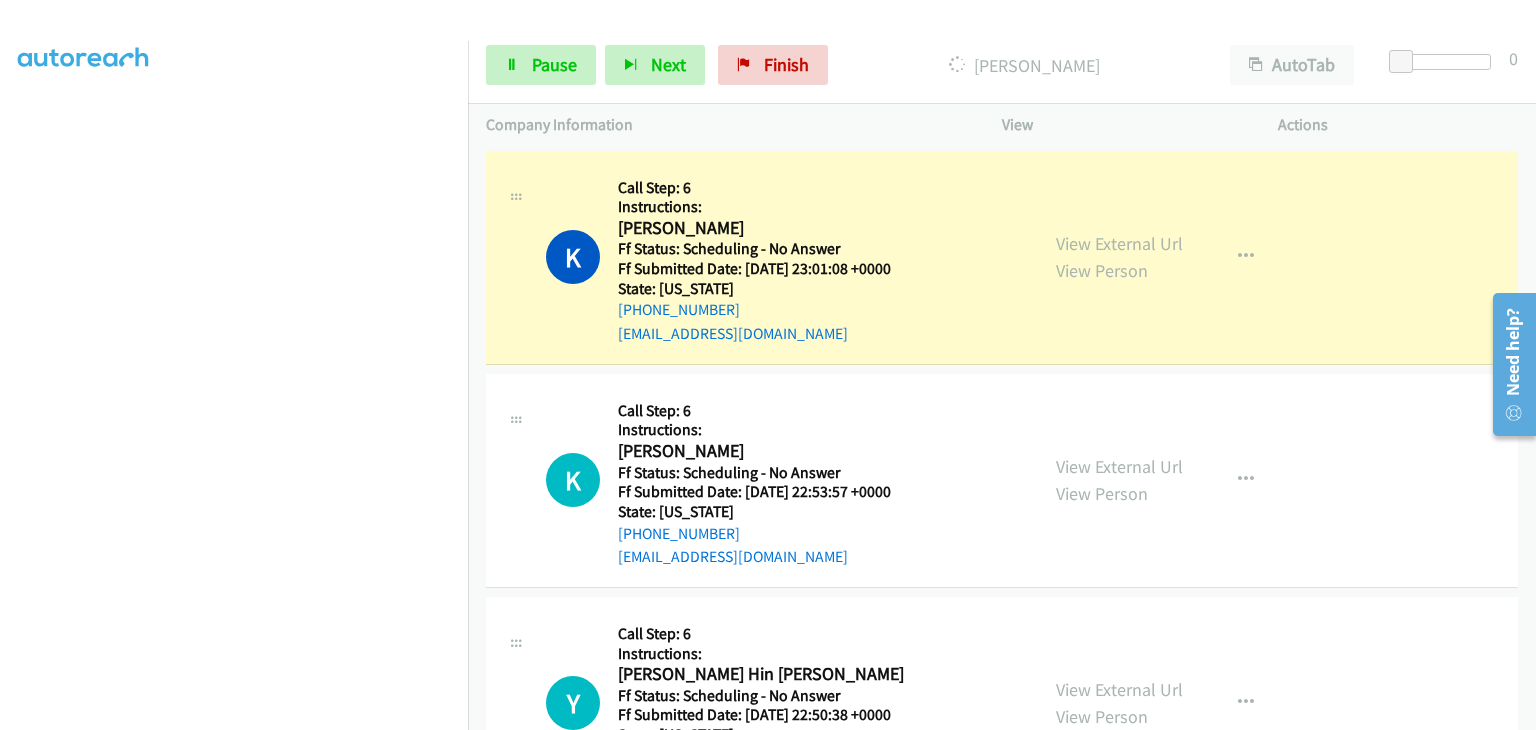 scroll, scrollTop: 392, scrollLeft: 0, axis: vertical 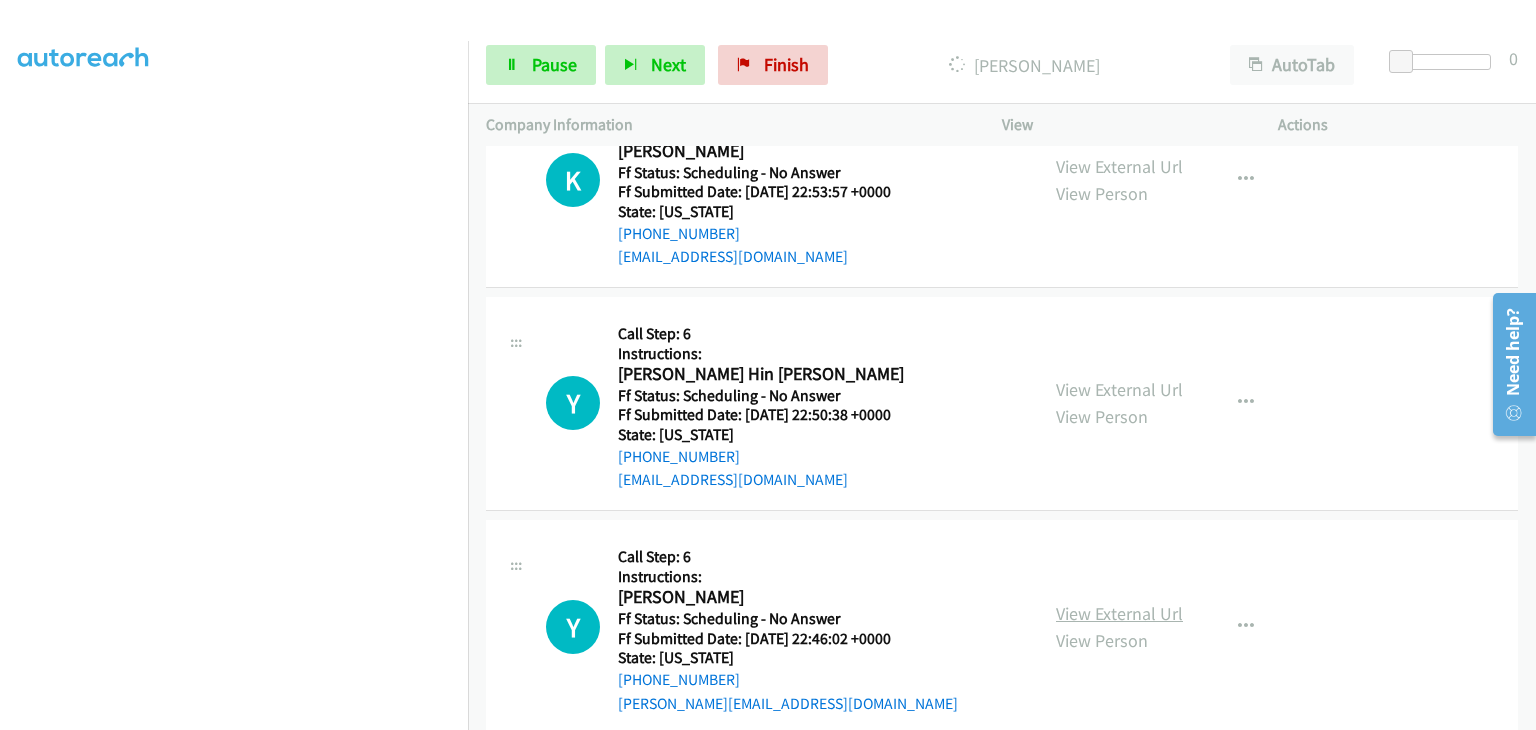 click on "View External Url" at bounding box center (1119, 613) 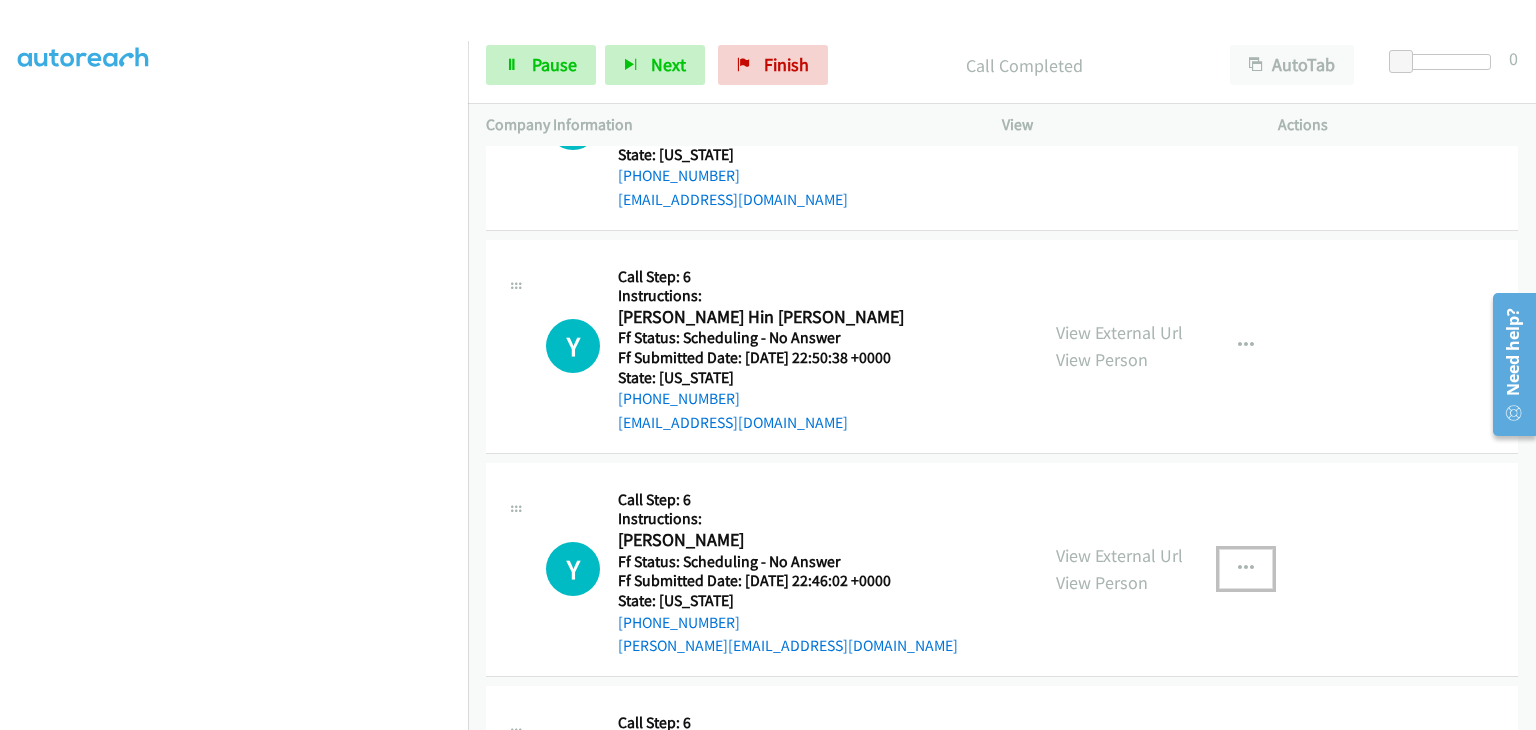 click at bounding box center [1246, 569] 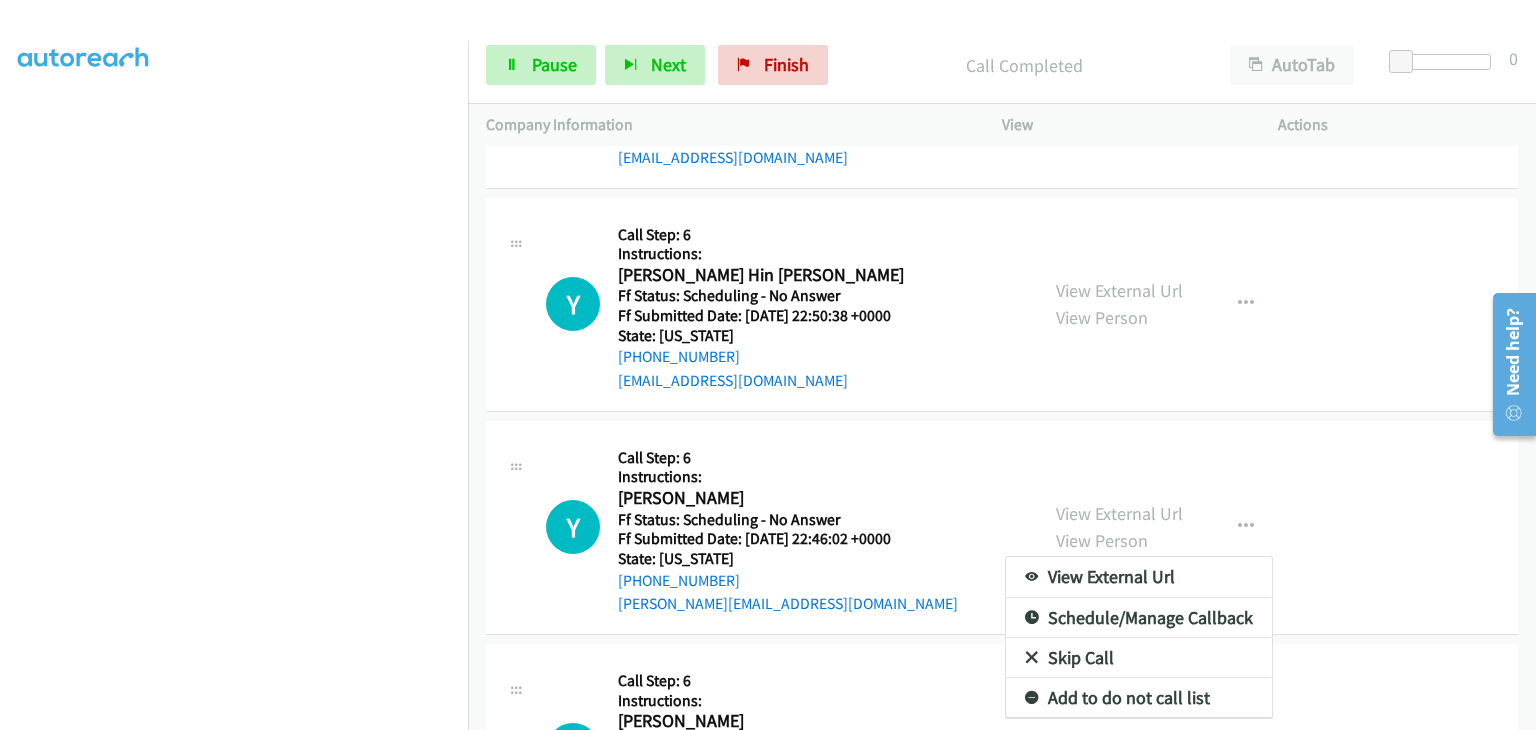 click on "Skip Call" at bounding box center (1139, 658) 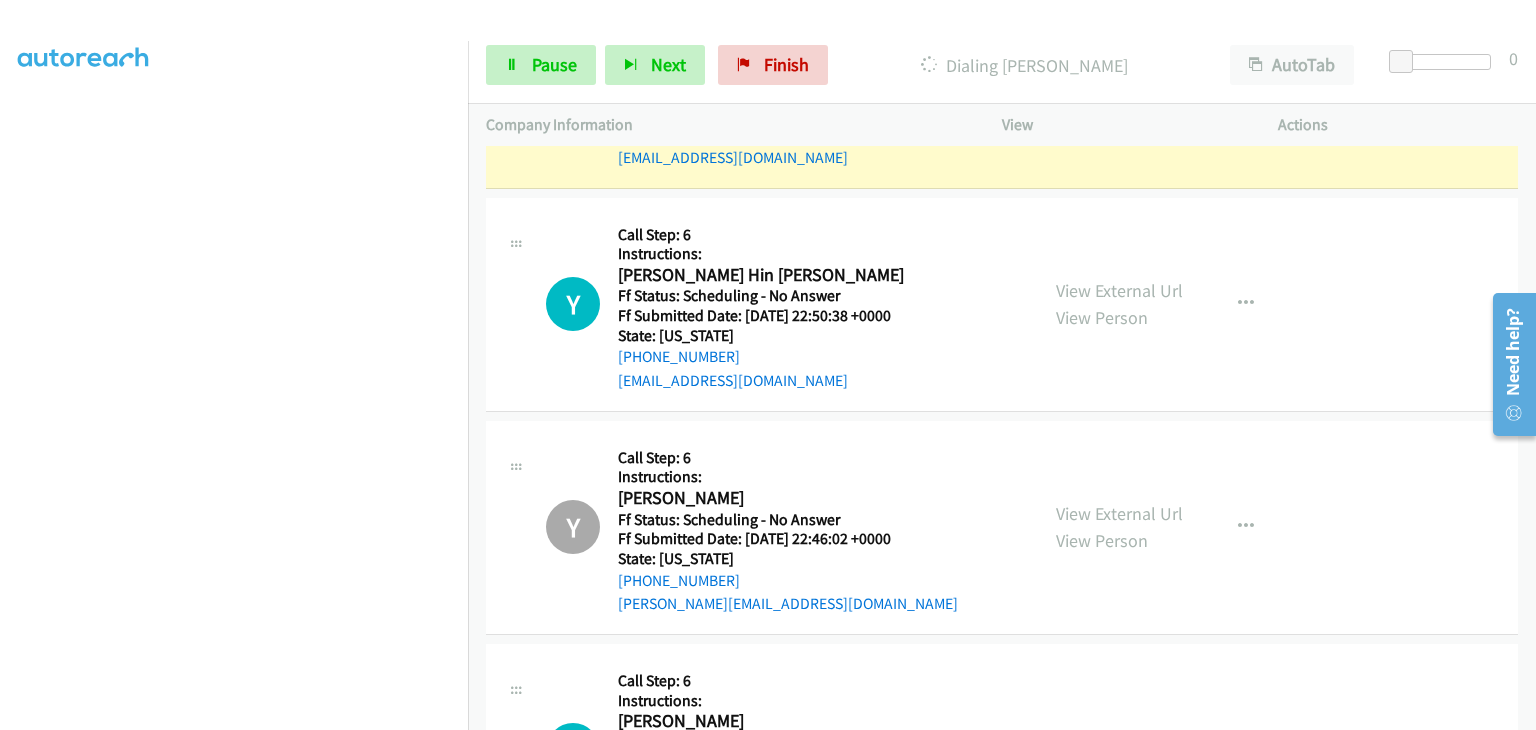 scroll, scrollTop: 392, scrollLeft: 0, axis: vertical 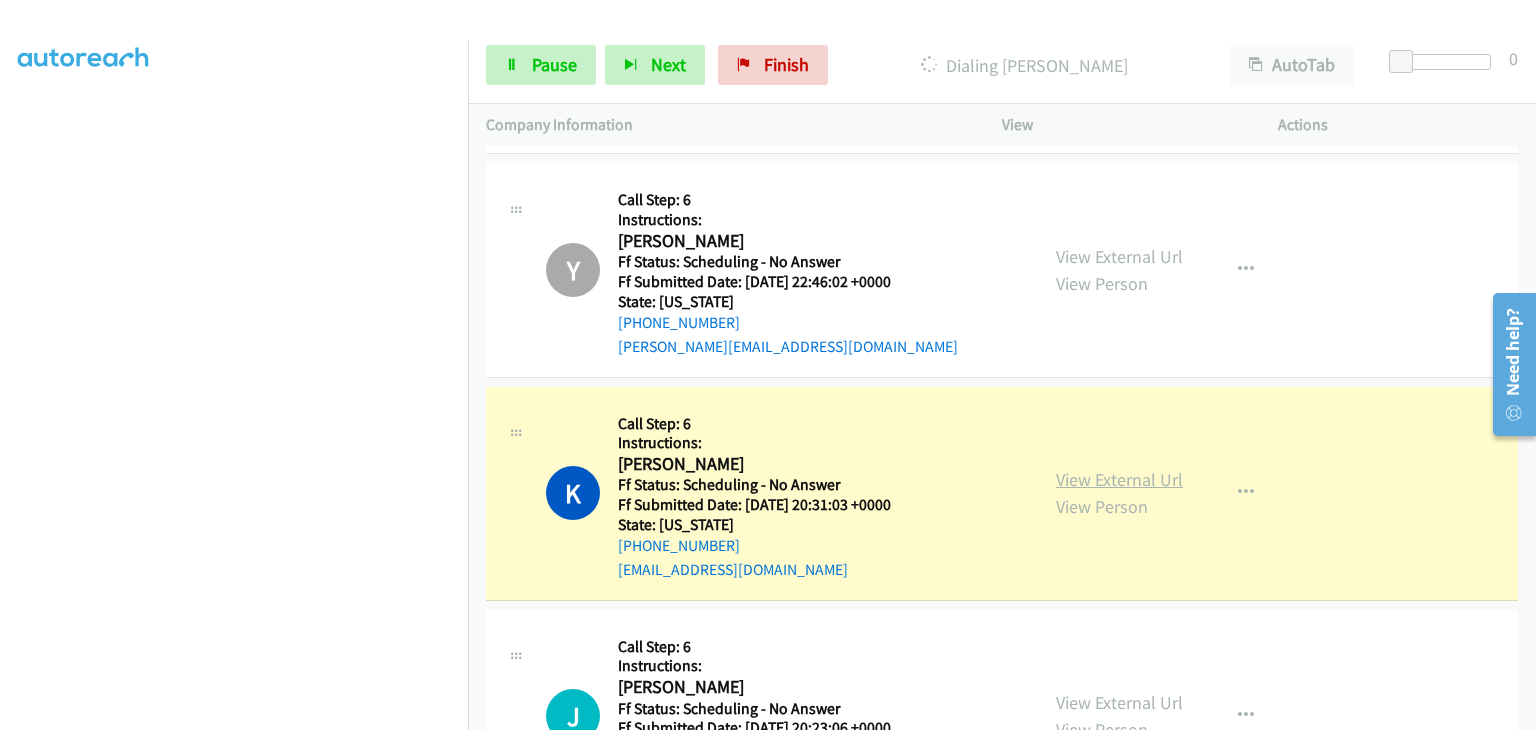 click on "View External Url" at bounding box center [1119, 479] 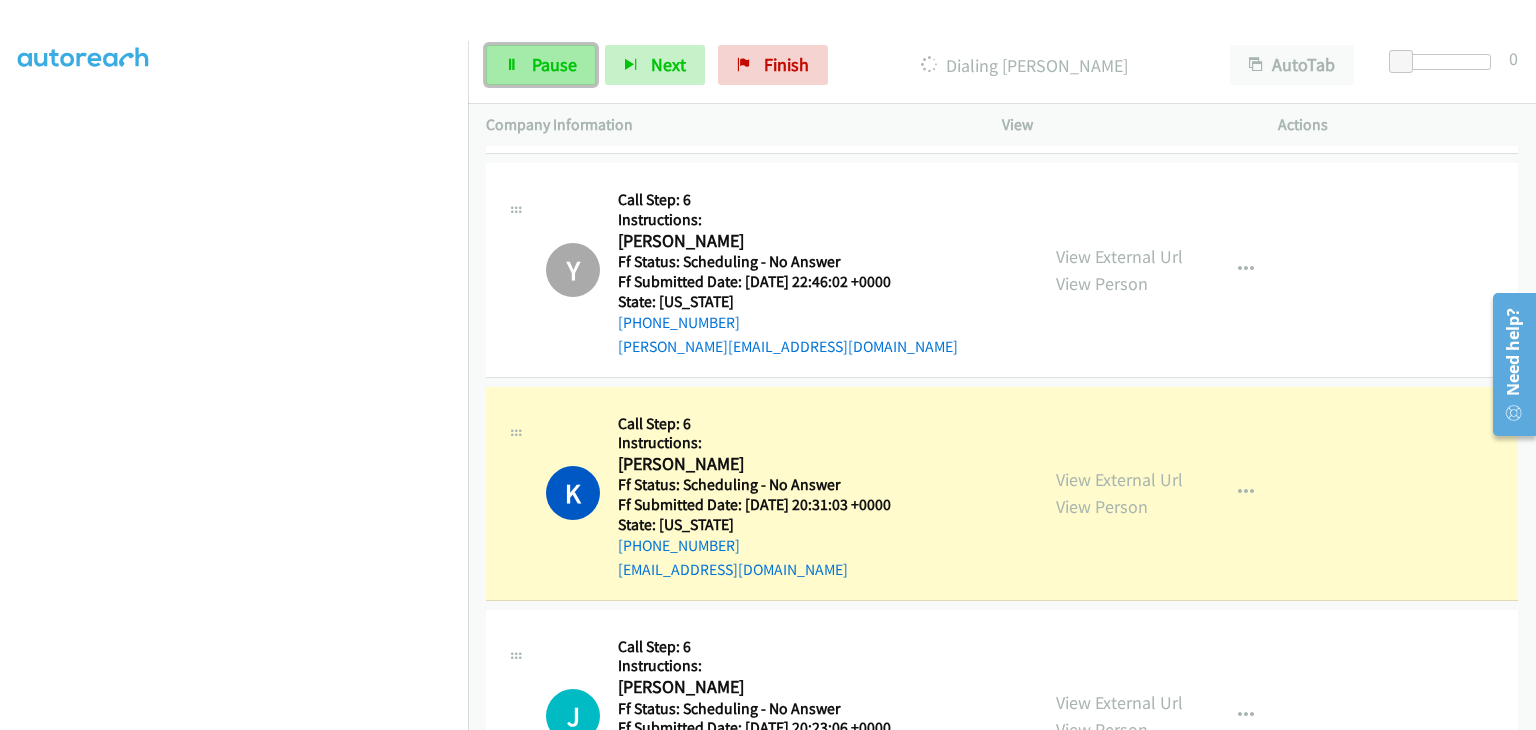 click on "Pause" at bounding box center [554, 64] 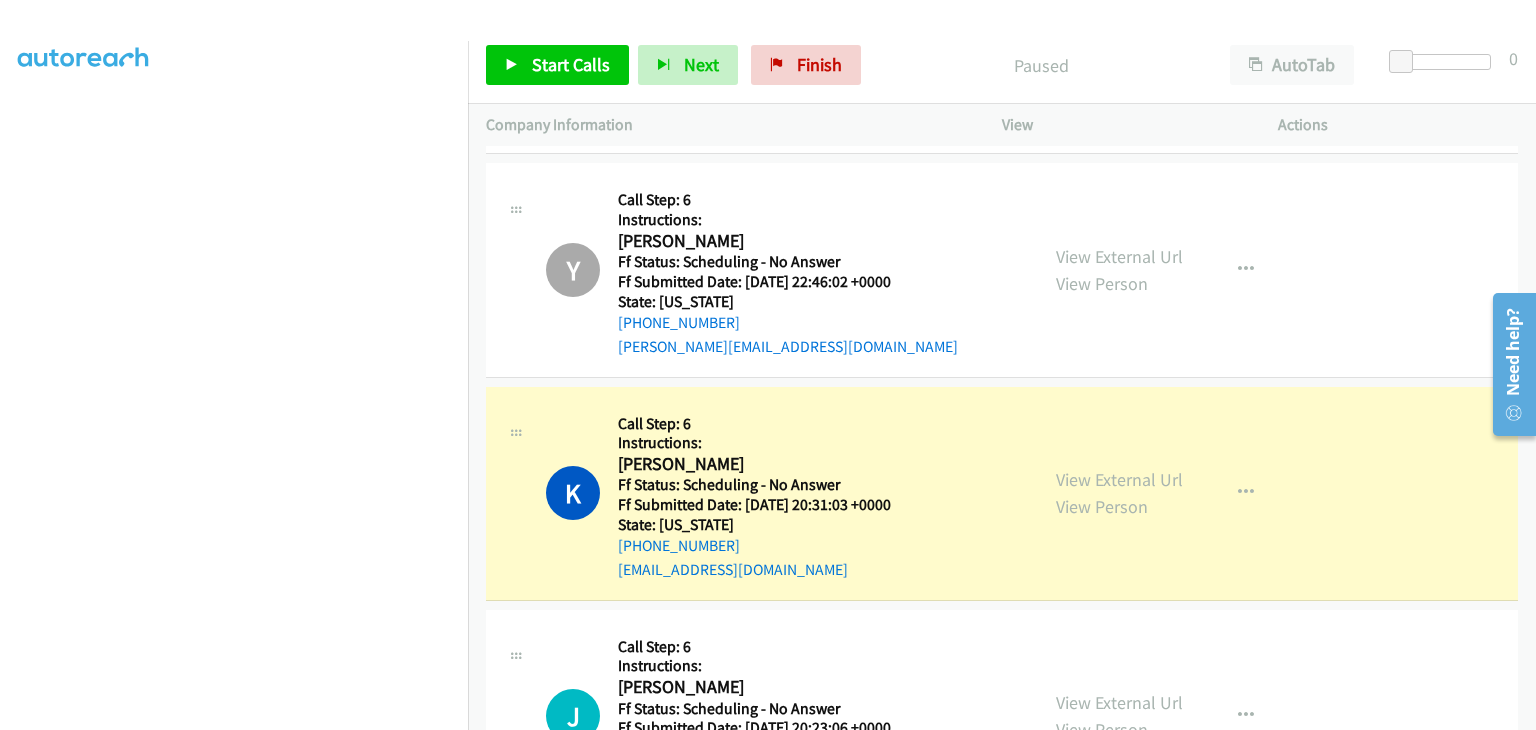 scroll, scrollTop: 392, scrollLeft: 0, axis: vertical 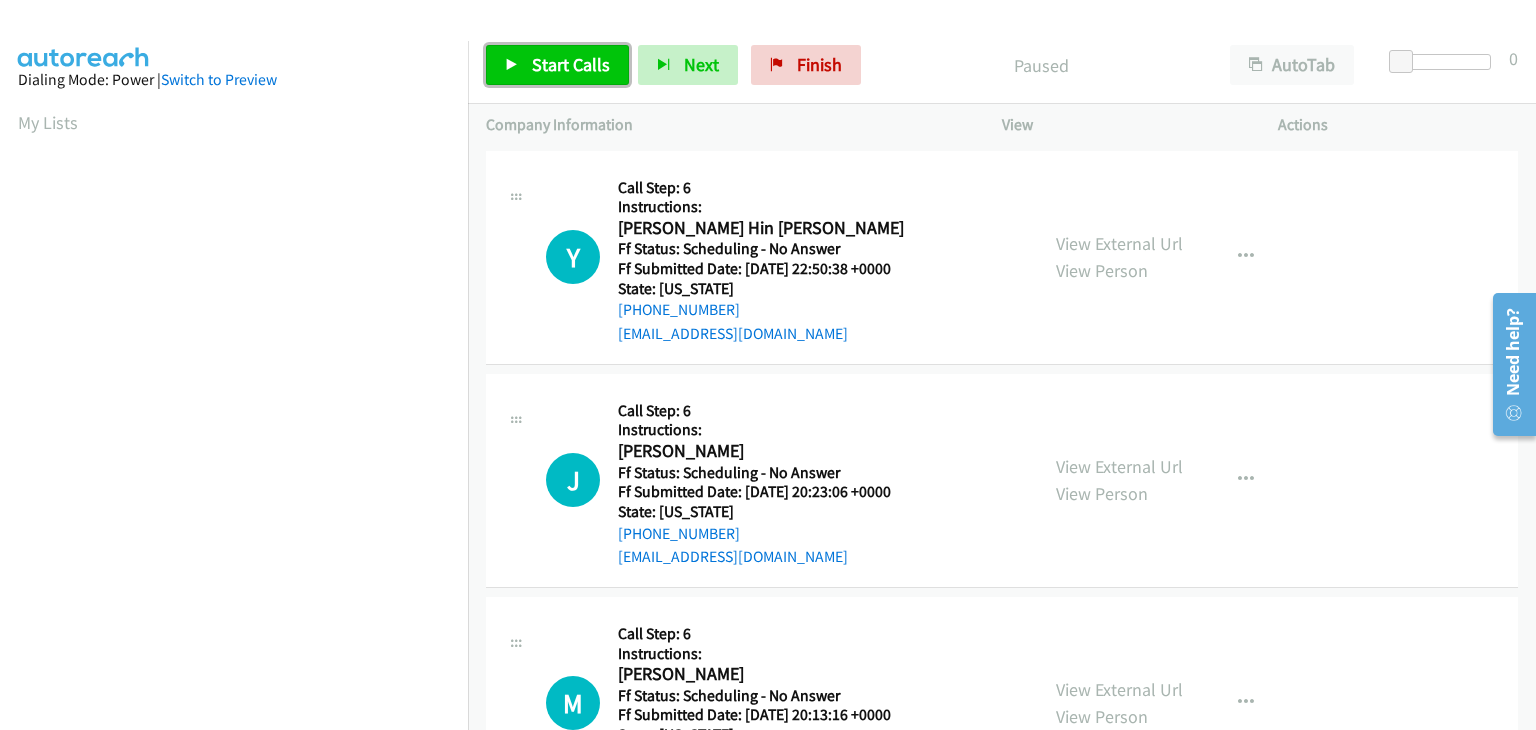 click on "Start Calls" at bounding box center (571, 64) 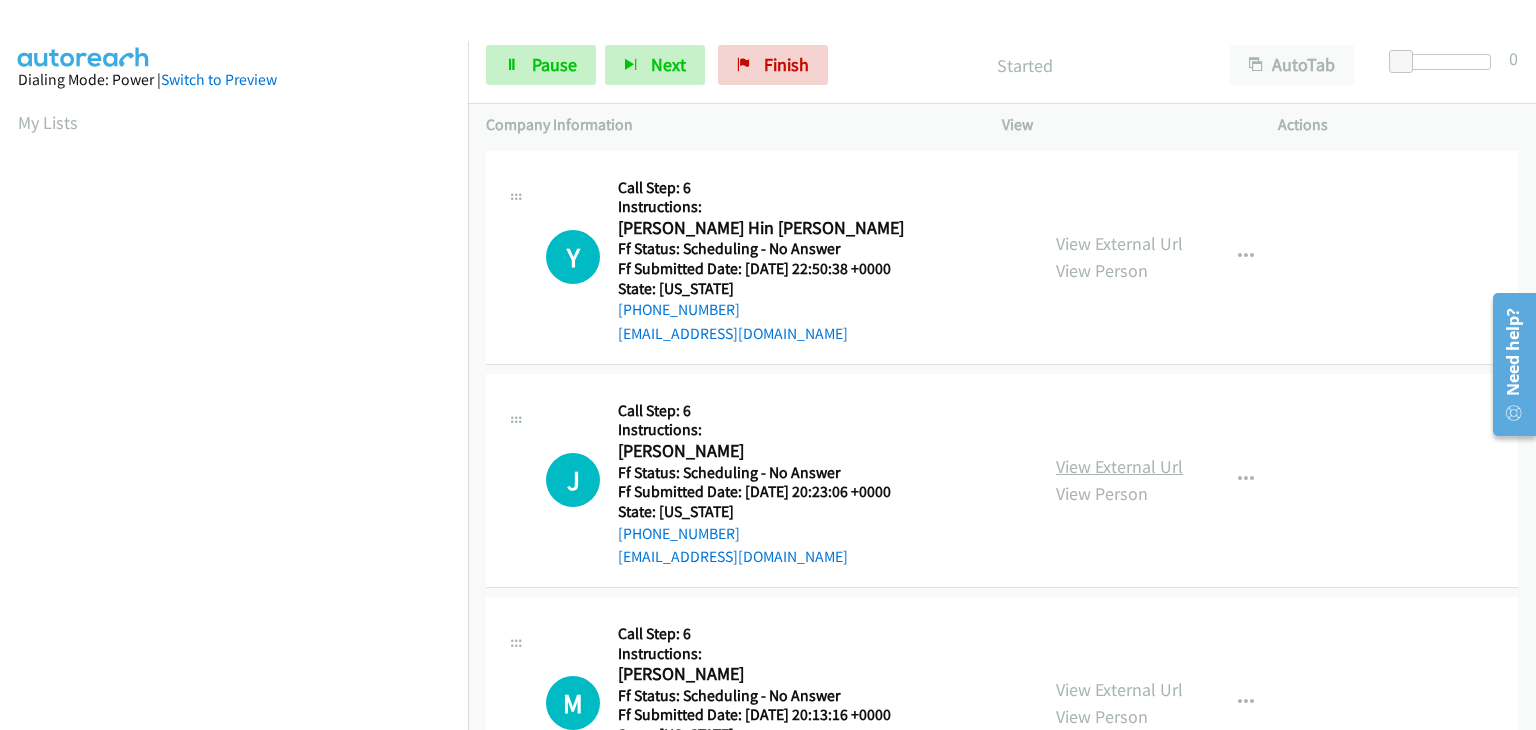 click on "View External Url" at bounding box center [1119, 466] 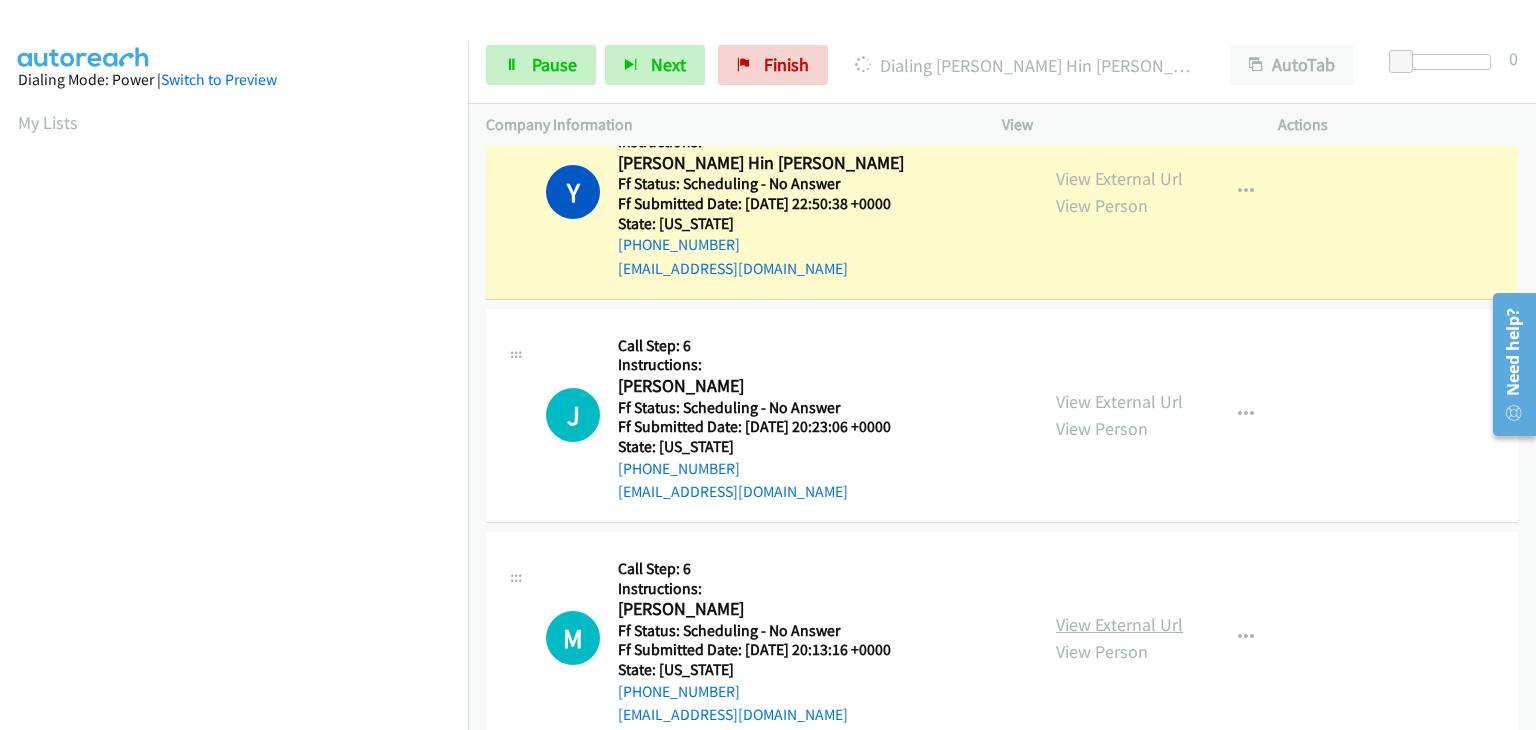 scroll, scrollTop: 100, scrollLeft: 0, axis: vertical 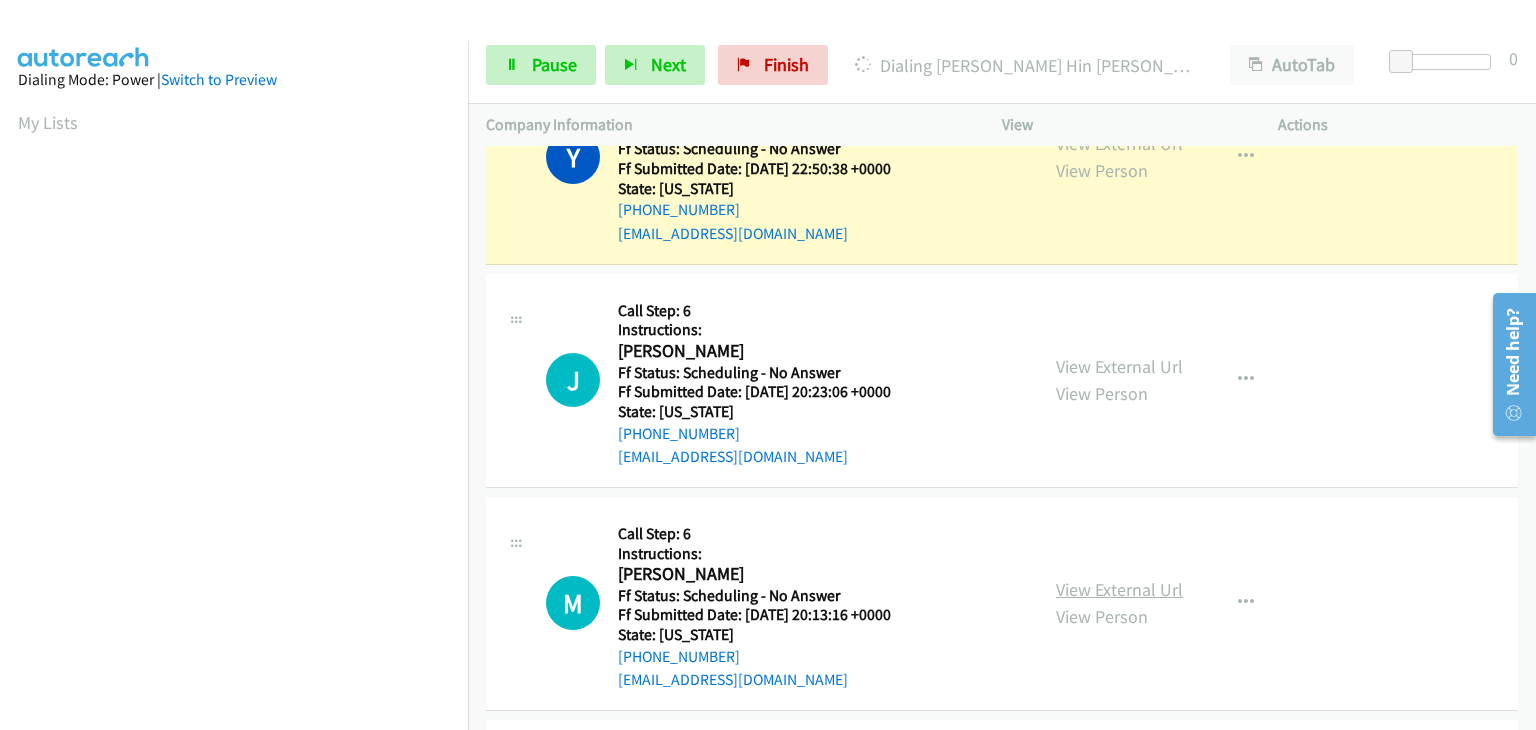 click on "View External Url" at bounding box center [1119, 589] 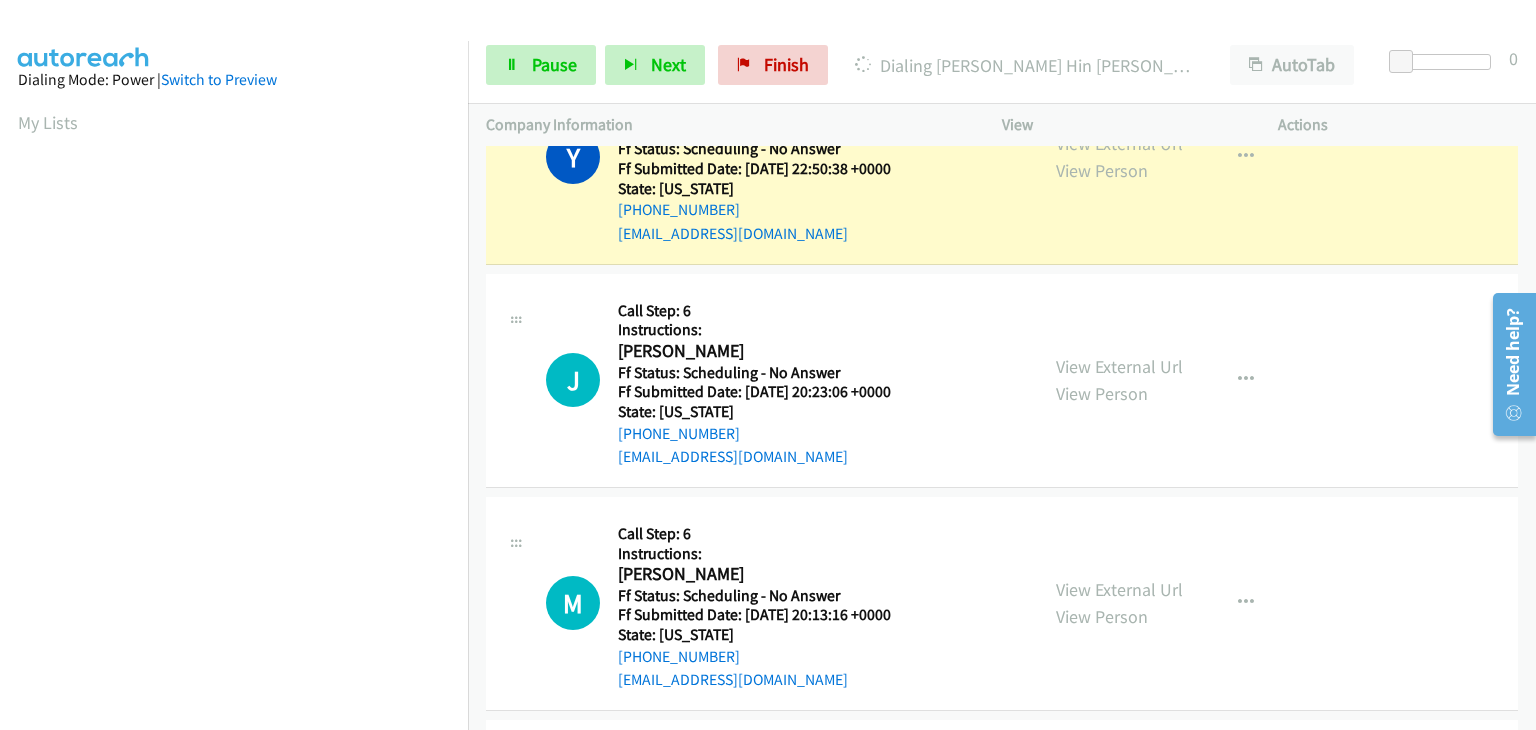 scroll, scrollTop: 392, scrollLeft: 0, axis: vertical 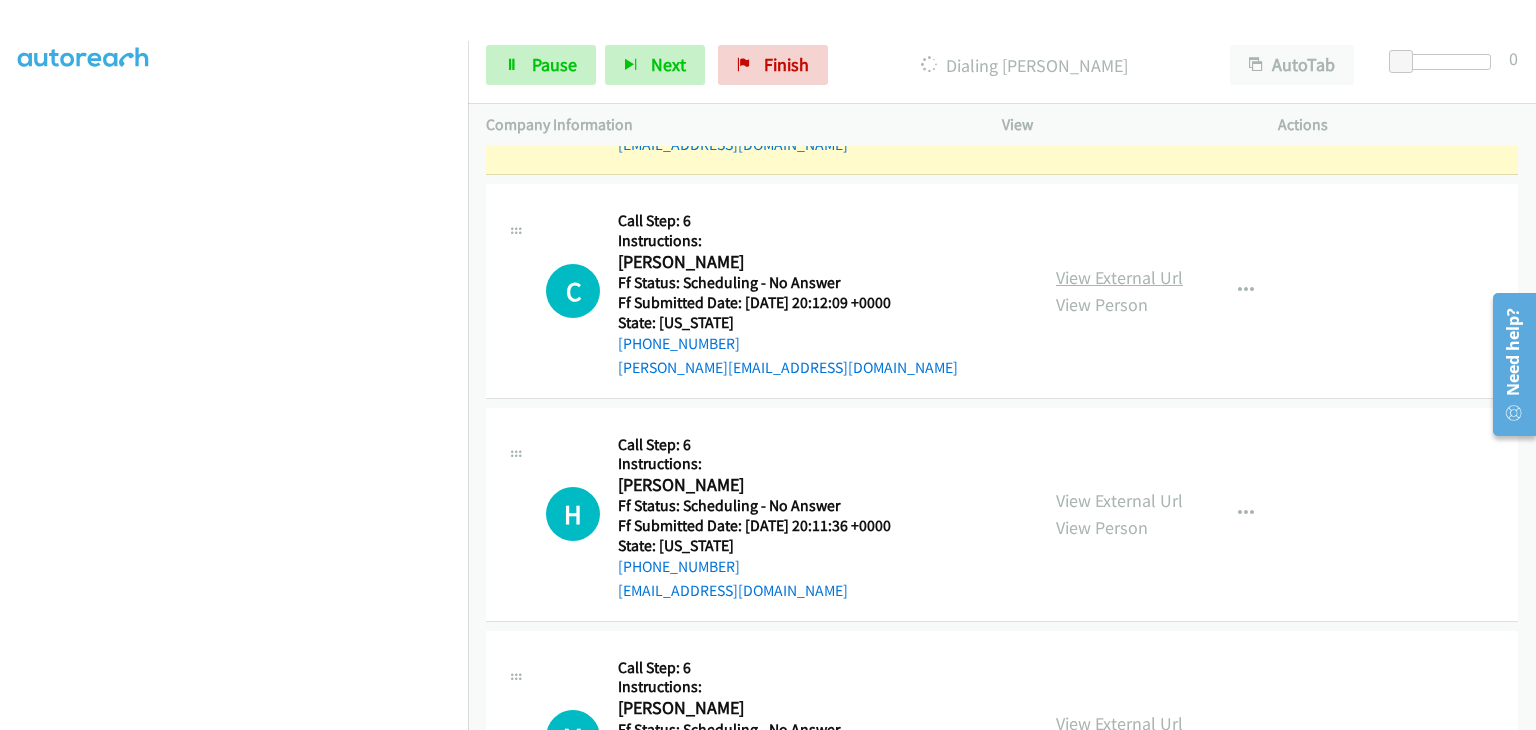 click on "View External Url" at bounding box center [1119, 277] 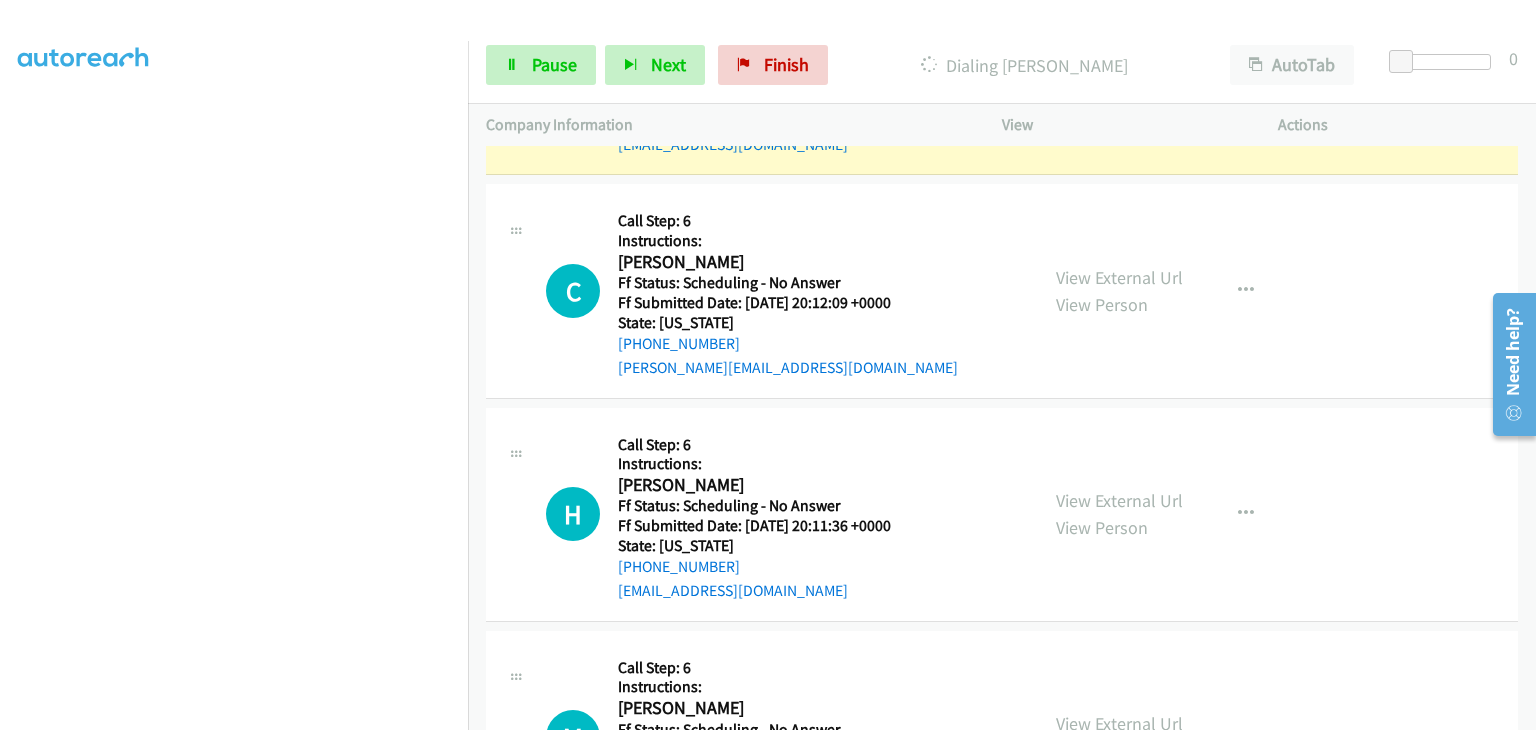 scroll, scrollTop: 821, scrollLeft: 0, axis: vertical 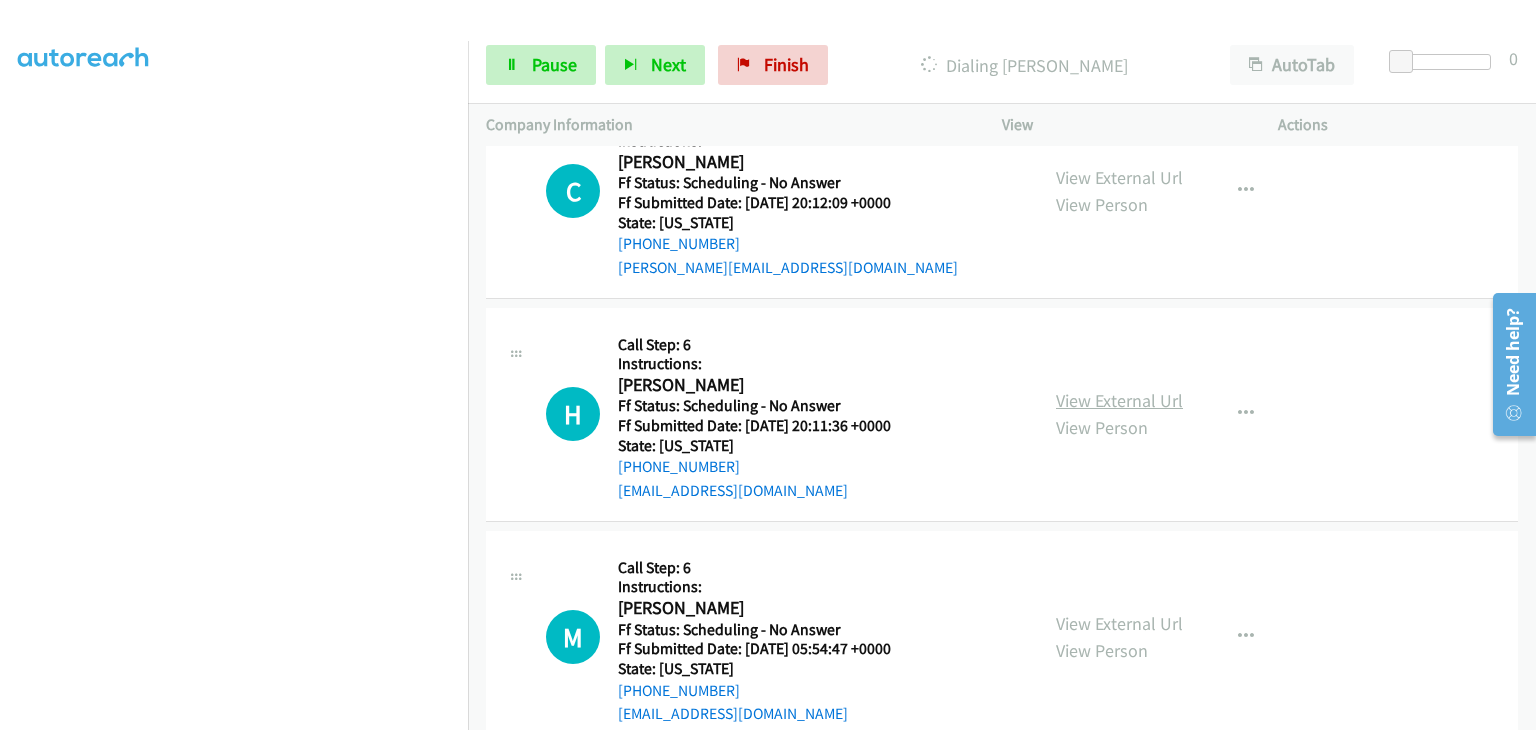 click on "View External Url" at bounding box center (1119, 400) 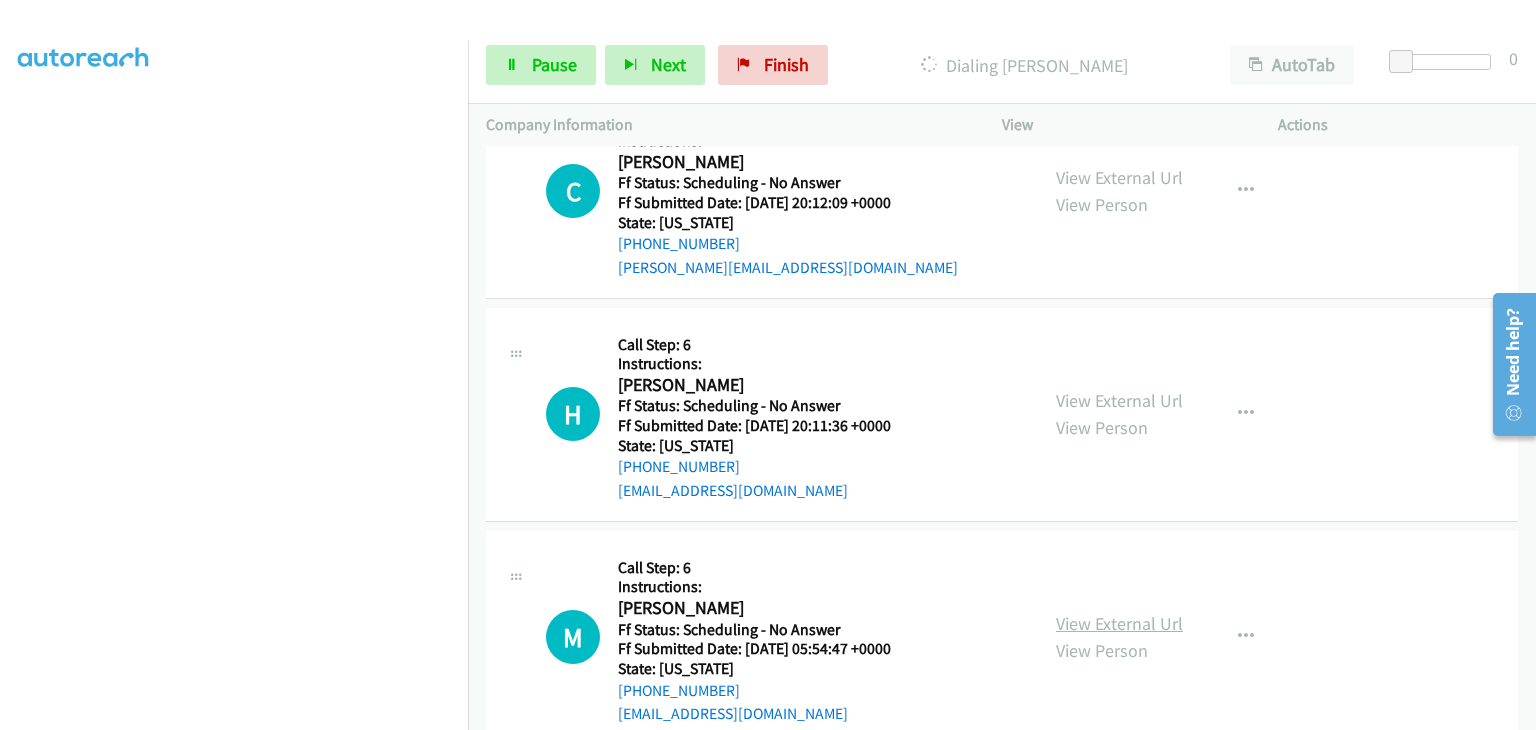 click on "View External Url" at bounding box center [1119, 623] 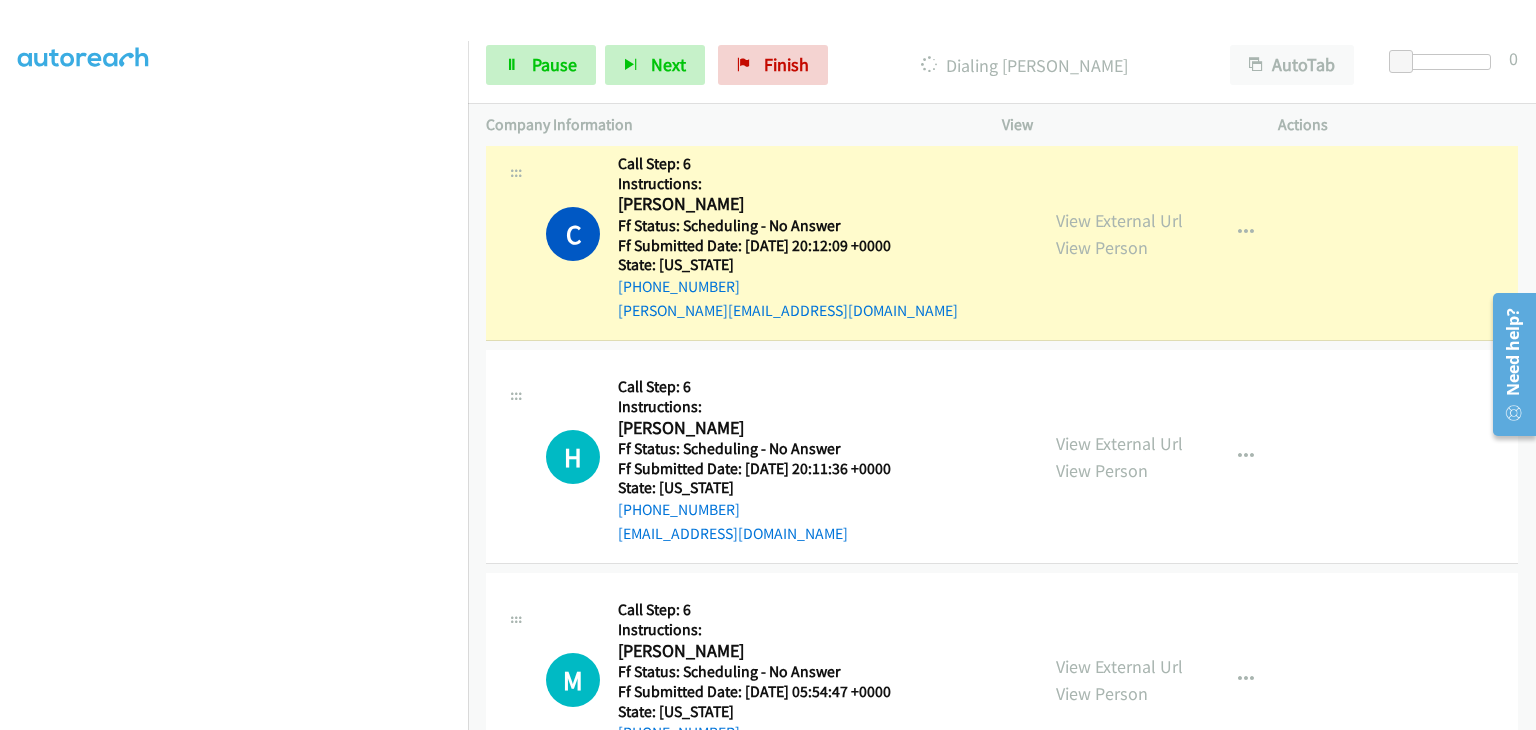 scroll, scrollTop: 864, scrollLeft: 0, axis: vertical 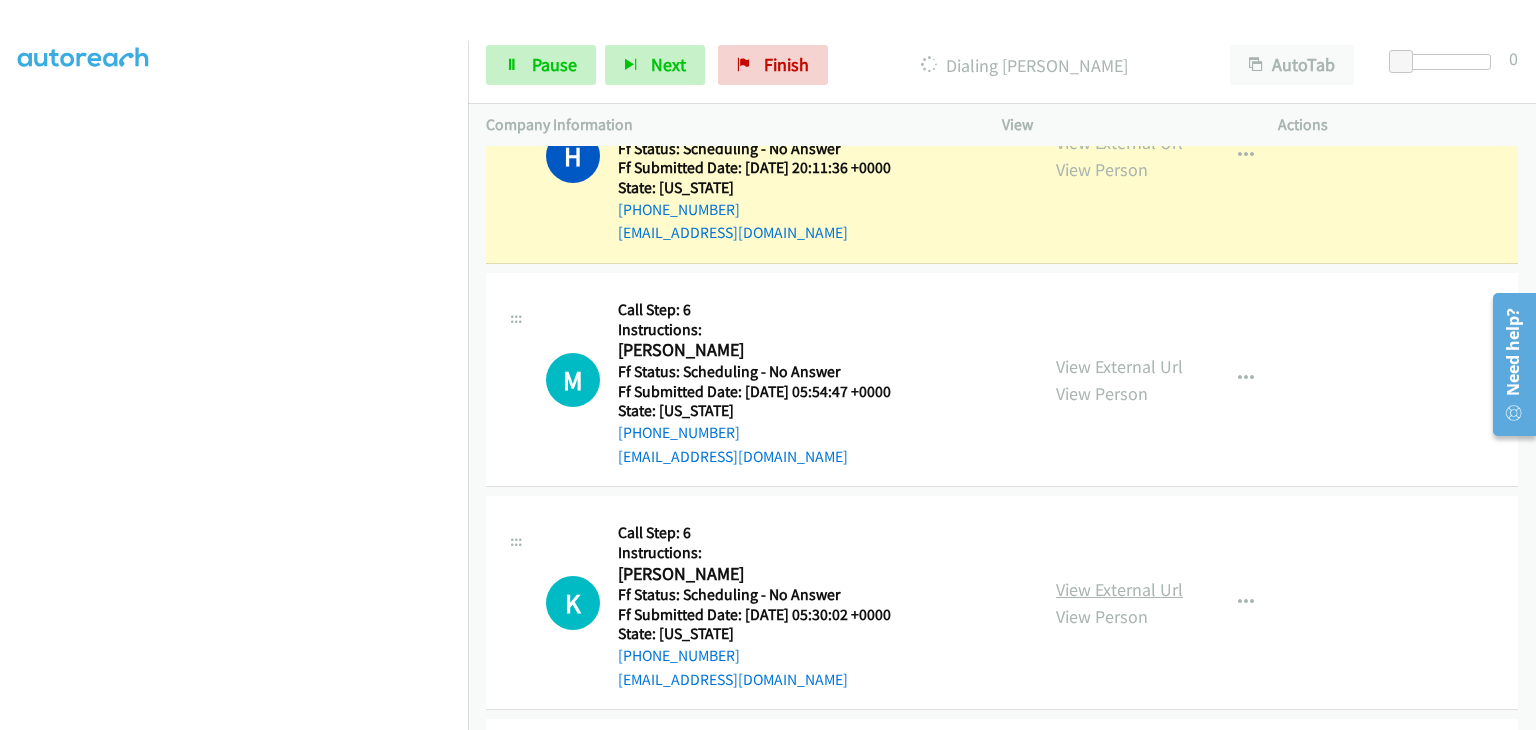 click on "View External Url" at bounding box center [1119, 589] 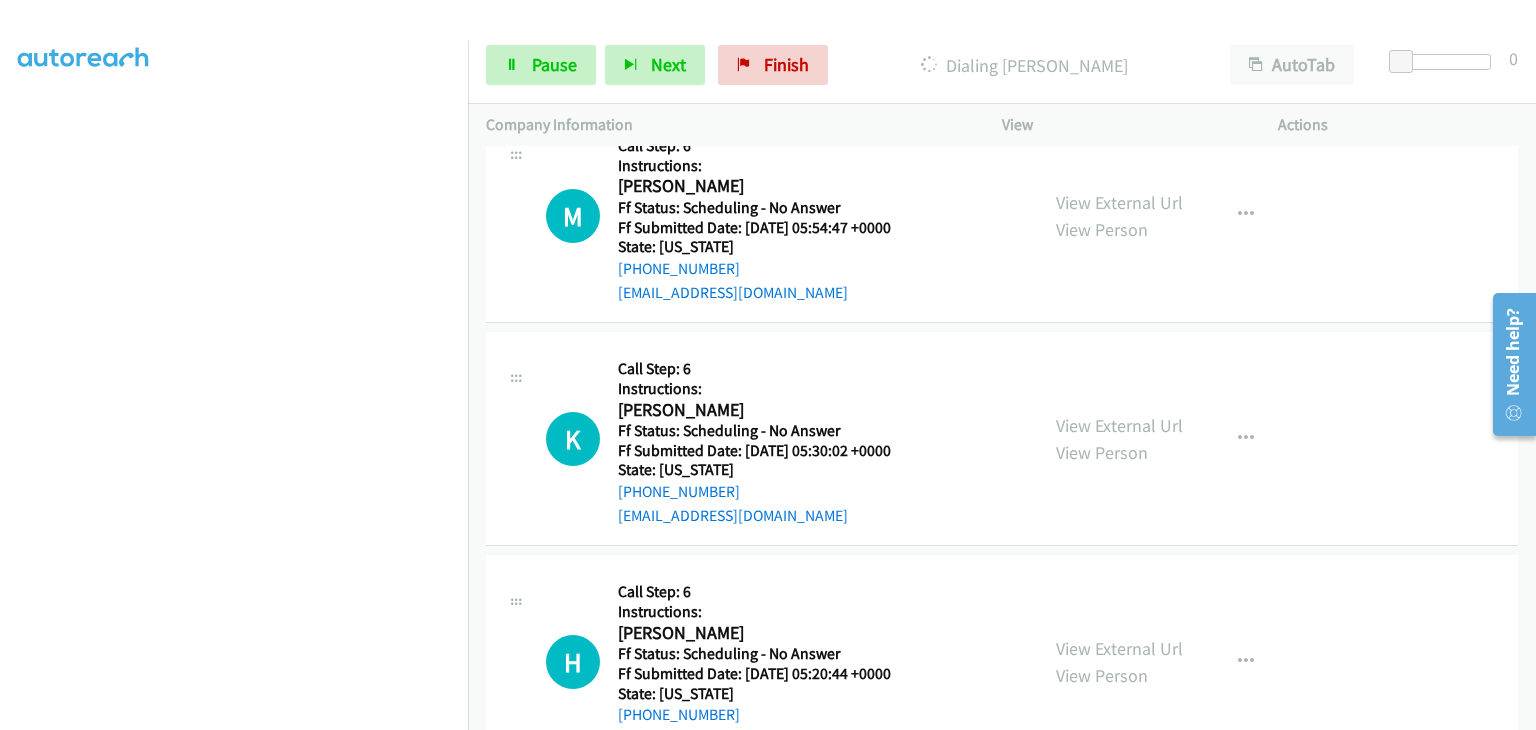 scroll, scrollTop: 1364, scrollLeft: 0, axis: vertical 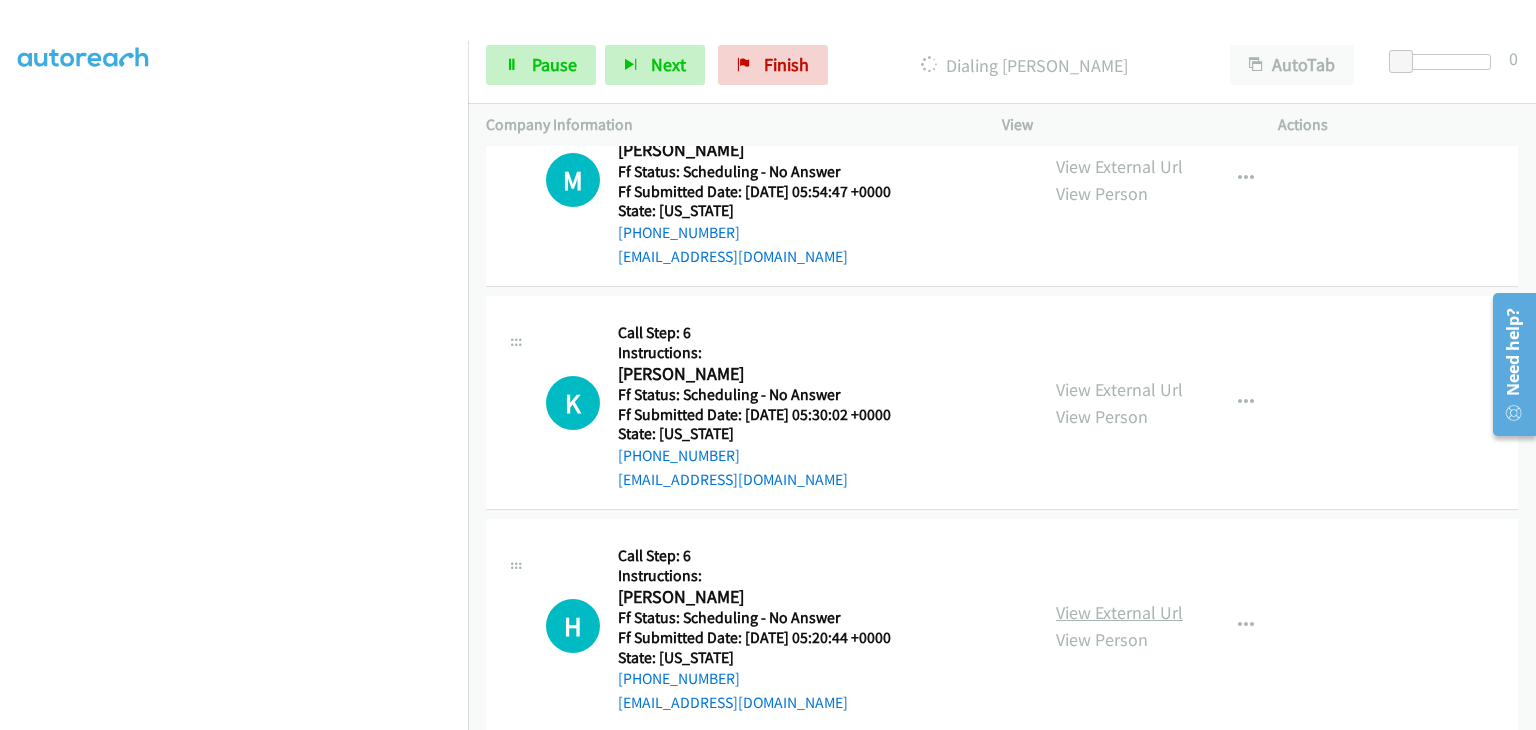 click on "View External Url" at bounding box center (1119, 612) 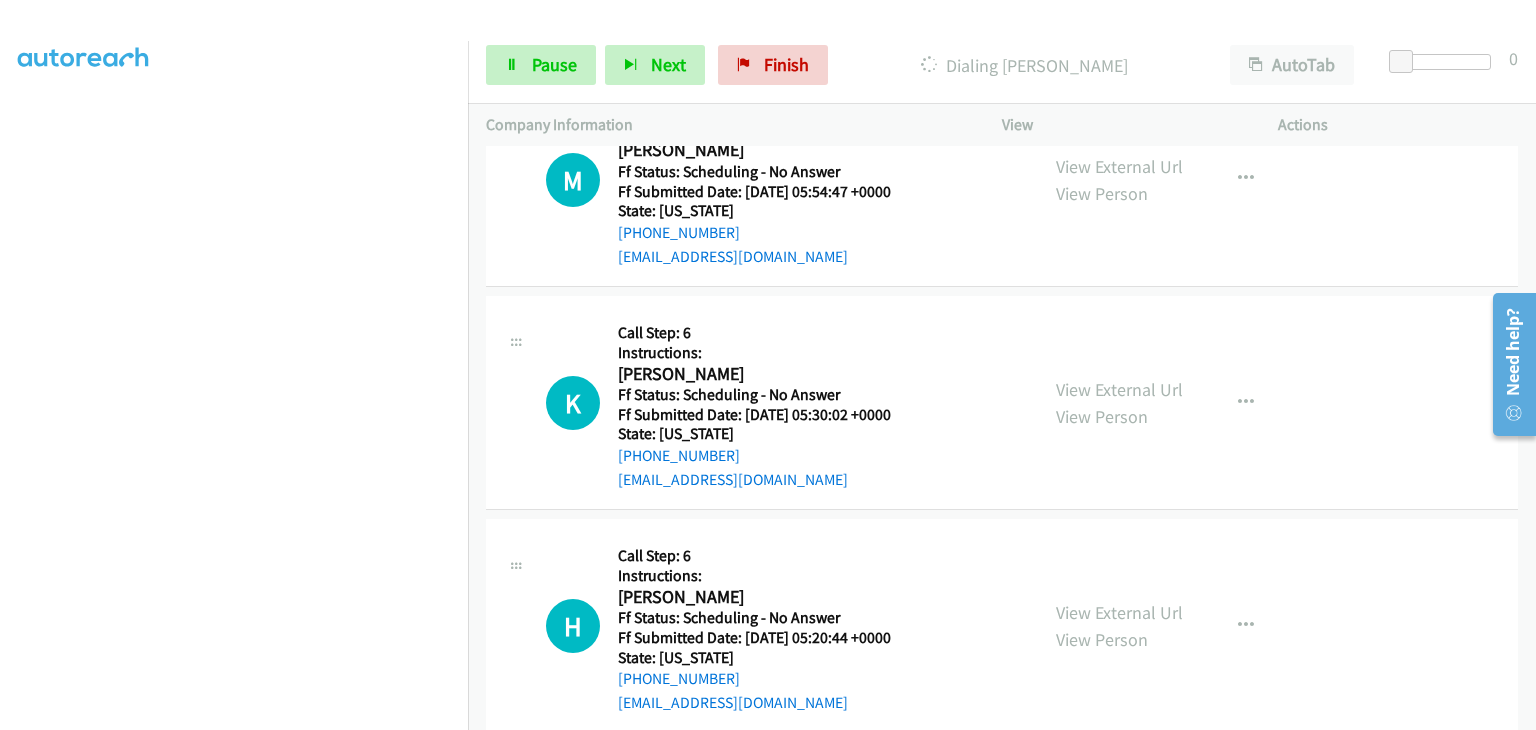 scroll, scrollTop: 392, scrollLeft: 0, axis: vertical 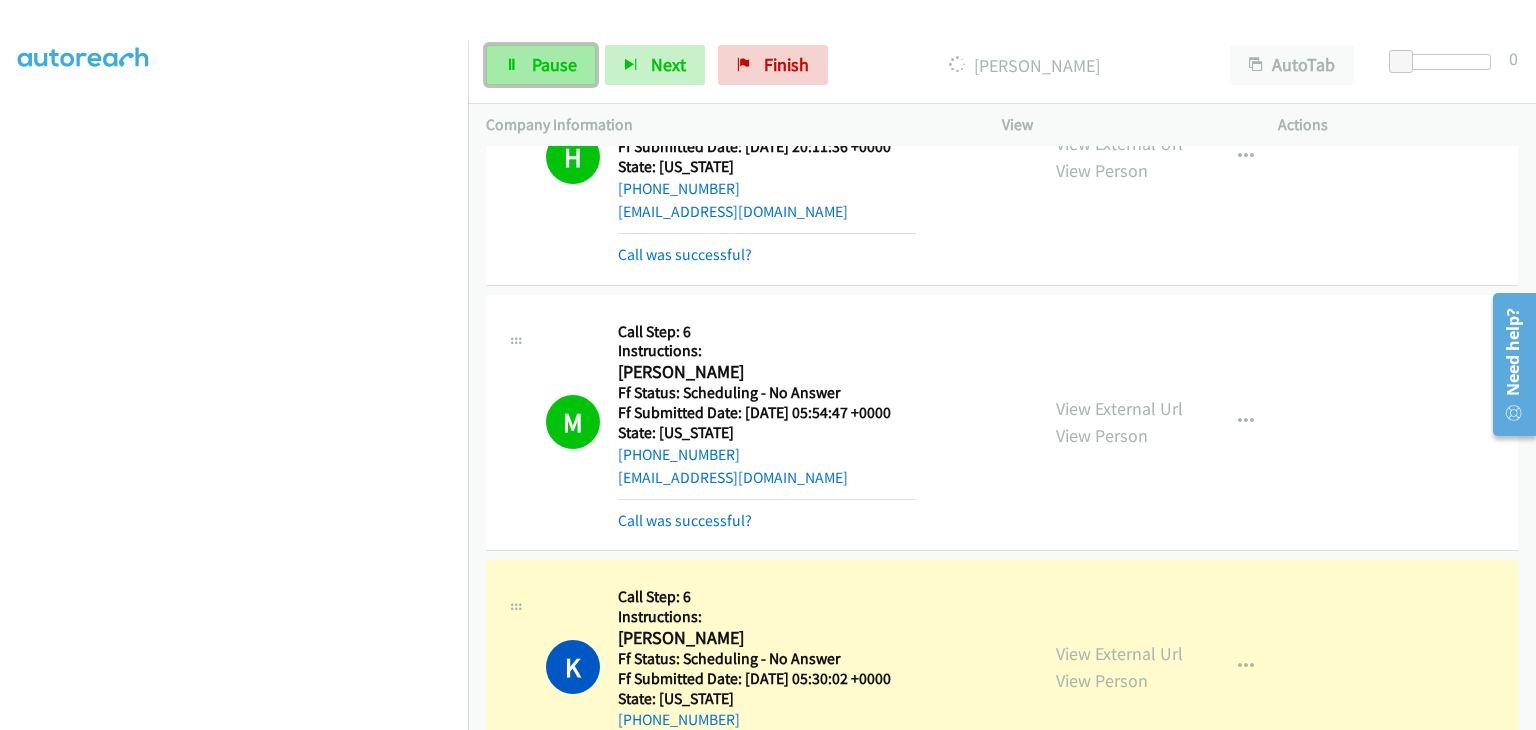 click on "Pause" at bounding box center (541, 65) 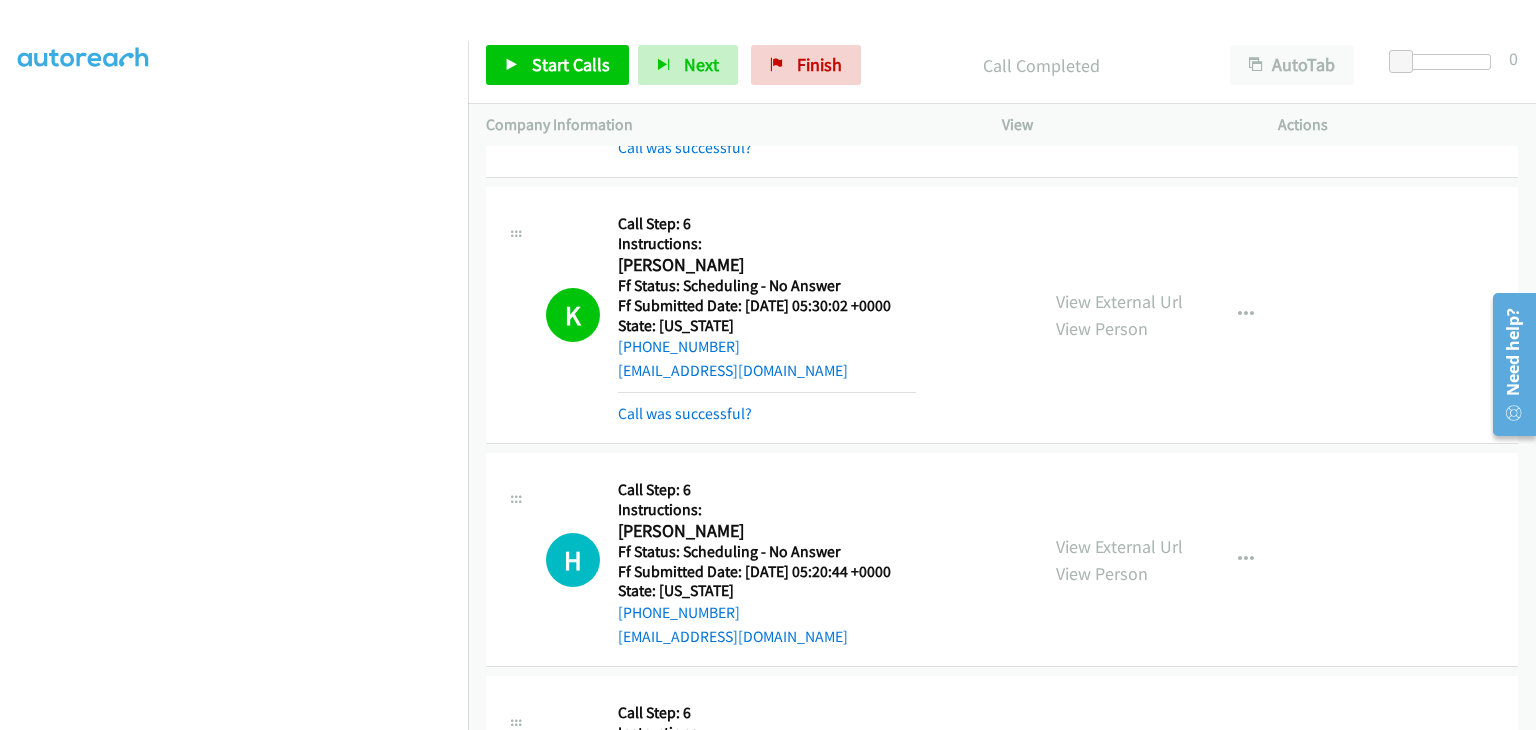 scroll, scrollTop: 1585, scrollLeft: 0, axis: vertical 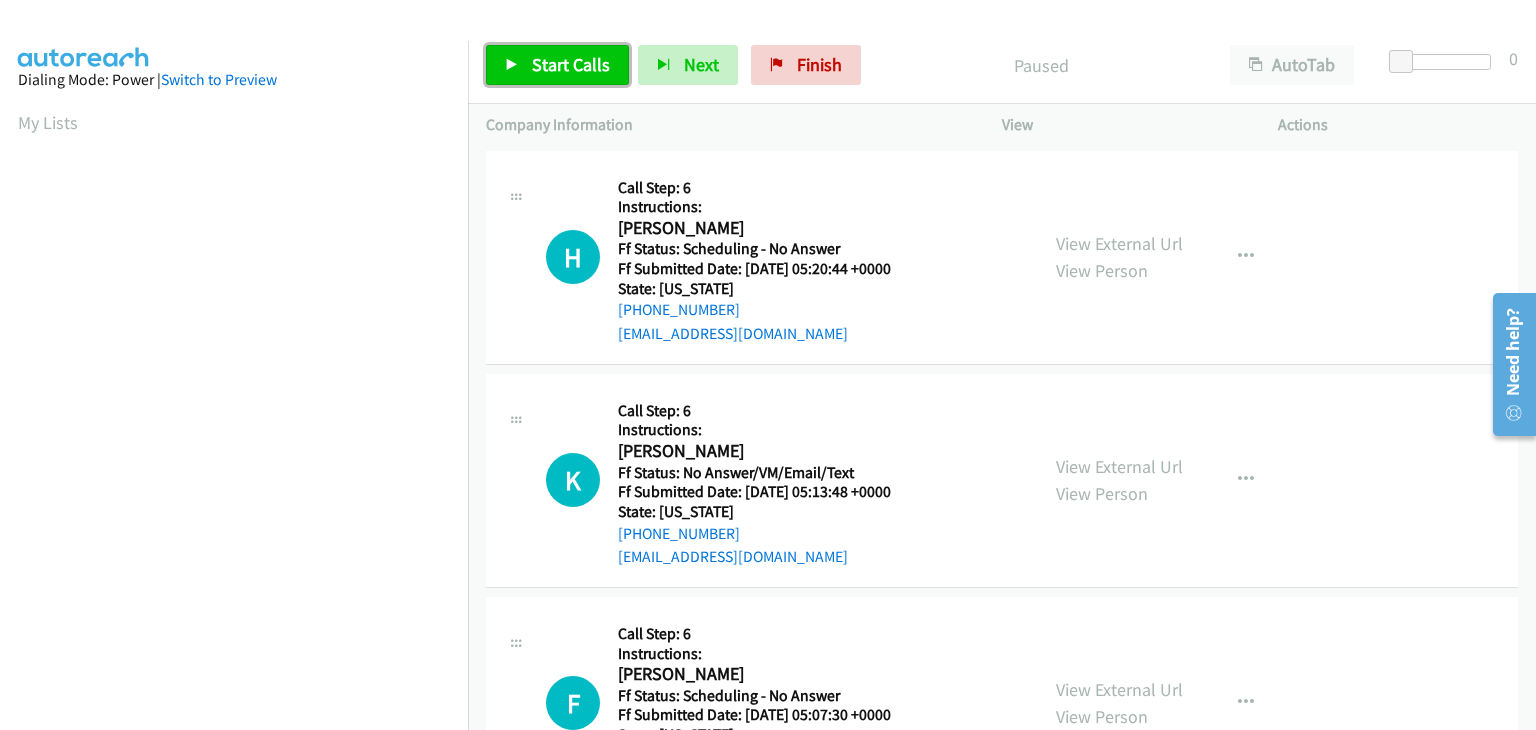 click at bounding box center [512, 66] 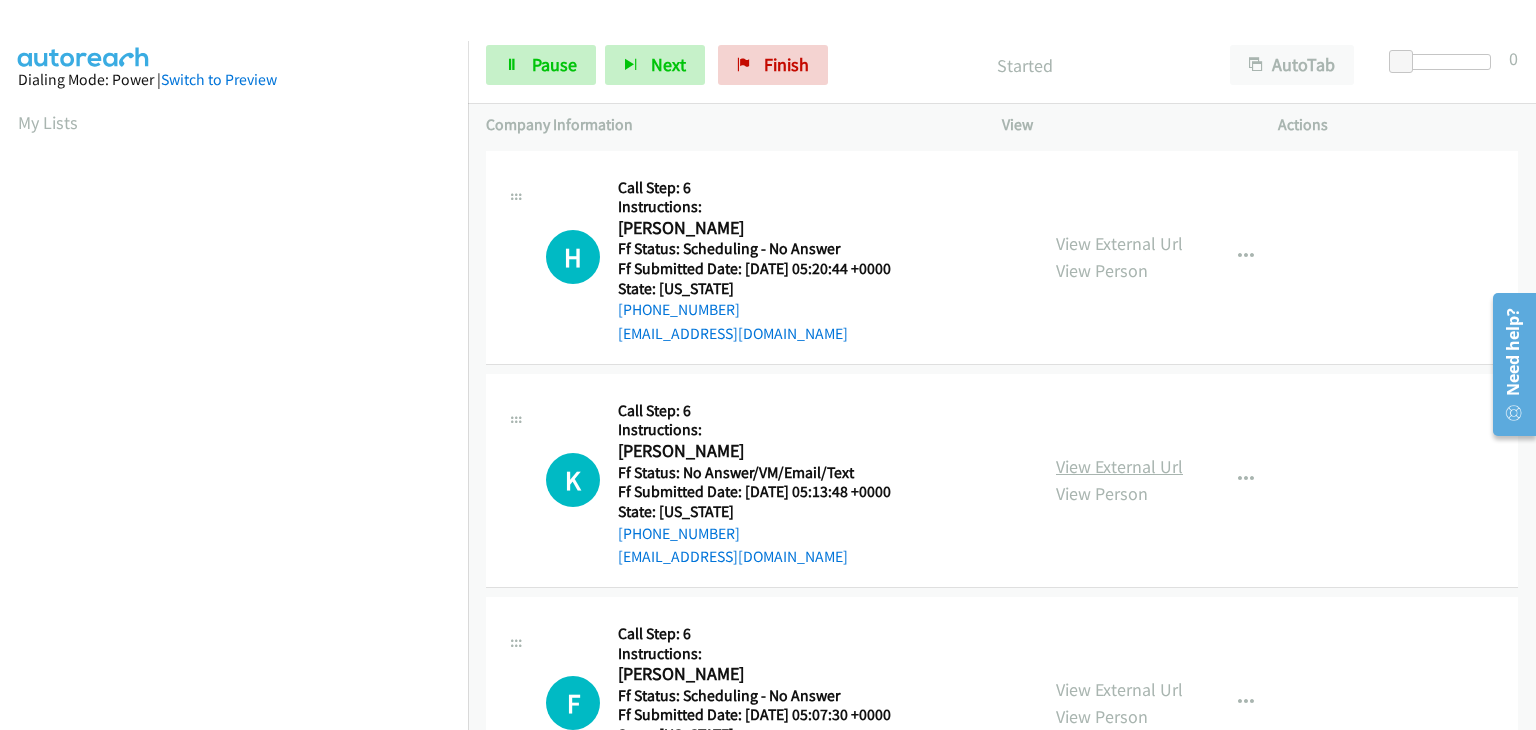 click on "View External Url" at bounding box center (1119, 466) 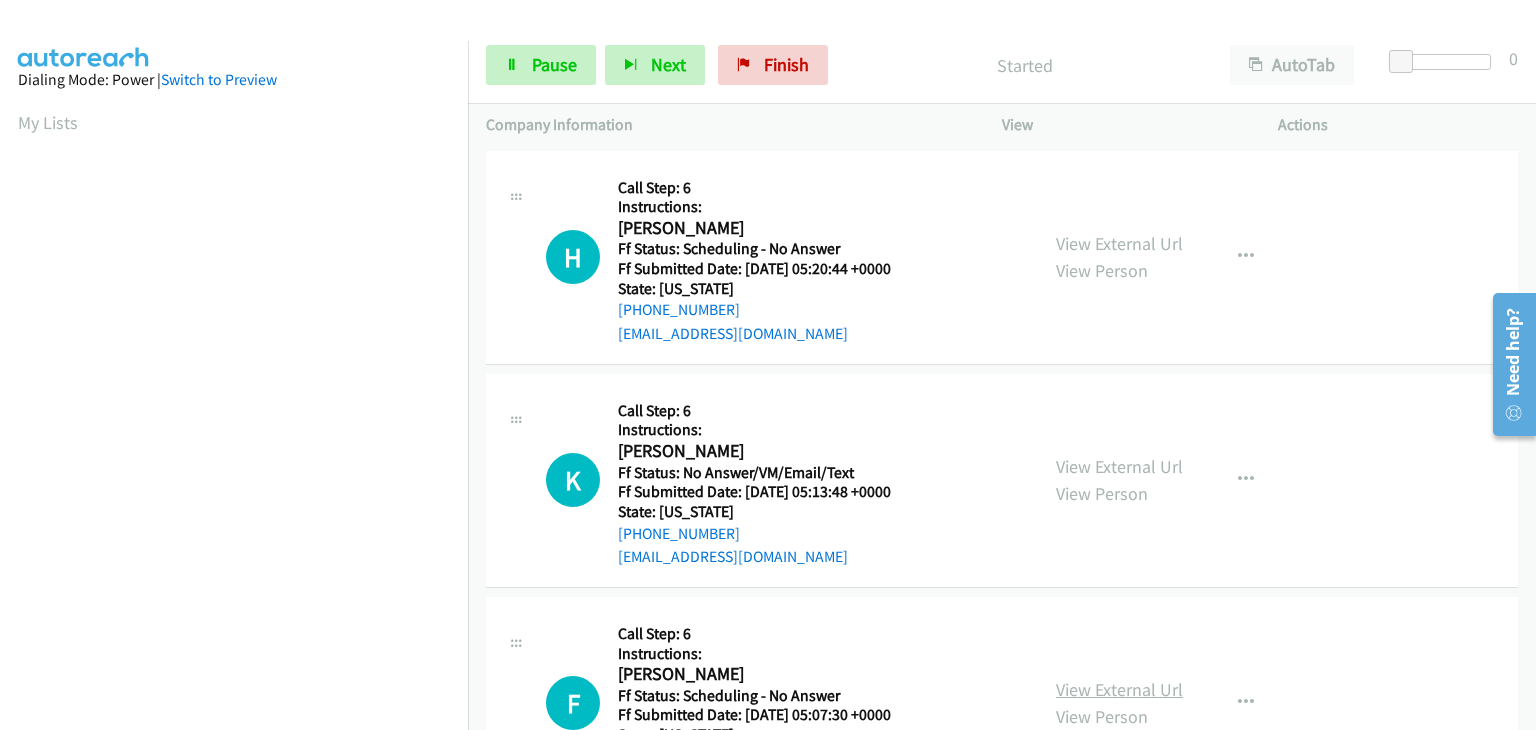 click on "View External Url" at bounding box center (1119, 689) 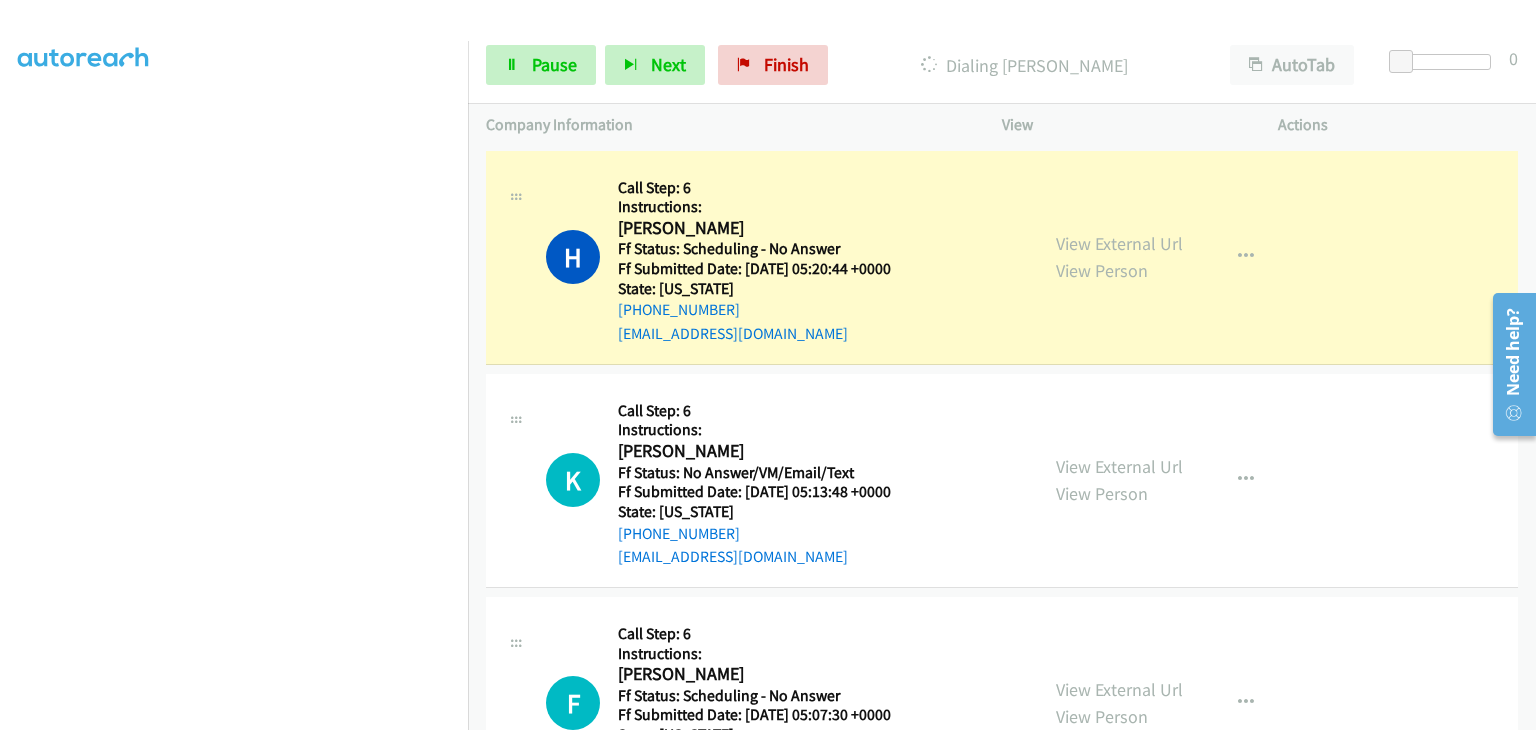 scroll, scrollTop: 392, scrollLeft: 0, axis: vertical 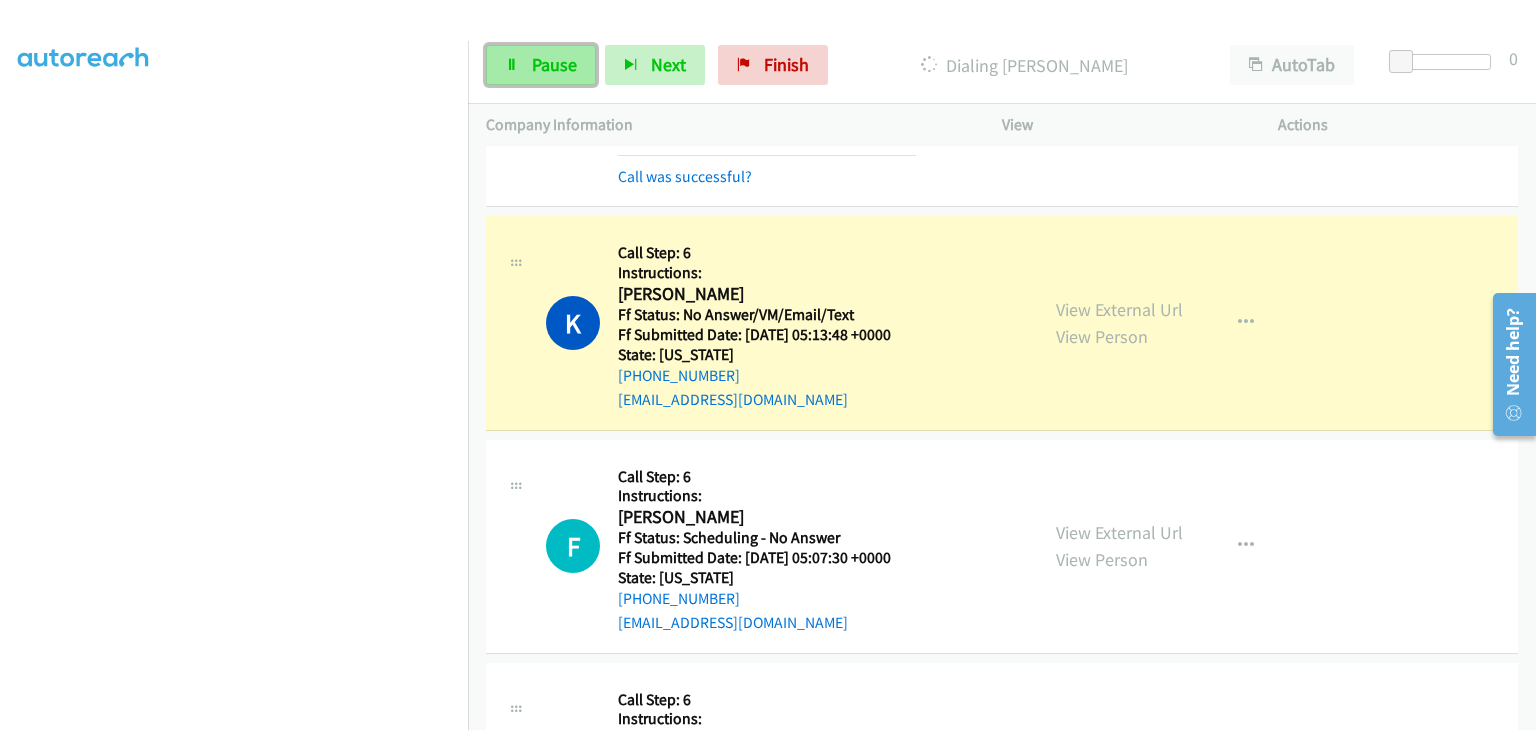 click on "Pause" at bounding box center [554, 64] 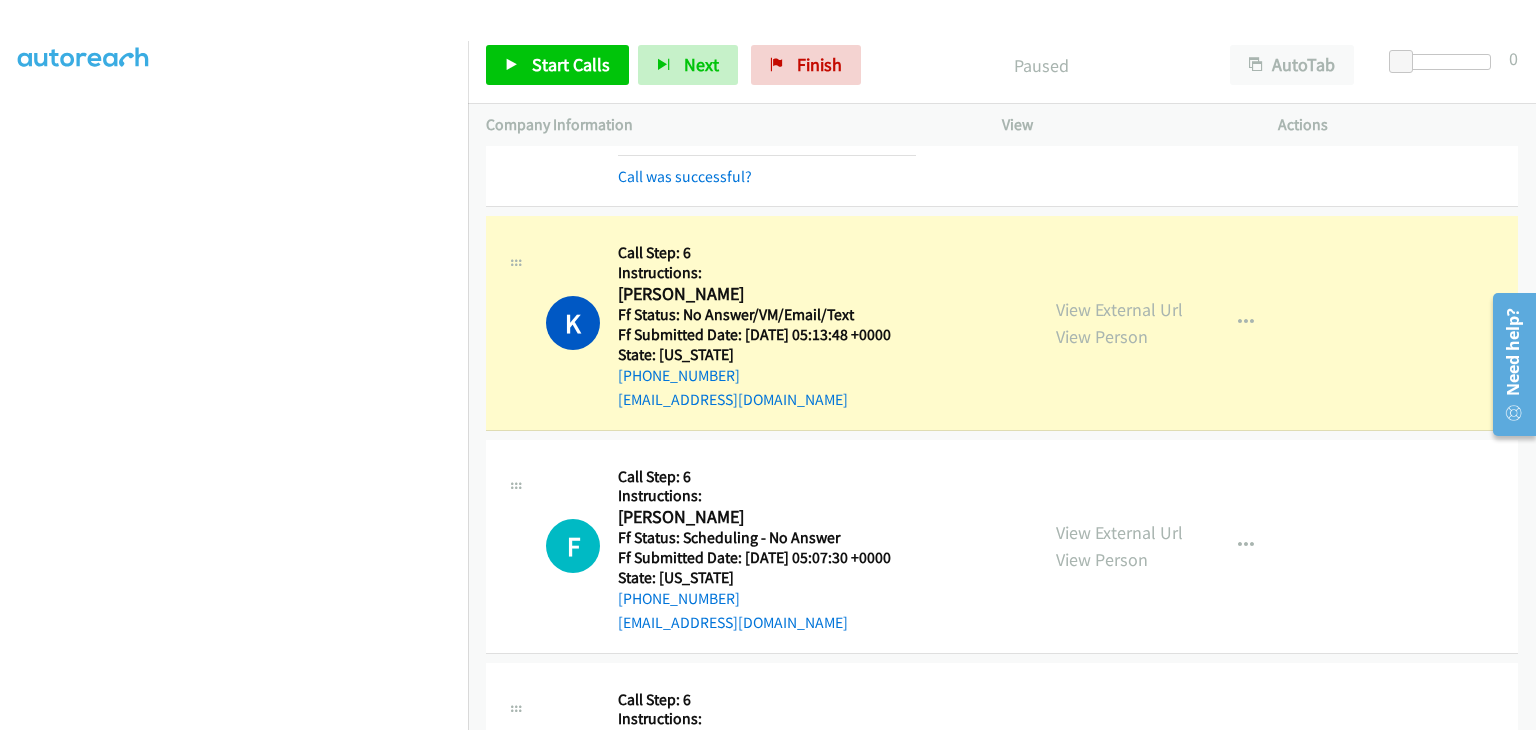 scroll, scrollTop: 392, scrollLeft: 0, axis: vertical 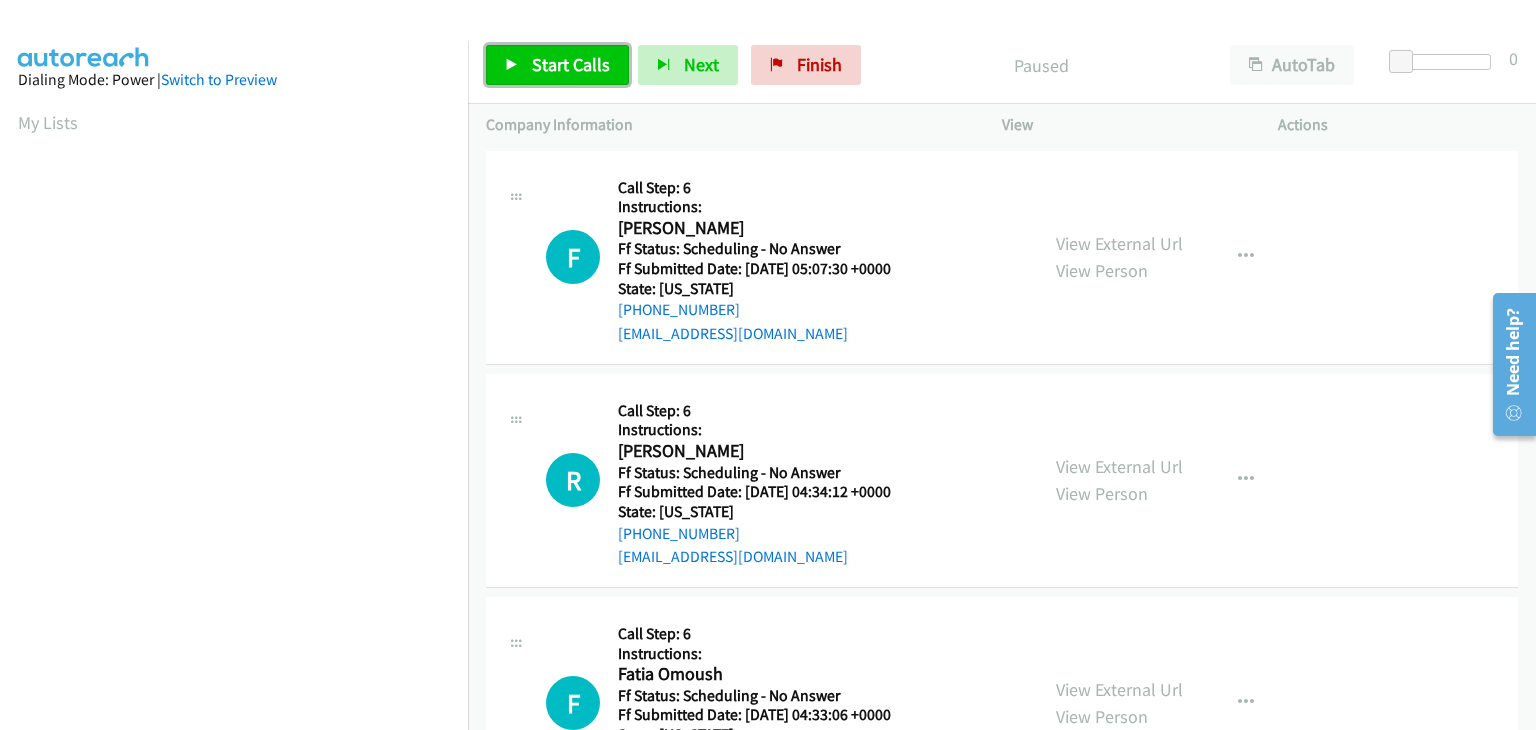 click on "Start Calls" at bounding box center [557, 65] 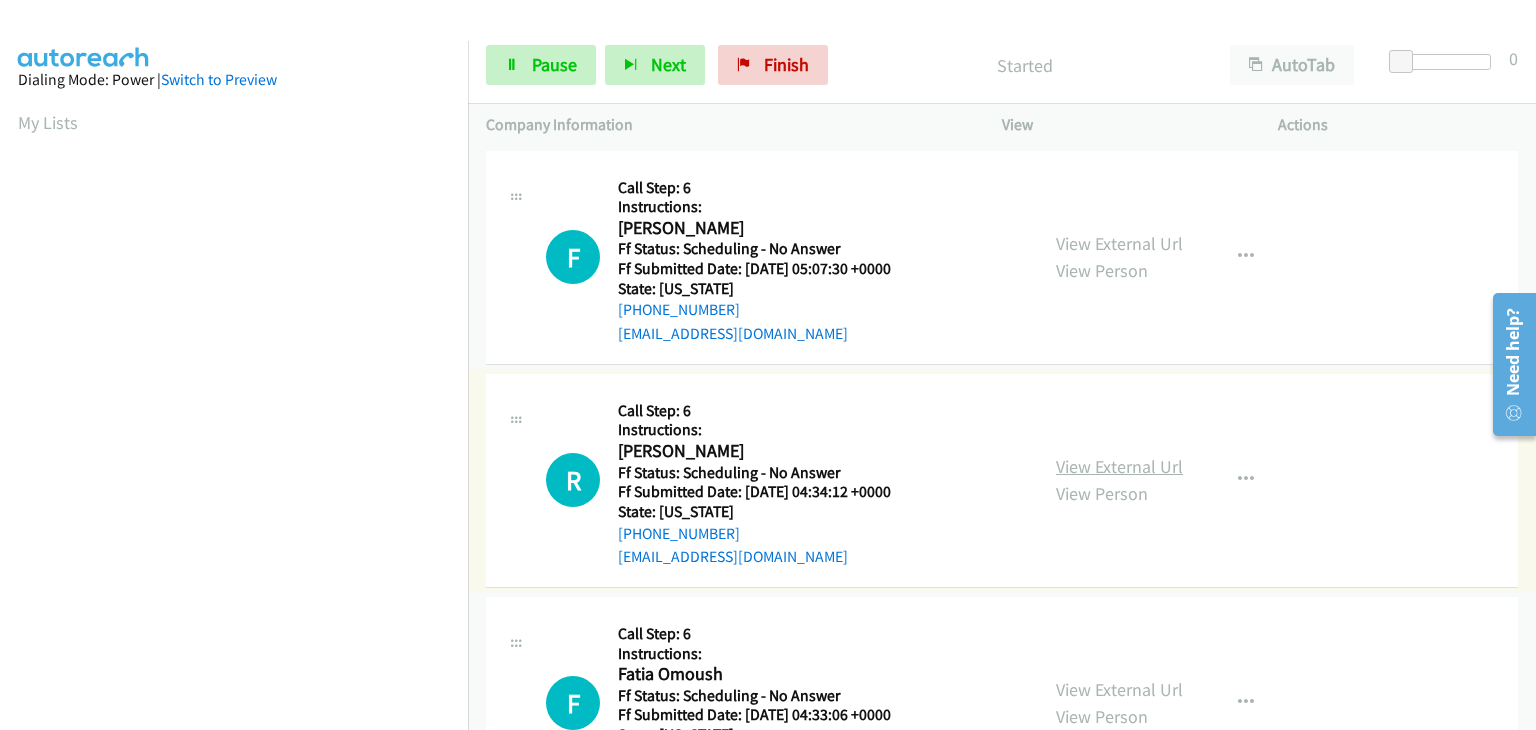 click on "View External Url" at bounding box center (1119, 466) 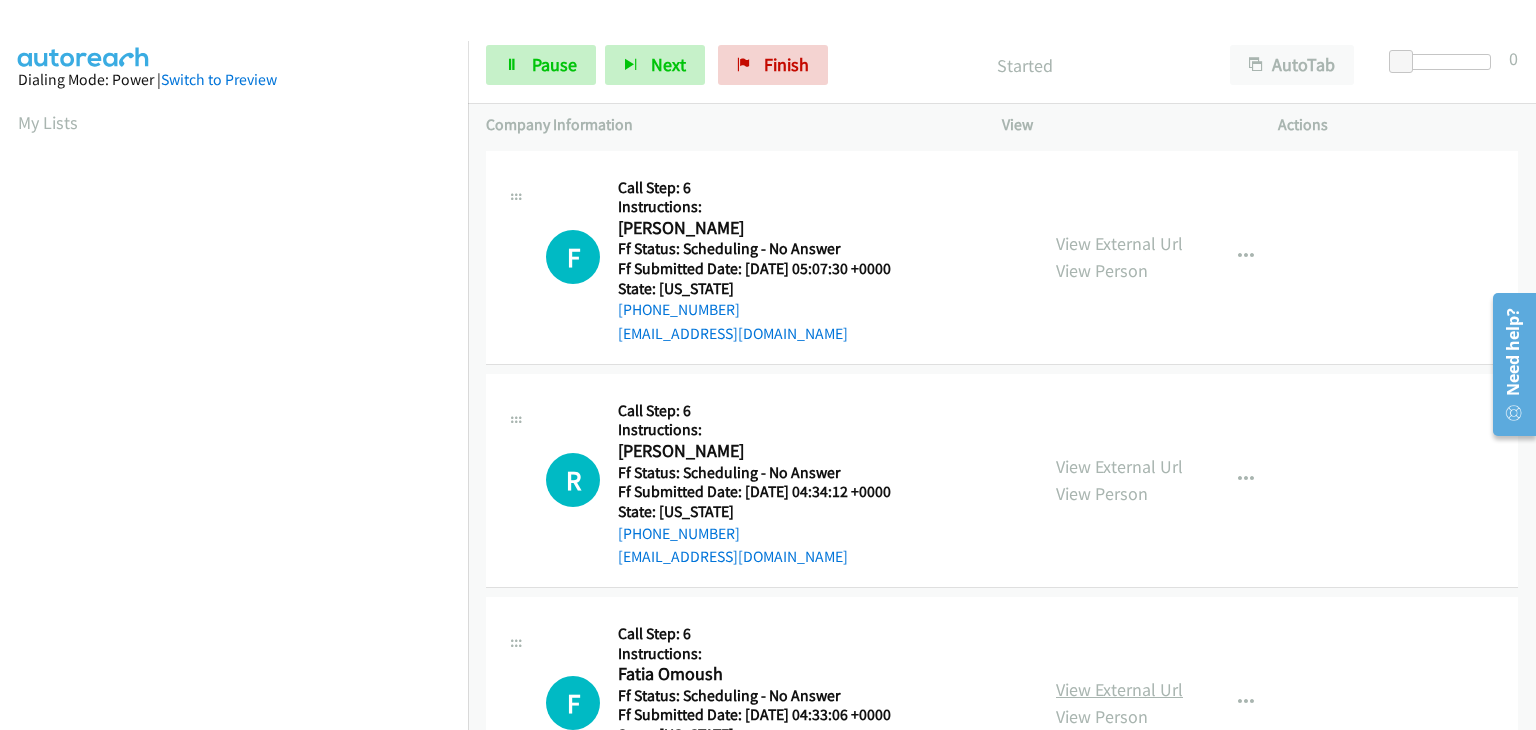 click on "View External Url" at bounding box center [1119, 689] 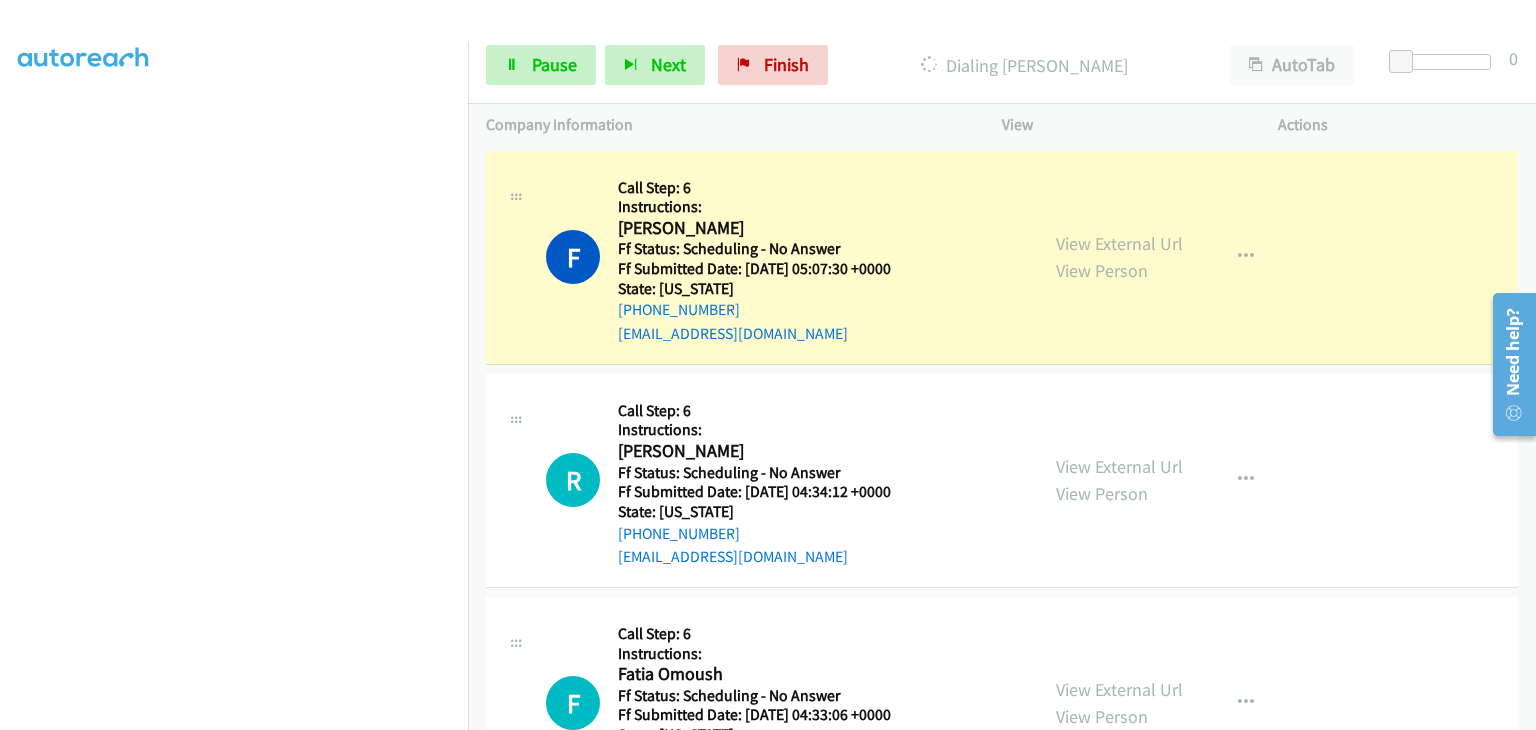 scroll, scrollTop: 392, scrollLeft: 0, axis: vertical 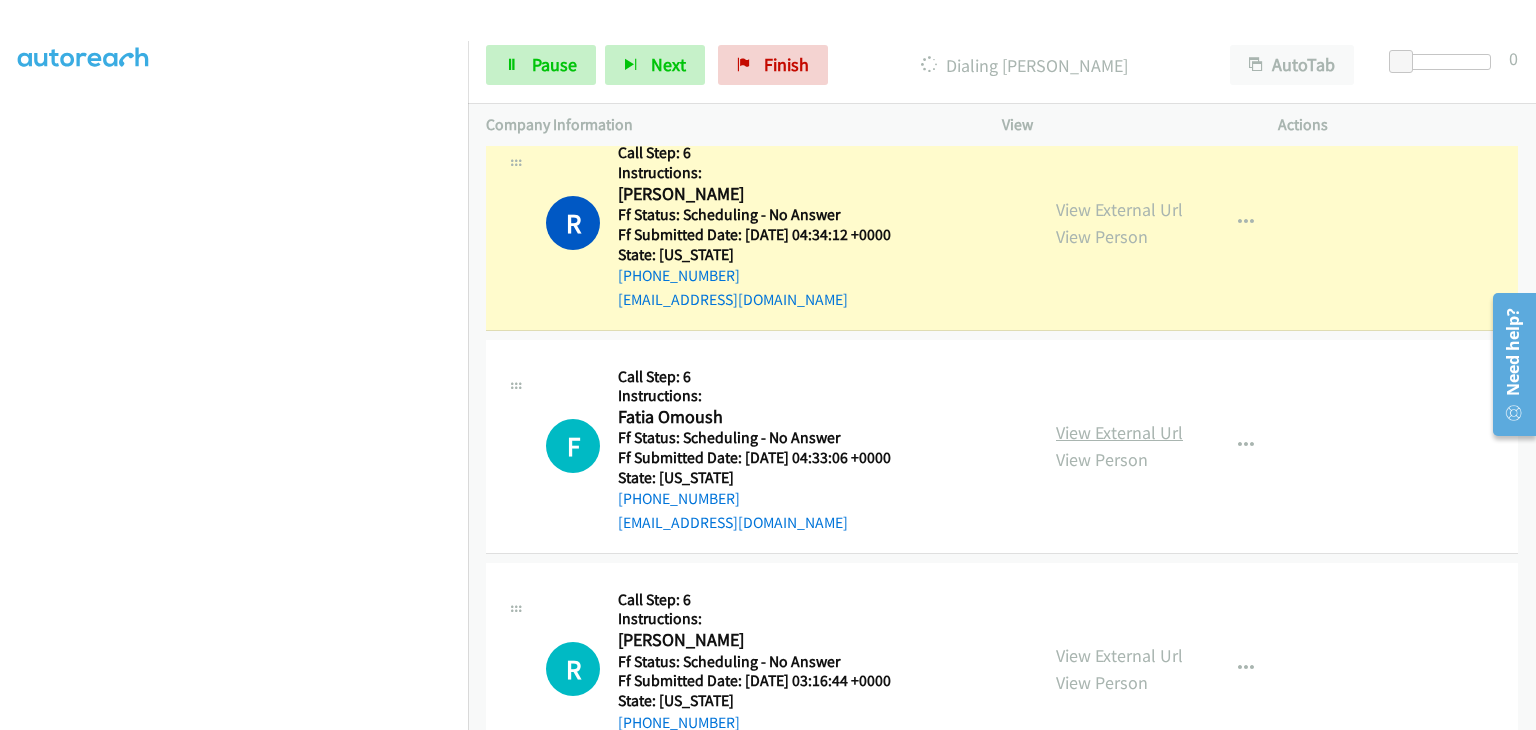 click on "View External Url" at bounding box center (1119, 432) 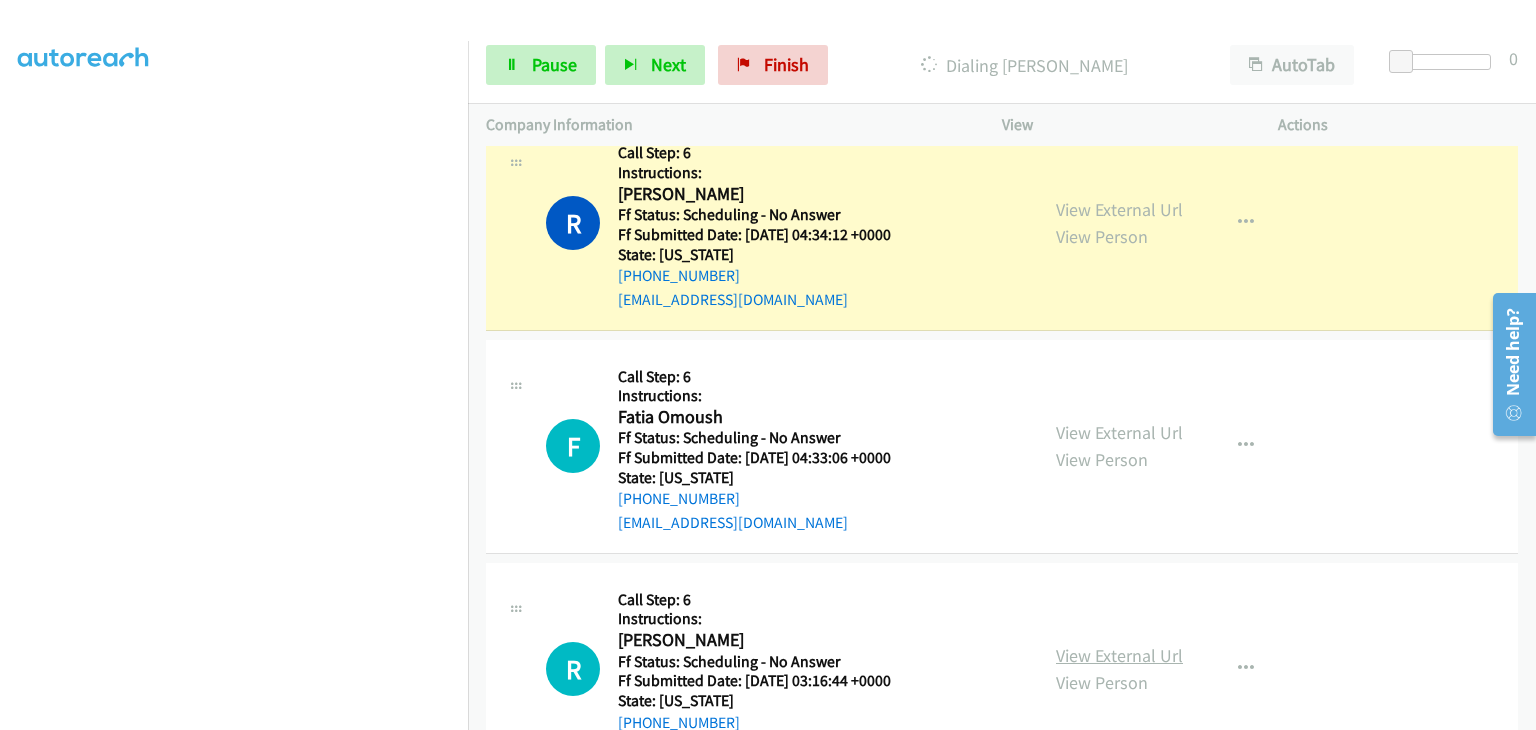 click on "View External Url" at bounding box center [1119, 655] 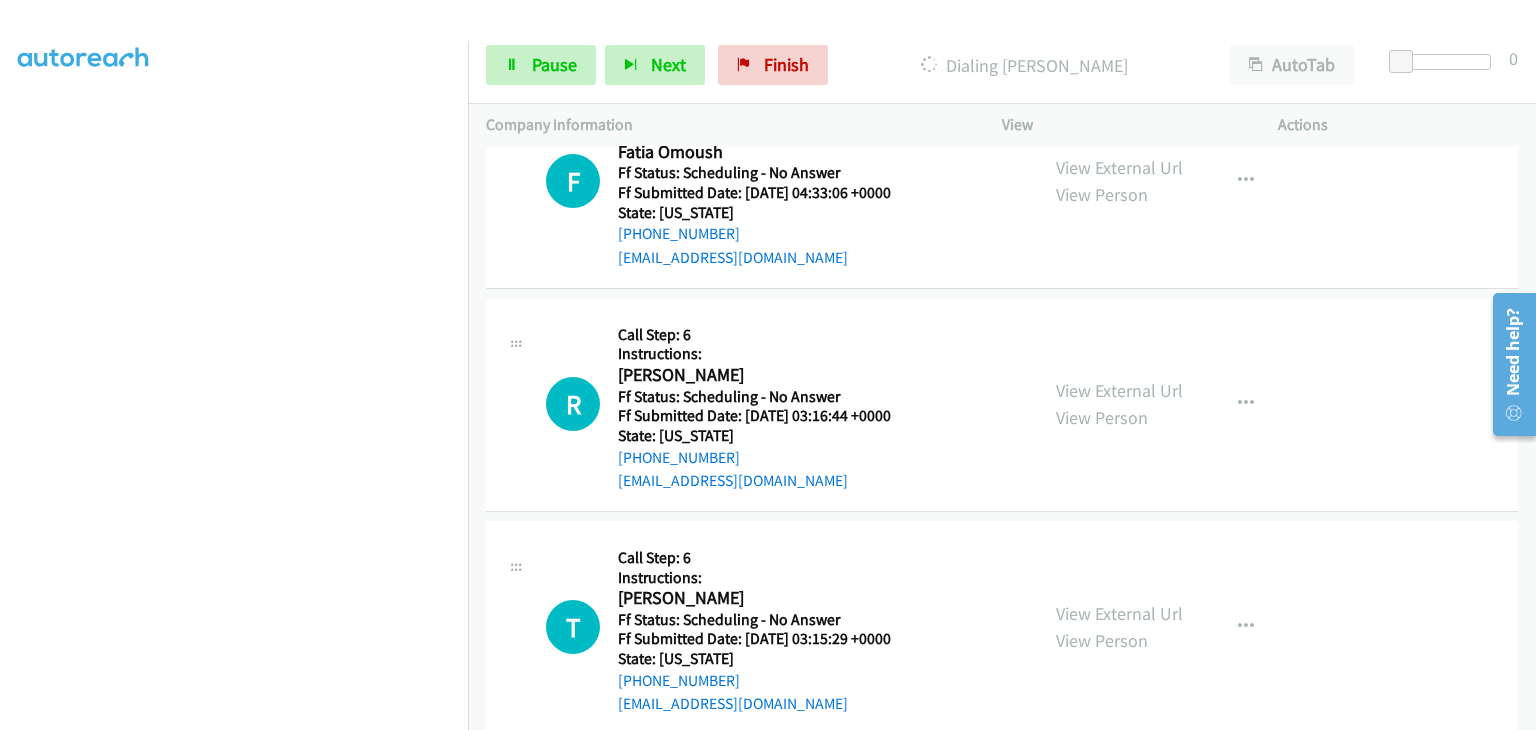 scroll, scrollTop: 600, scrollLeft: 0, axis: vertical 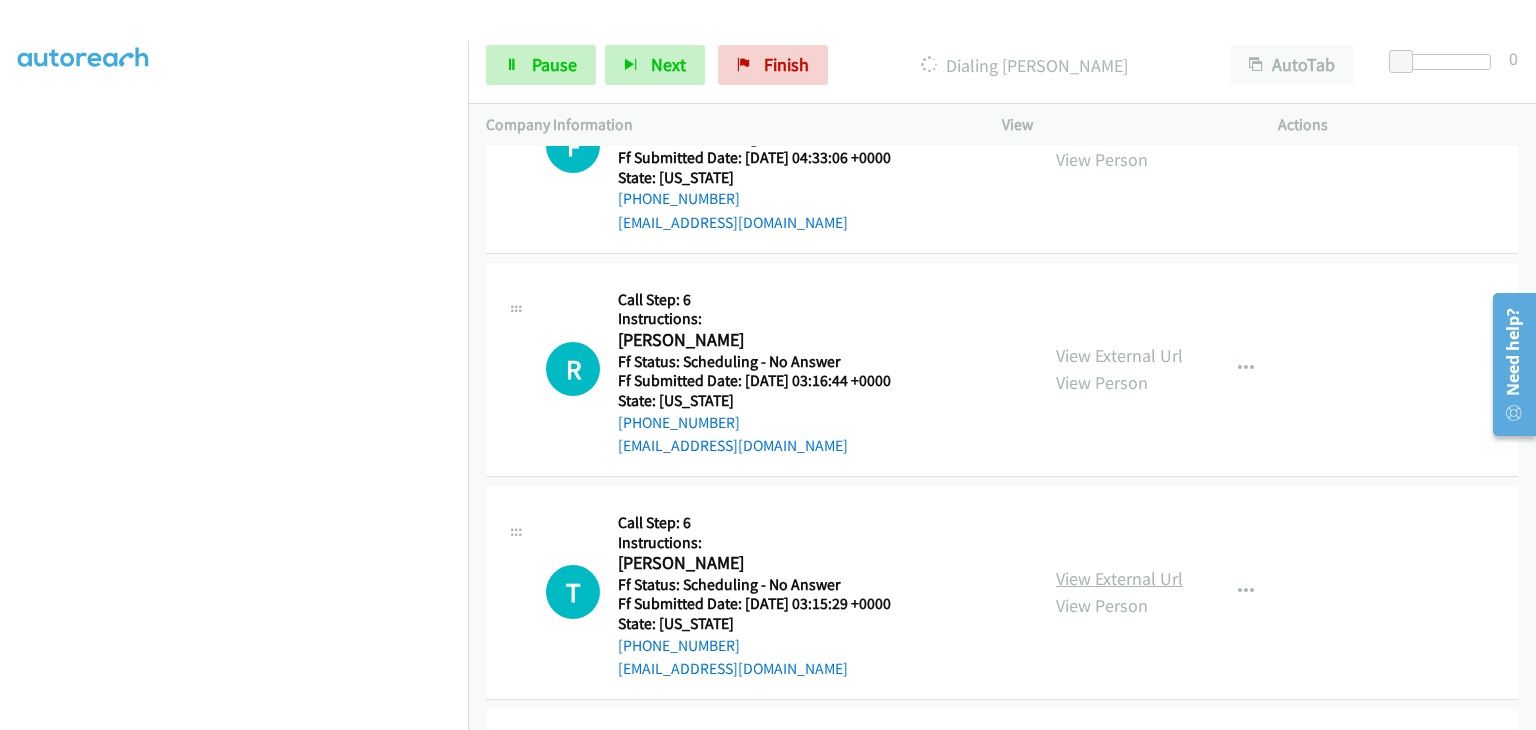 click on "View External Url" at bounding box center [1119, 578] 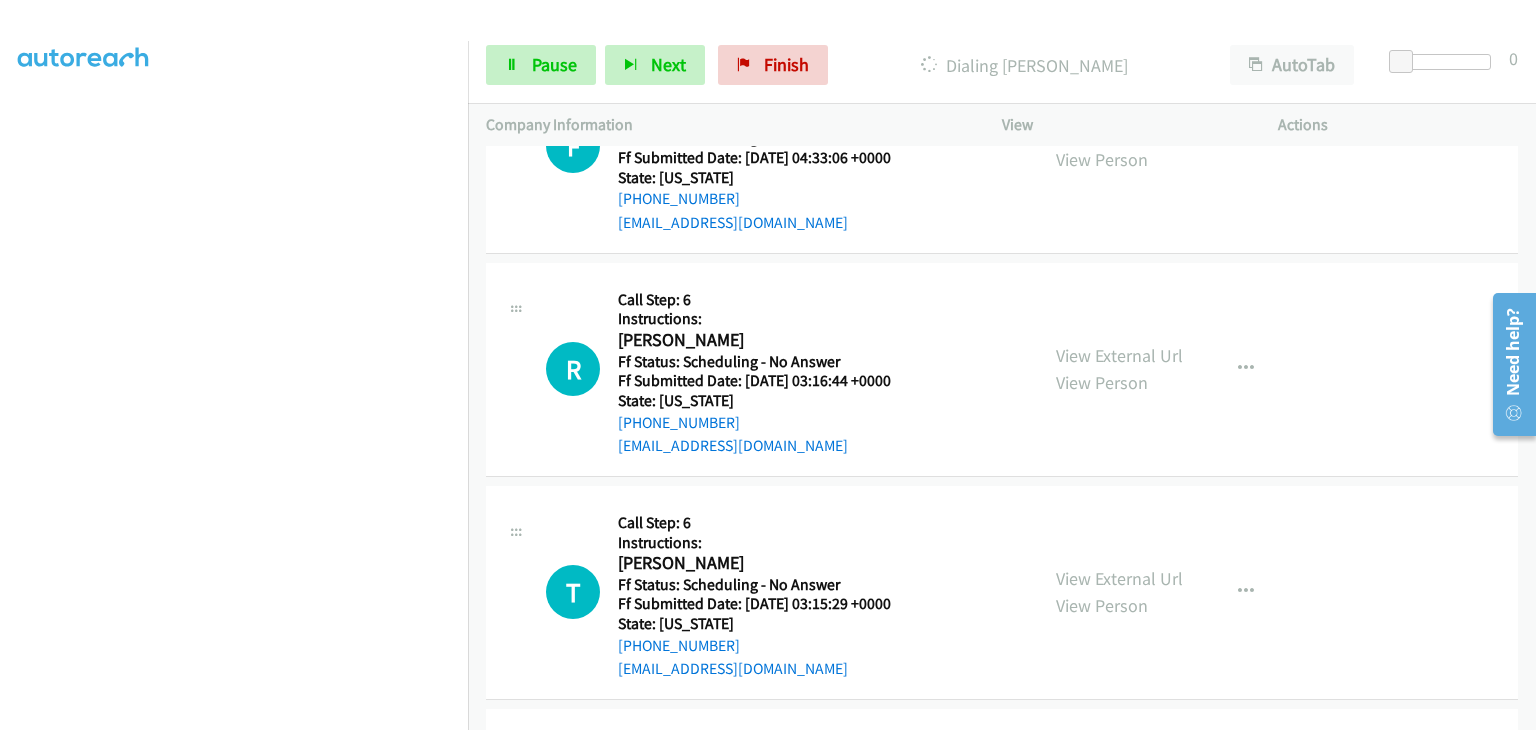 scroll, scrollTop: 392, scrollLeft: 0, axis: vertical 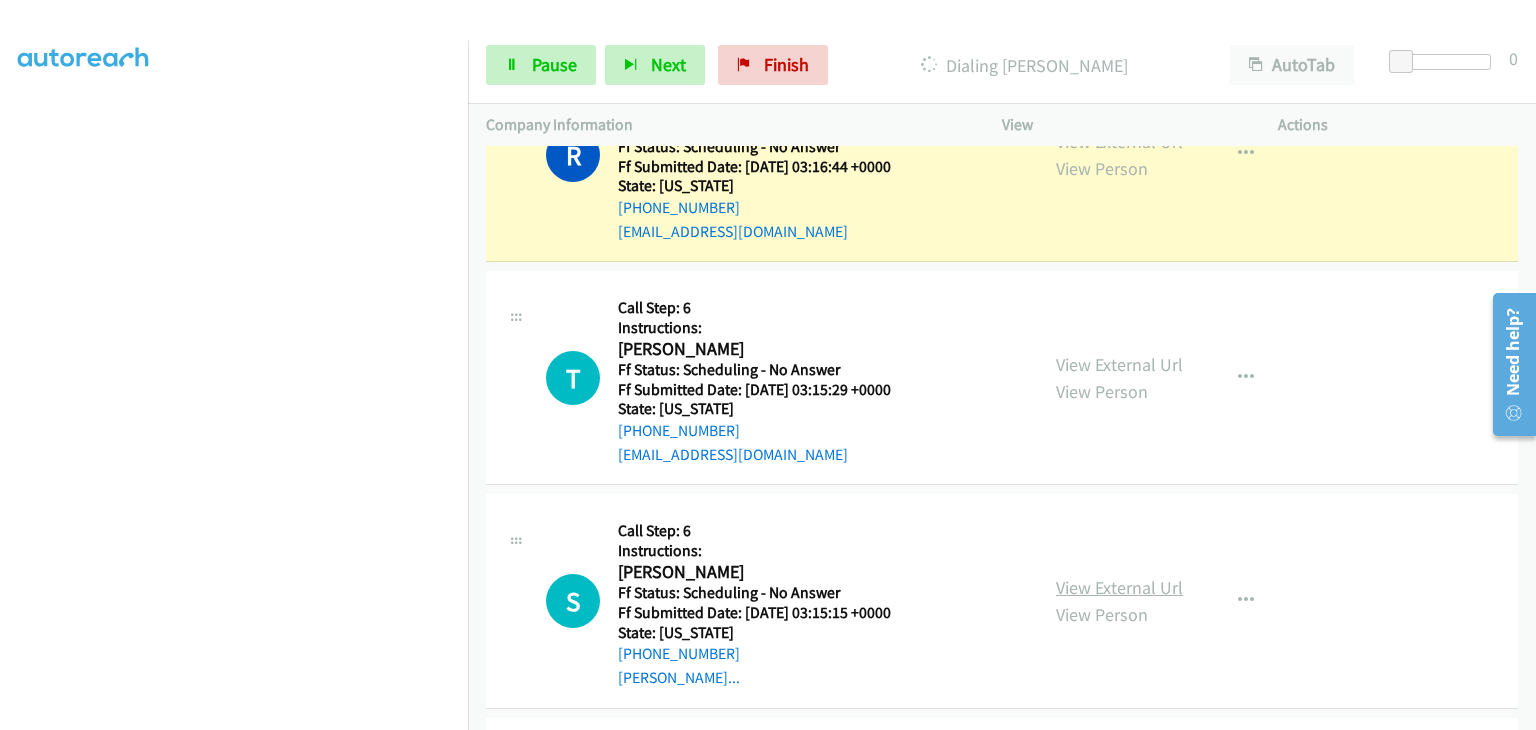 click on "View External Url" at bounding box center [1119, 587] 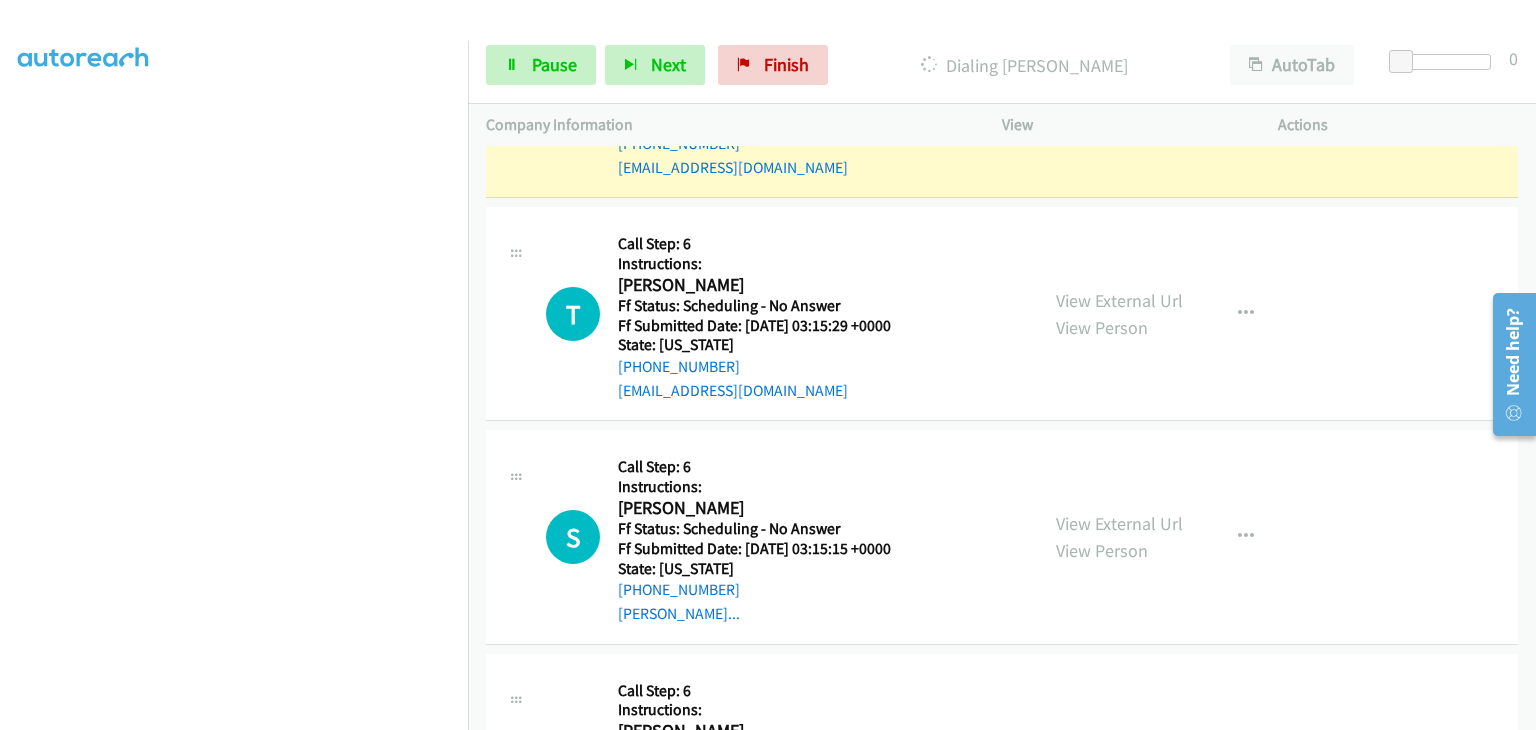 scroll, scrollTop: 1100, scrollLeft: 0, axis: vertical 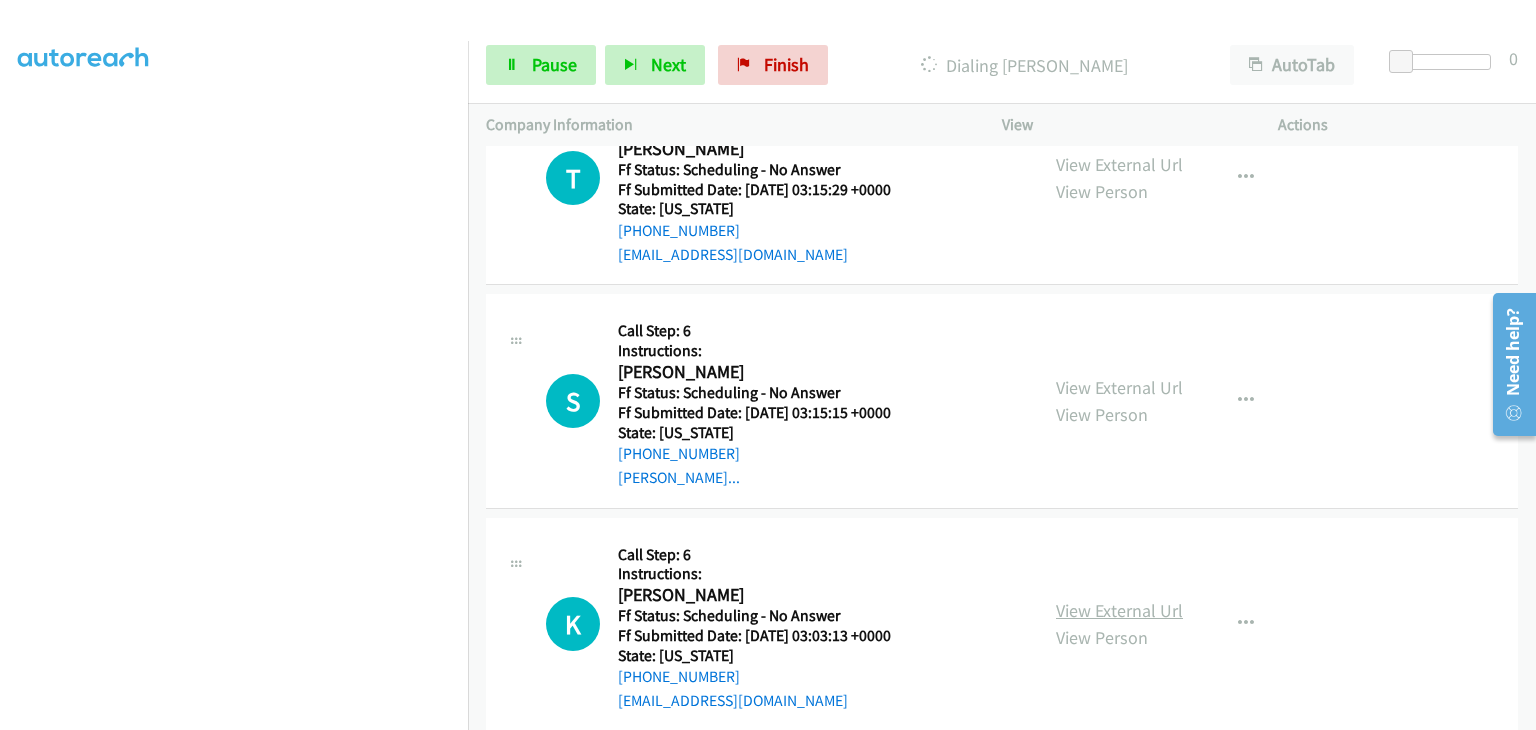 click on "View External Url" at bounding box center [1119, 610] 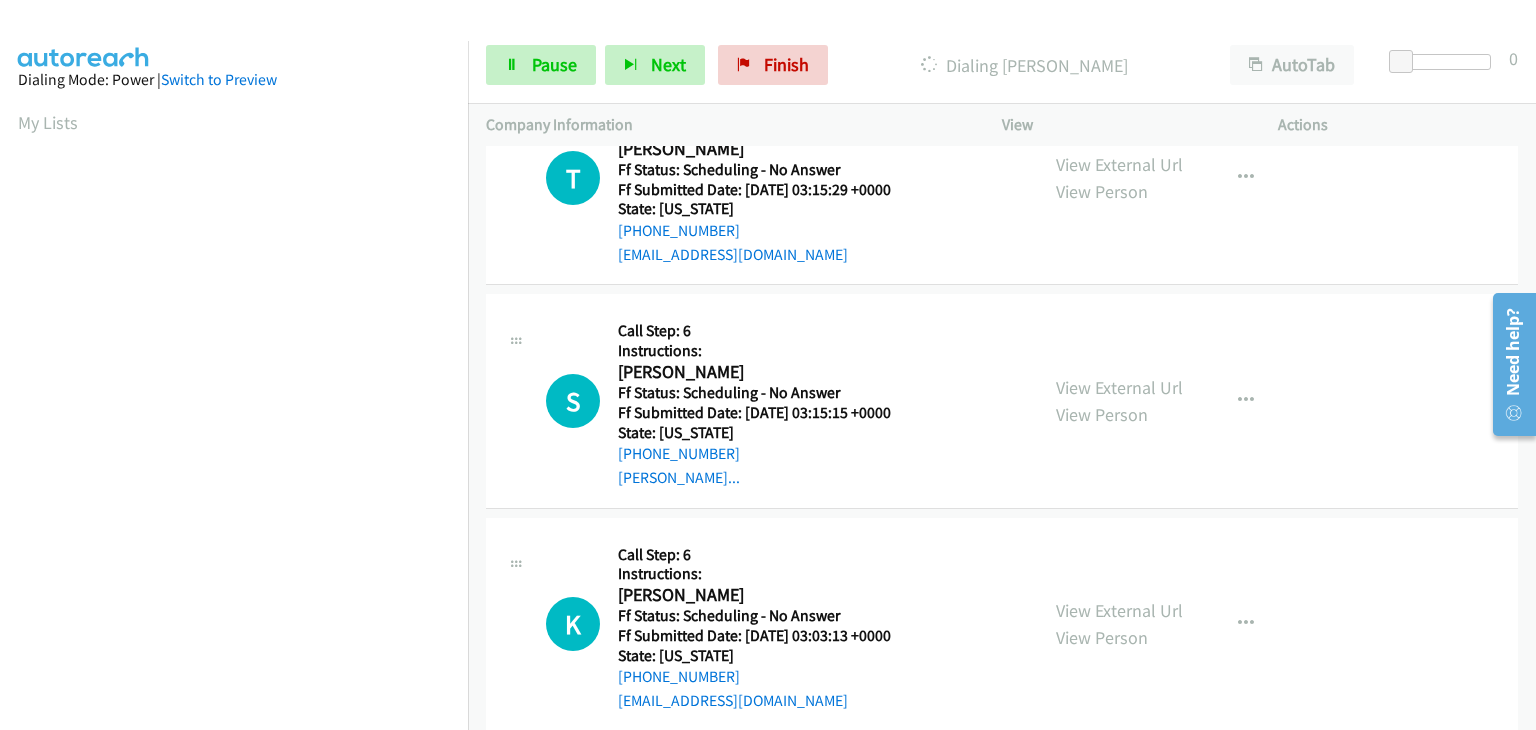 scroll, scrollTop: 392, scrollLeft: 0, axis: vertical 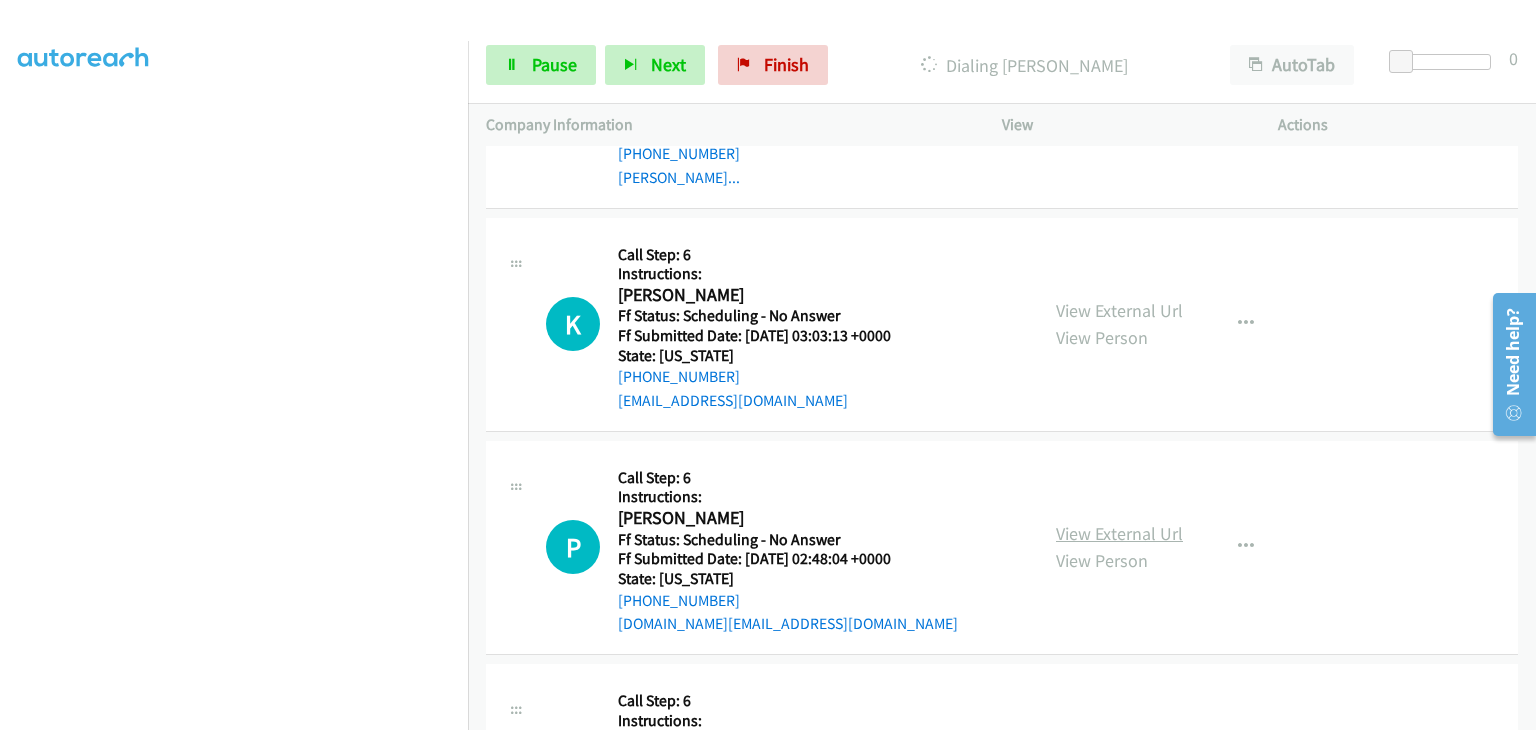 click on "View External Url" at bounding box center [1119, 533] 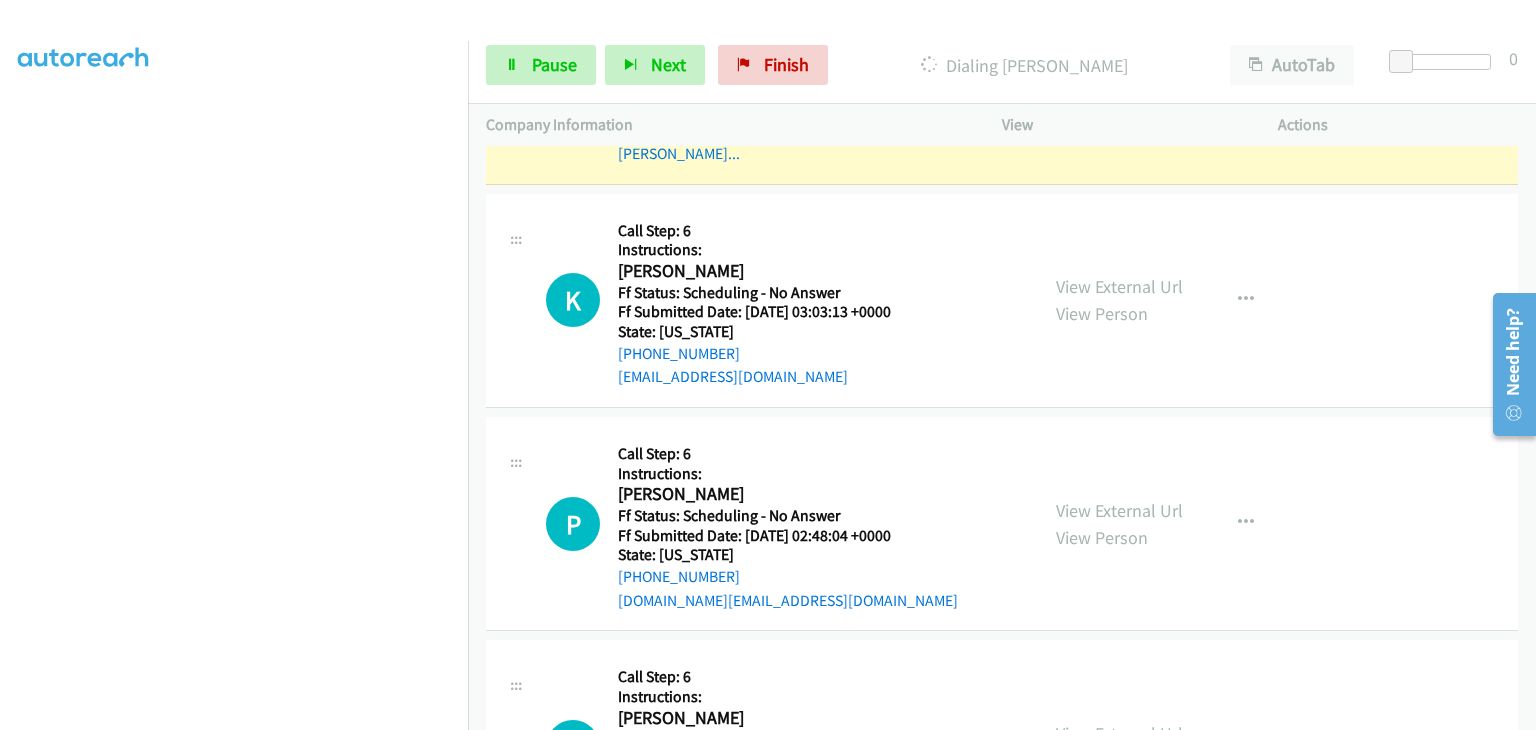 scroll, scrollTop: 1542, scrollLeft: 0, axis: vertical 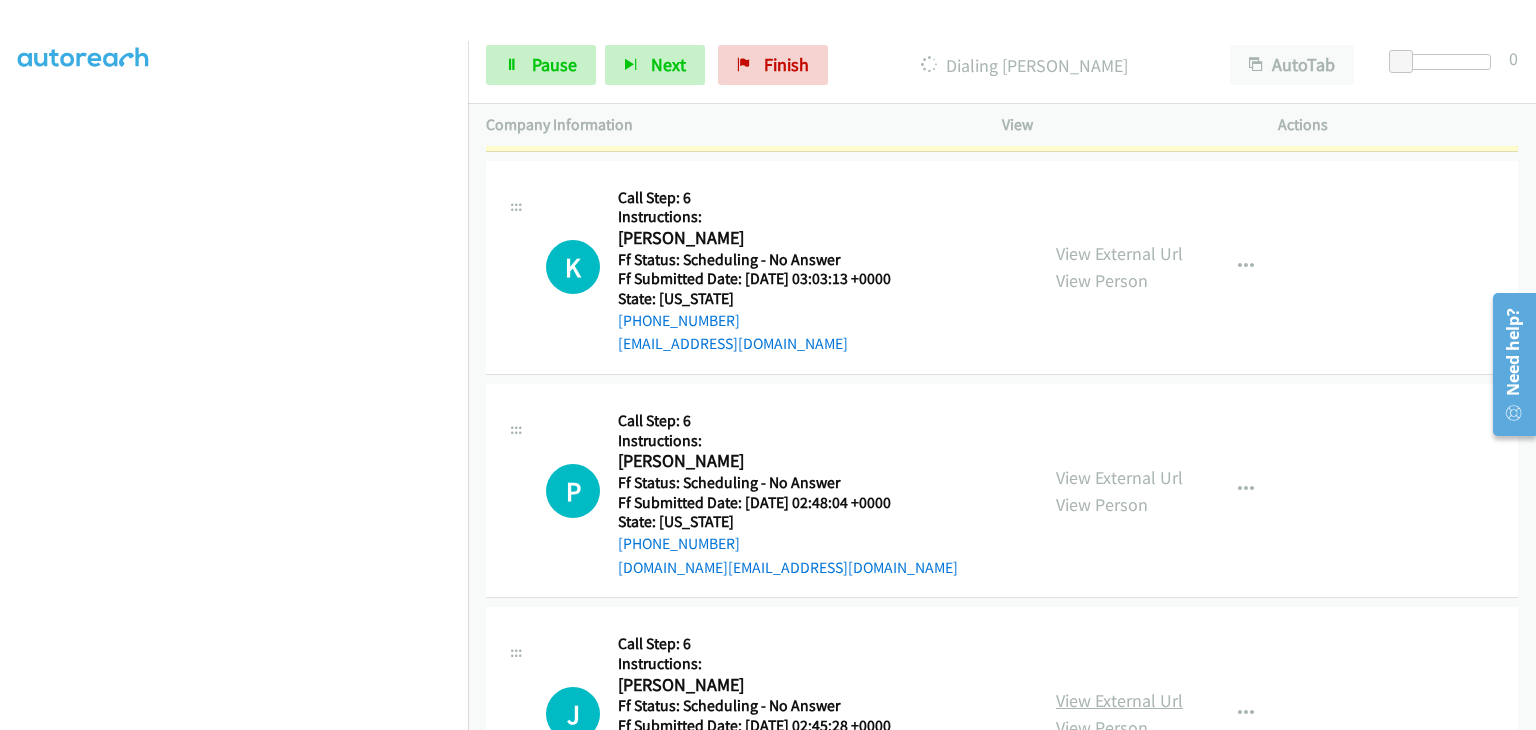 click on "View External Url" at bounding box center [1119, 700] 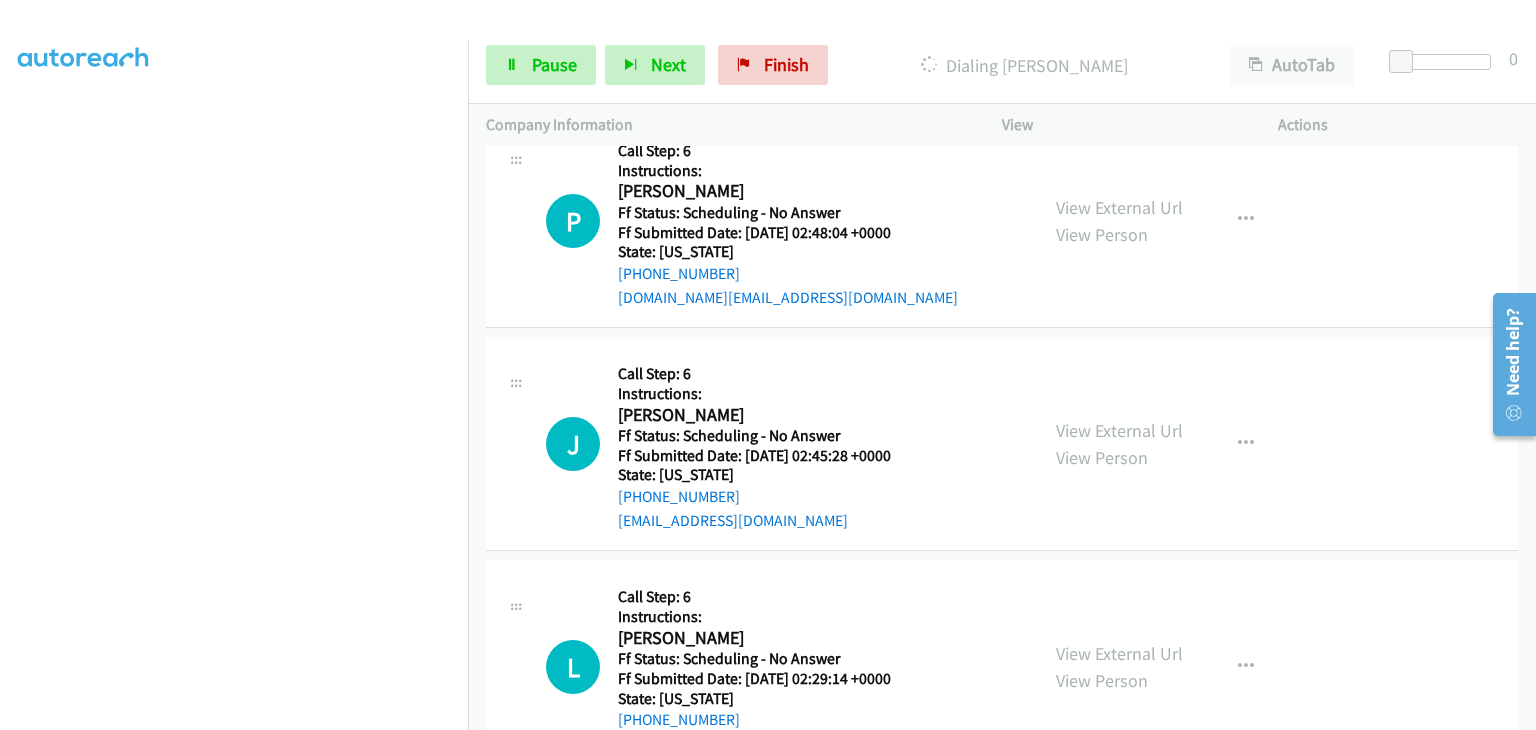 scroll, scrollTop: 1842, scrollLeft: 0, axis: vertical 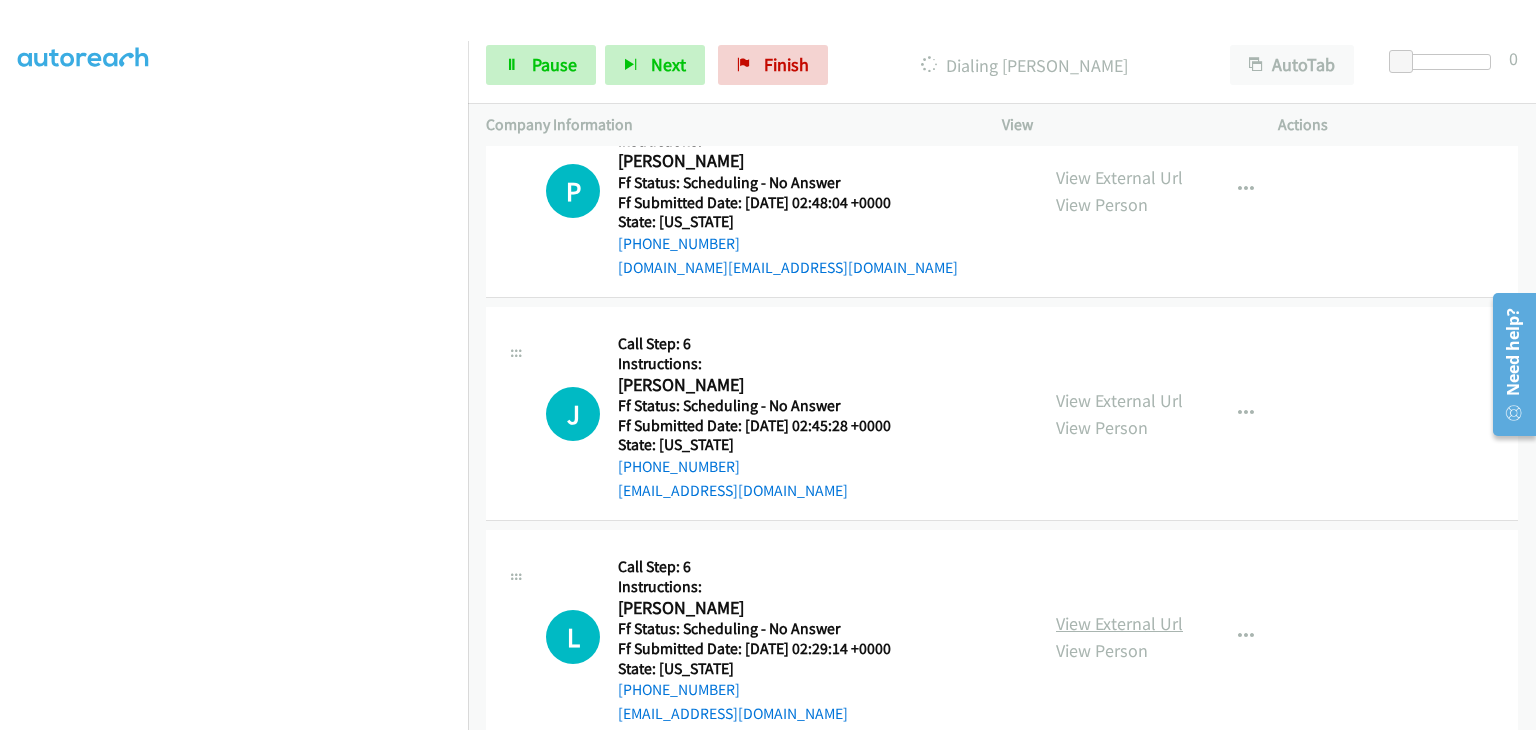 click on "View External Url" at bounding box center [1119, 623] 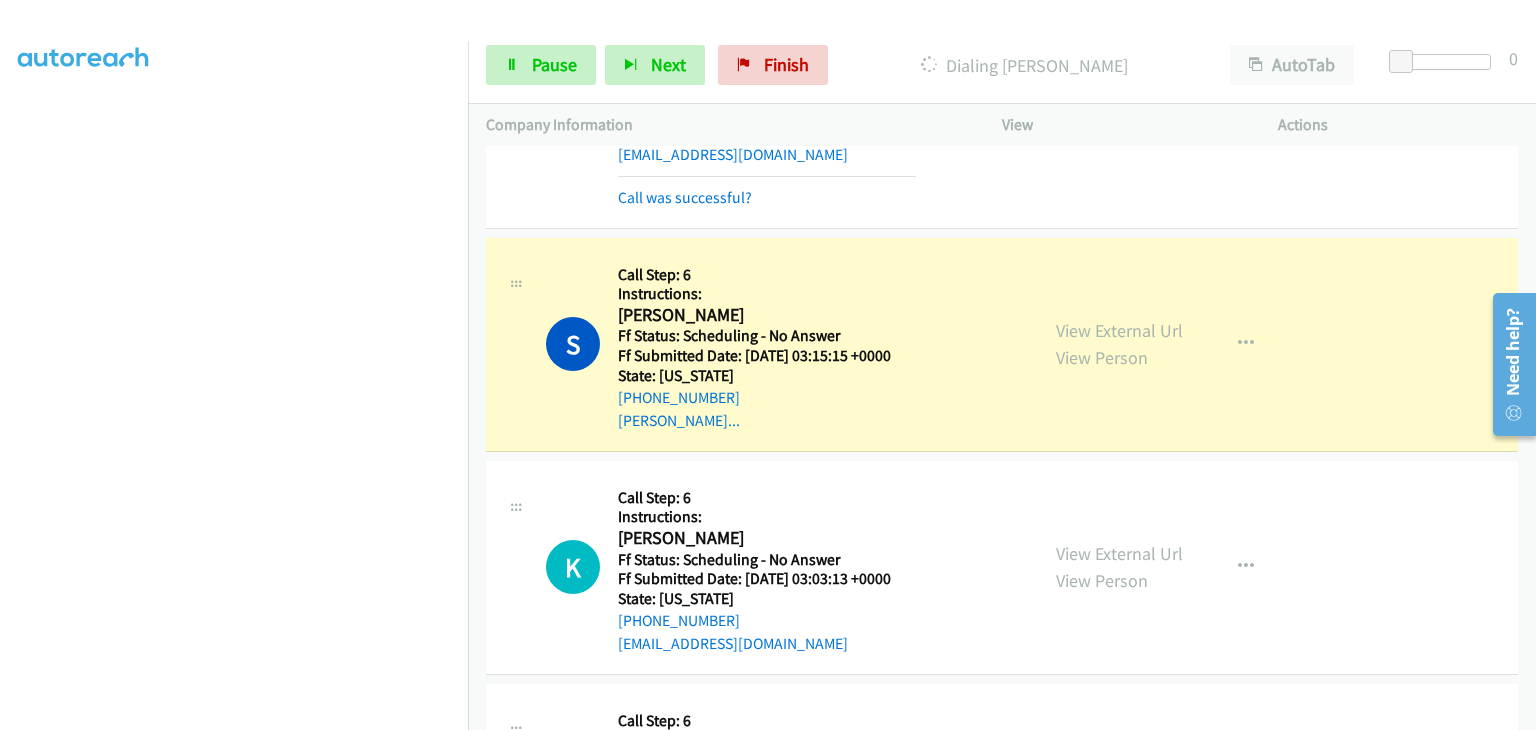 scroll, scrollTop: 1342, scrollLeft: 0, axis: vertical 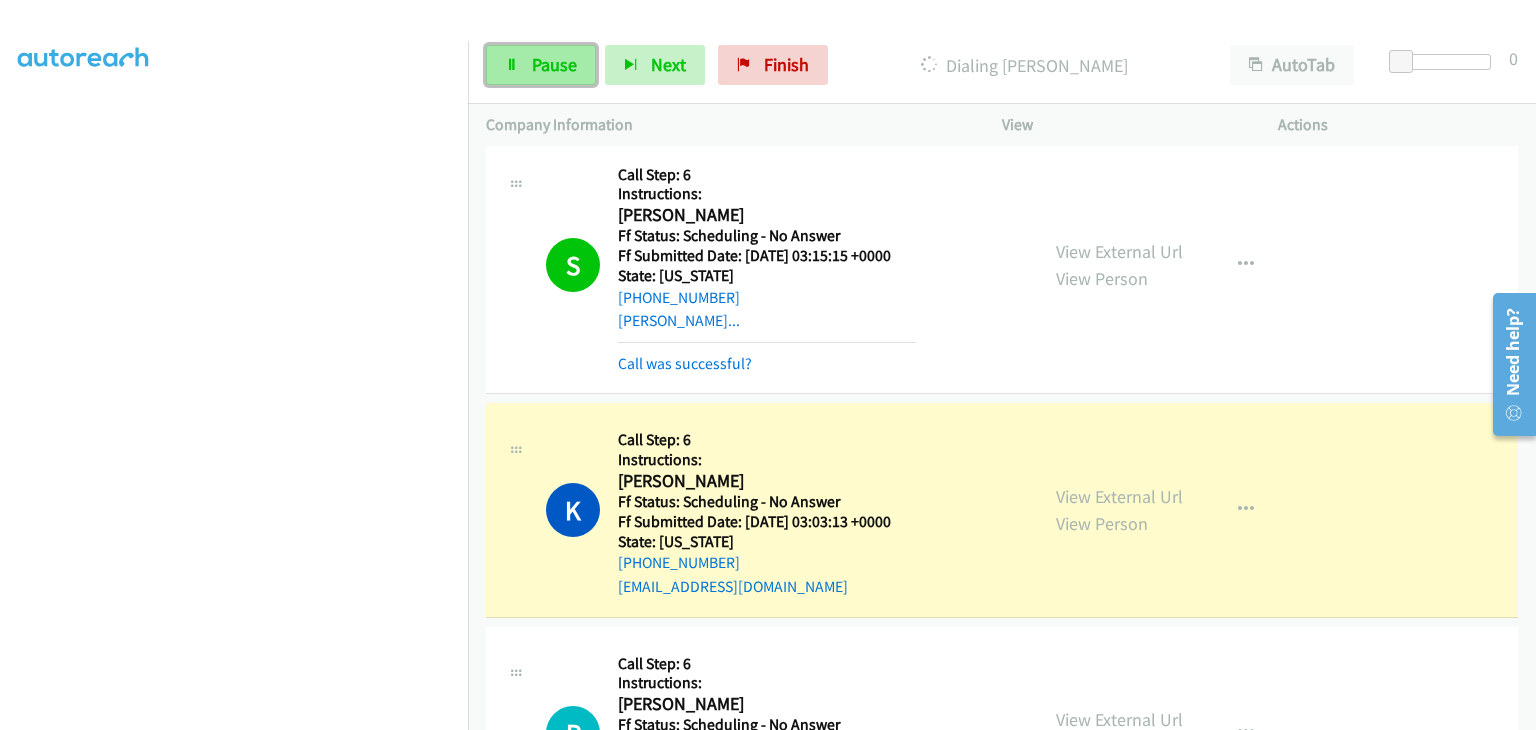 click at bounding box center (512, 66) 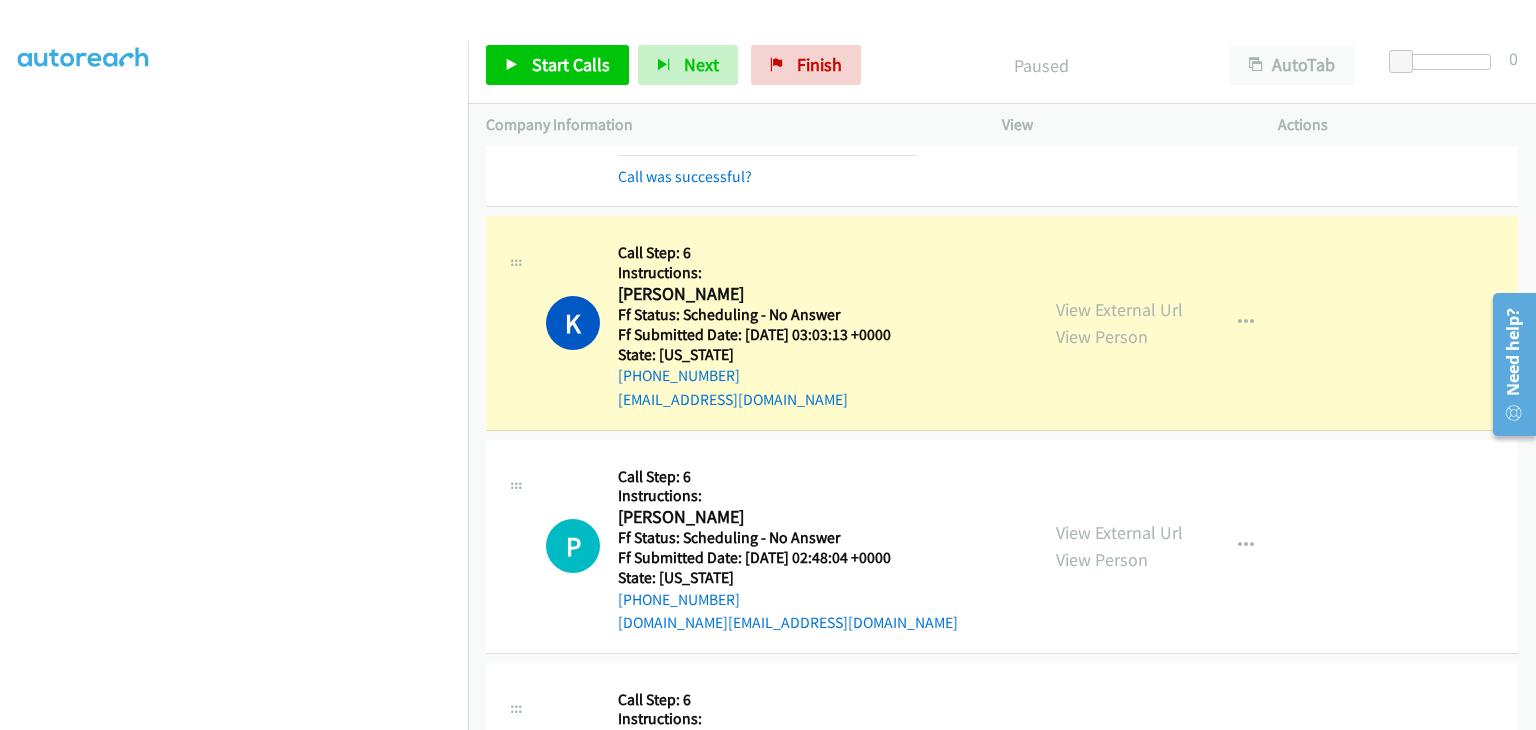 scroll, scrollTop: 1542, scrollLeft: 0, axis: vertical 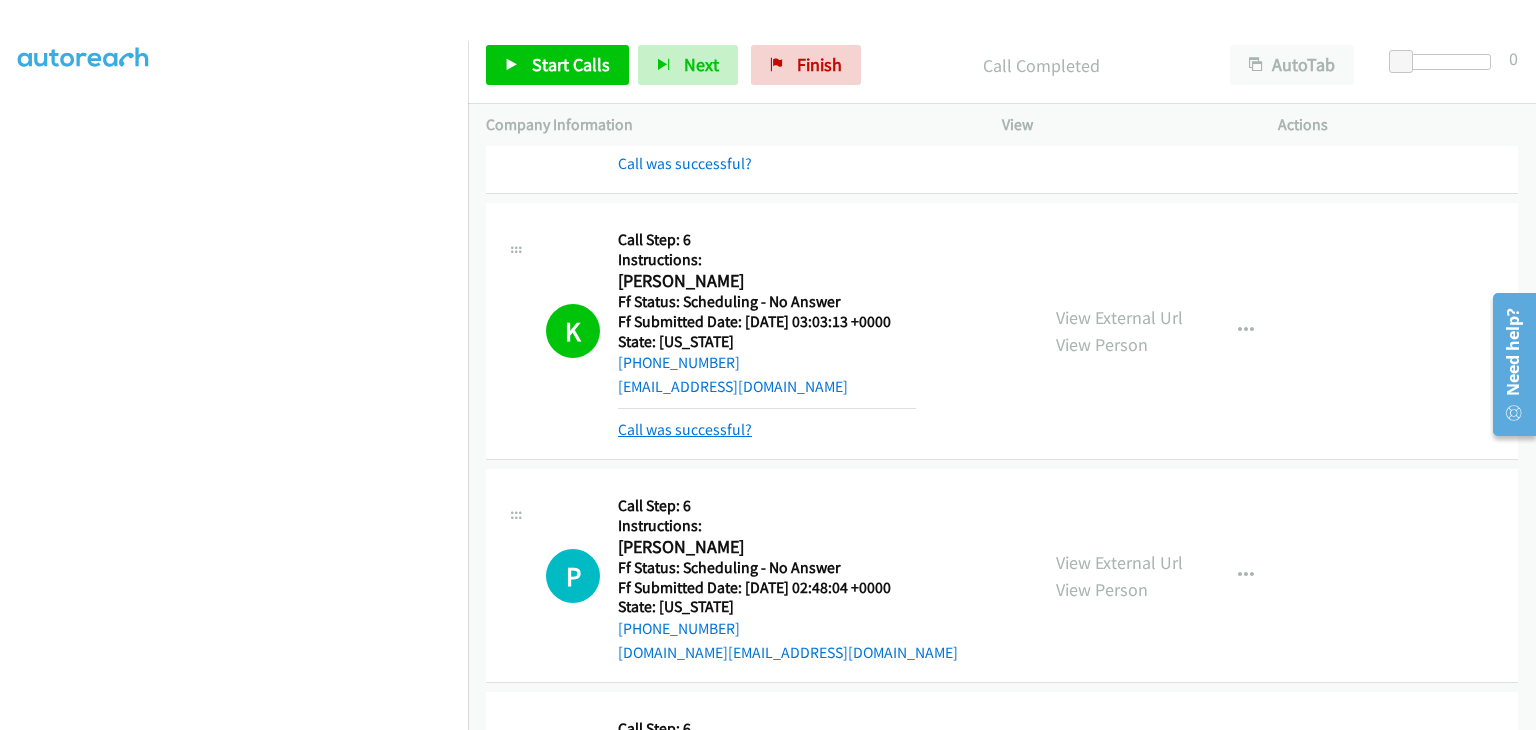 click on "Call was successful?" at bounding box center [685, 429] 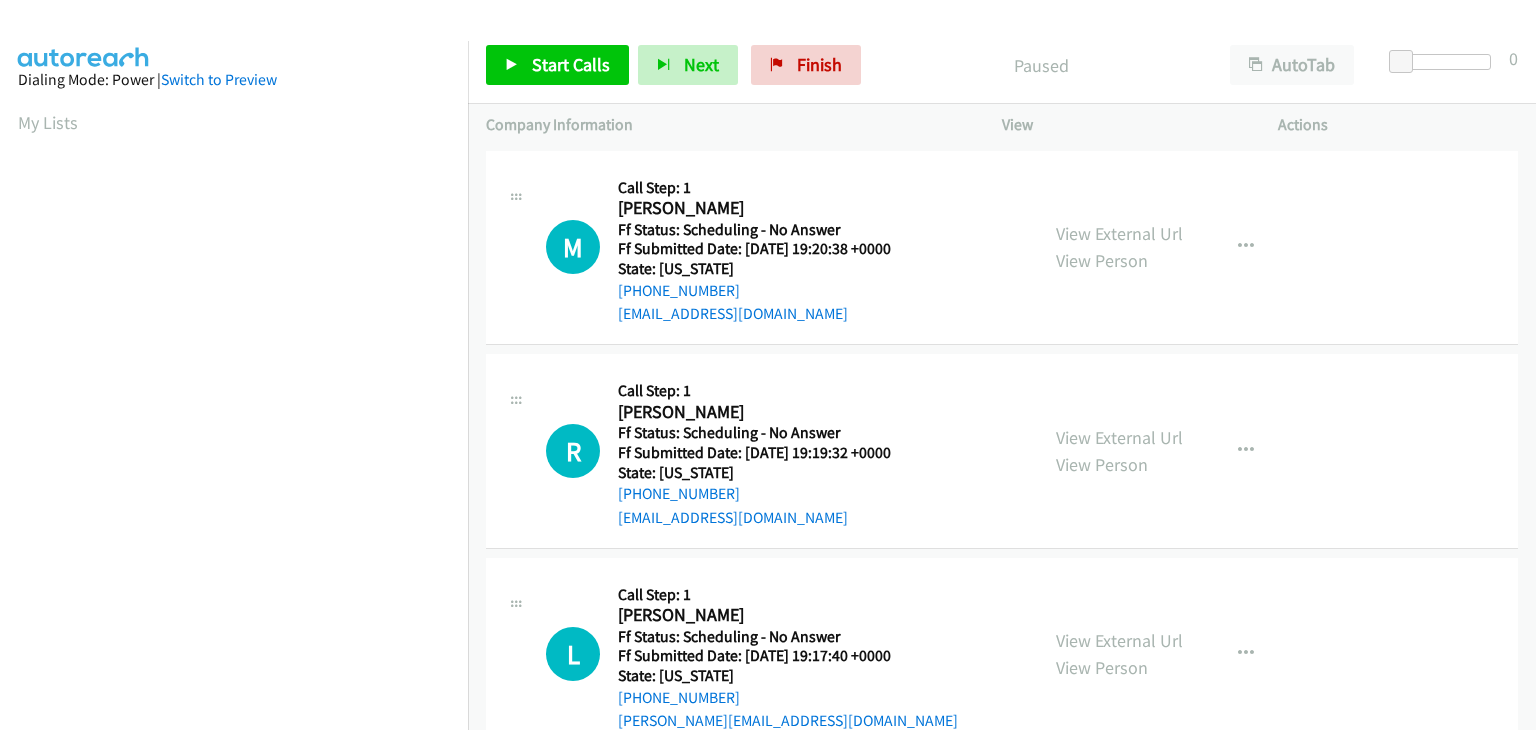 scroll, scrollTop: 0, scrollLeft: 0, axis: both 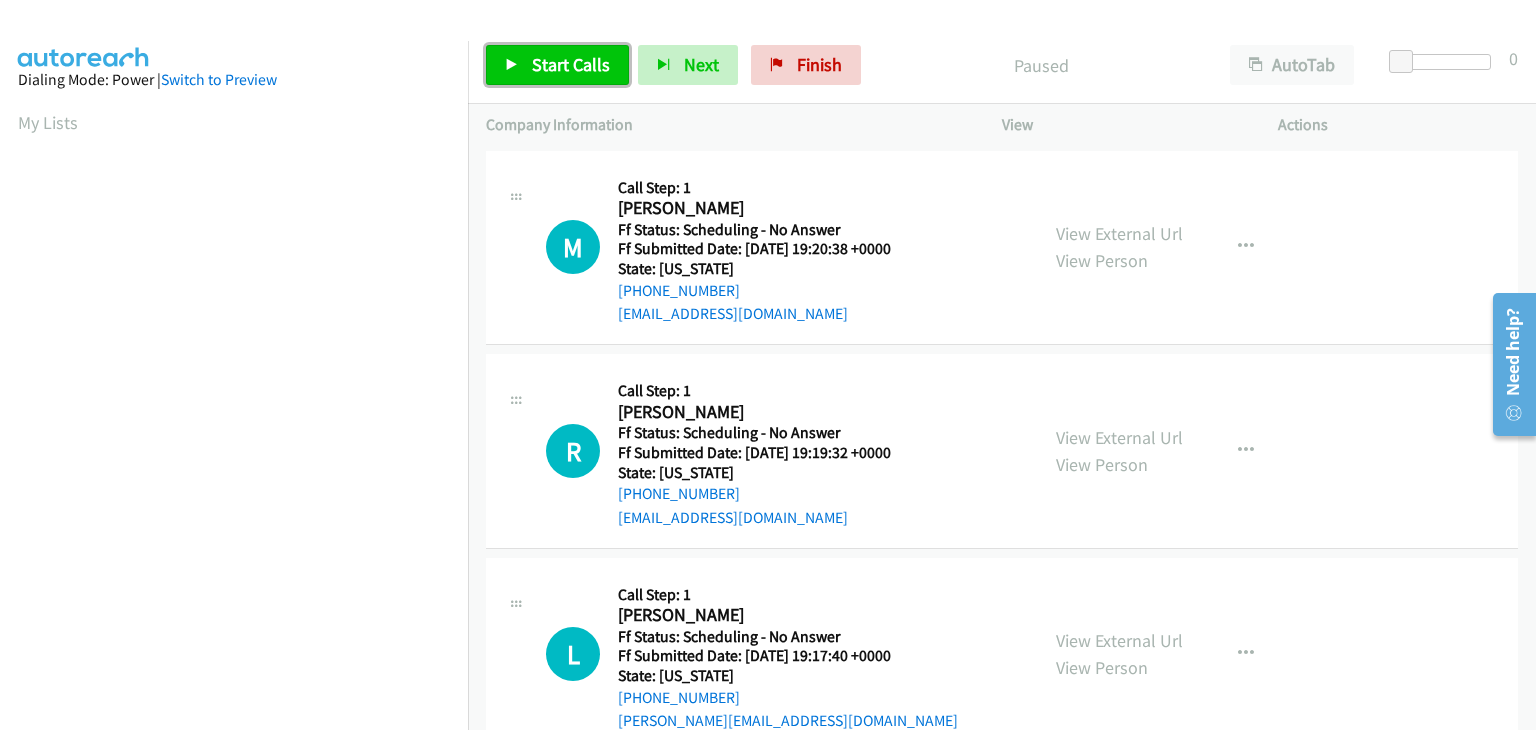 click on "Start Calls" at bounding box center (557, 65) 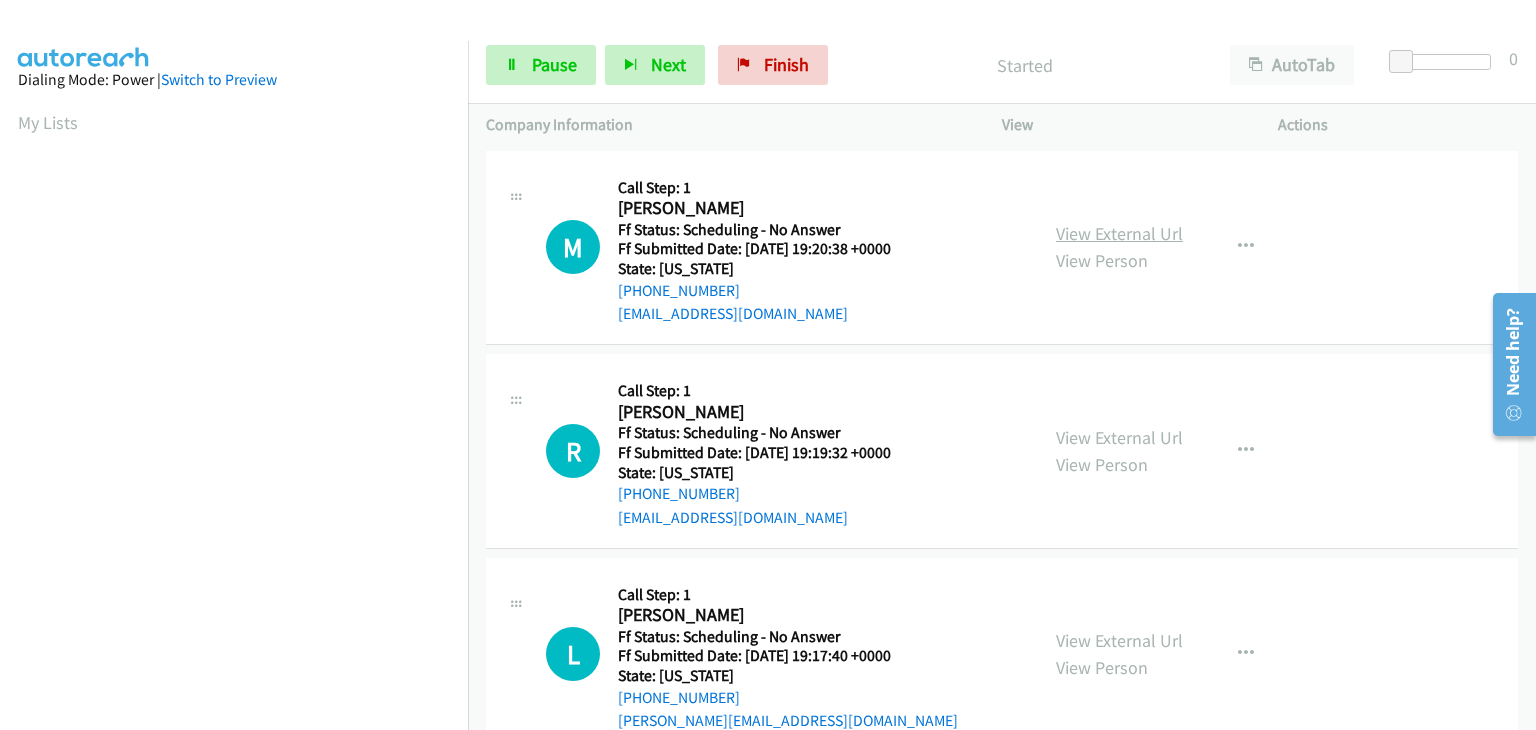 click on "View External Url" at bounding box center (1119, 233) 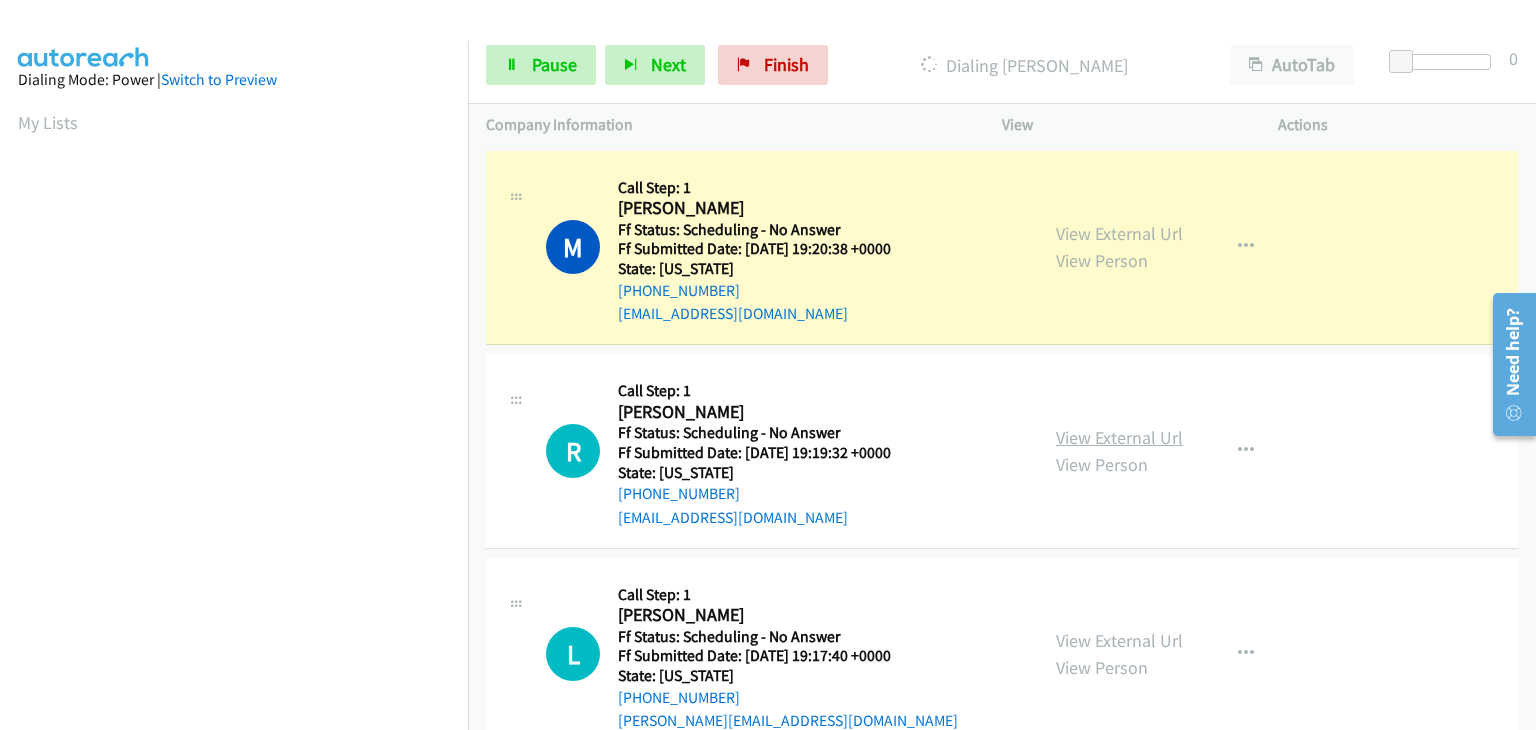 click on "View External Url" at bounding box center [1119, 437] 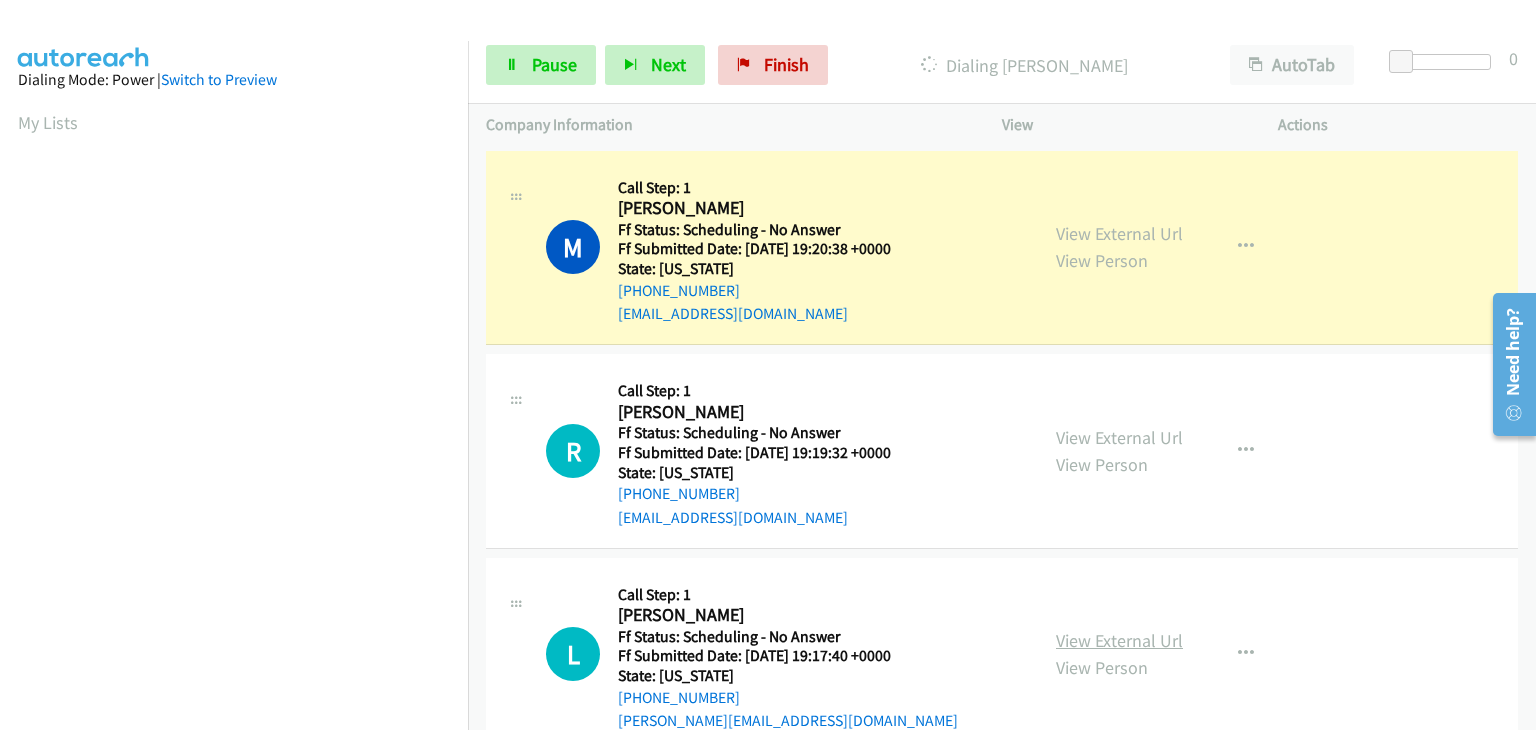 click on "View External Url" at bounding box center (1119, 640) 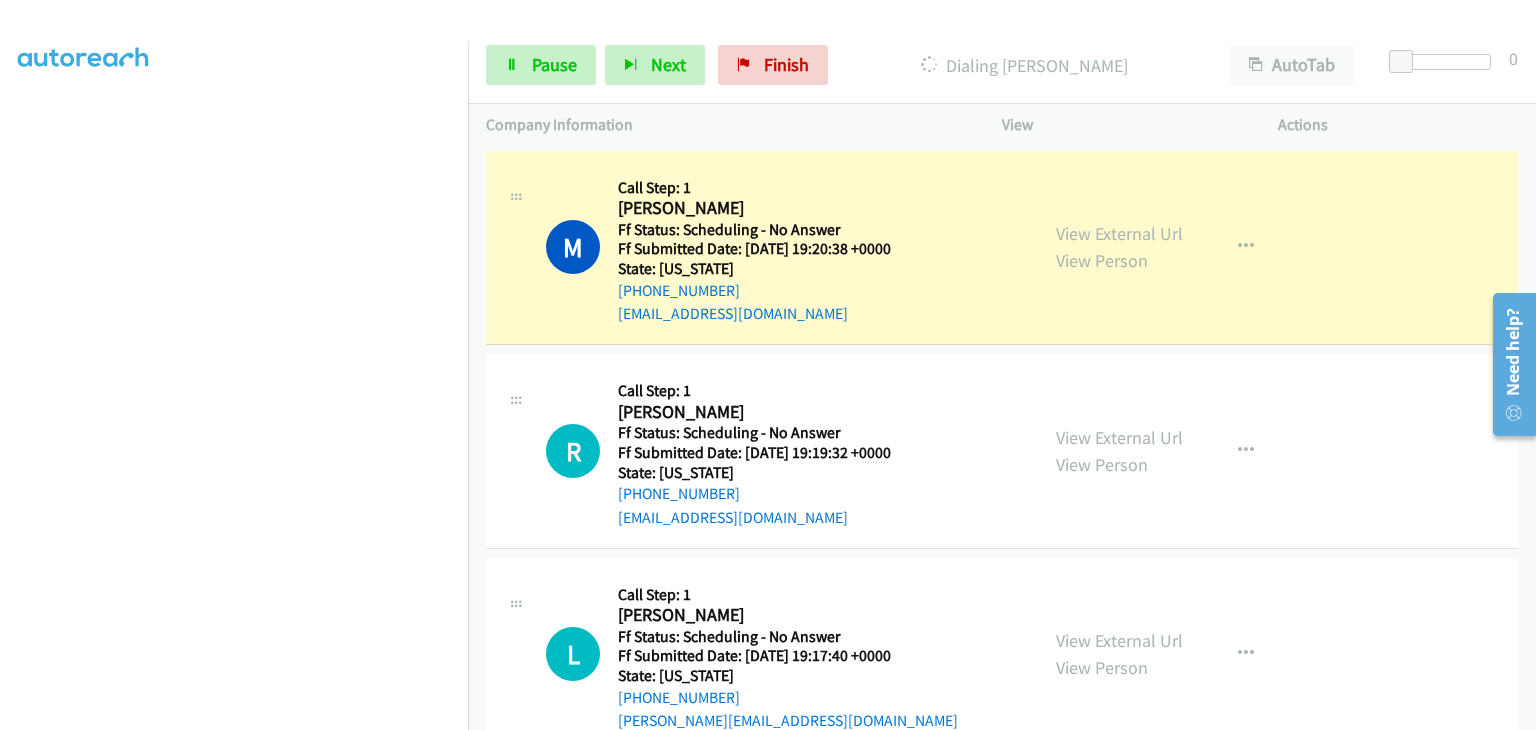 scroll, scrollTop: 392, scrollLeft: 0, axis: vertical 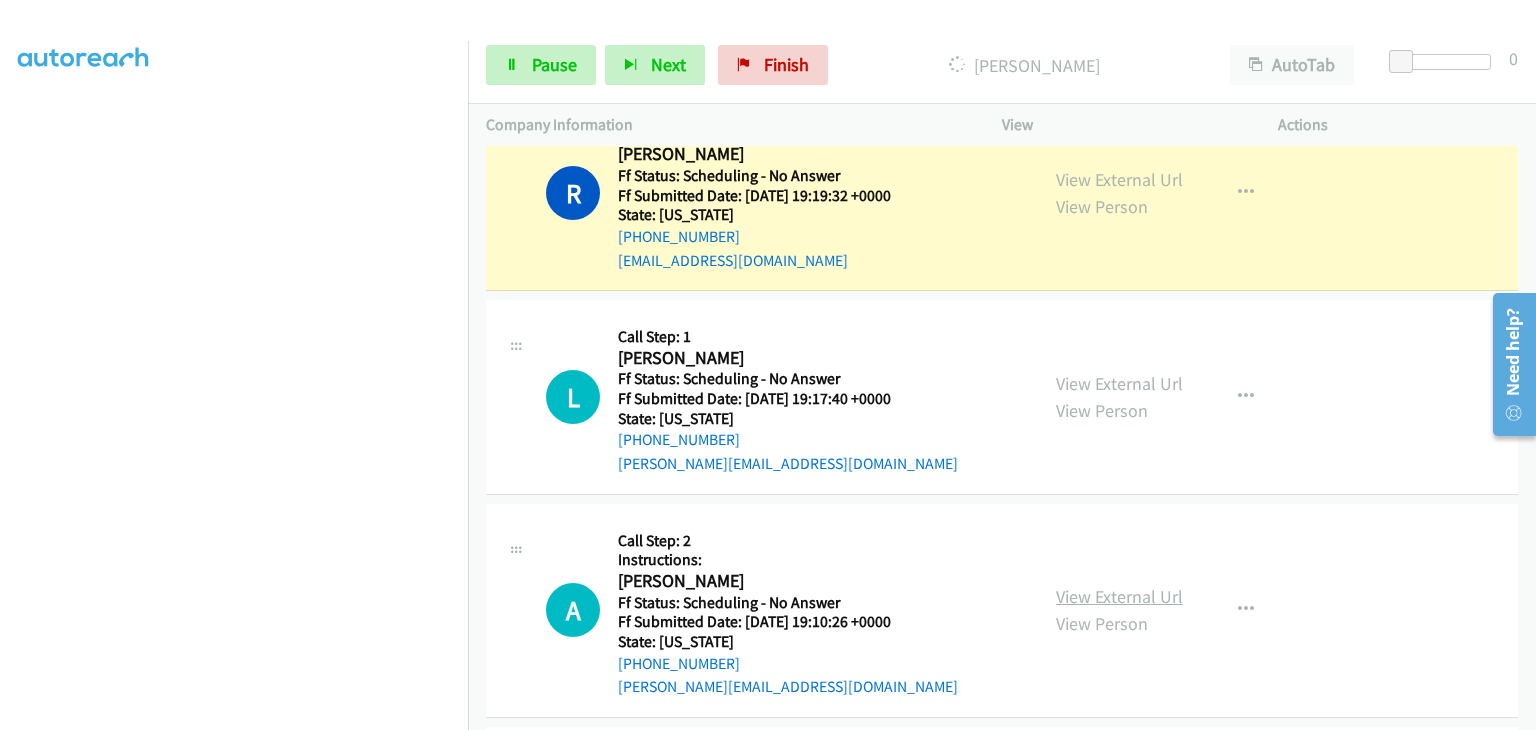 click on "View External Url" at bounding box center (1119, 596) 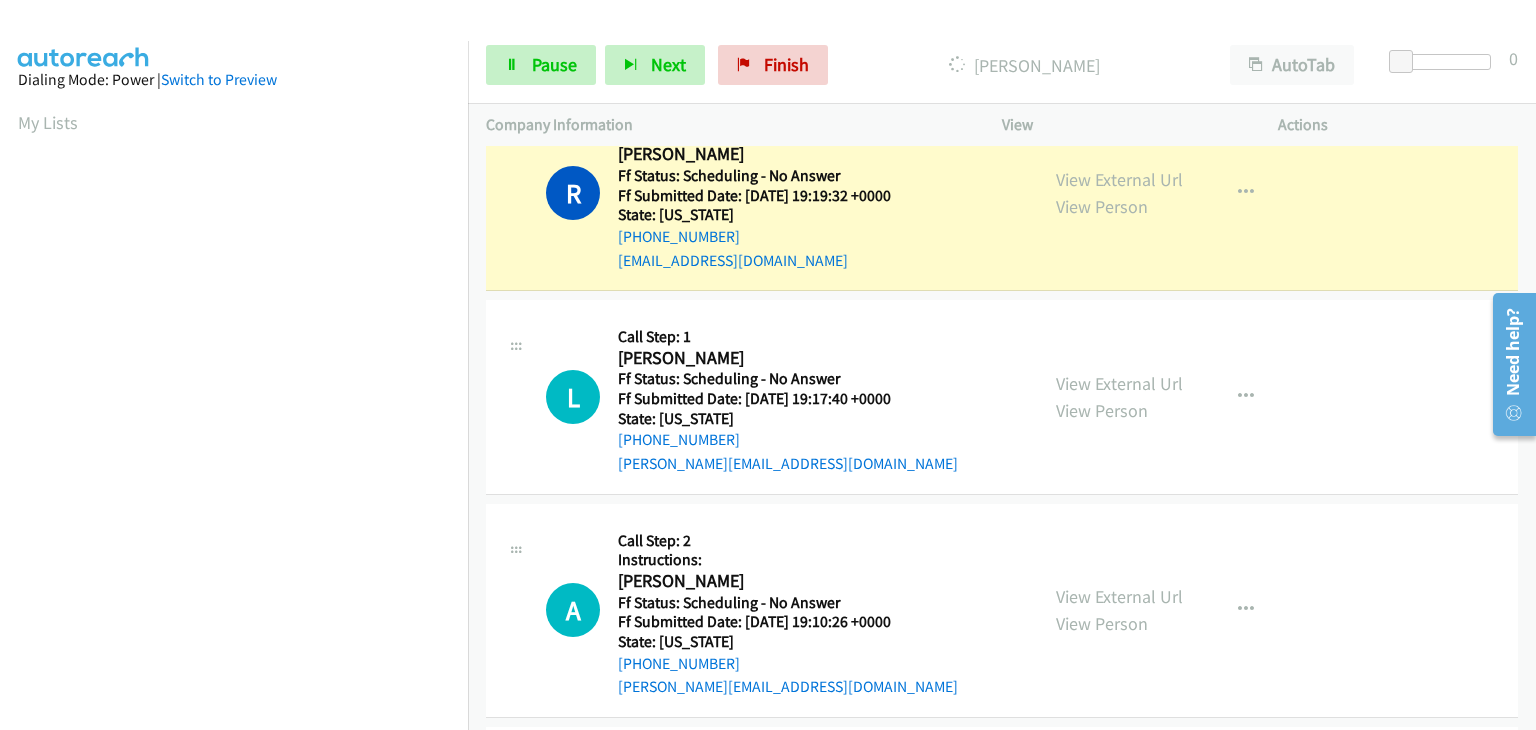 scroll, scrollTop: 392, scrollLeft: 0, axis: vertical 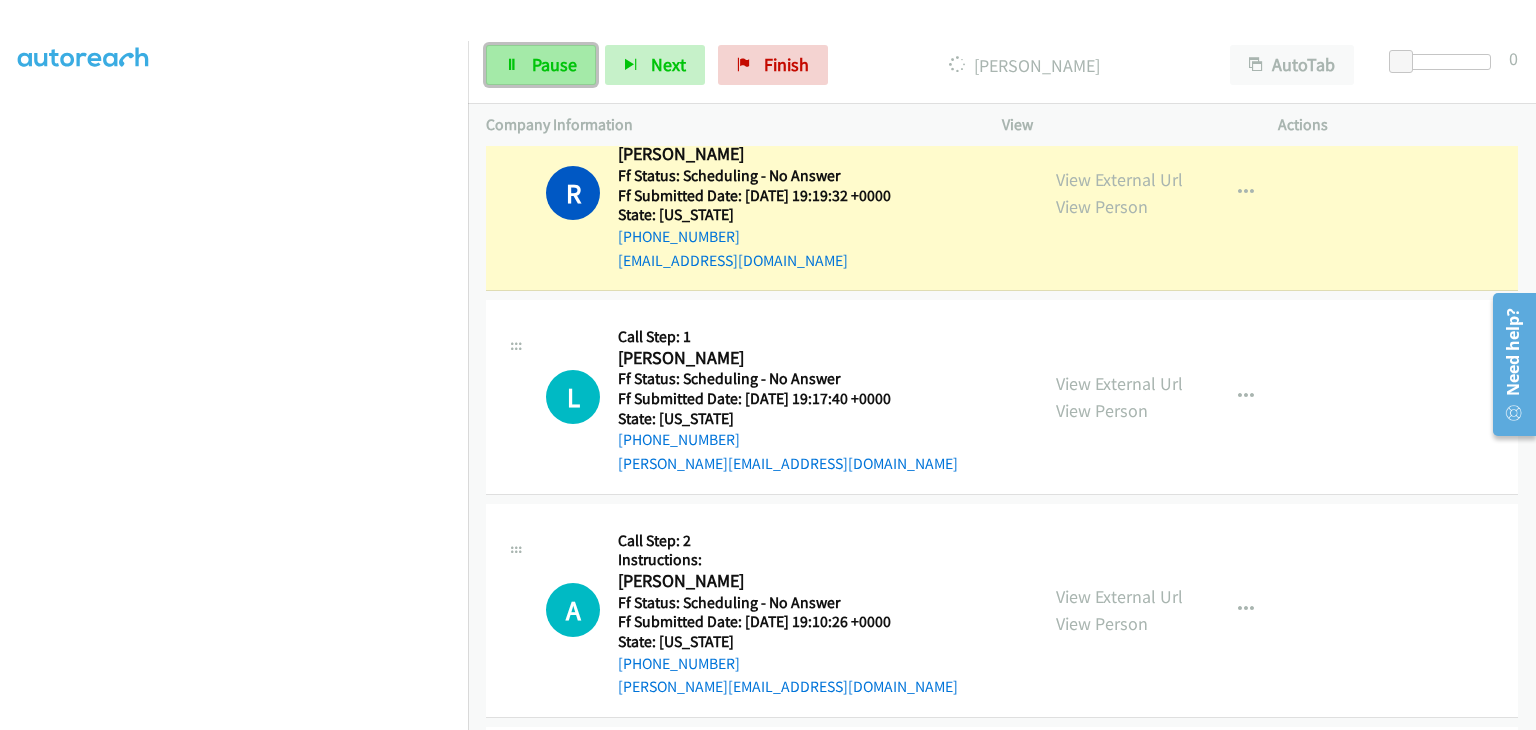 click on "Pause" at bounding box center (541, 65) 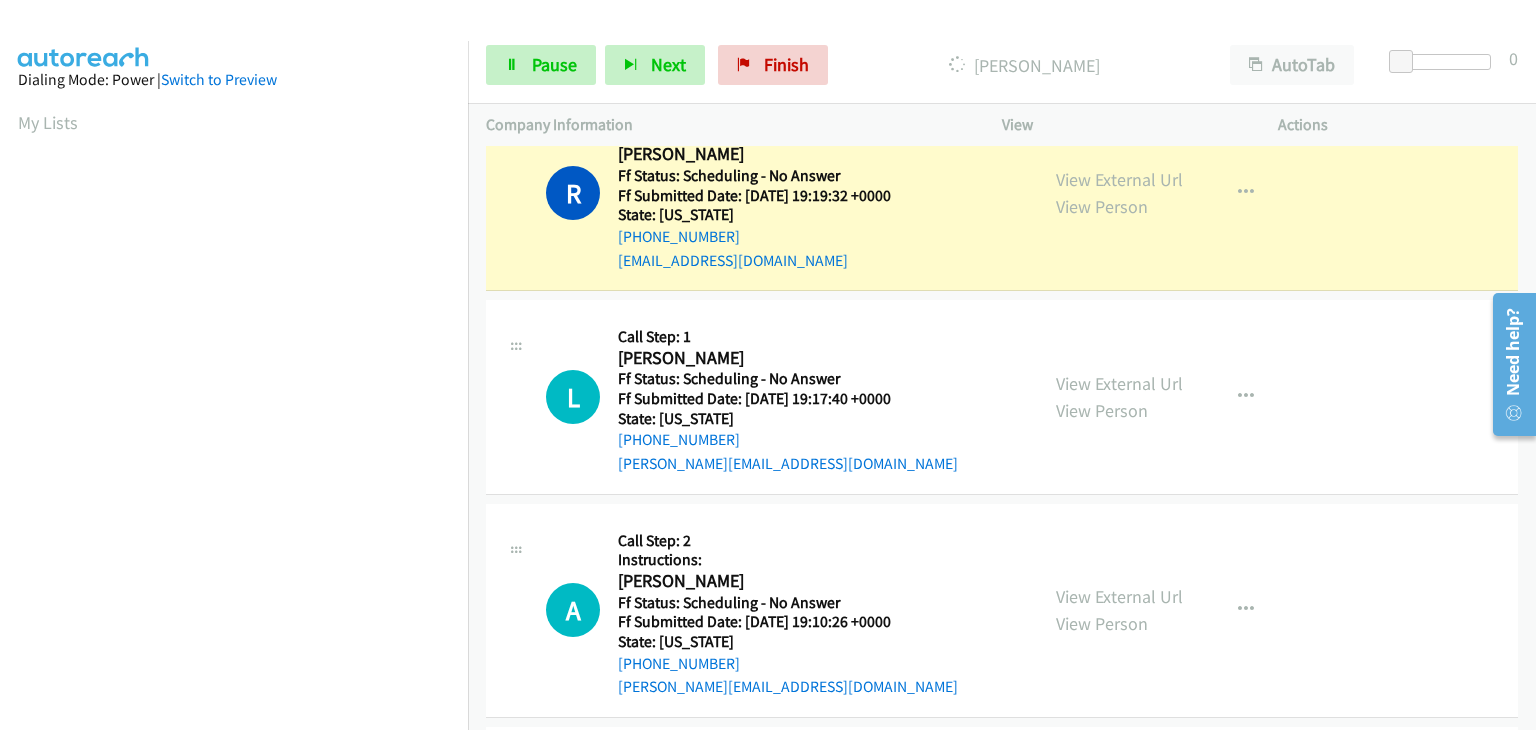 scroll, scrollTop: 392, scrollLeft: 0, axis: vertical 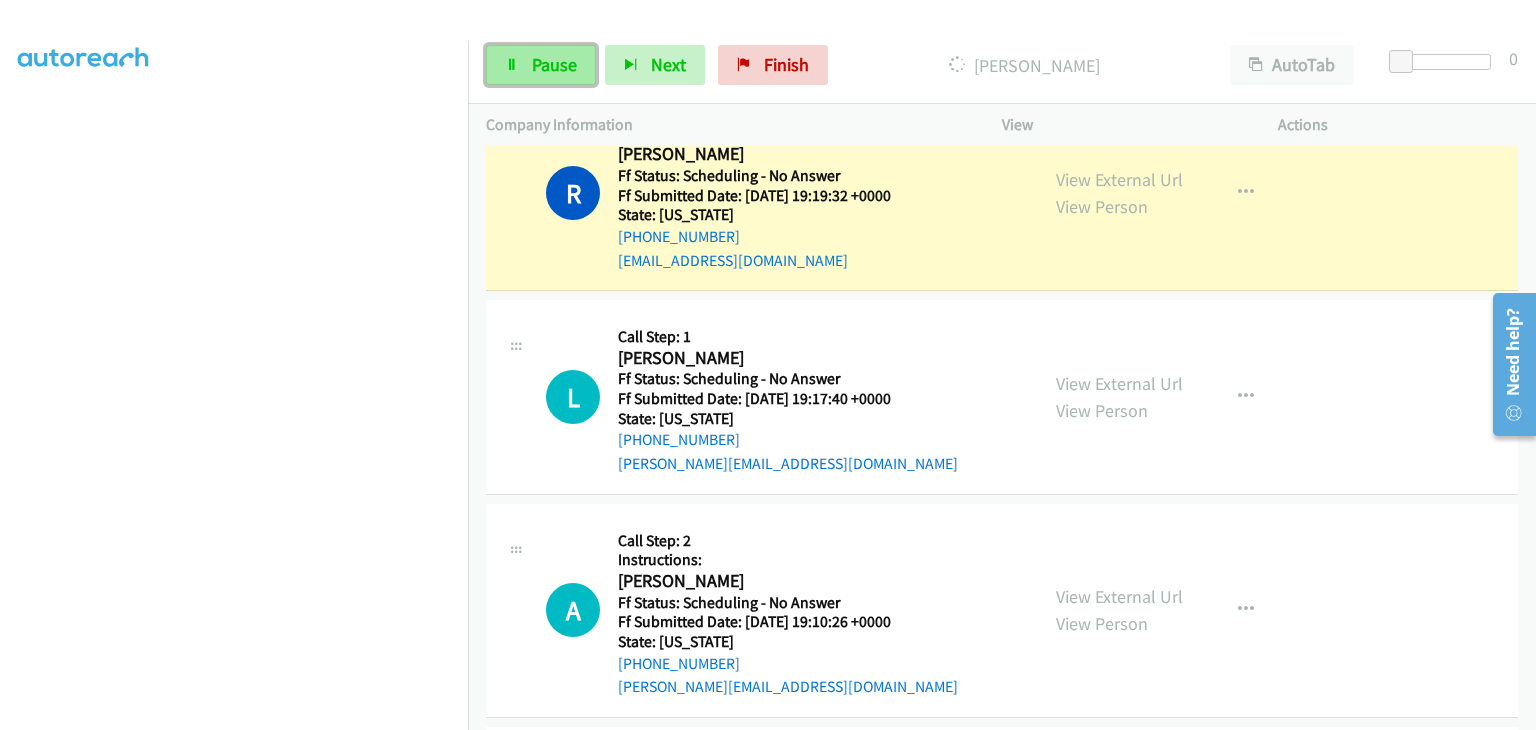 click on "Pause" at bounding box center (541, 65) 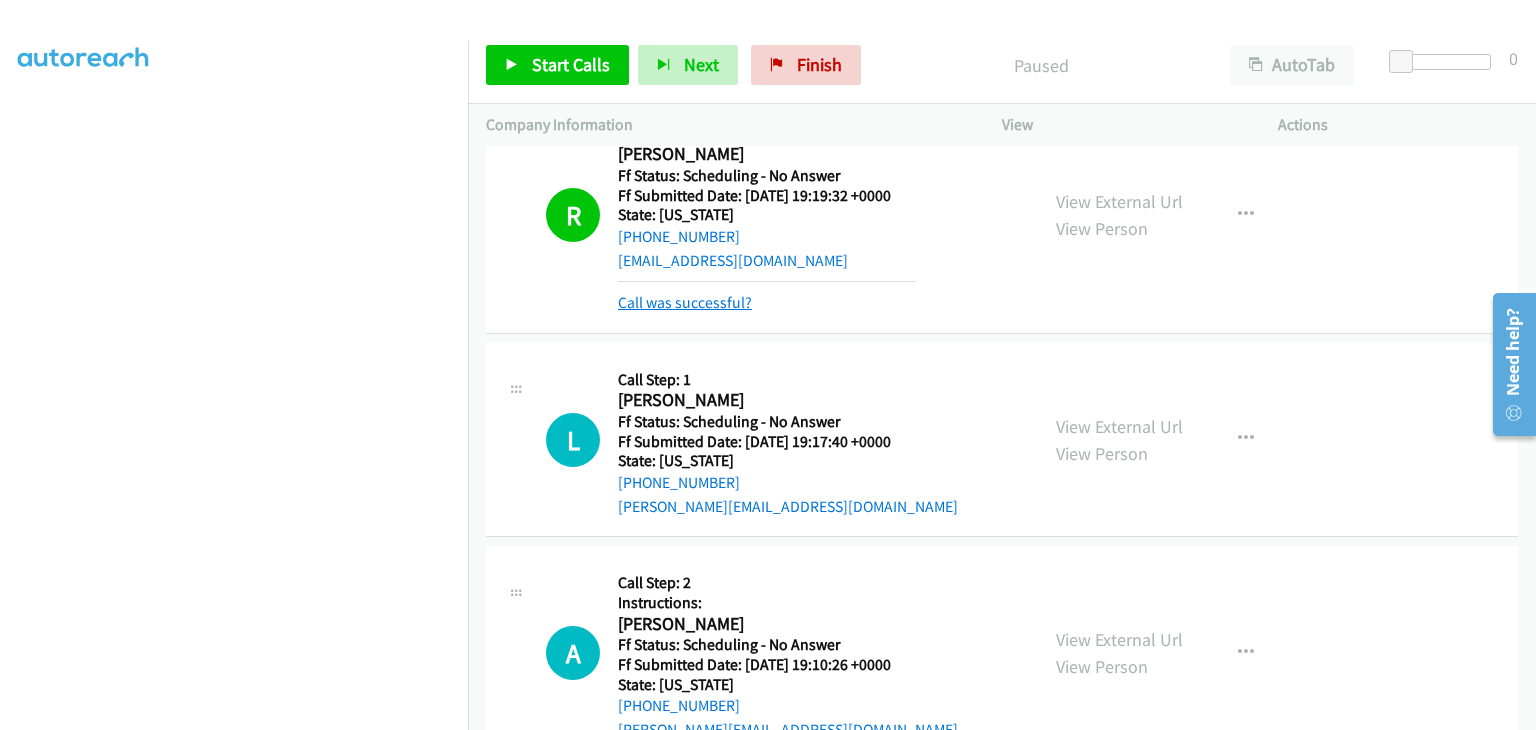 click on "Call was successful?" at bounding box center [685, 302] 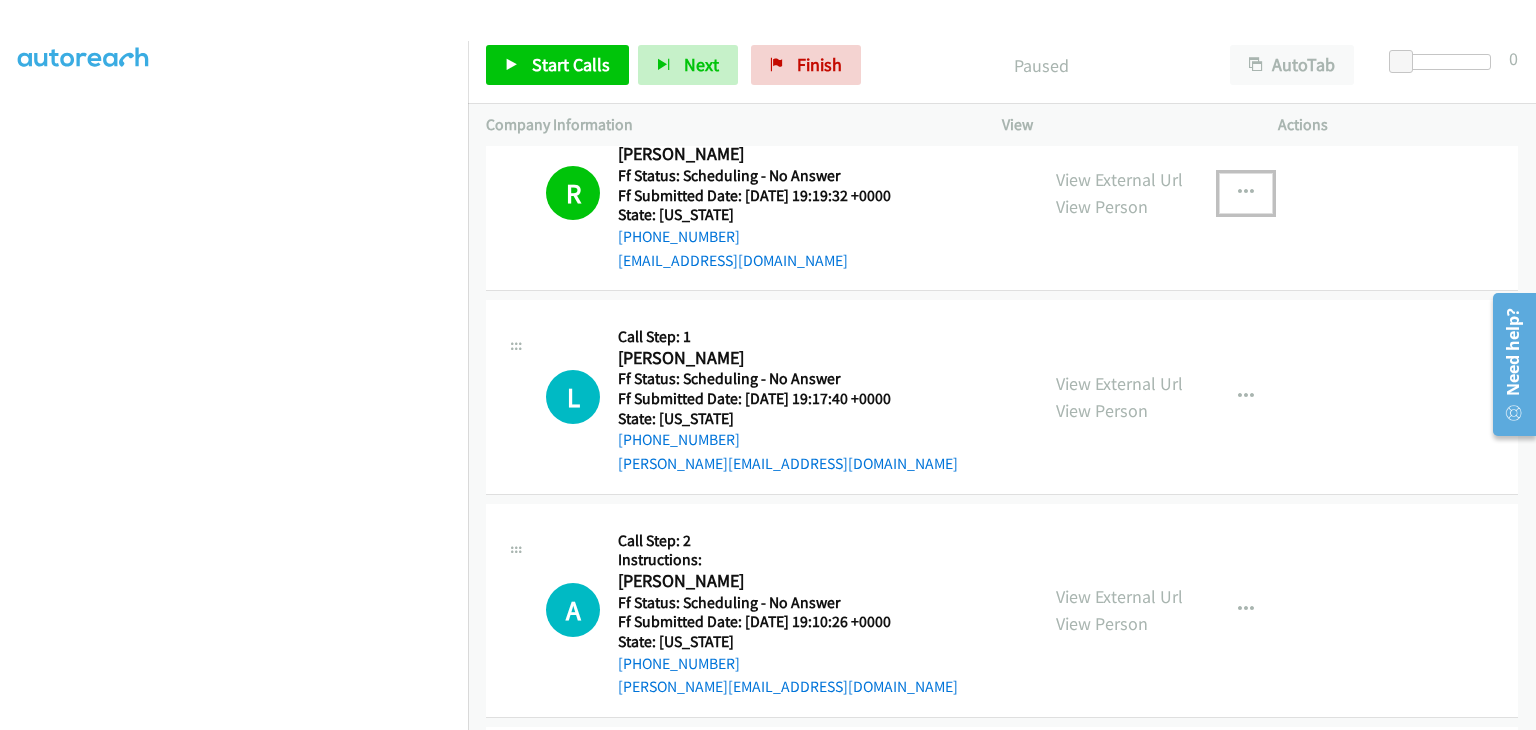 click at bounding box center (1246, 193) 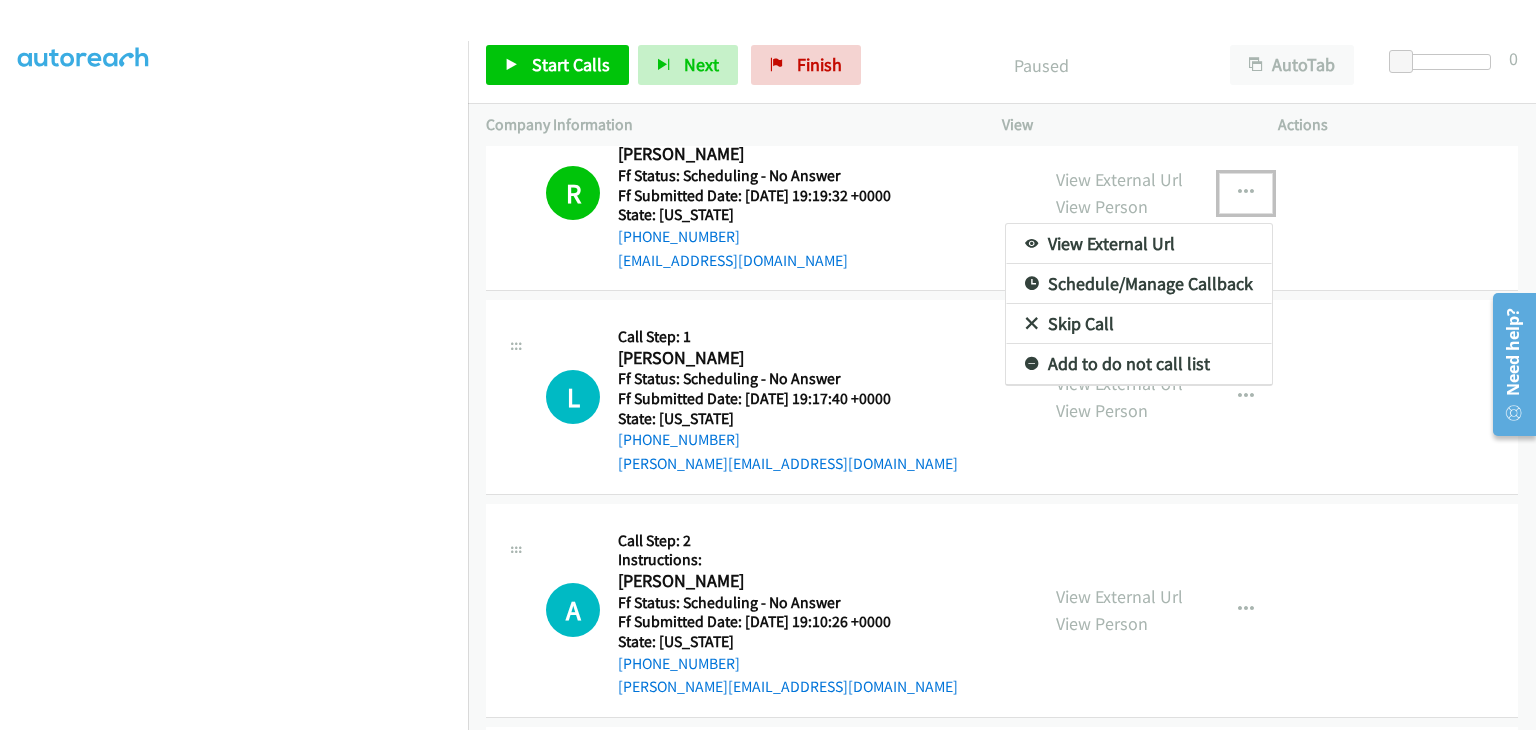 click on "Add to do not call list" at bounding box center (1139, 364) 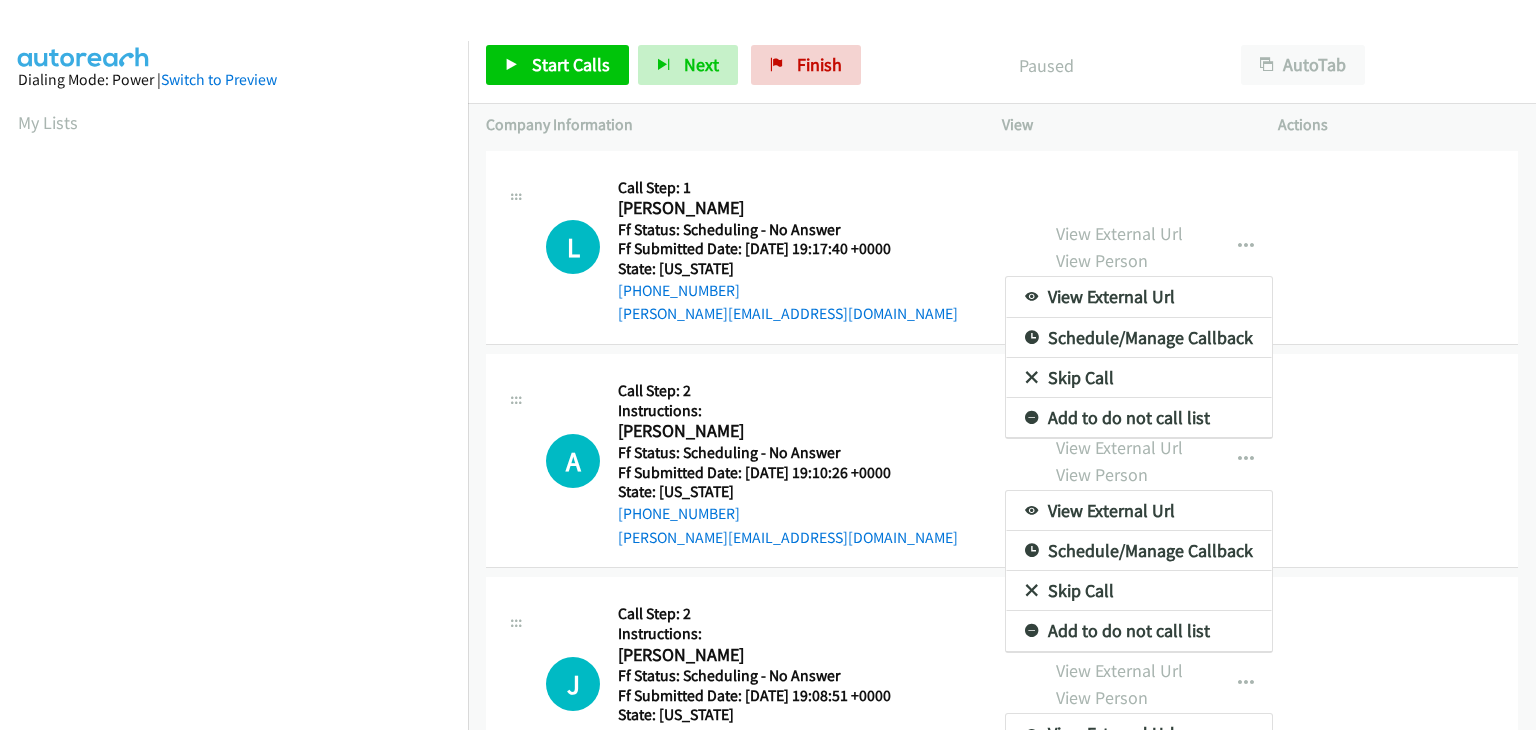 scroll, scrollTop: 0, scrollLeft: 0, axis: both 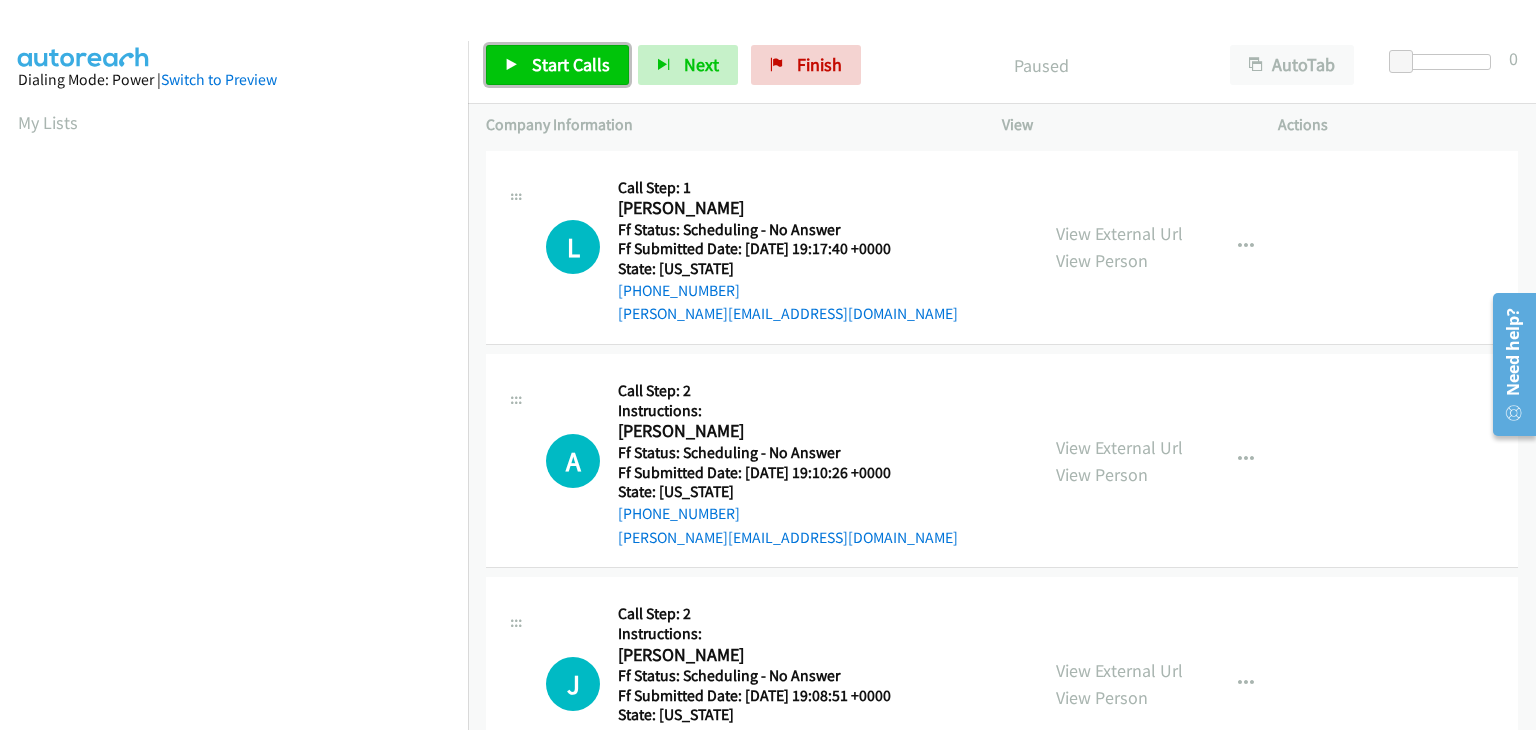 click on "Start Calls" at bounding box center (571, 64) 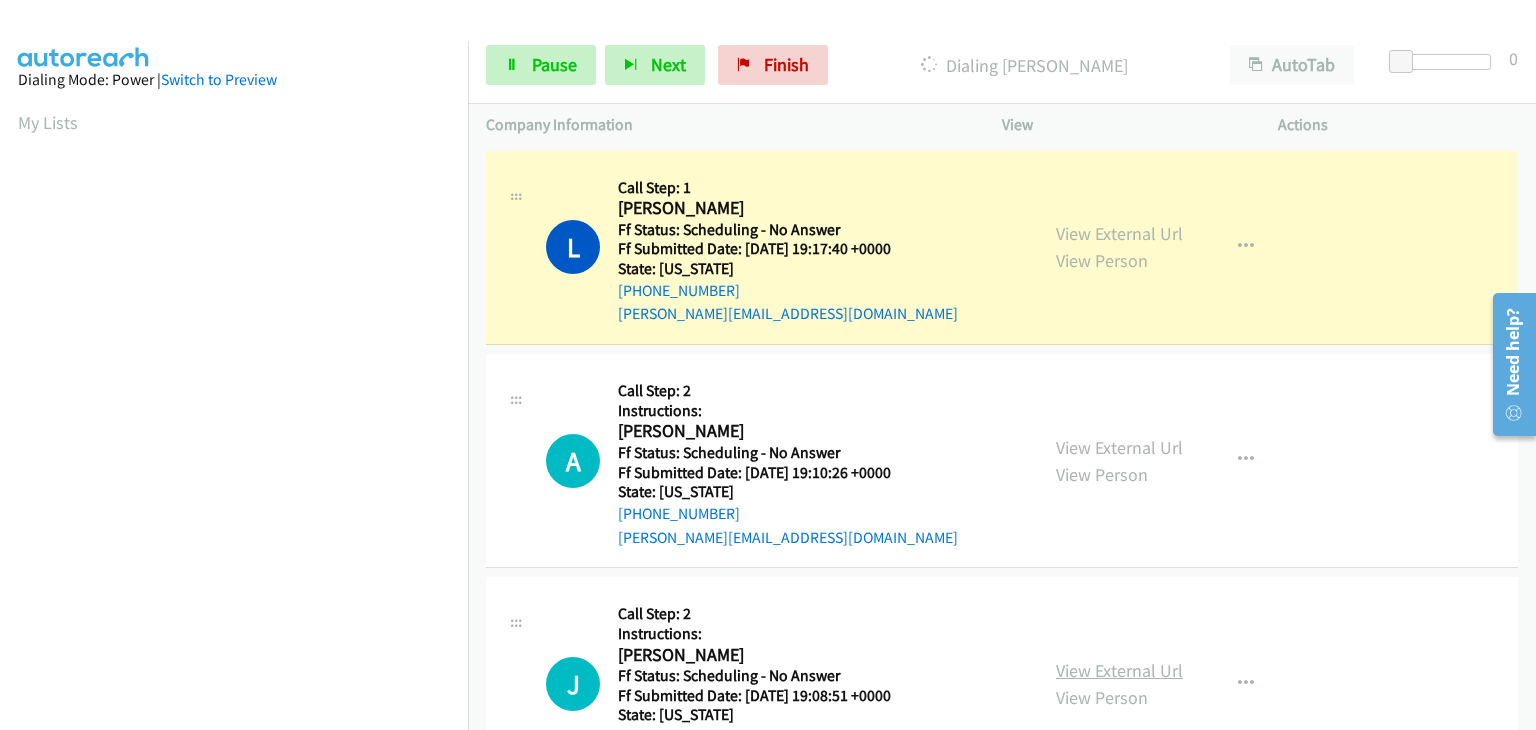click on "View External Url" at bounding box center [1119, 670] 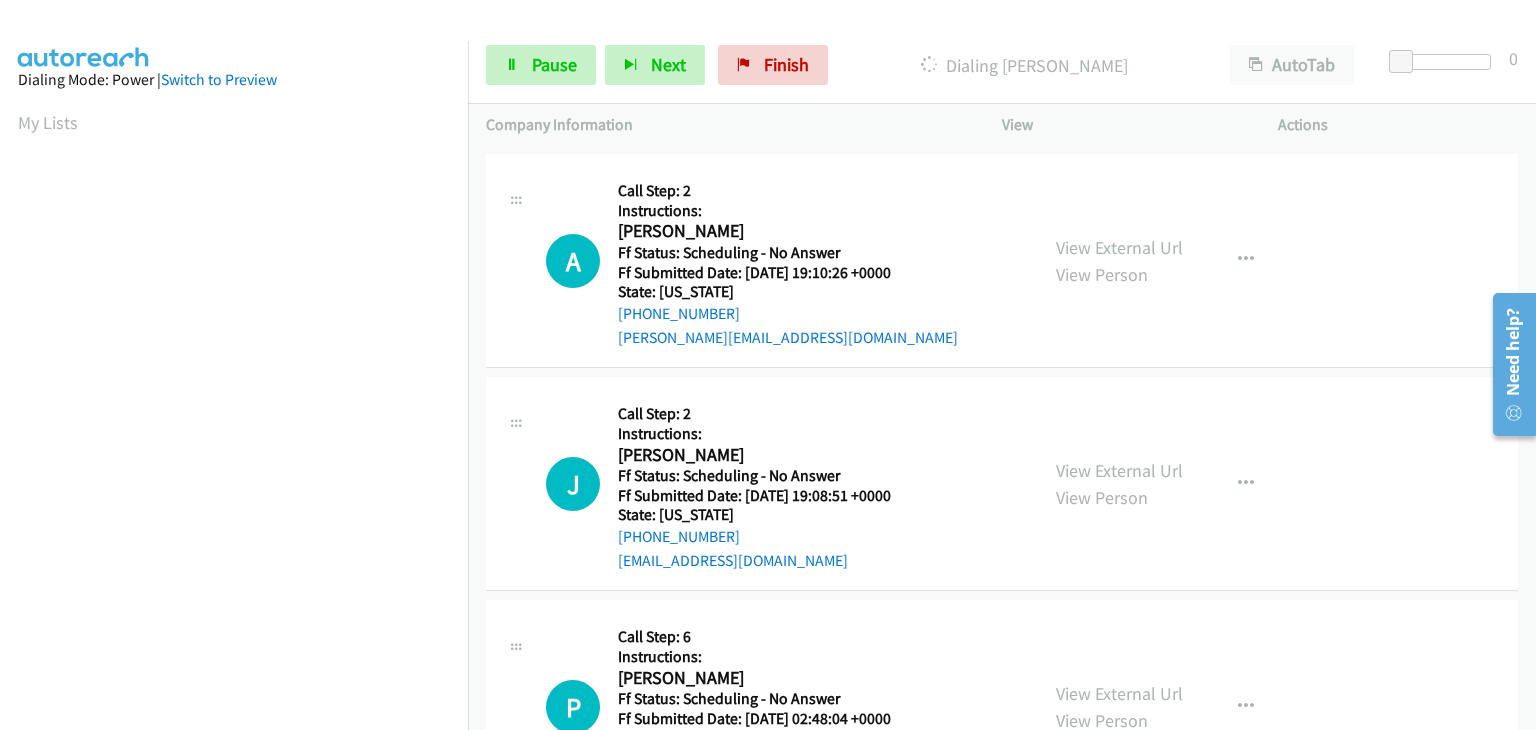 scroll, scrollTop: 300, scrollLeft: 0, axis: vertical 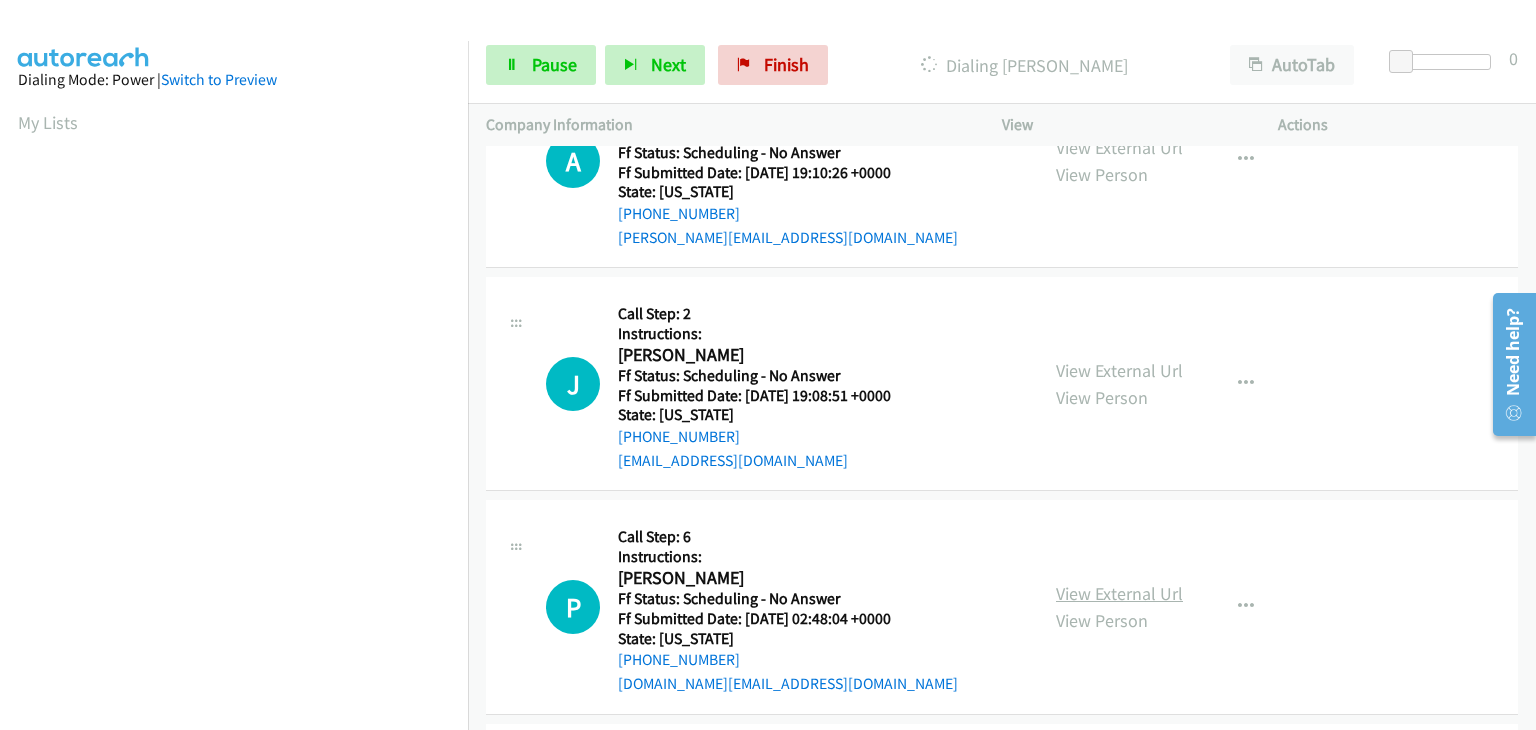 click on "View External Url" at bounding box center [1119, 593] 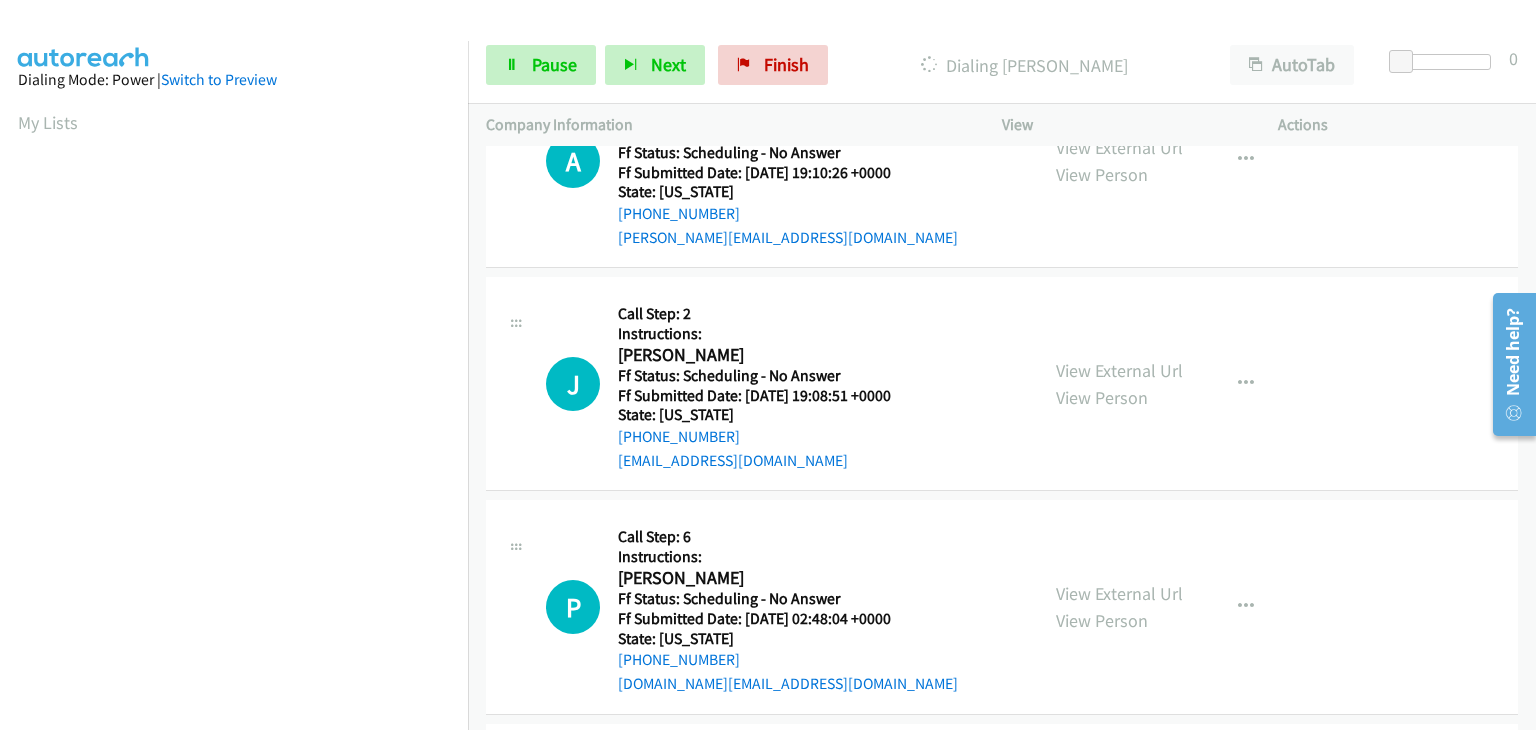 scroll, scrollTop: 392, scrollLeft: 0, axis: vertical 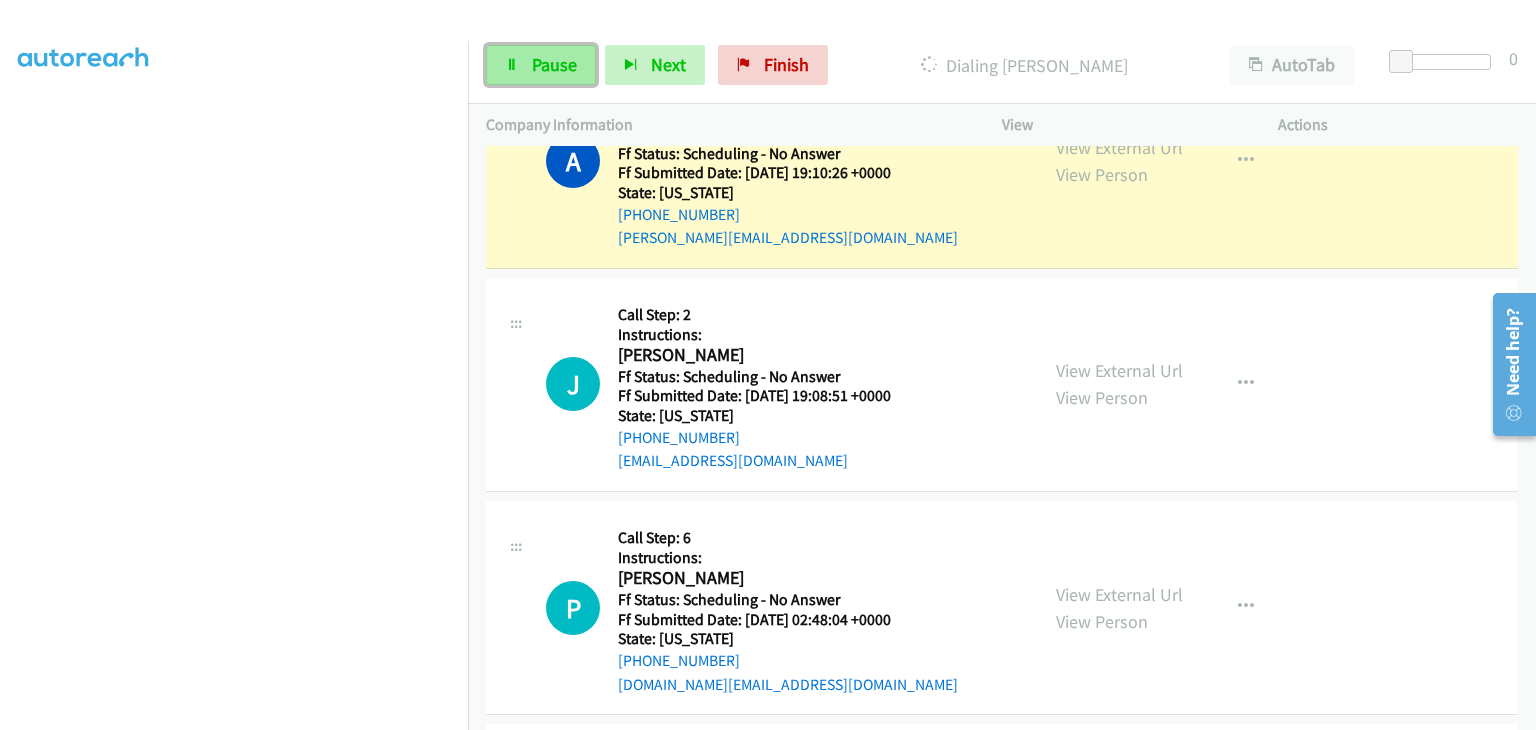 click on "Pause" at bounding box center (554, 64) 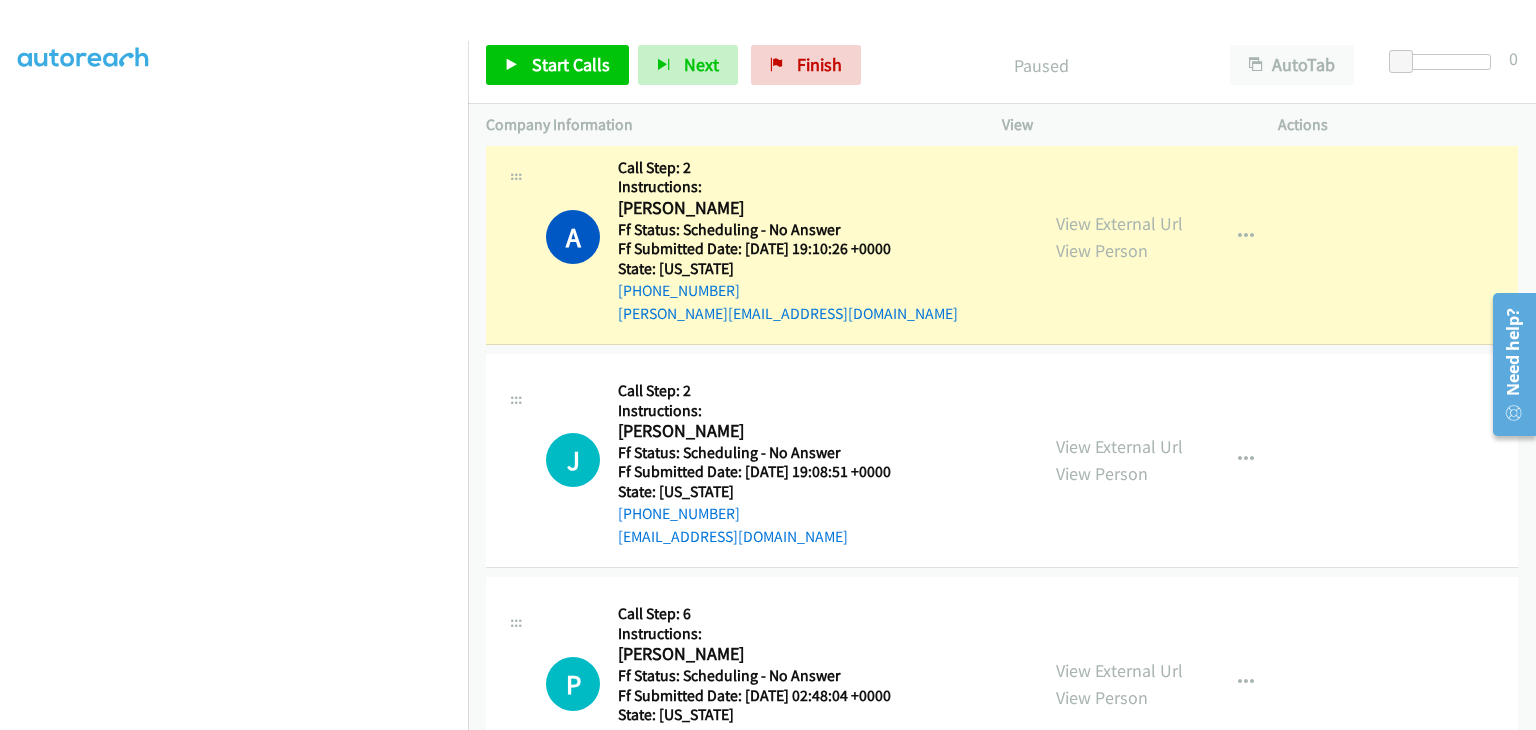 scroll, scrollTop: 142, scrollLeft: 0, axis: vertical 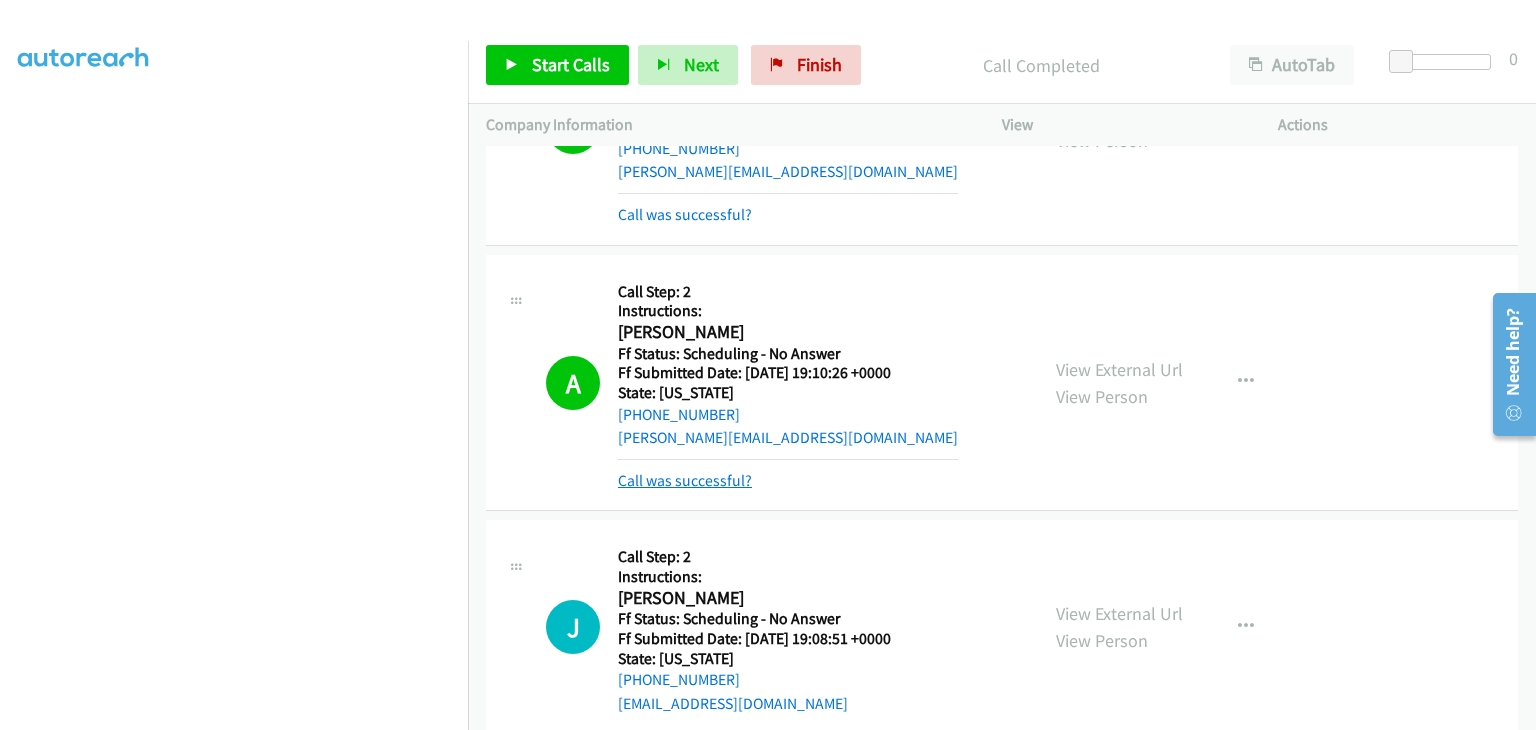 click on "Call was successful?" at bounding box center [685, 480] 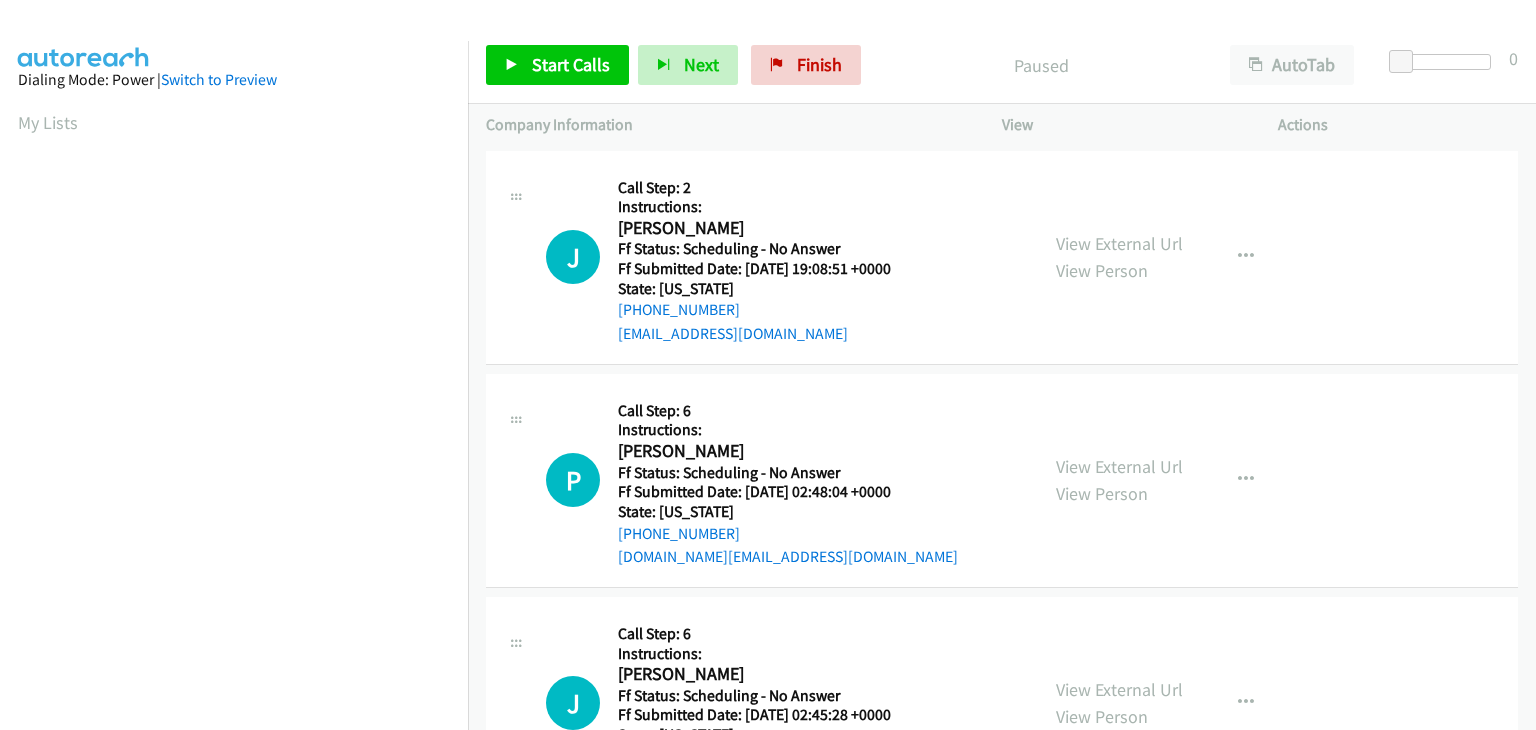 scroll, scrollTop: 0, scrollLeft: 0, axis: both 